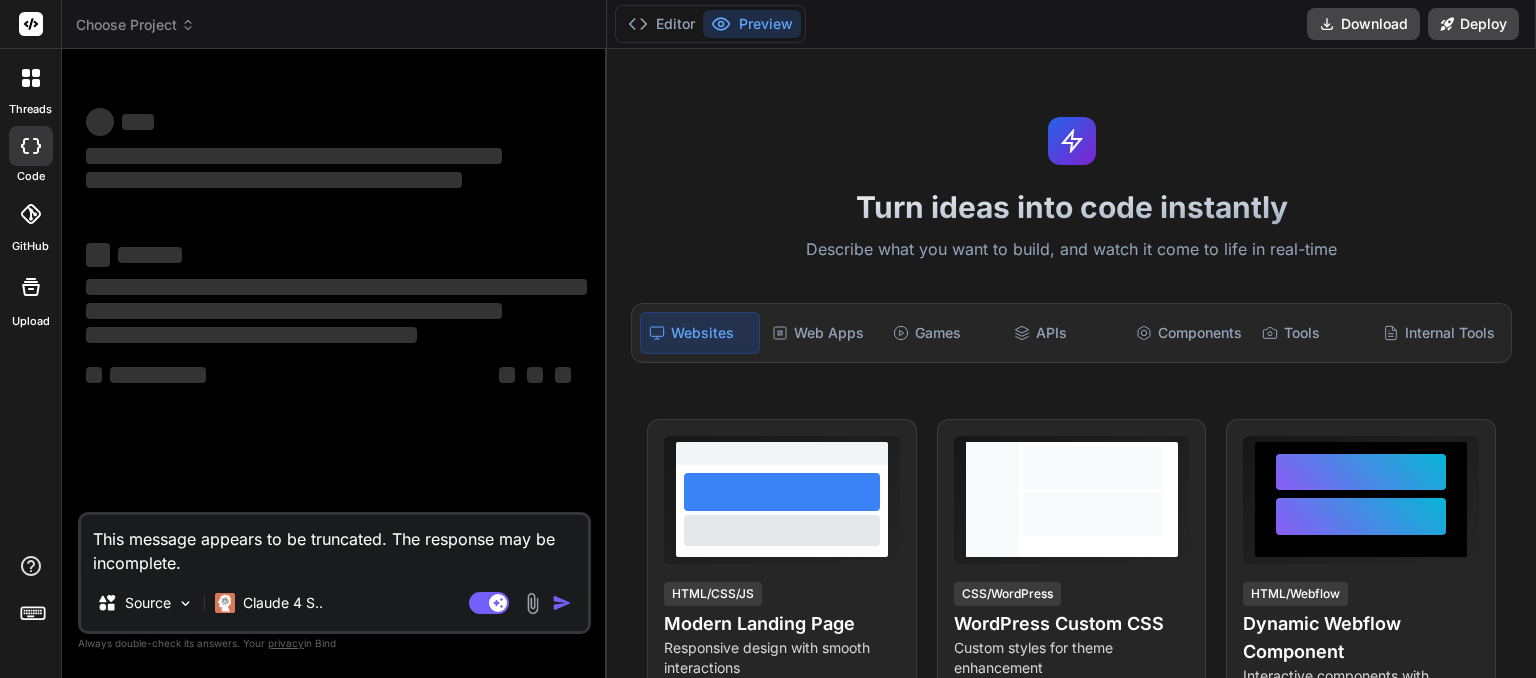 scroll, scrollTop: 0, scrollLeft: 0, axis: both 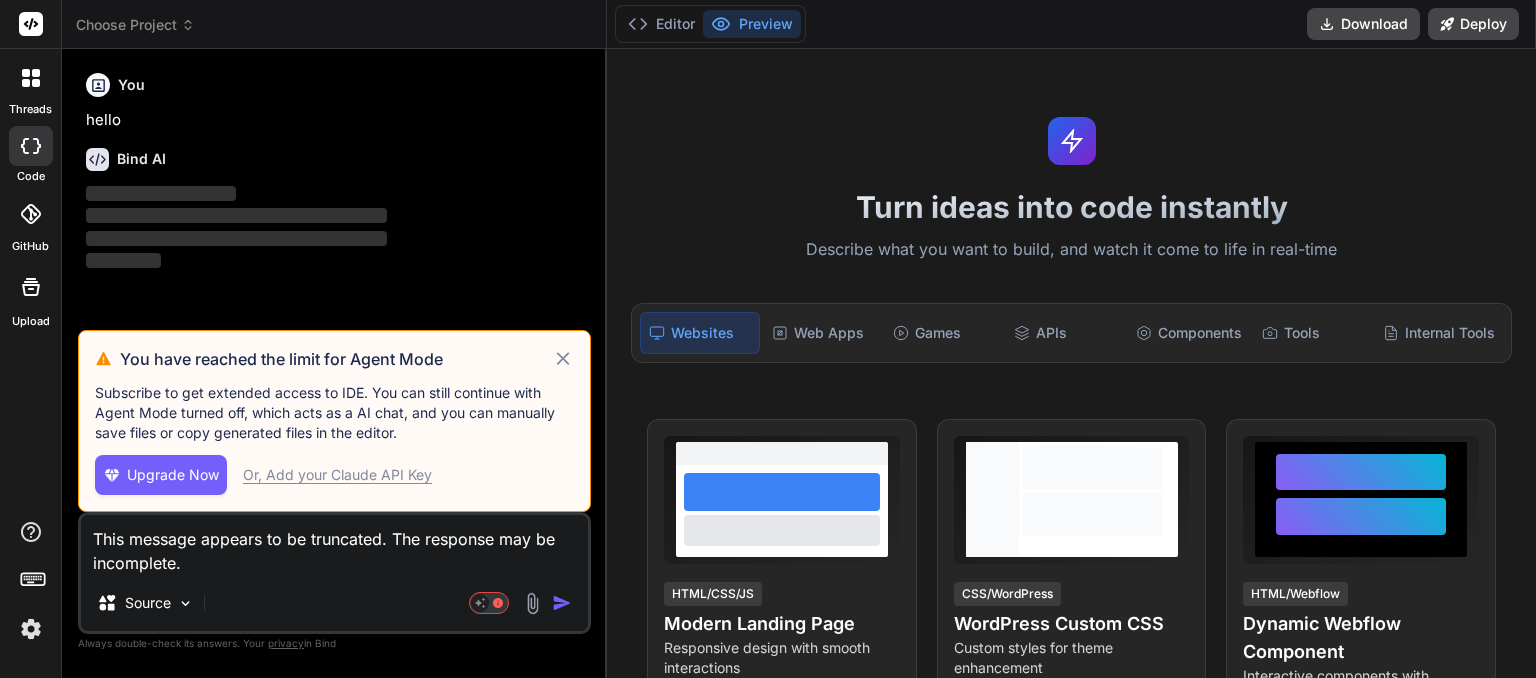 click 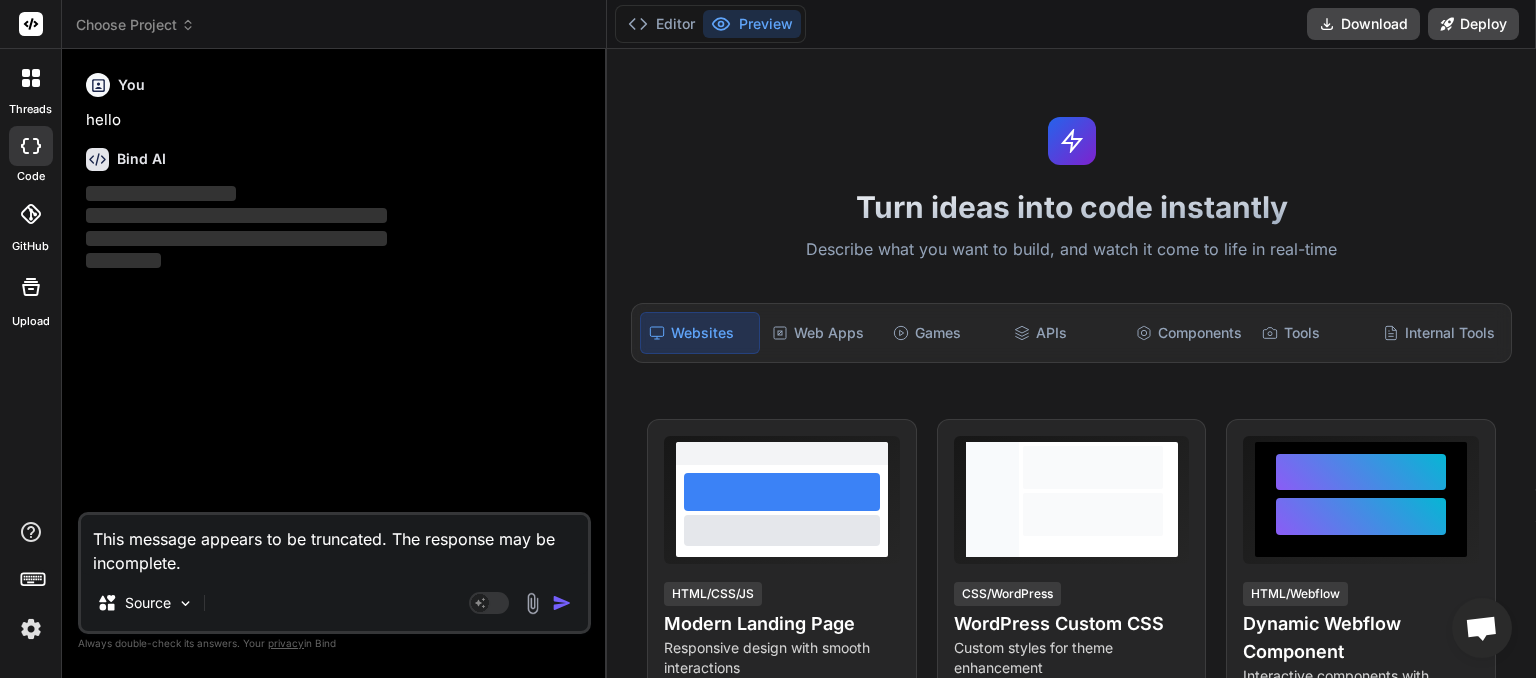 click 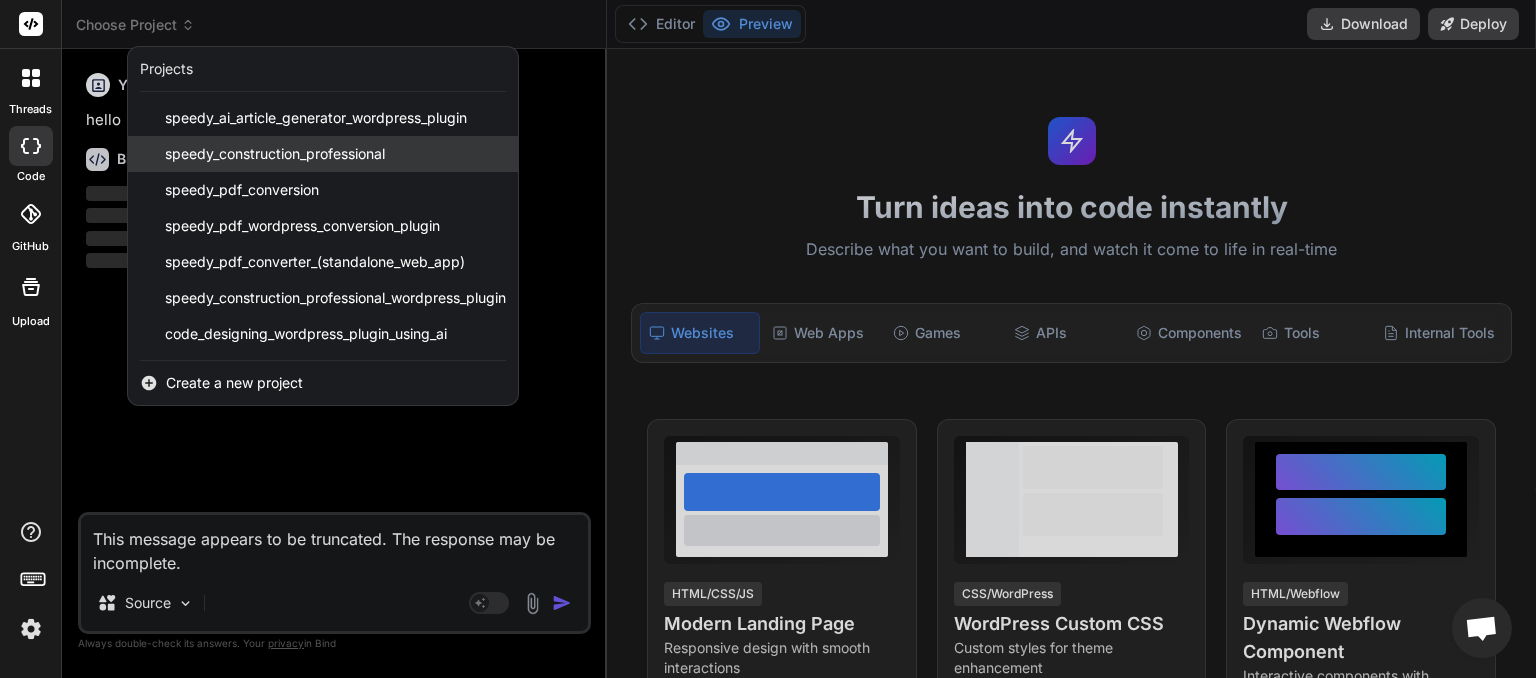 click on "speedy_construction_professional" at bounding box center (275, 154) 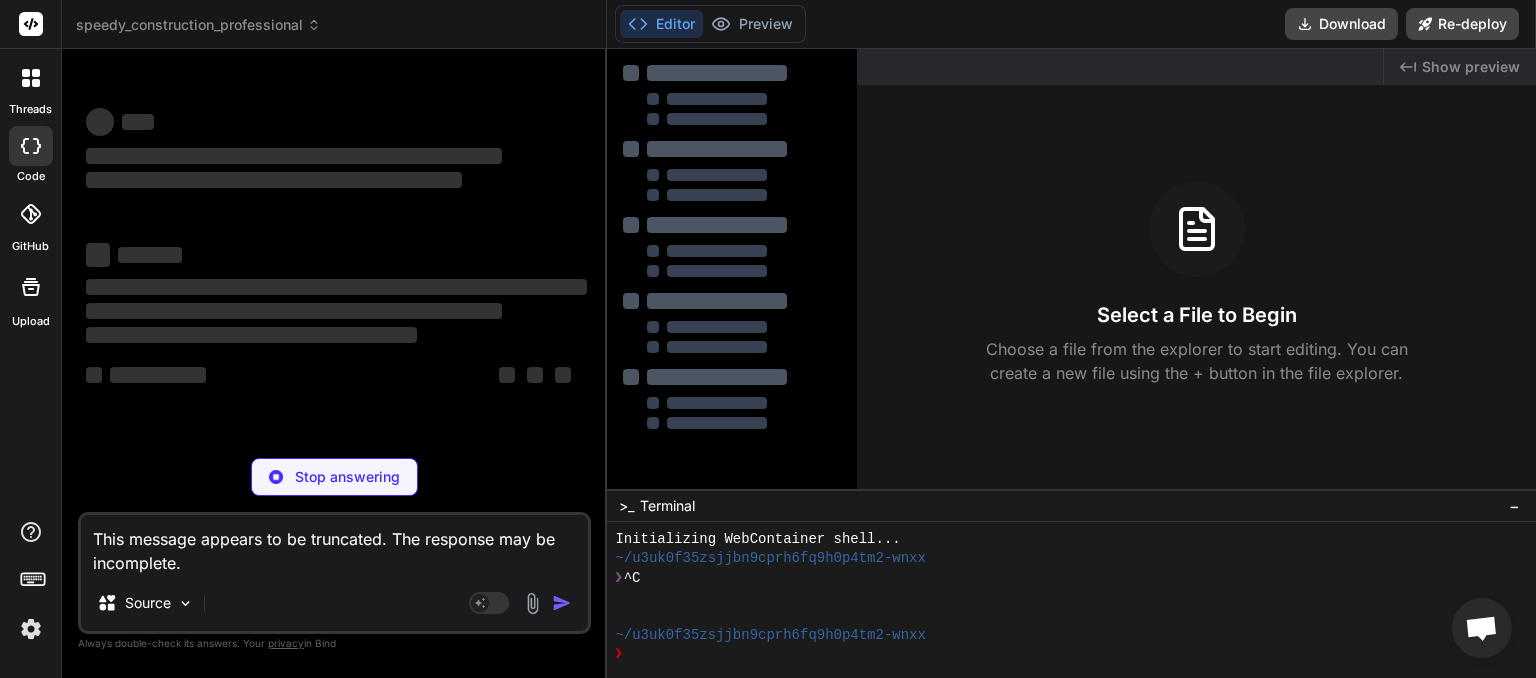 scroll, scrollTop: 19, scrollLeft: 0, axis: vertical 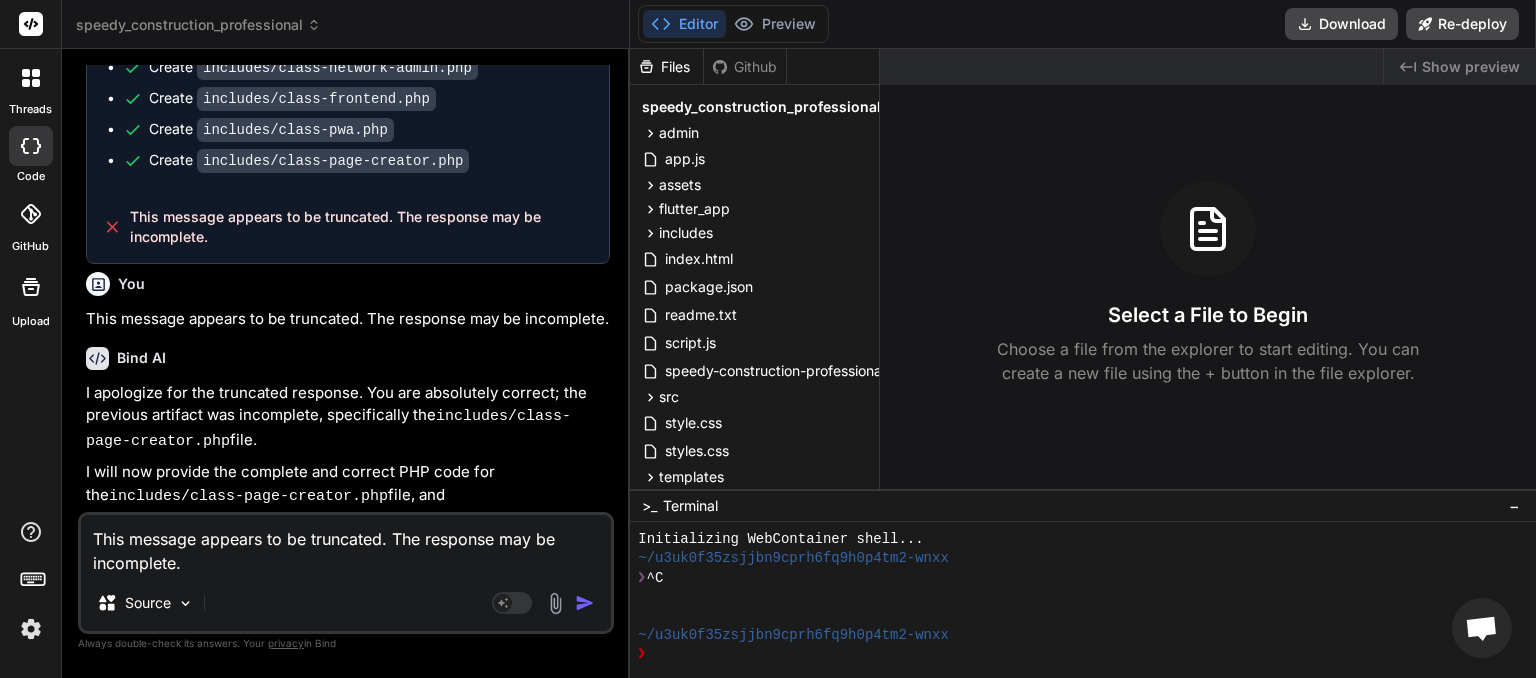 click at bounding box center (585, 603) 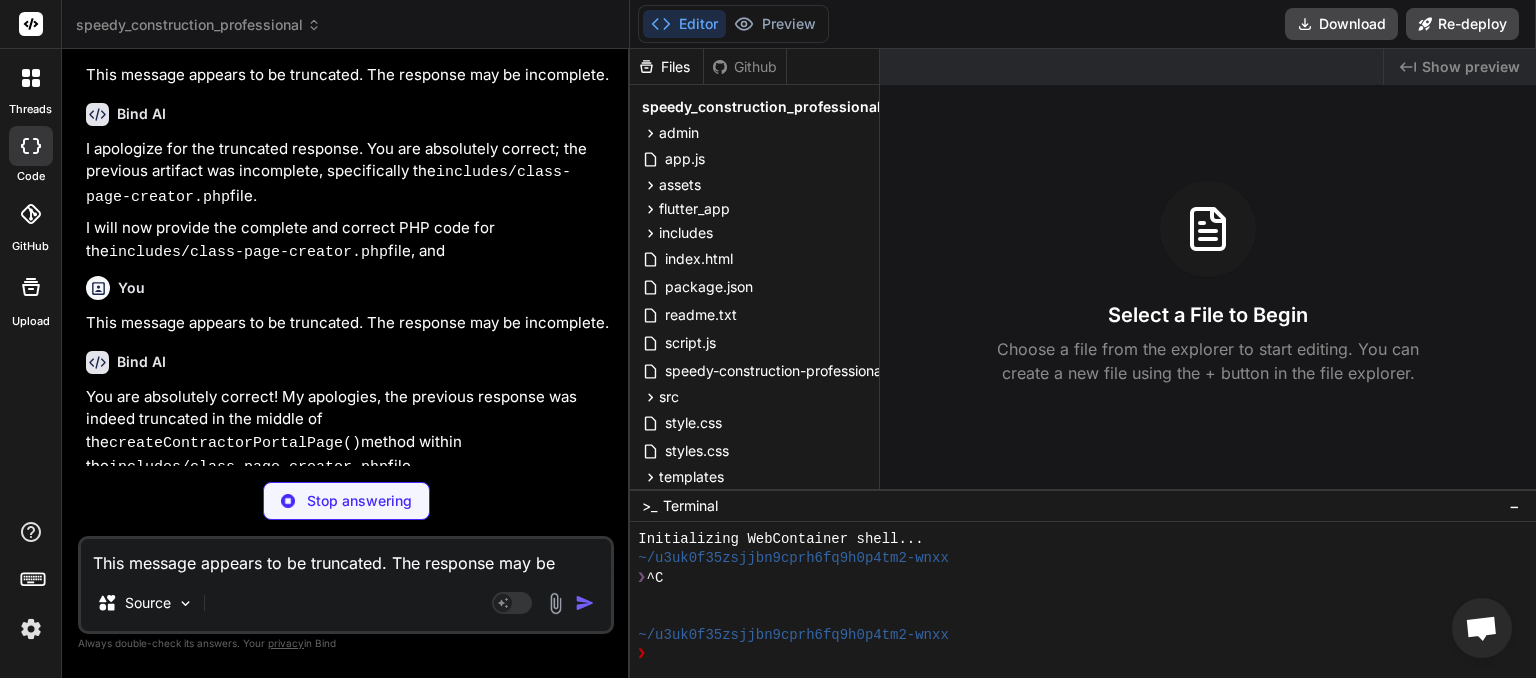 scroll, scrollTop: 3639, scrollLeft: 0, axis: vertical 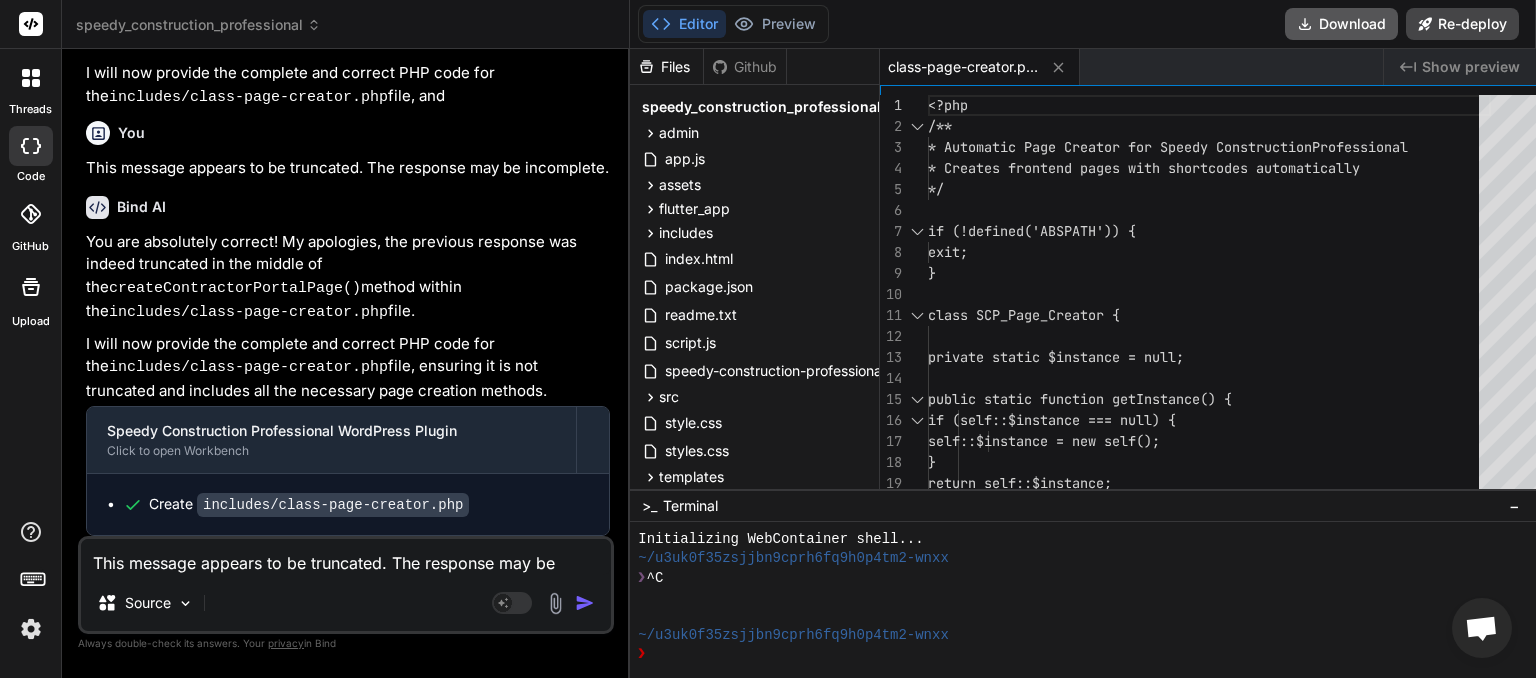 click on "Download" at bounding box center (1341, 24) 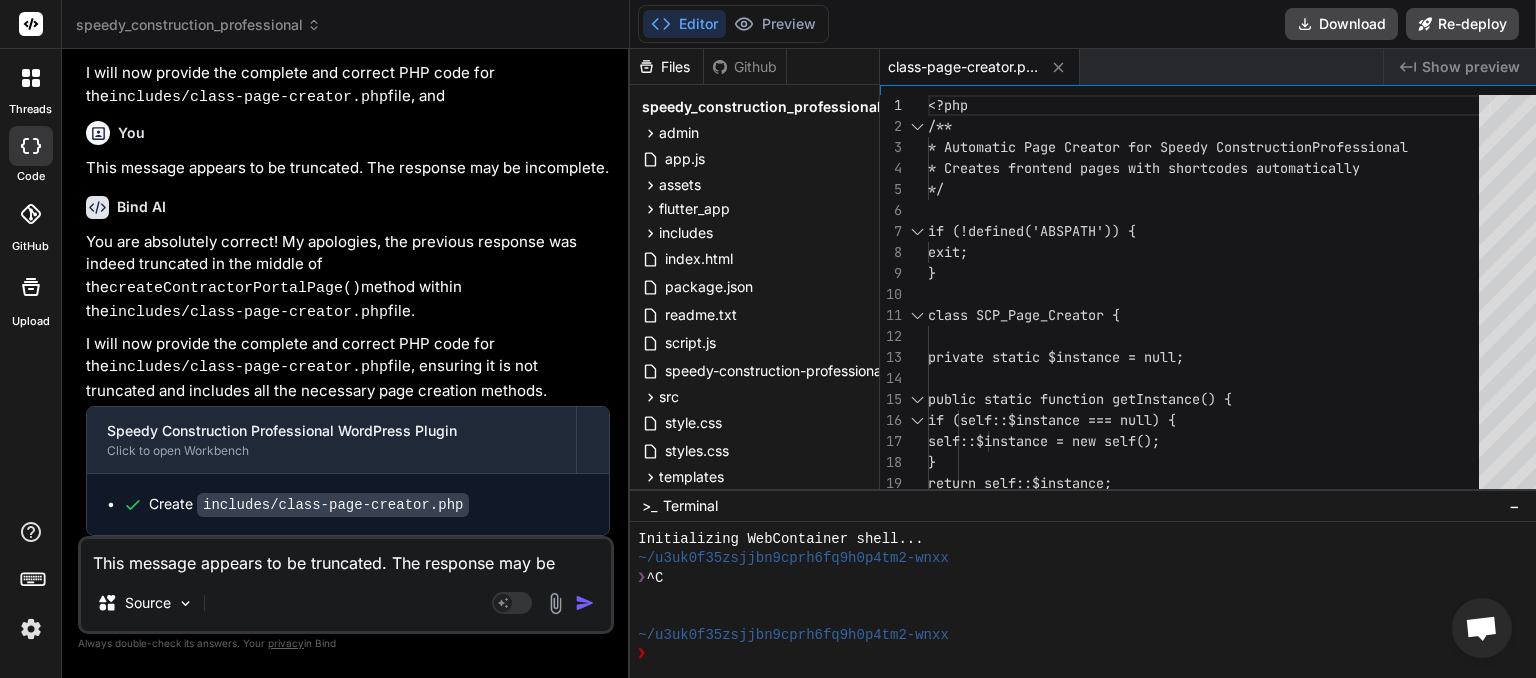 click on "speedy_construction_professional" at bounding box center (198, 25) 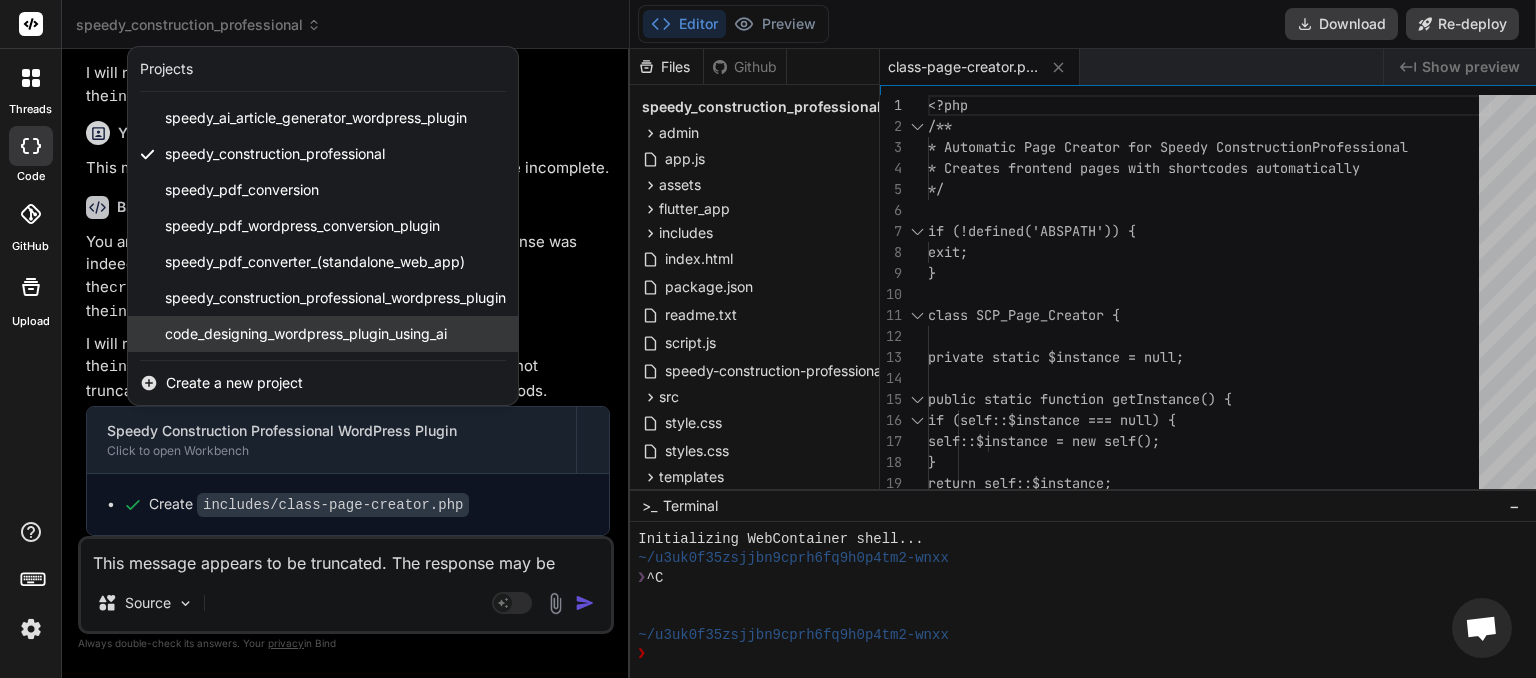 click on "code_designing_wordpress_plugin_using_ai" at bounding box center [306, 334] 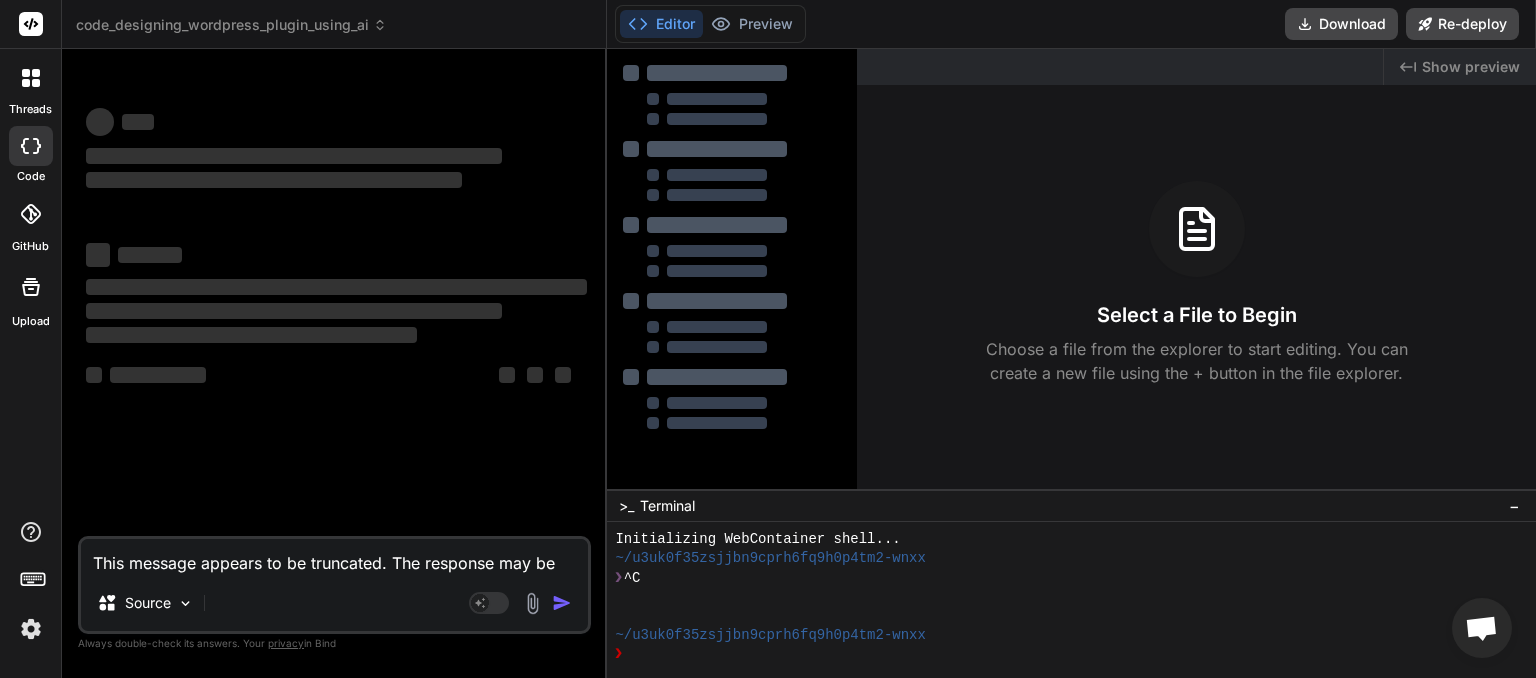 scroll, scrollTop: 0, scrollLeft: 0, axis: both 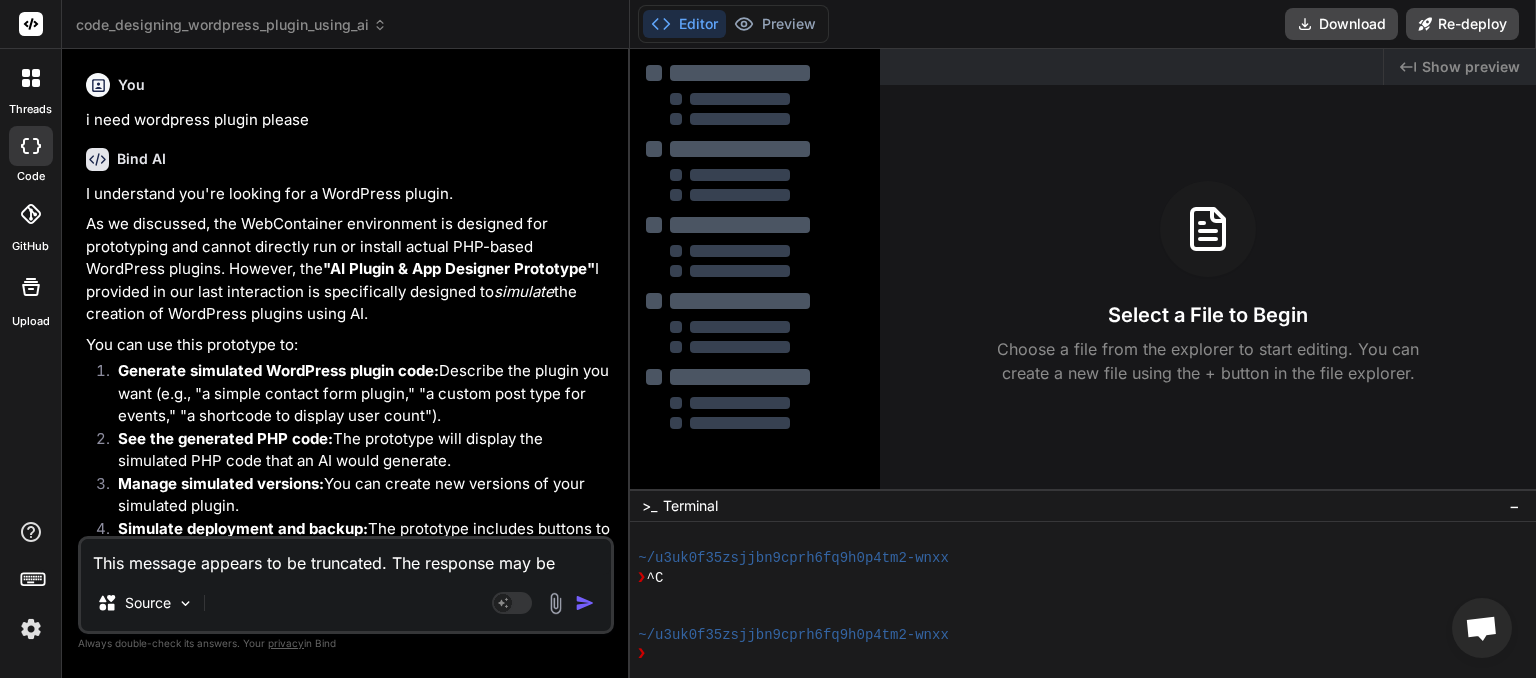 type on "x" 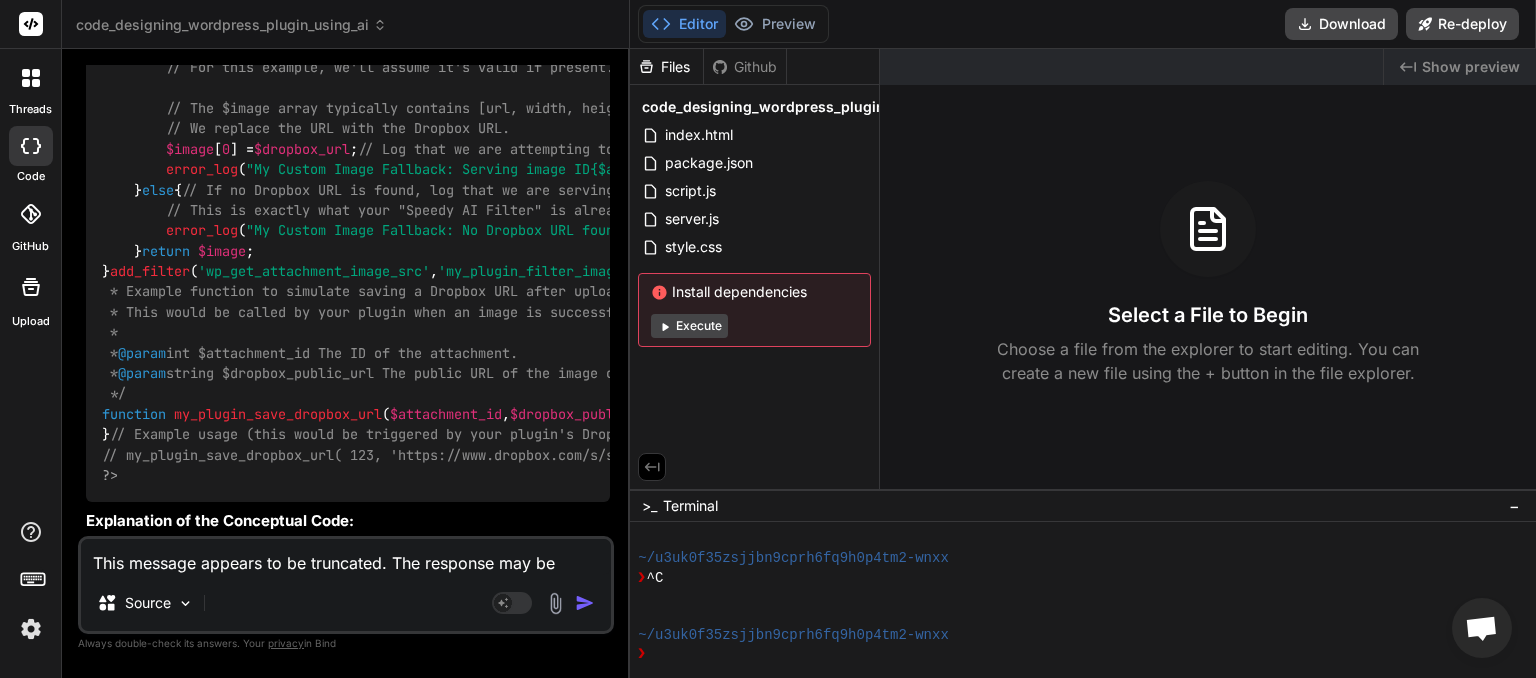 scroll, scrollTop: 11852, scrollLeft: 0, axis: vertical 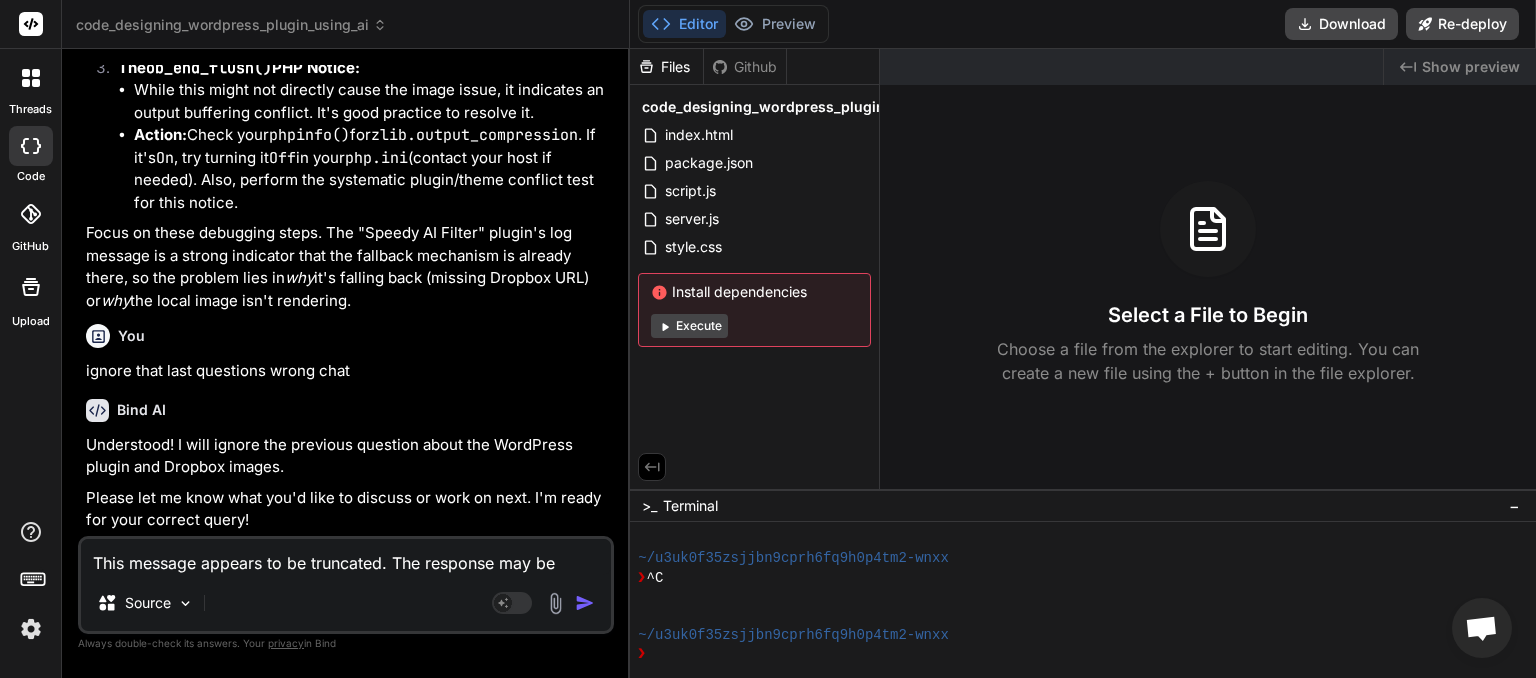 click on "This message appears to be truncated. The response may be incomplete." at bounding box center (346, 557) 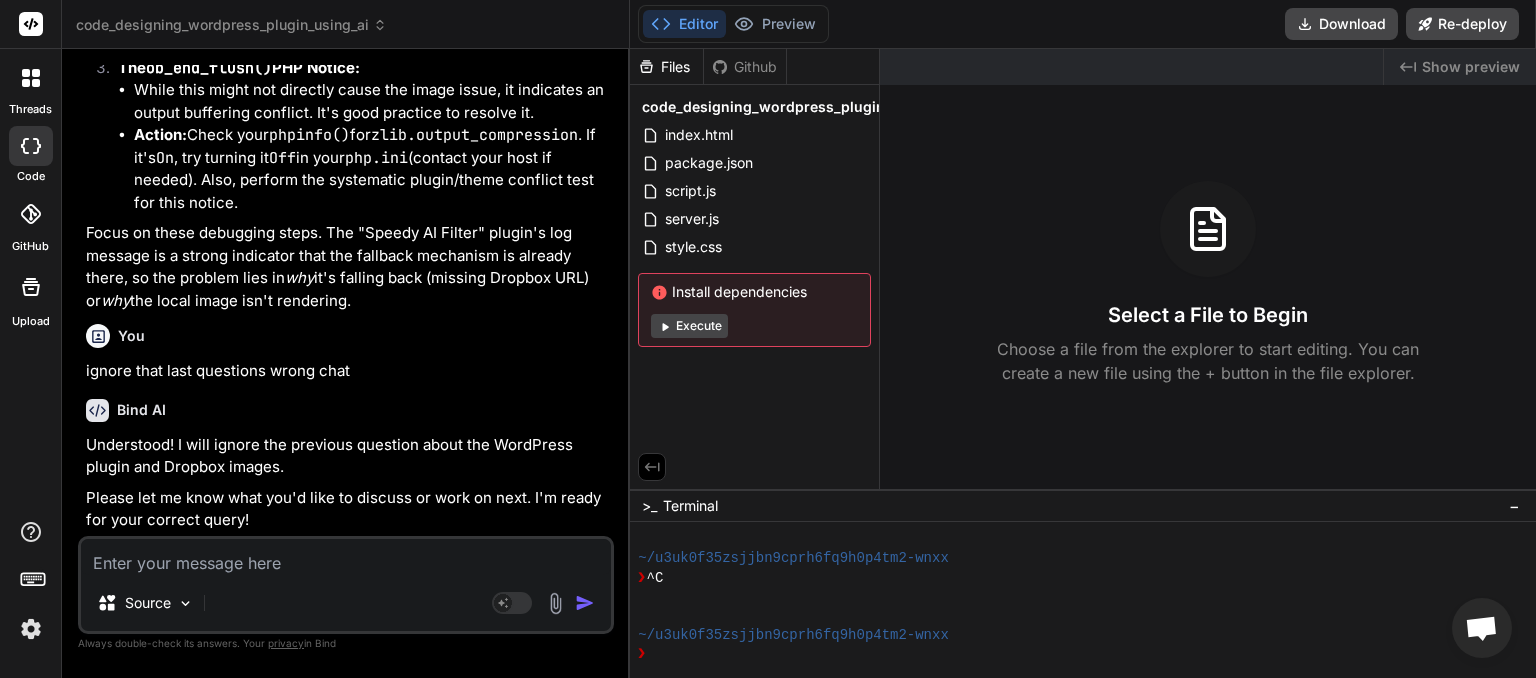 type on "p" 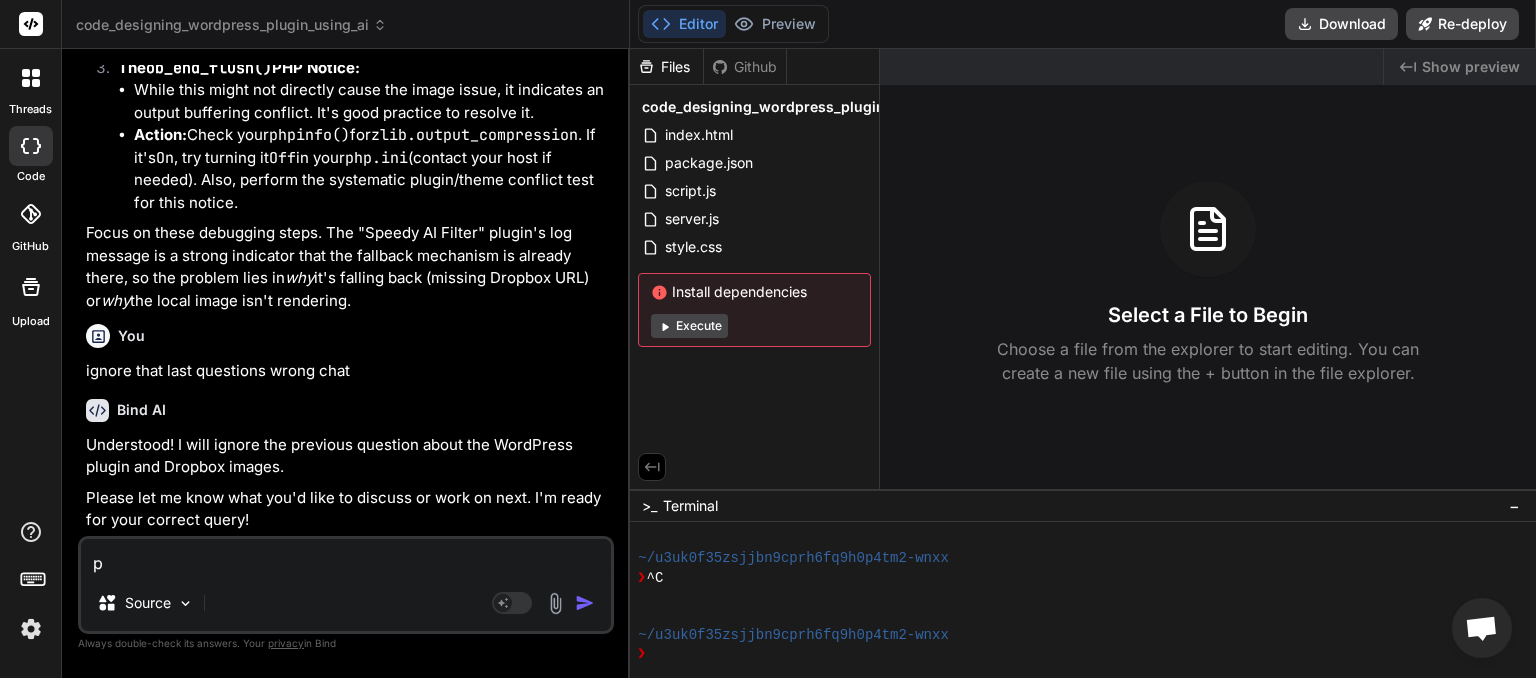 type on "pl" 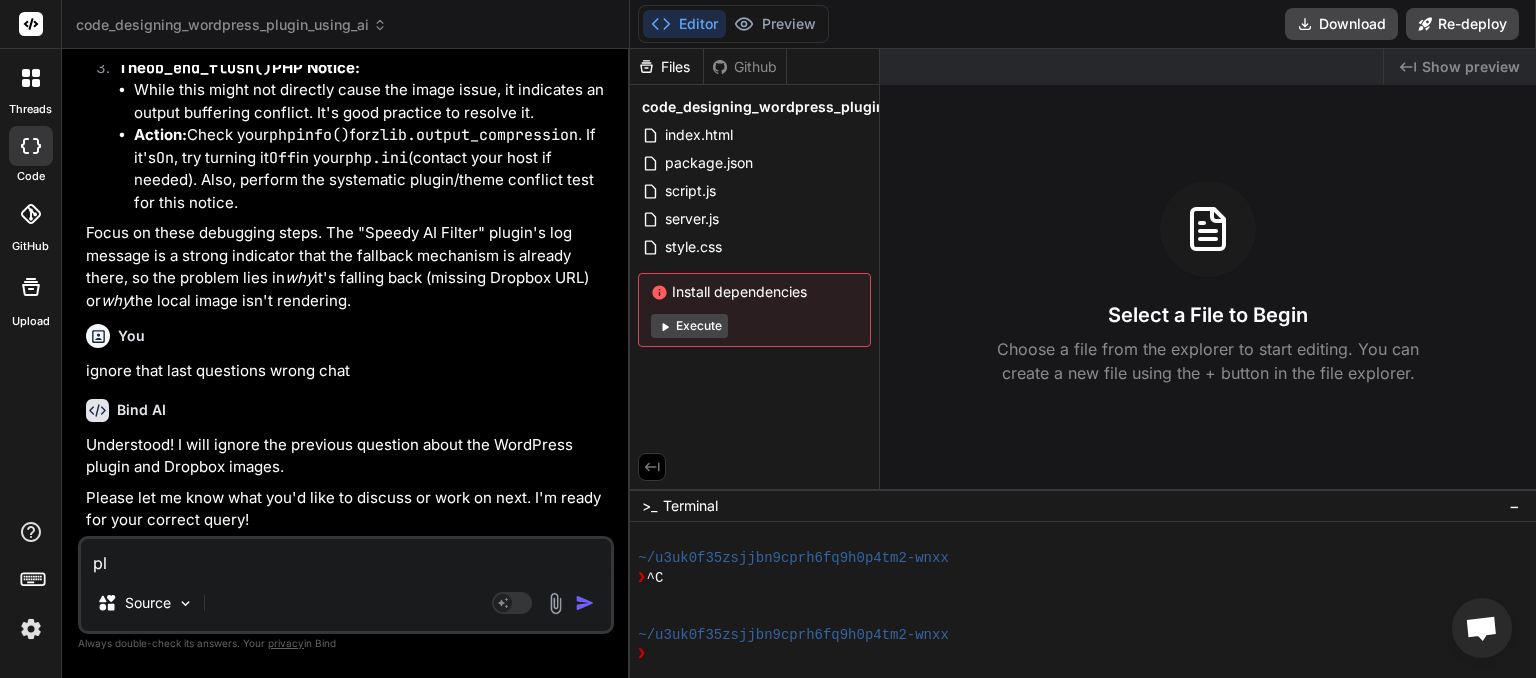 type on "ple" 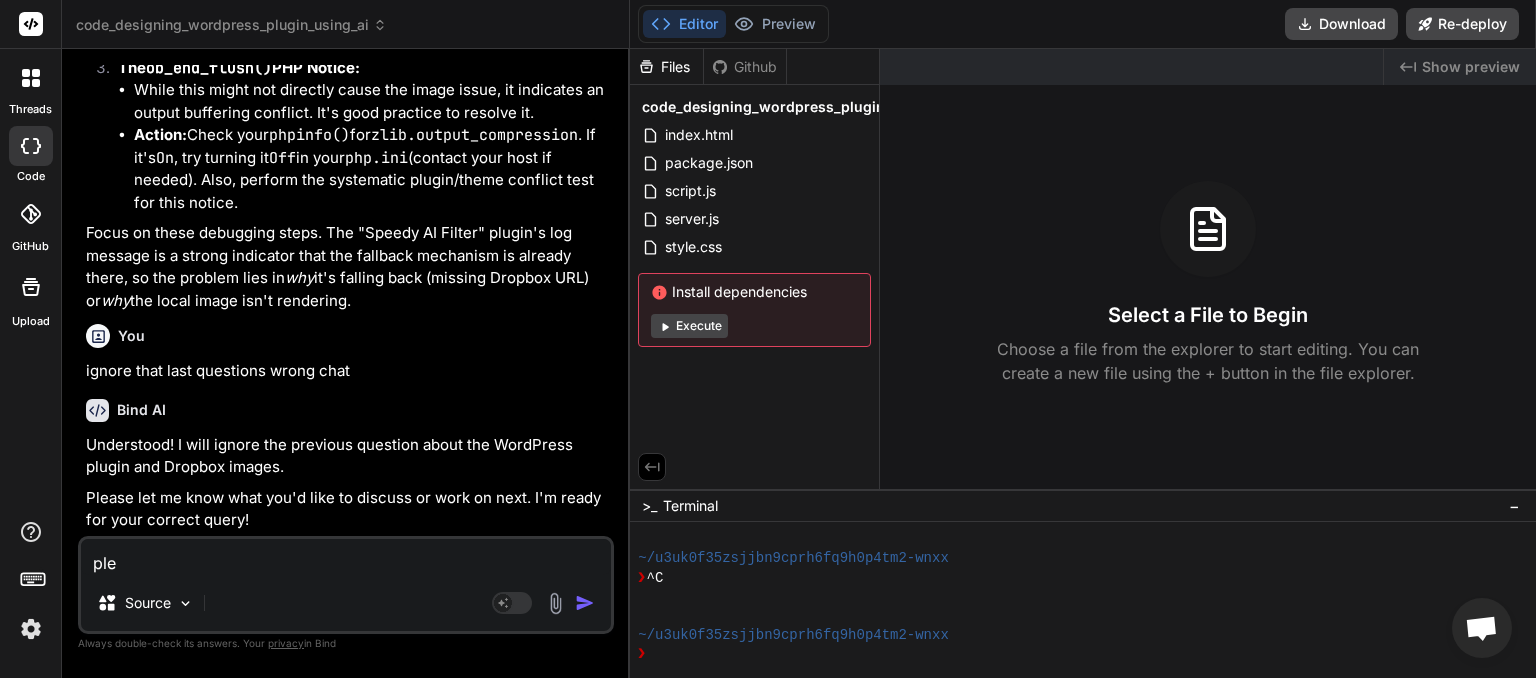 type on "plea" 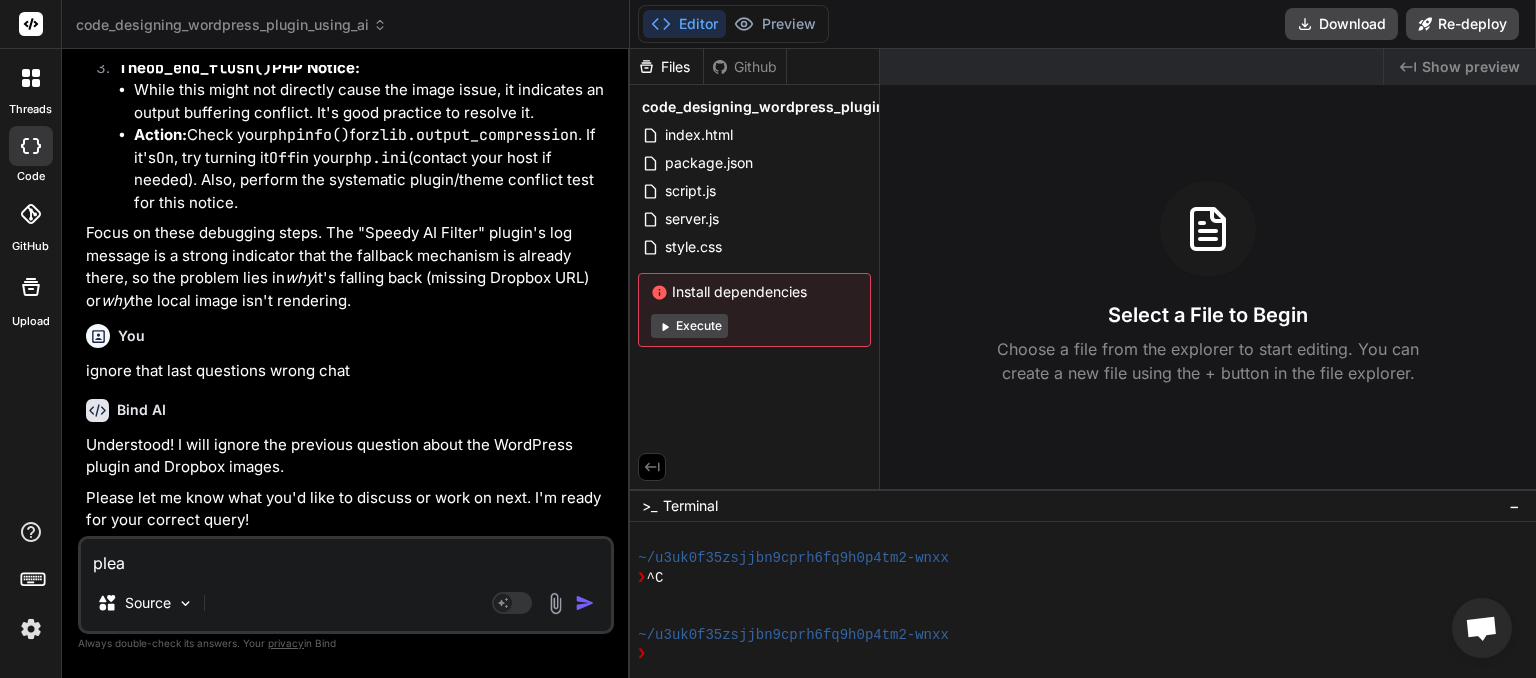 type on "pleas" 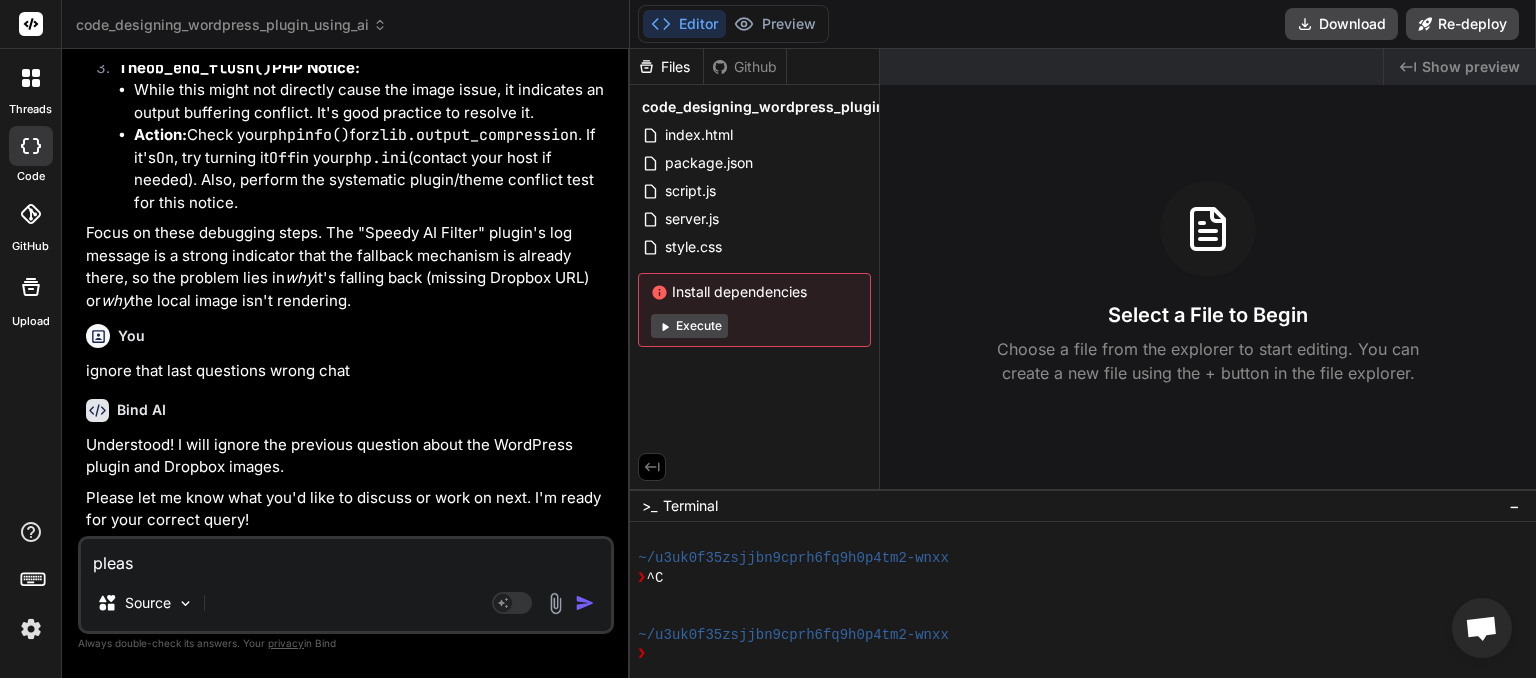 type on "please" 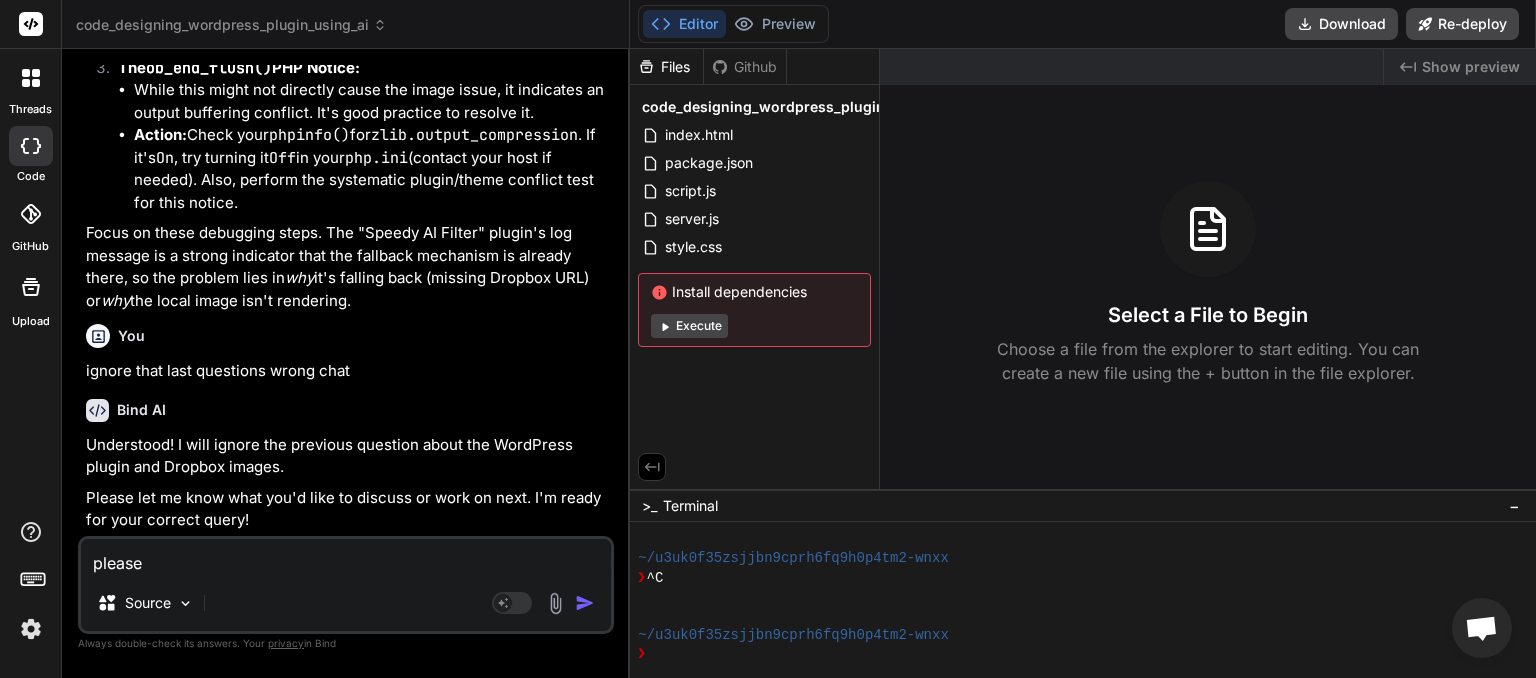 type on "please" 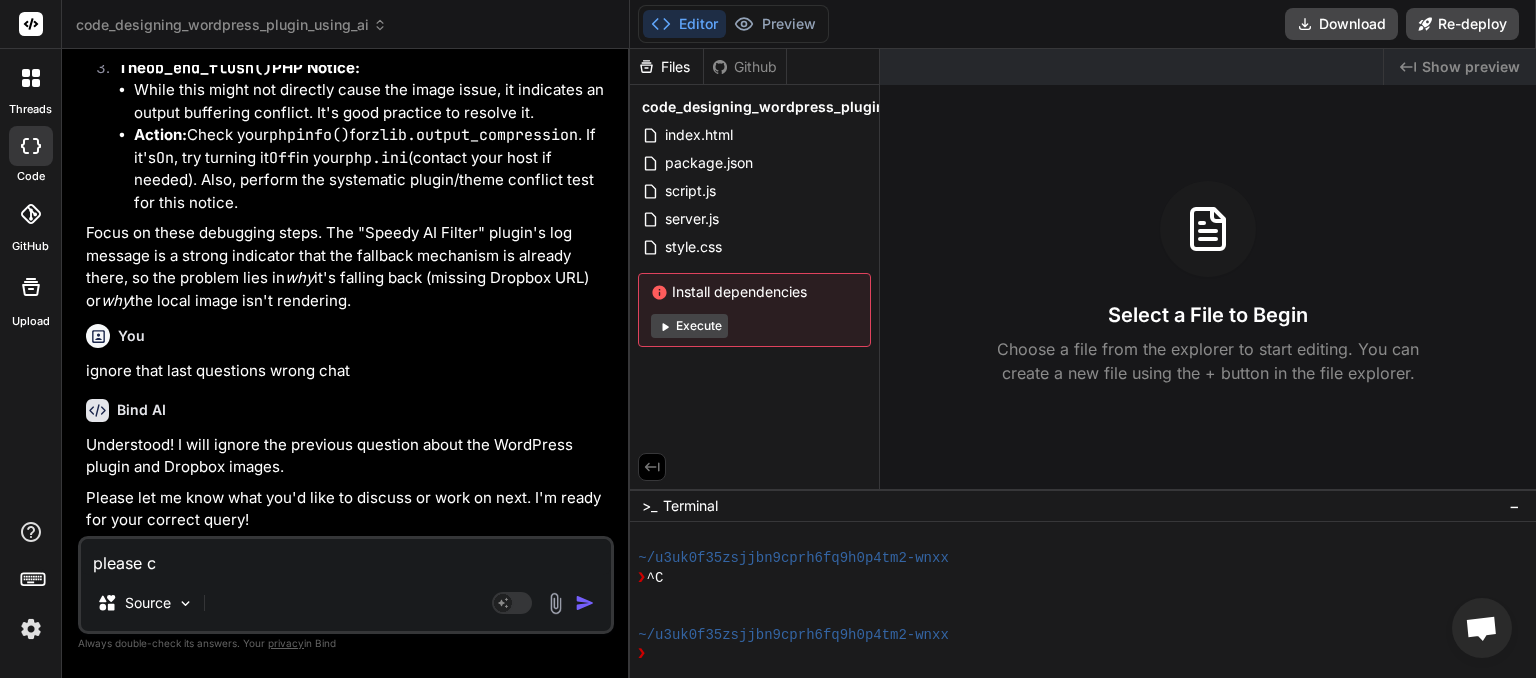 type on "please cr" 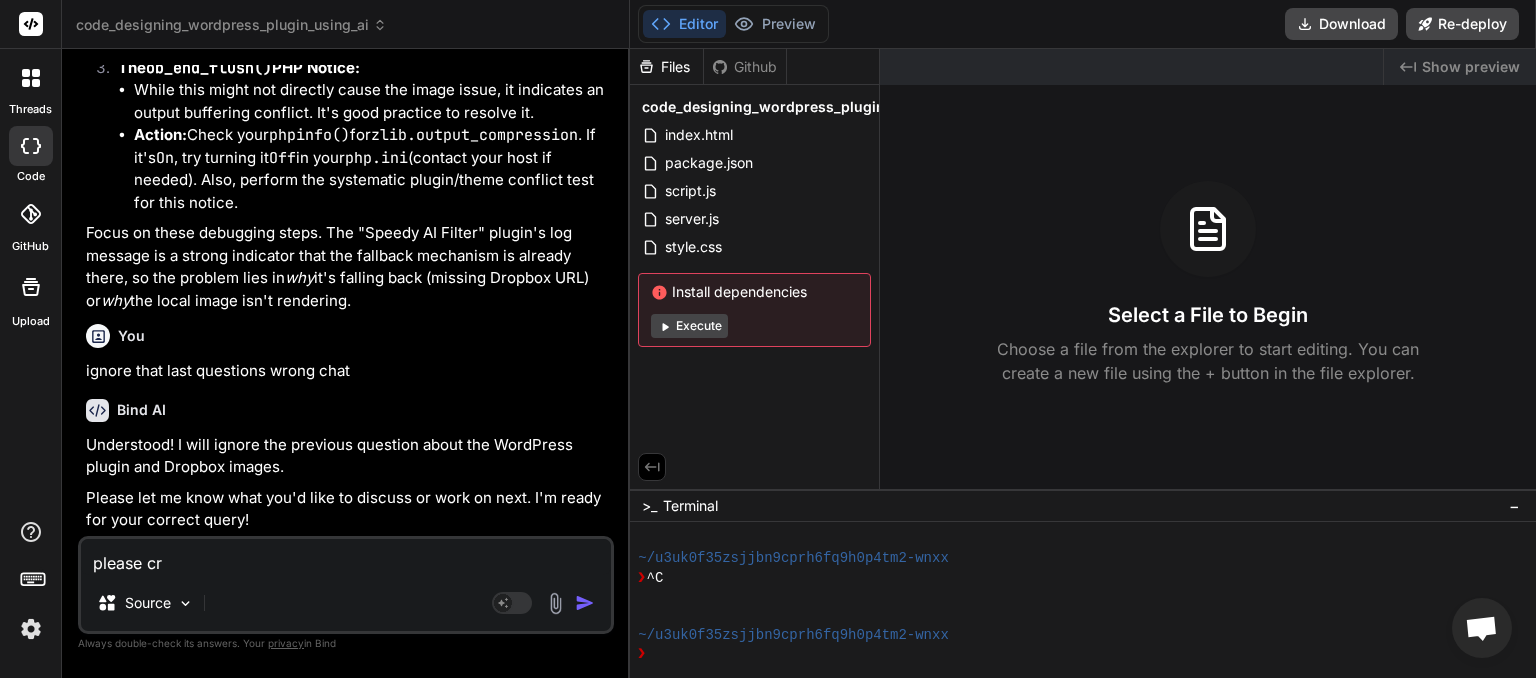 type on "please cre" 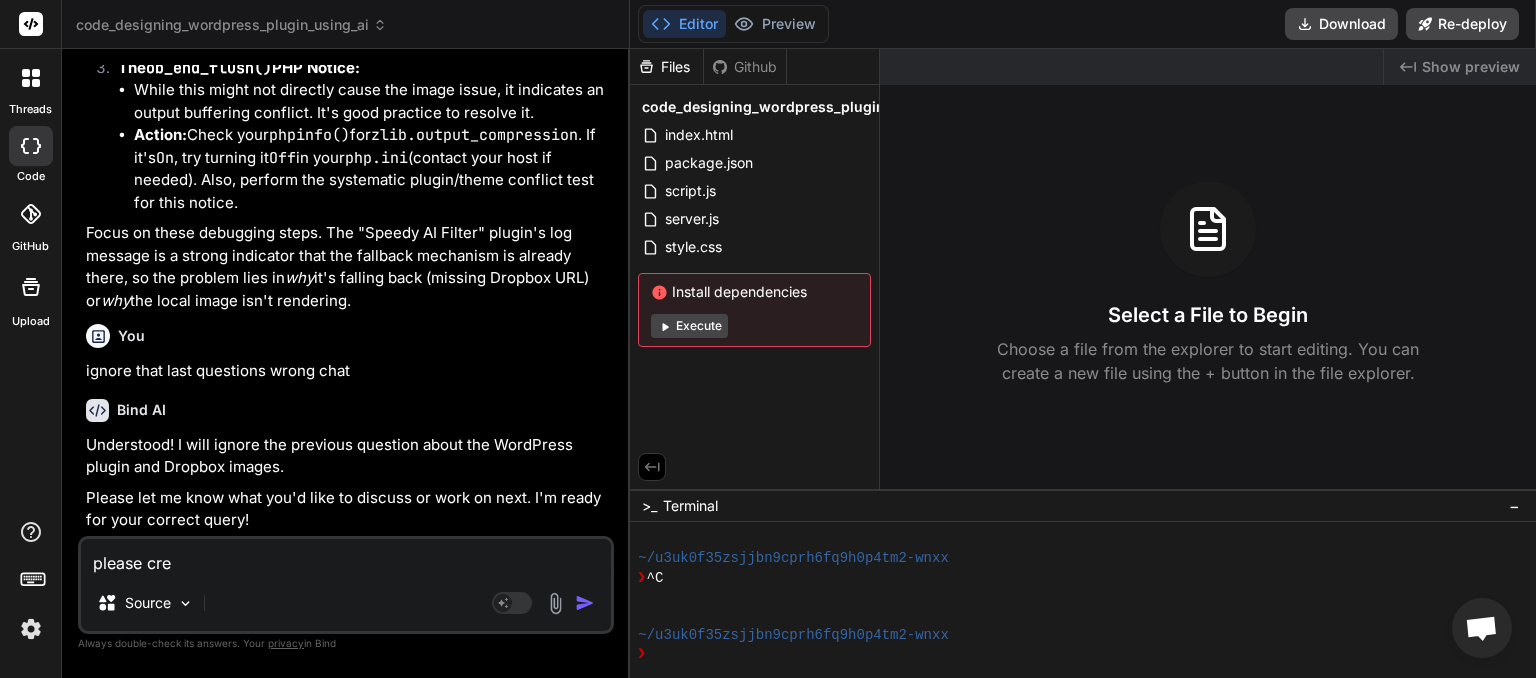 type on "please crer" 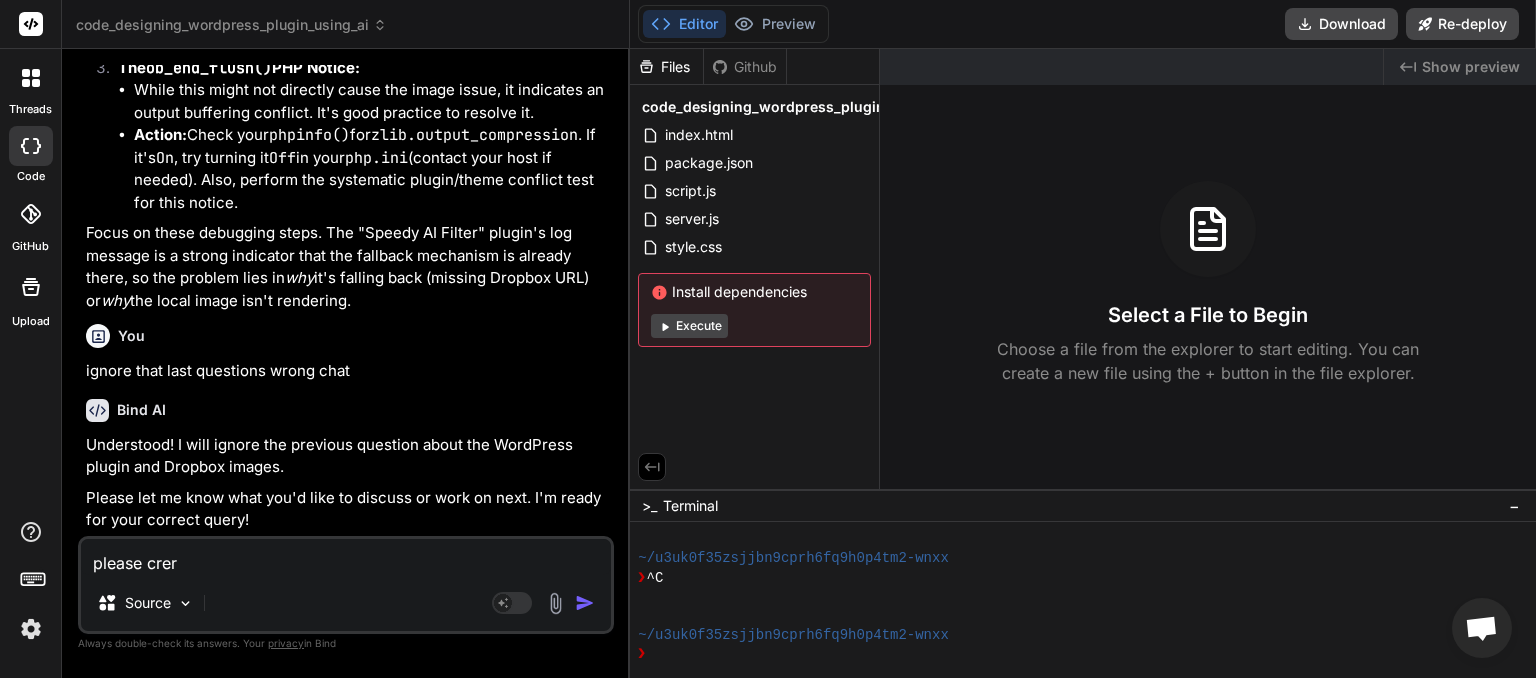 type on "please crera" 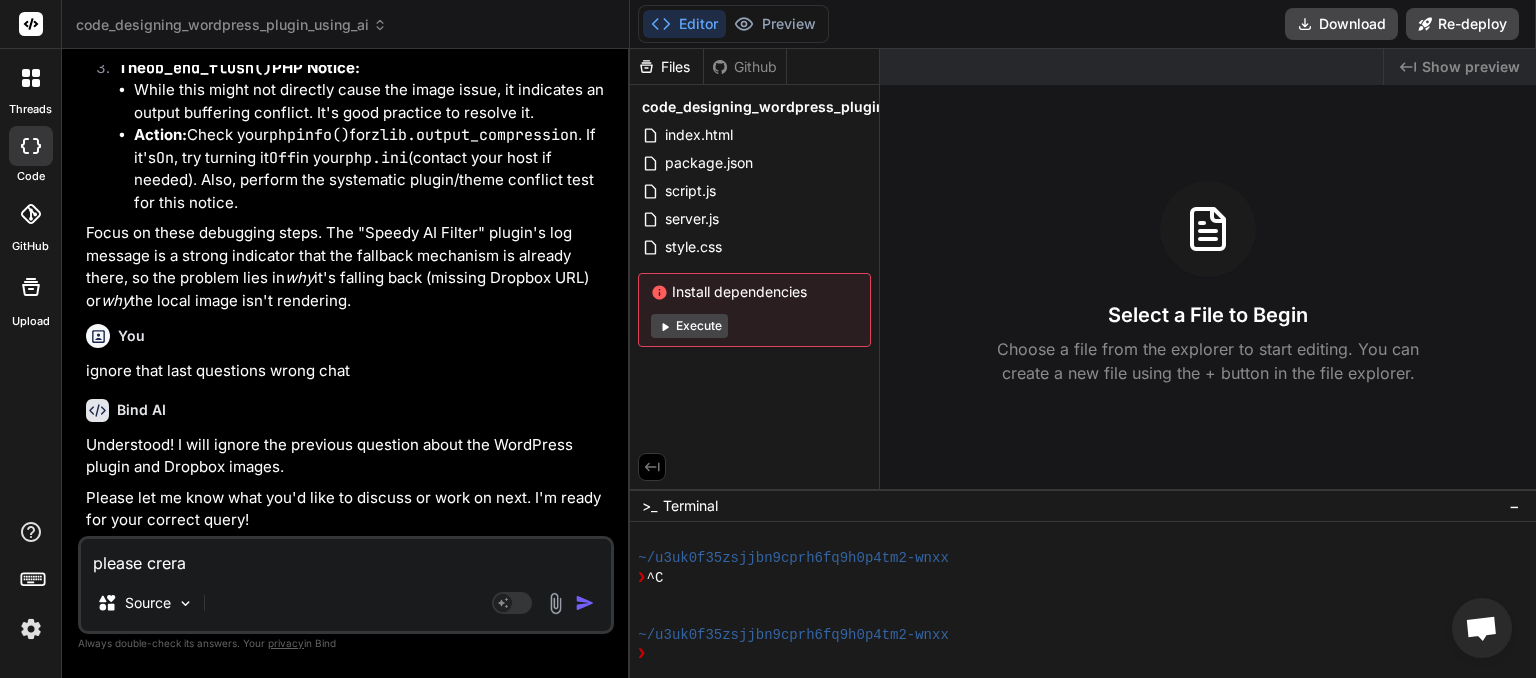 type on "please crerat" 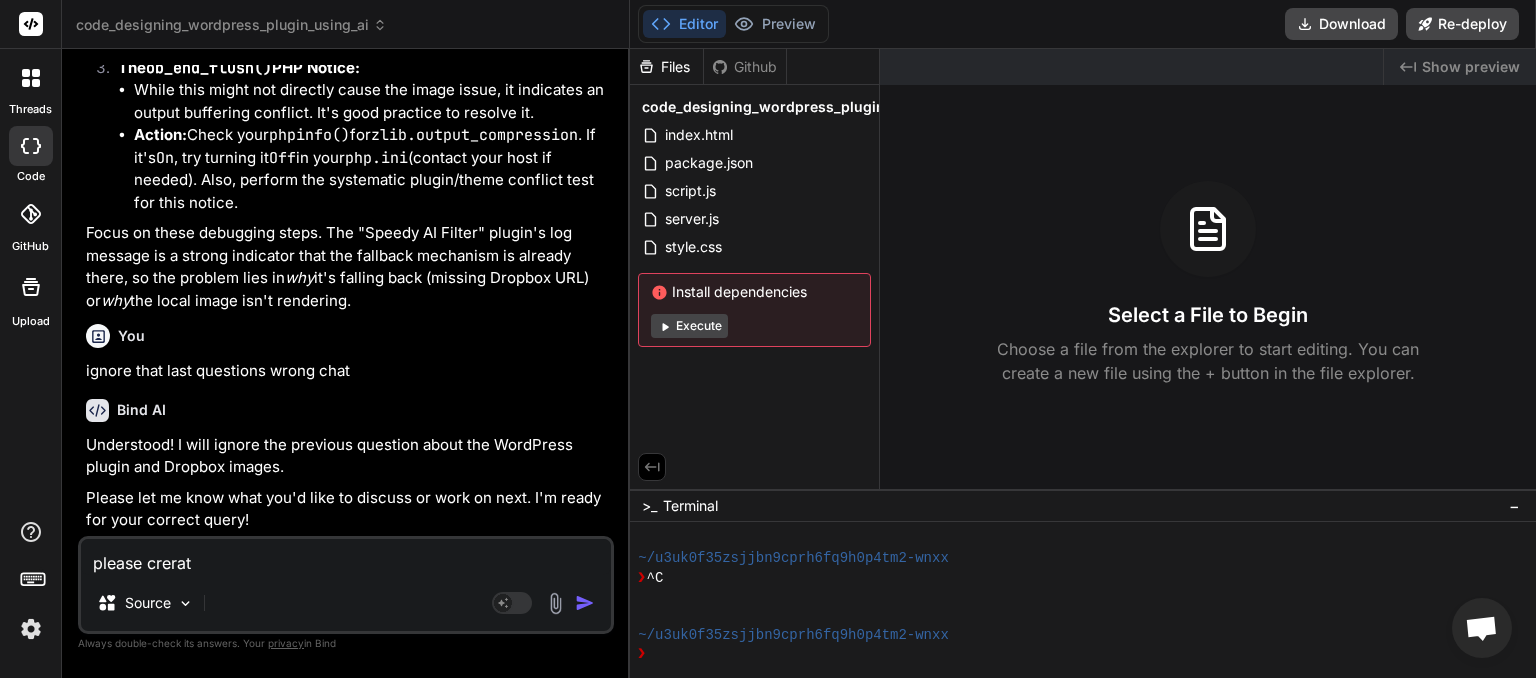 type on "please crera" 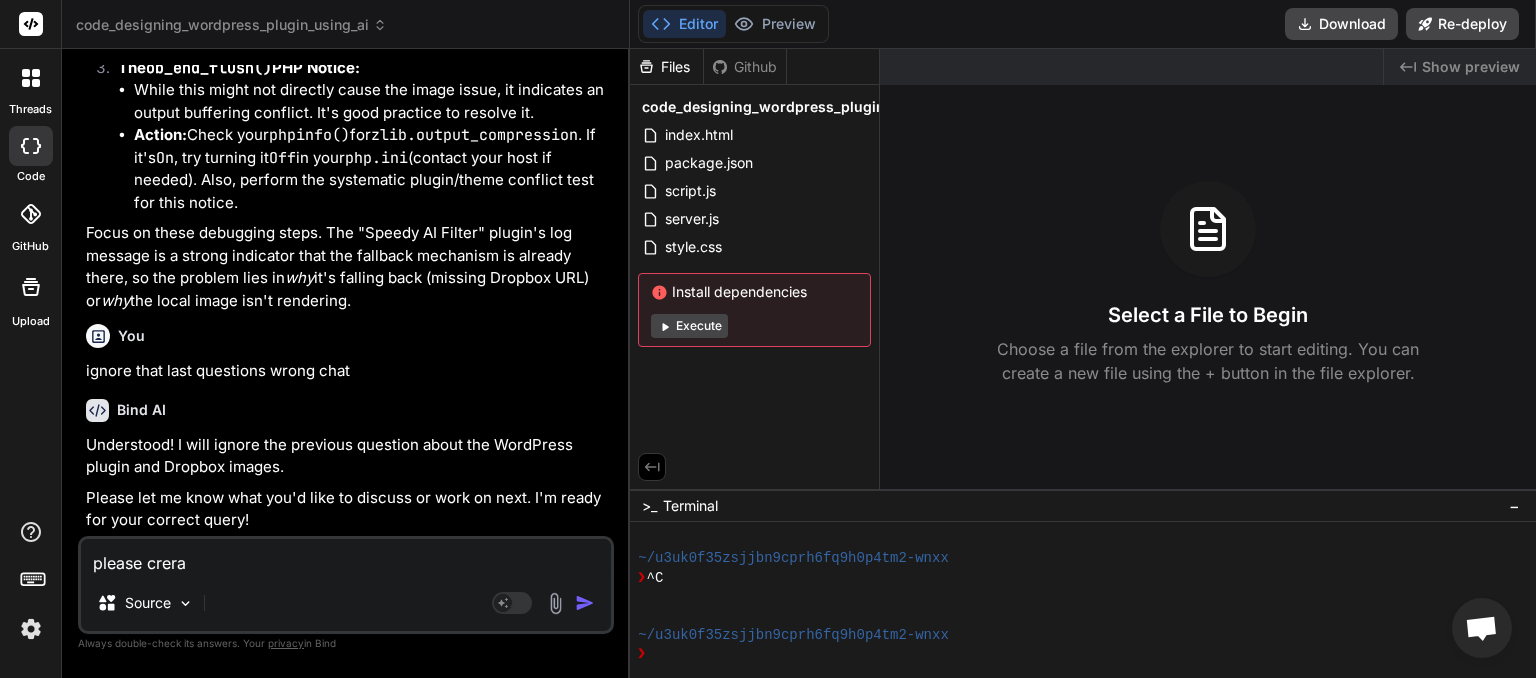 type on "please crer" 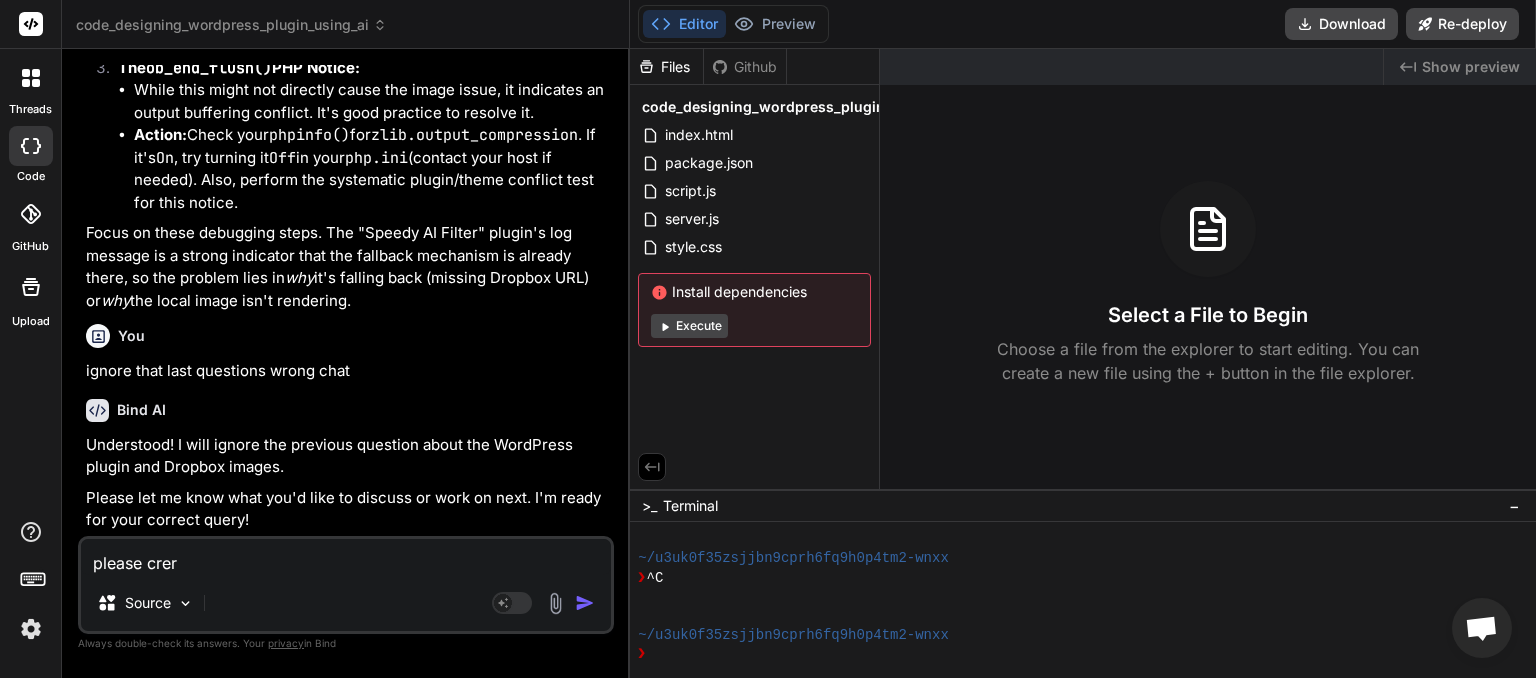 type on "please cre" 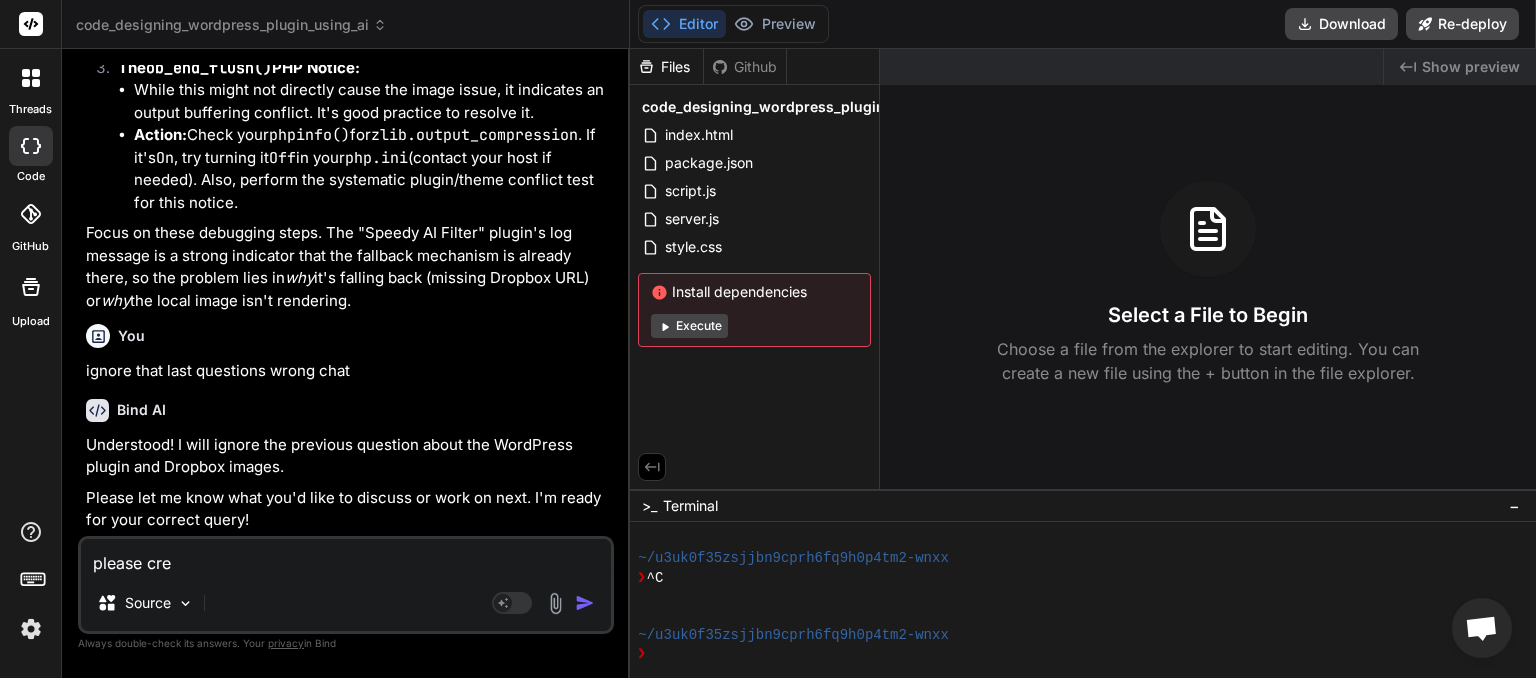 type on "please crea" 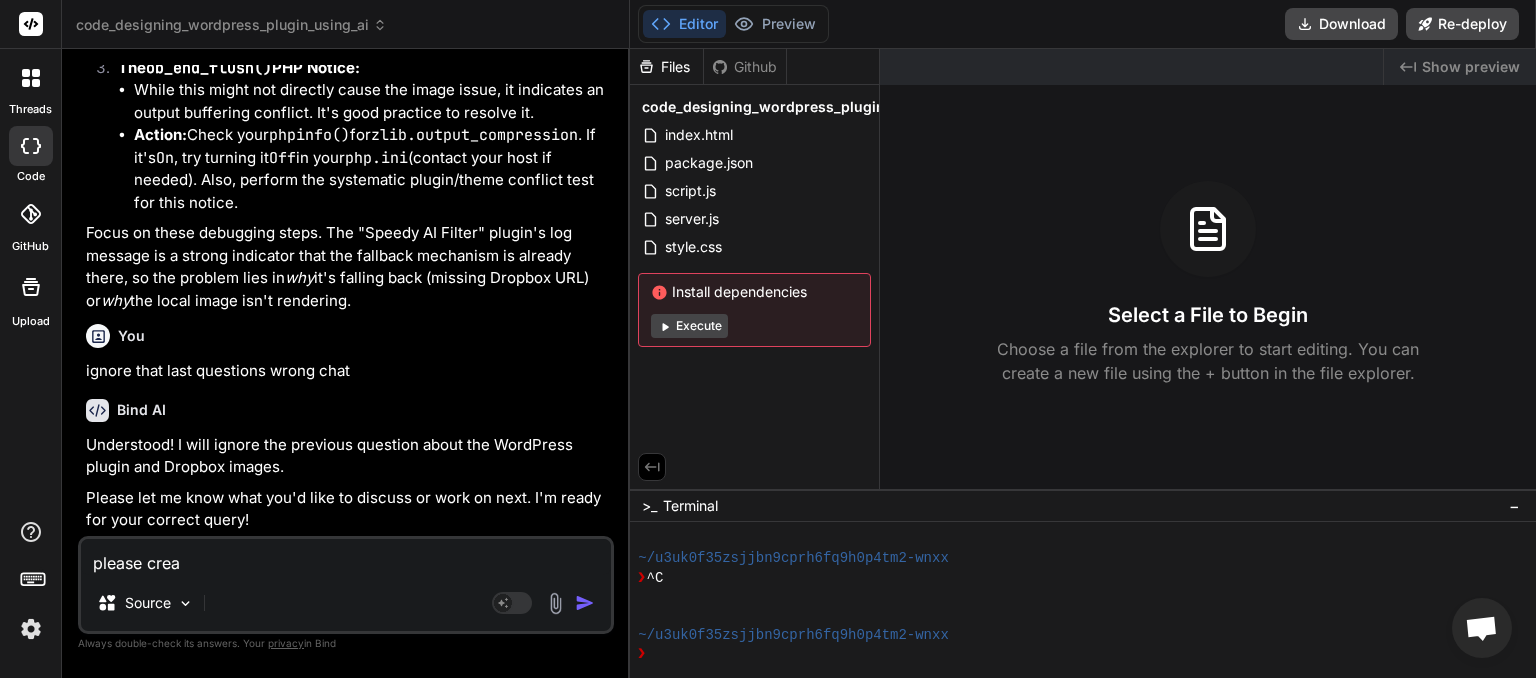 type on "please creat" 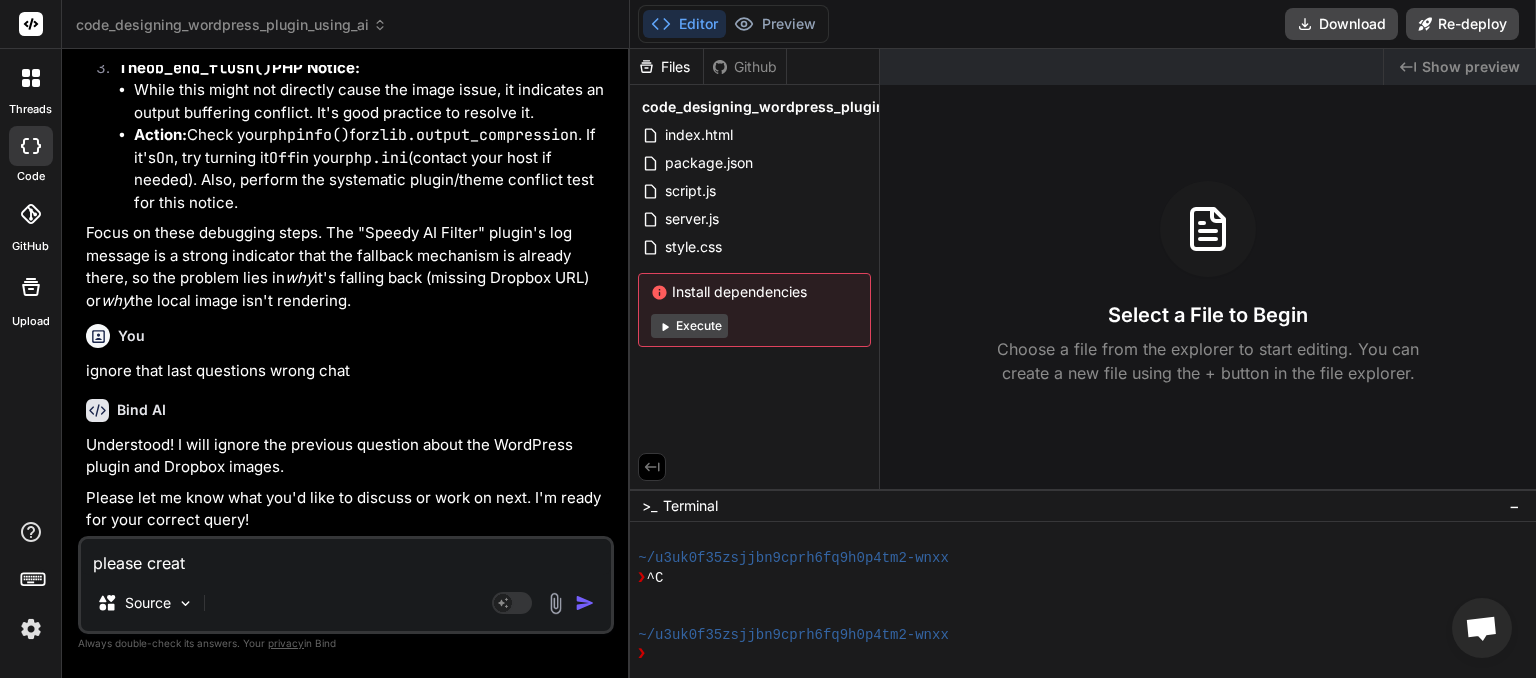type on "please create" 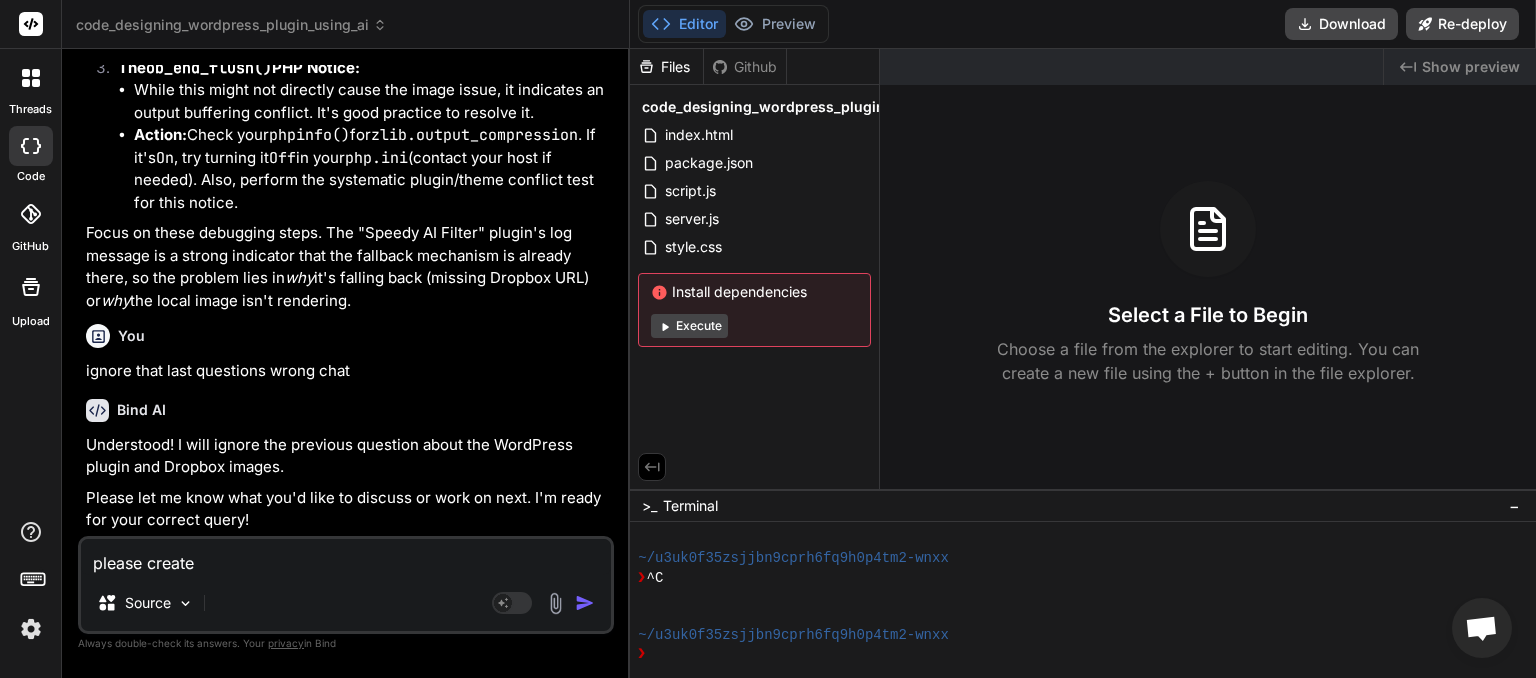 type on "please create" 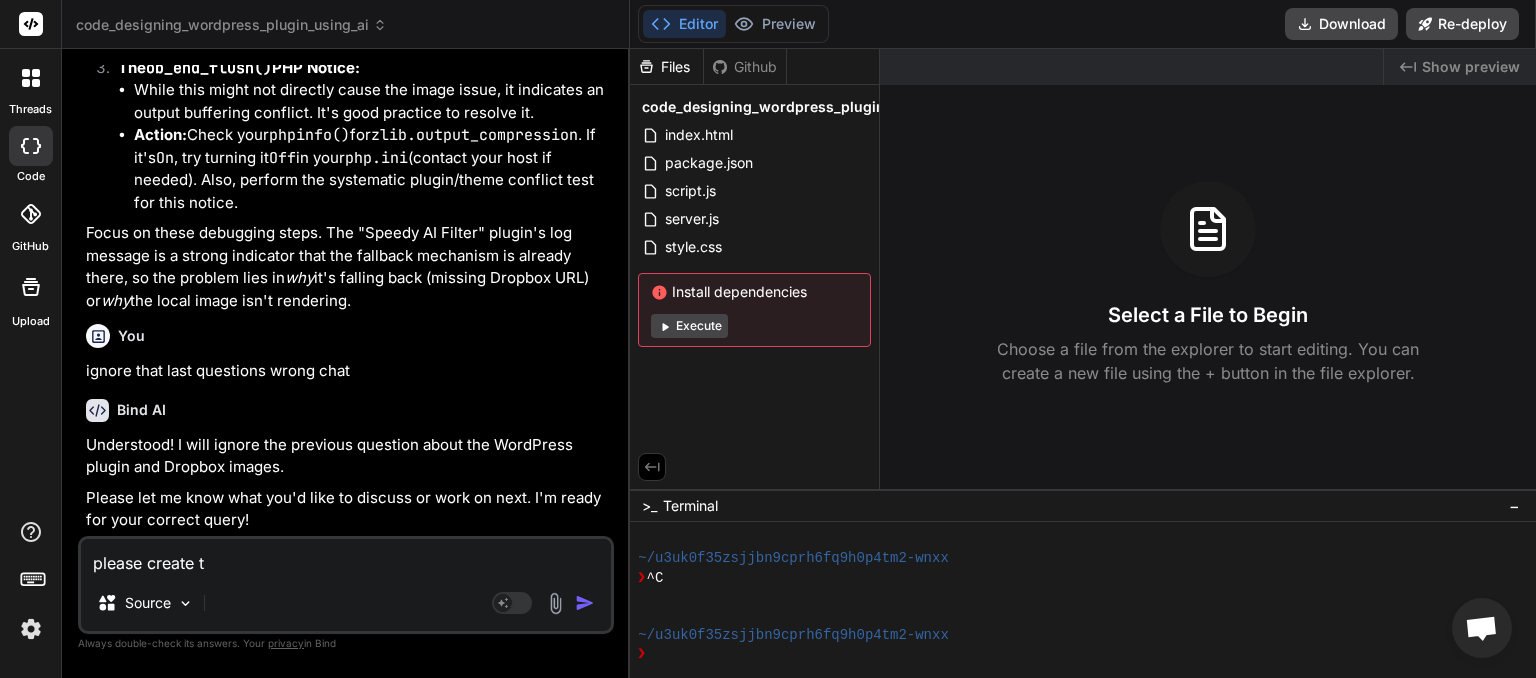 type on "please create th" 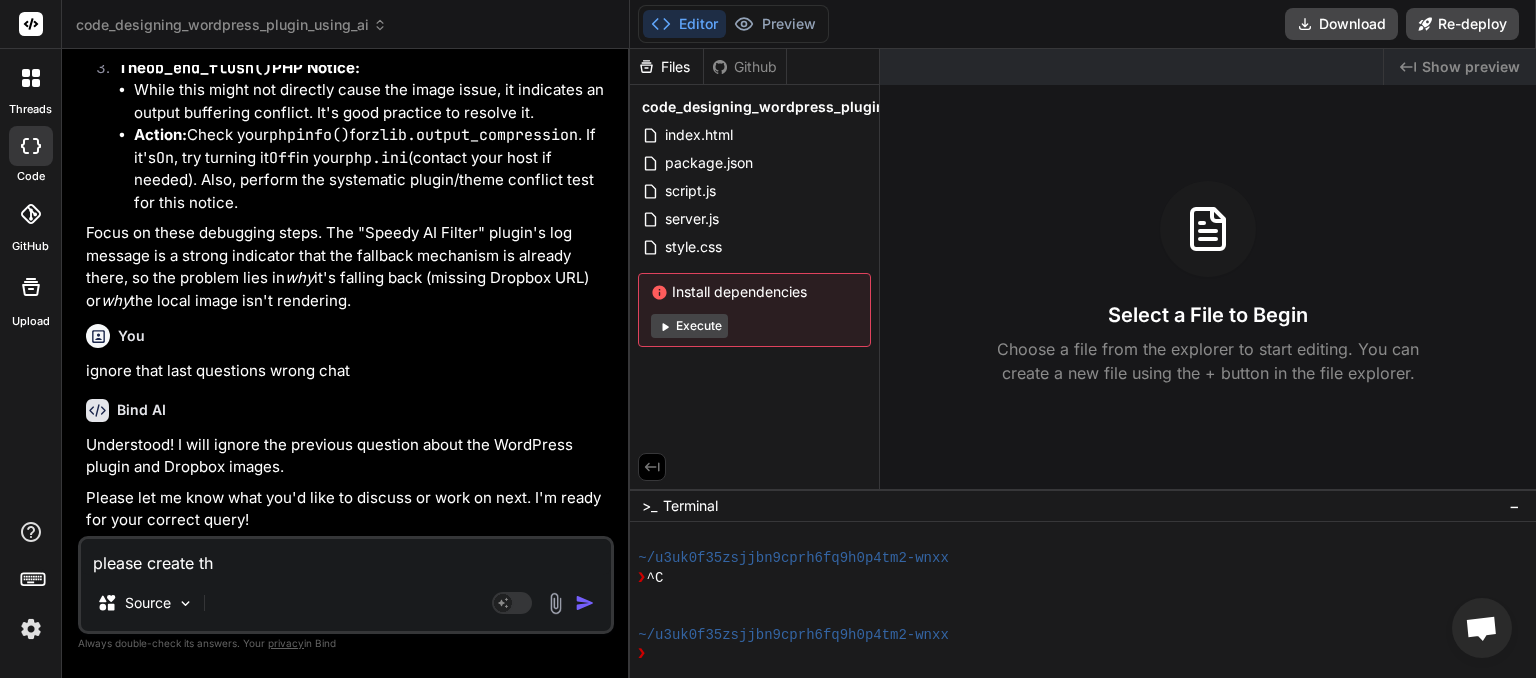 type on "please create the" 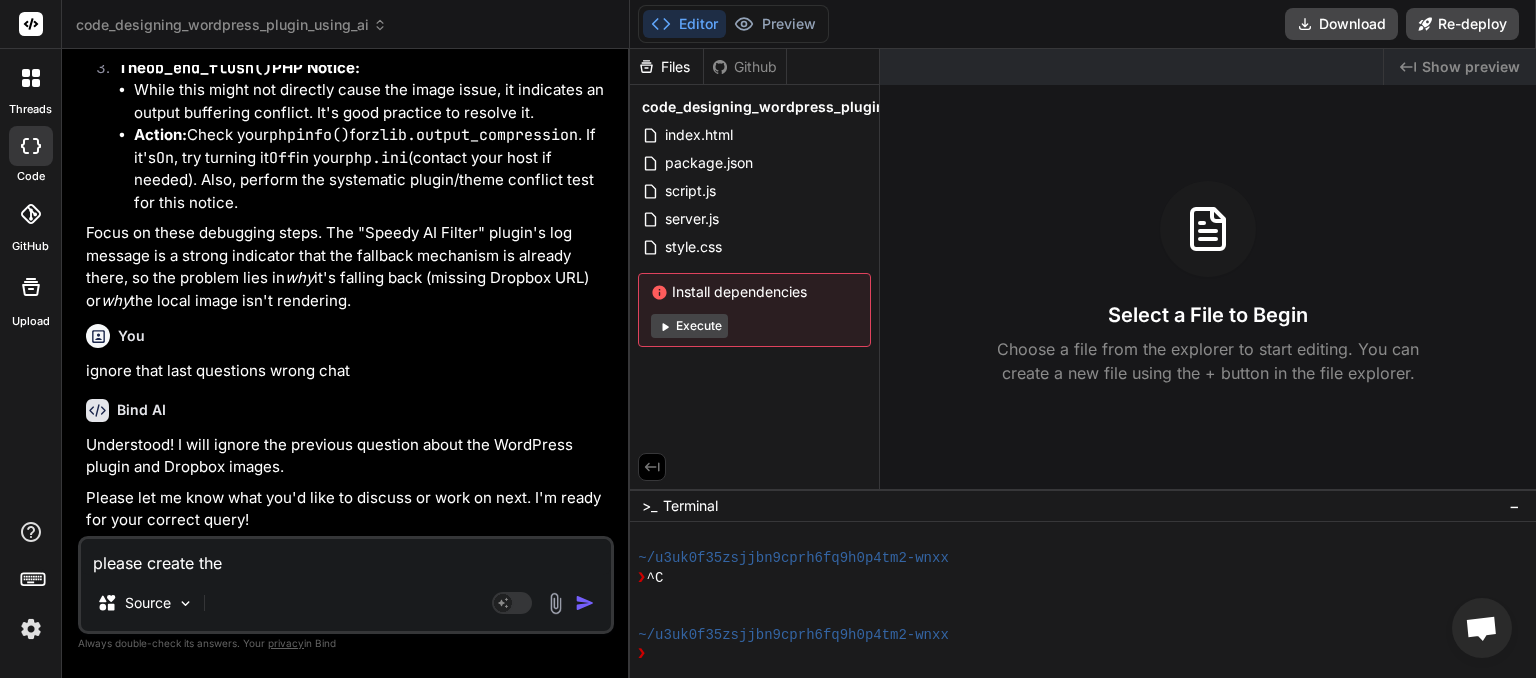 type on "please create the" 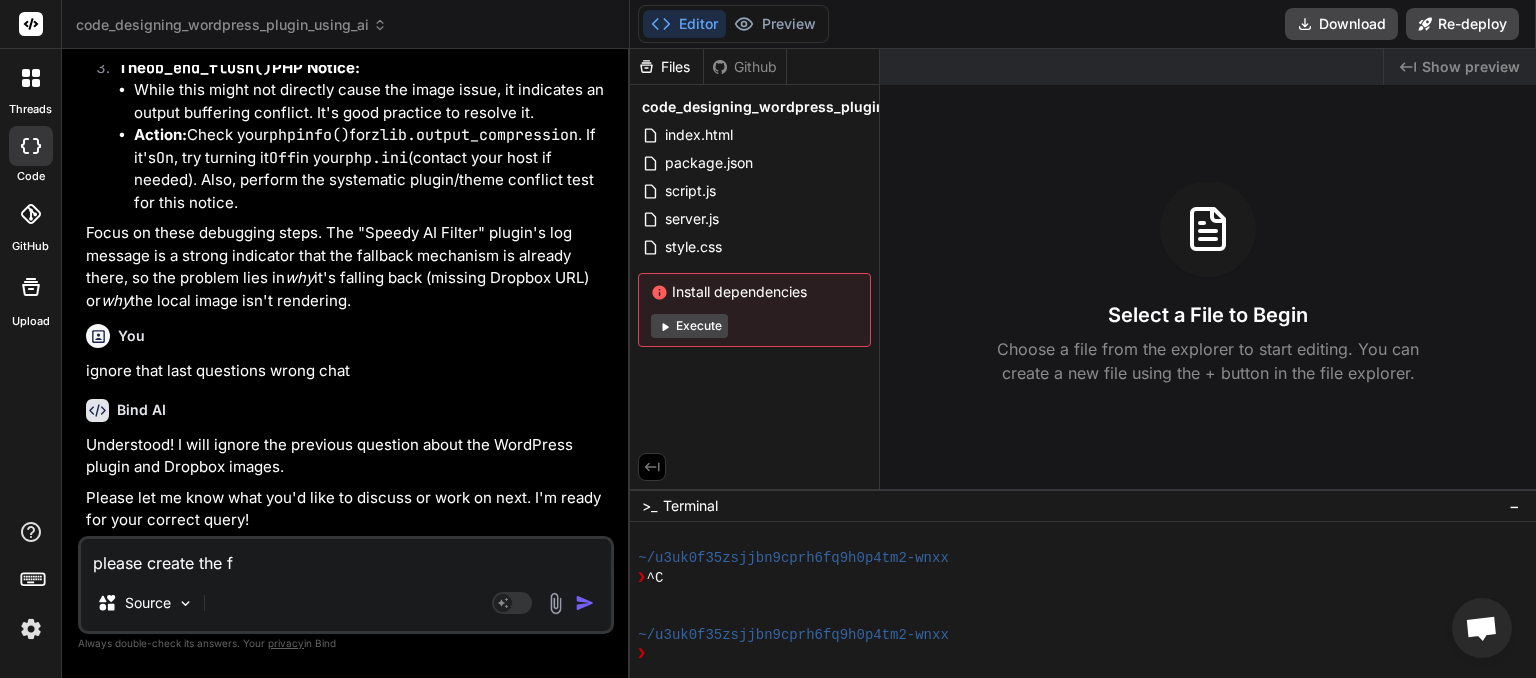 type on "please create the fi" 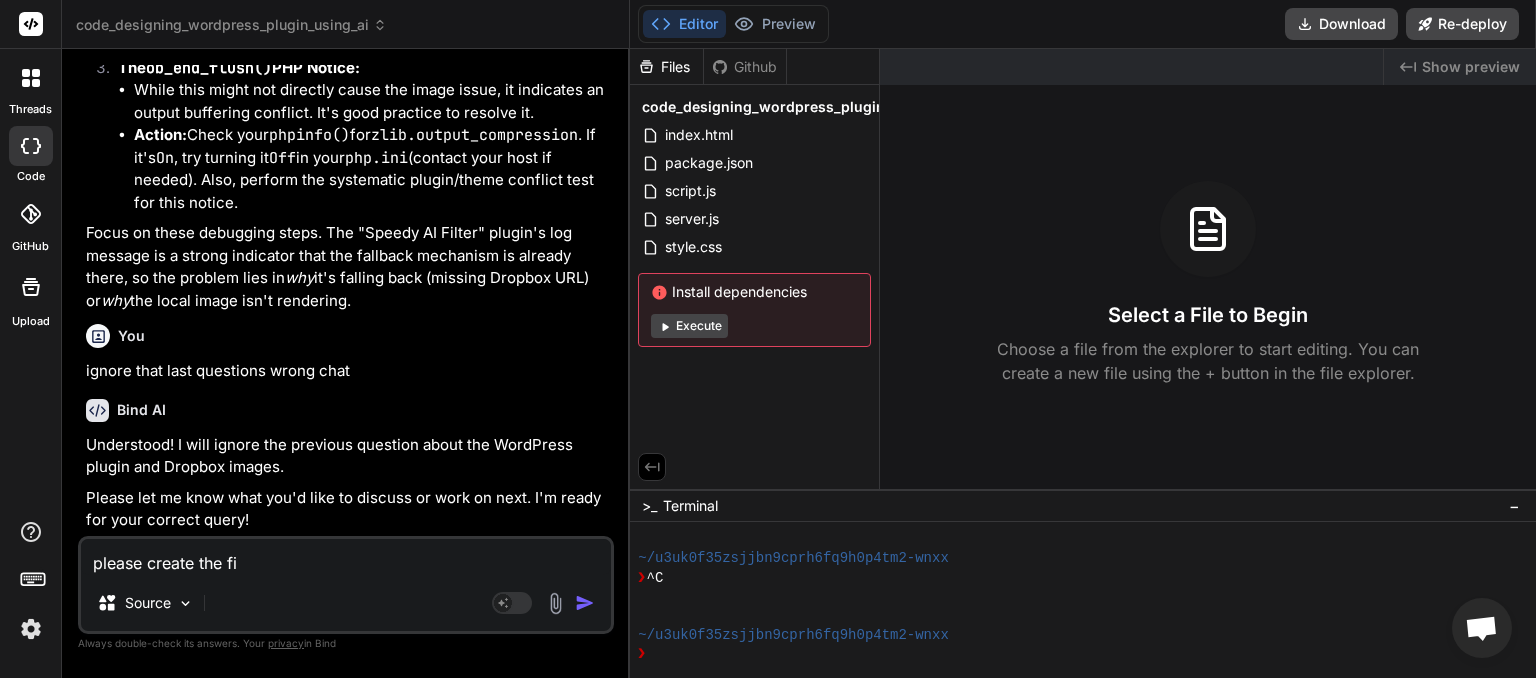 type on "please create the fil" 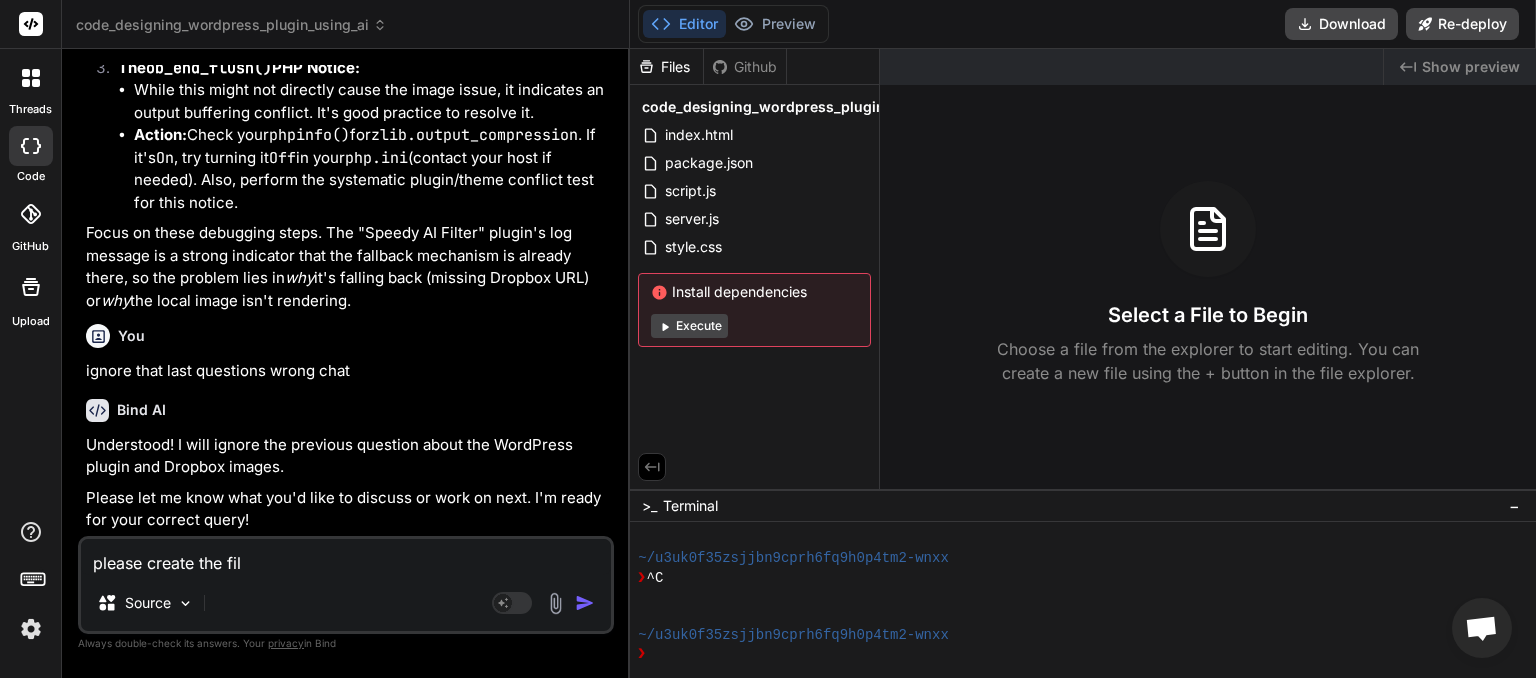 type on "please create the file" 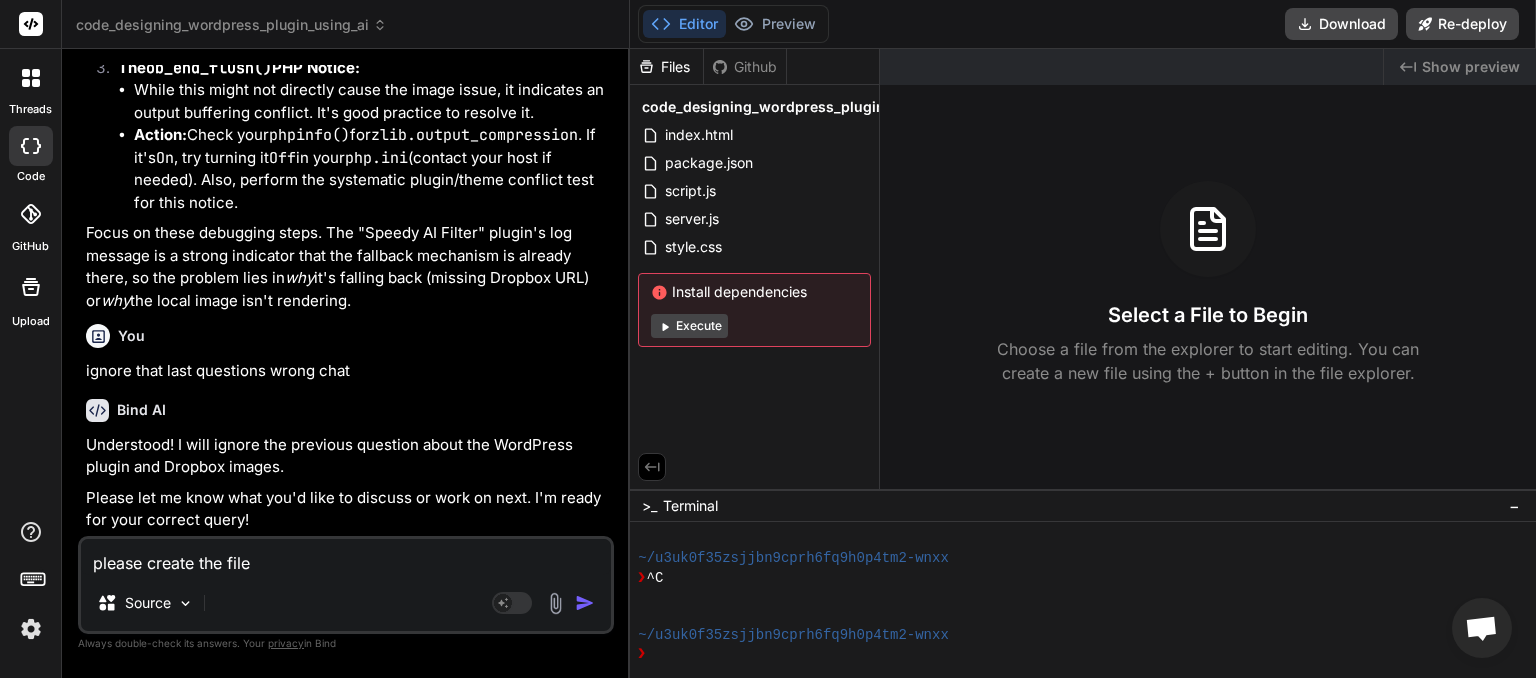 type on "please create the files" 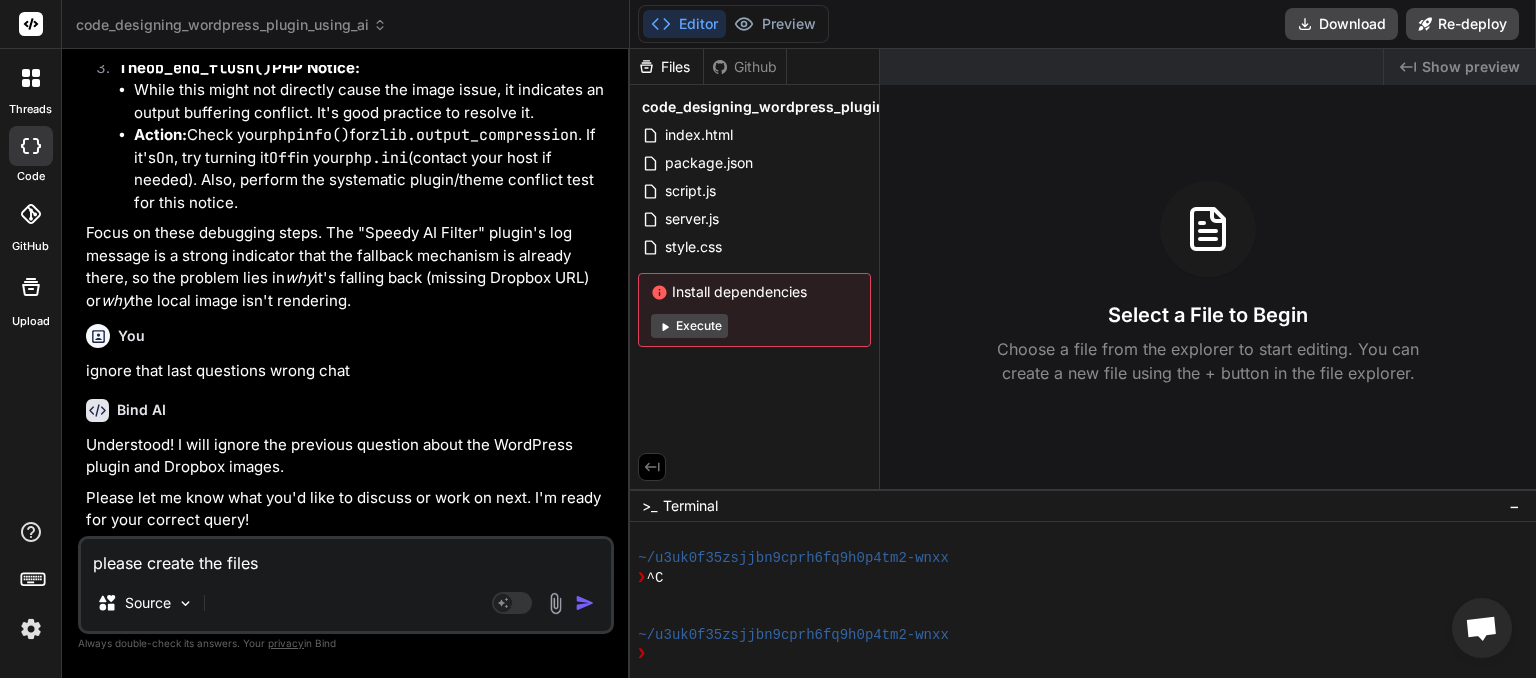 type on "please create the files" 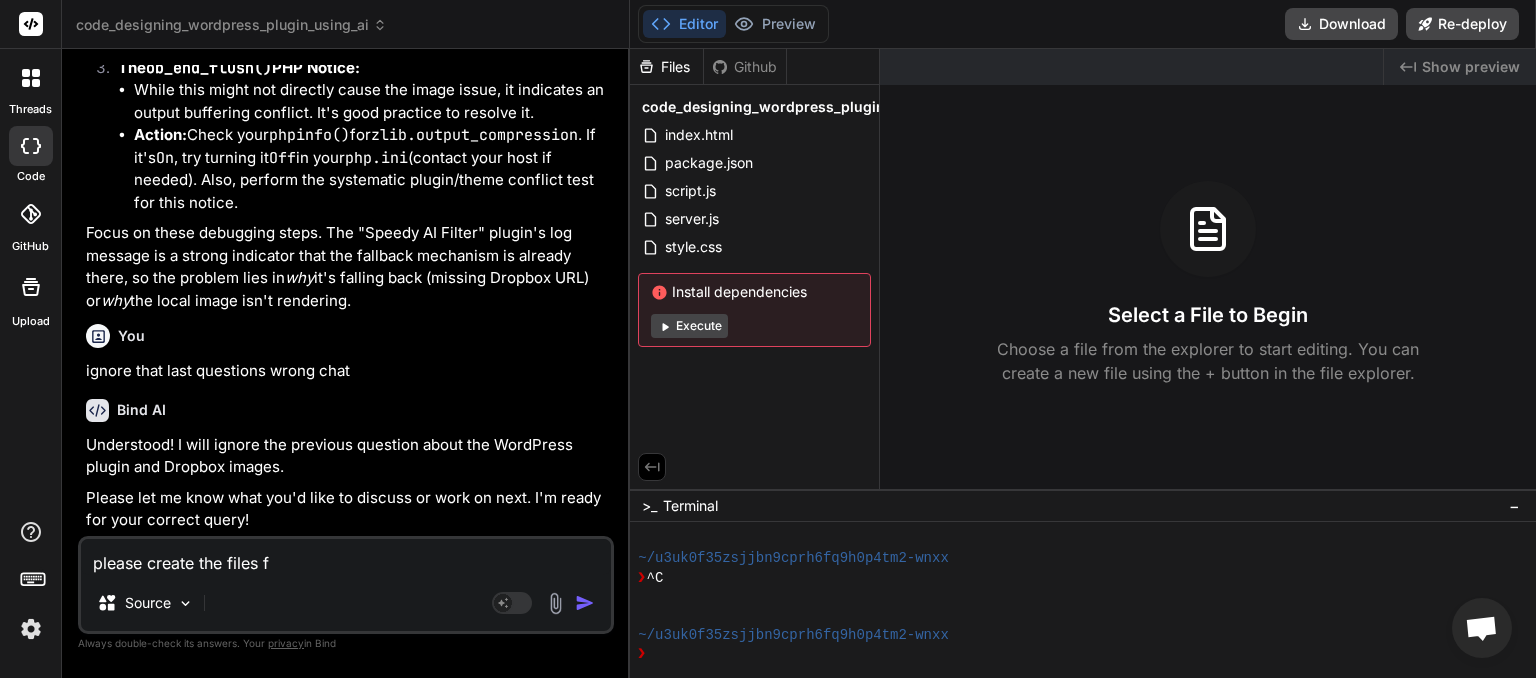type on "please create the files fo" 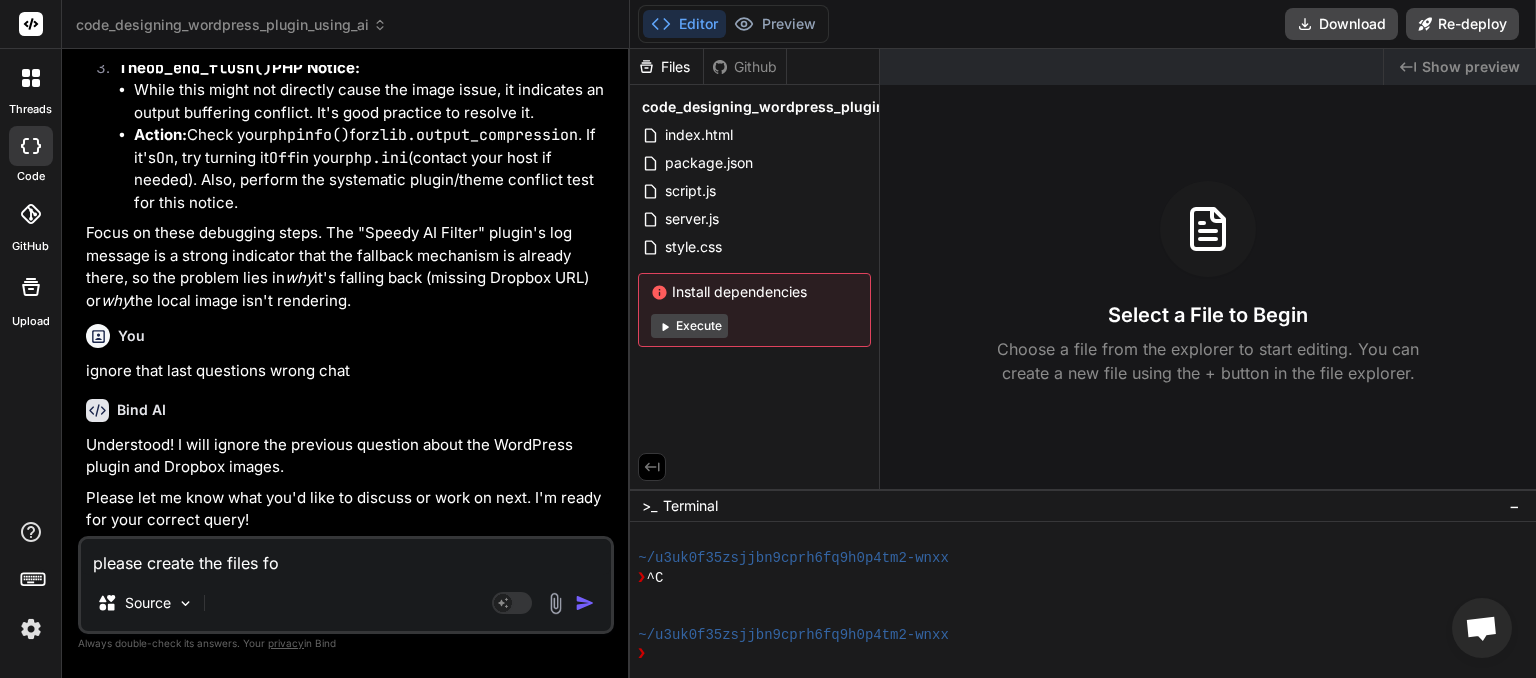 type on "please create the files for" 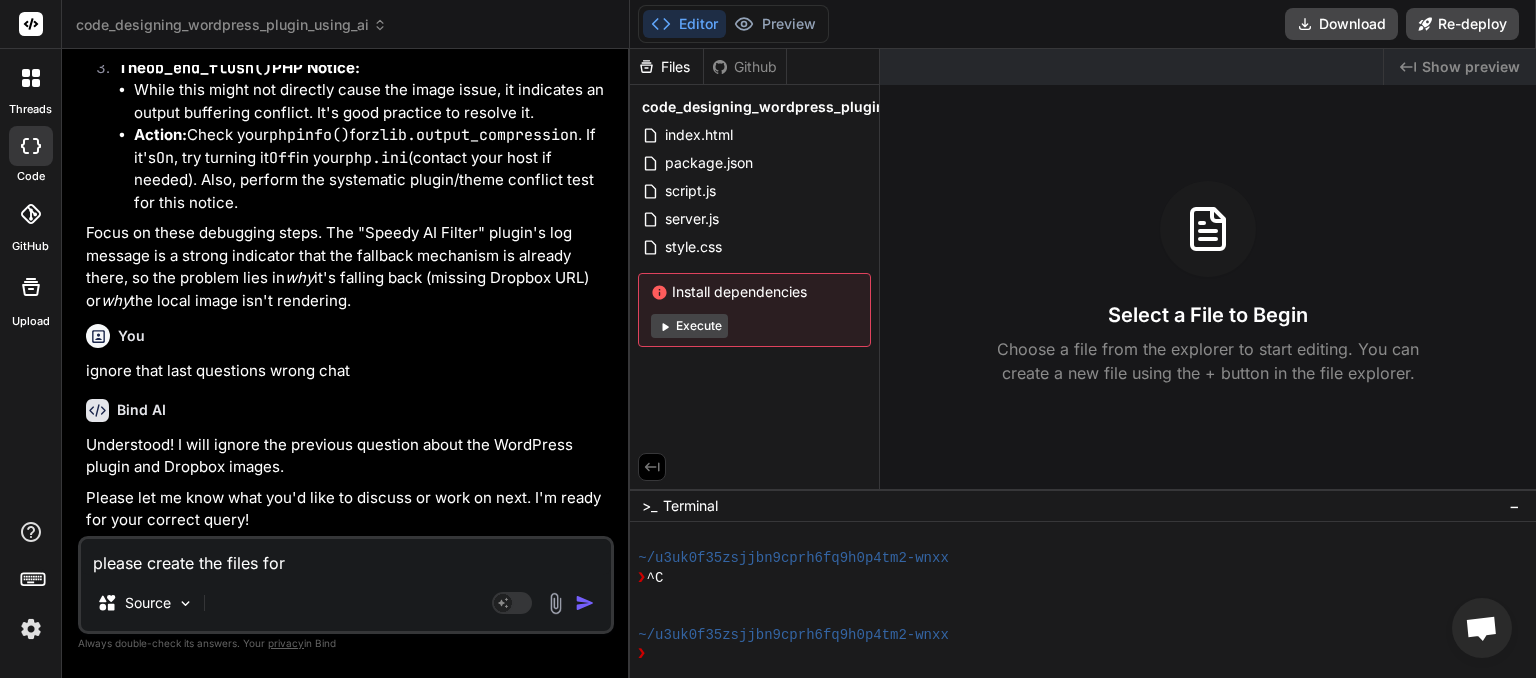 type on "please create the files for" 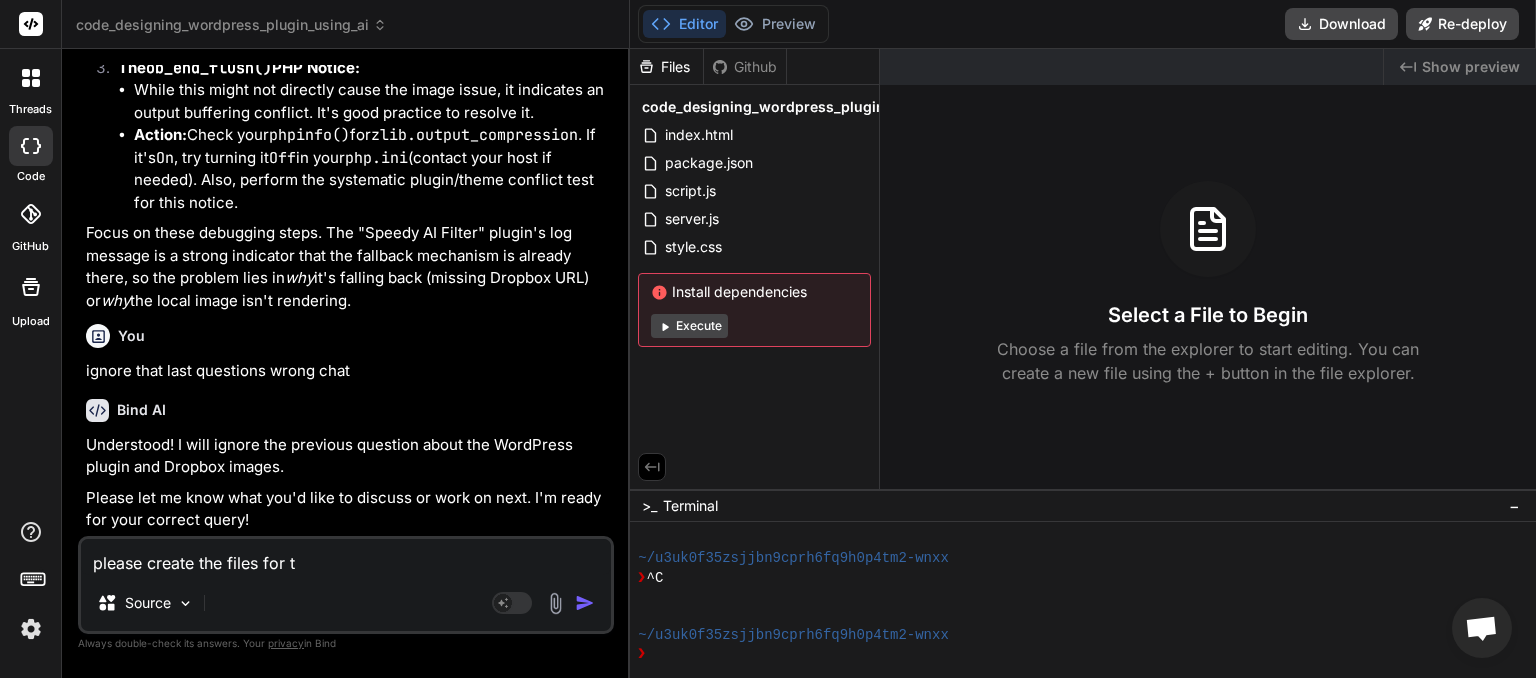 type on "please create the files for th" 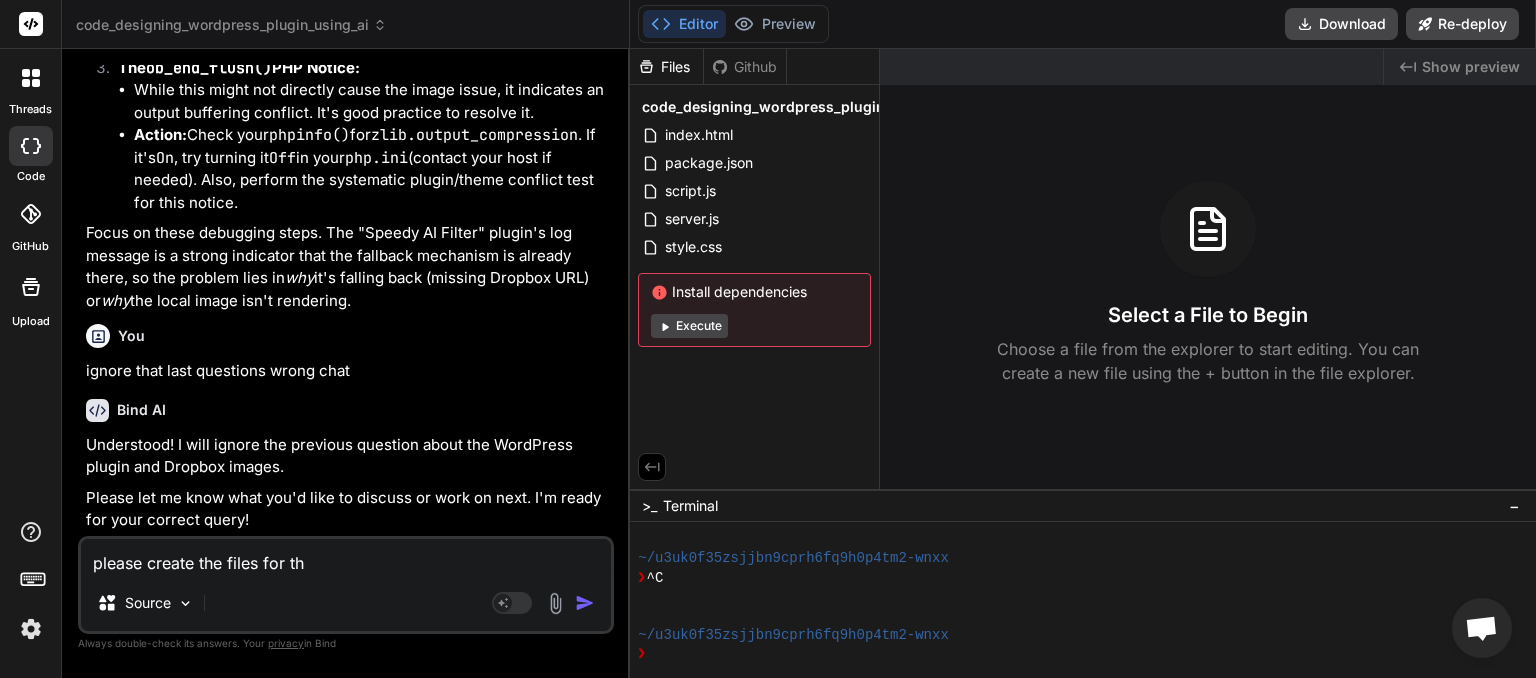 type on "please create the files for thi" 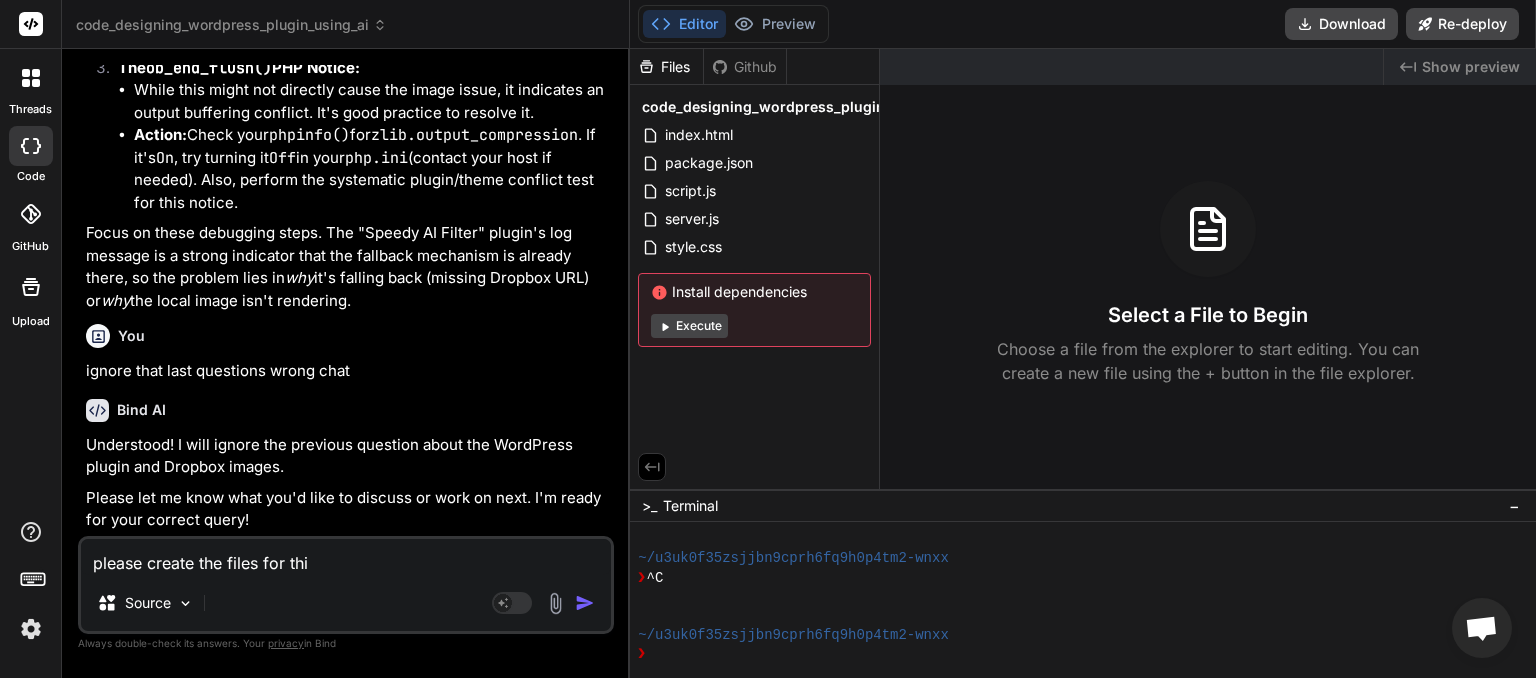 type on "please create the files for this" 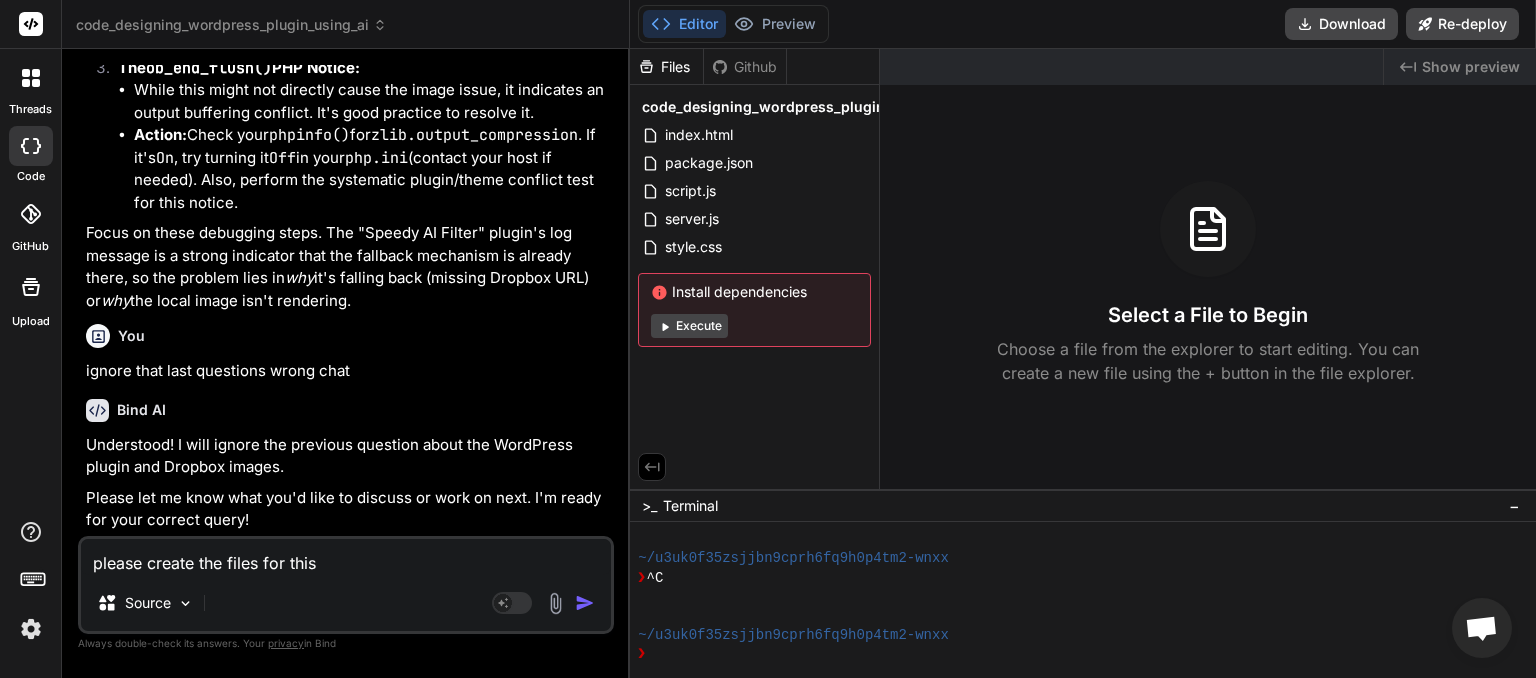 type on "please create the files for this" 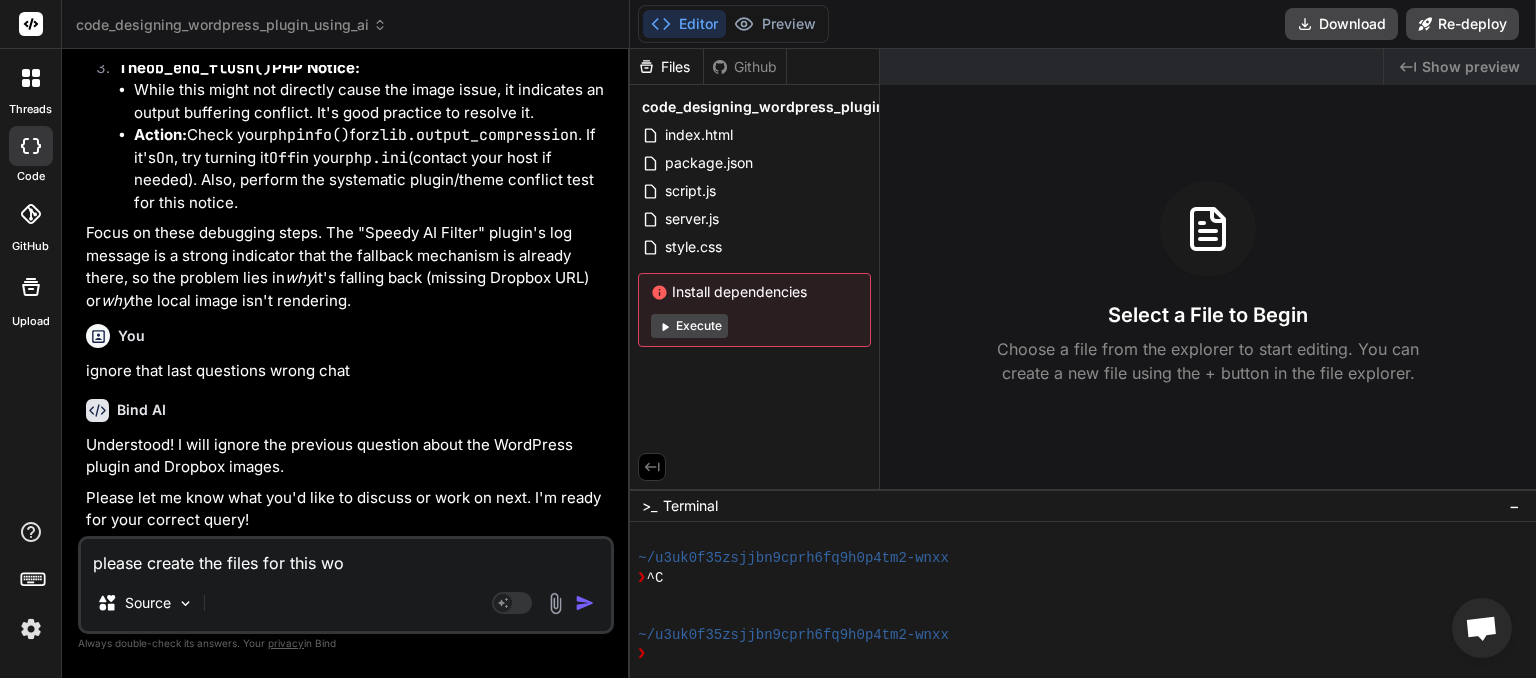 type on "please create the files for this wop" 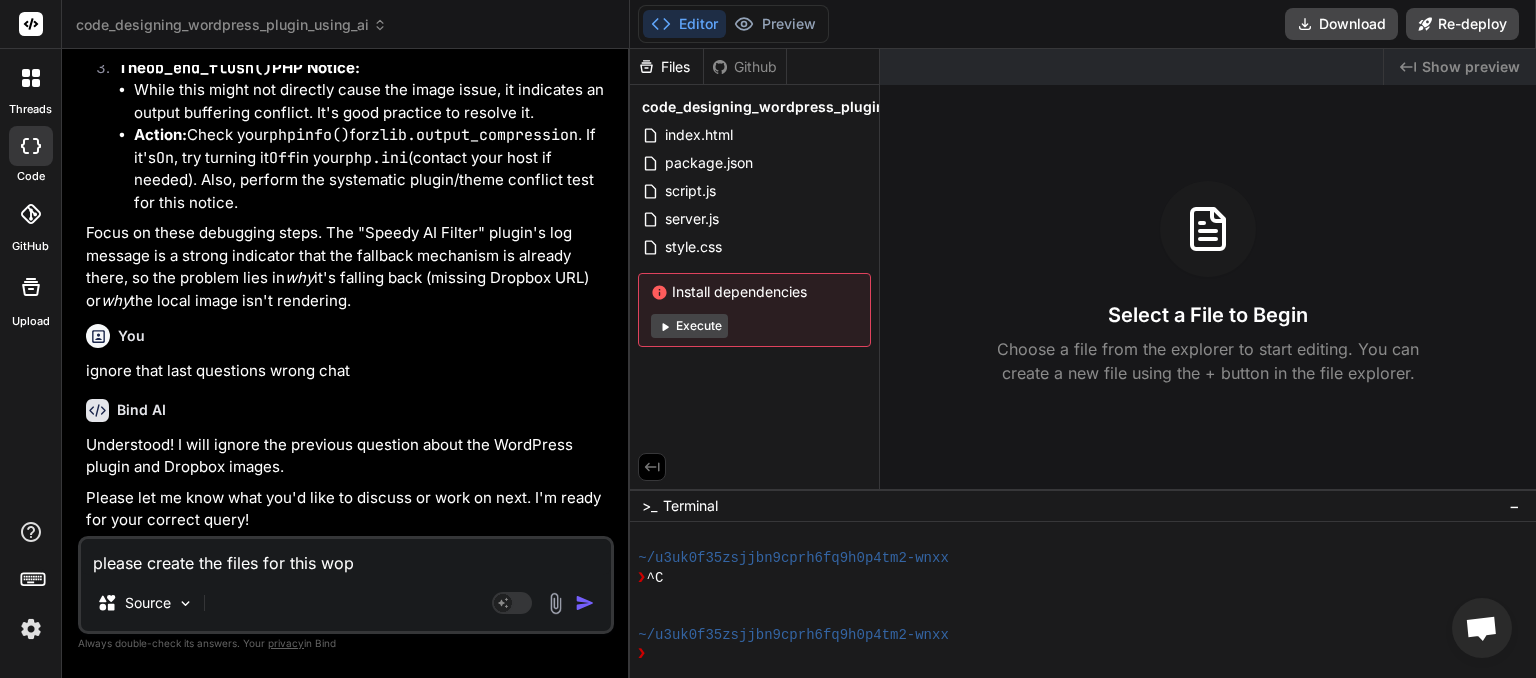 type on "please create the files for this wopr" 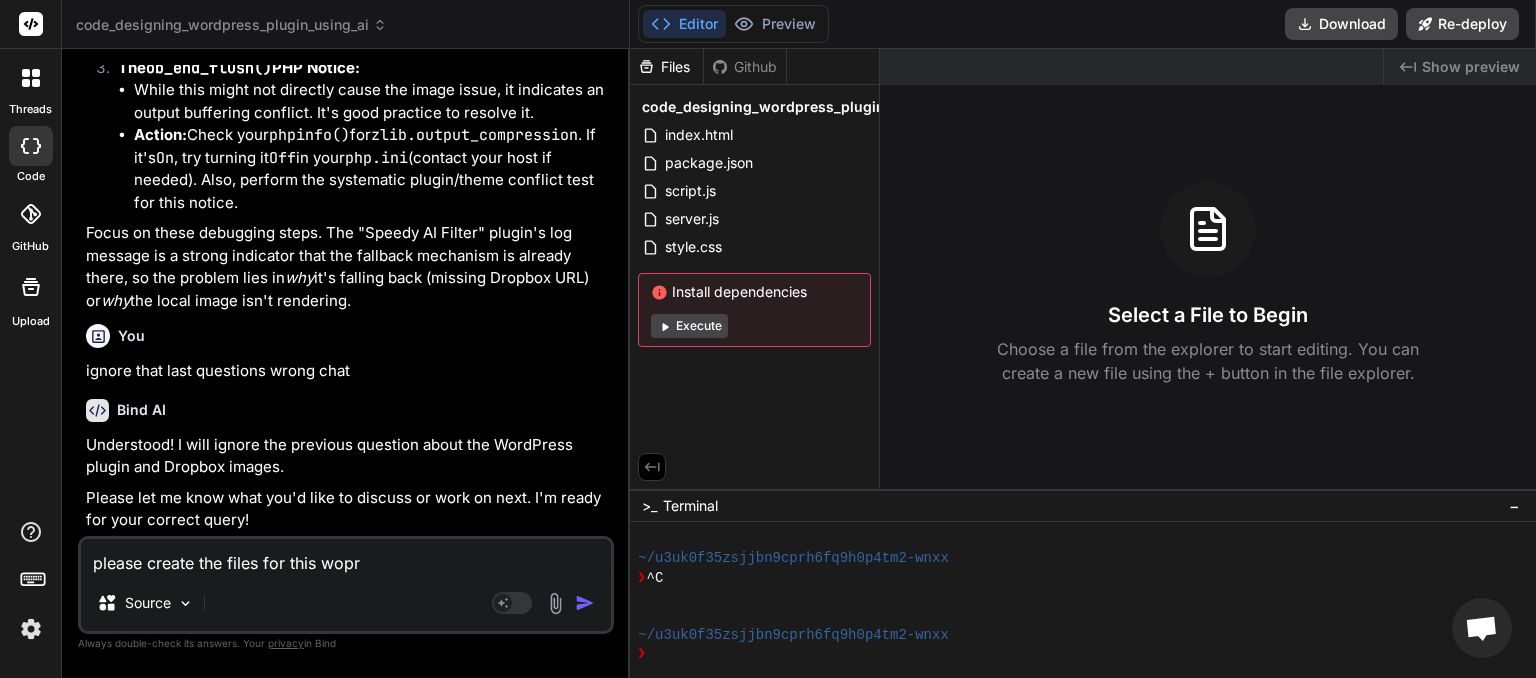 type on "please create the files for this wop" 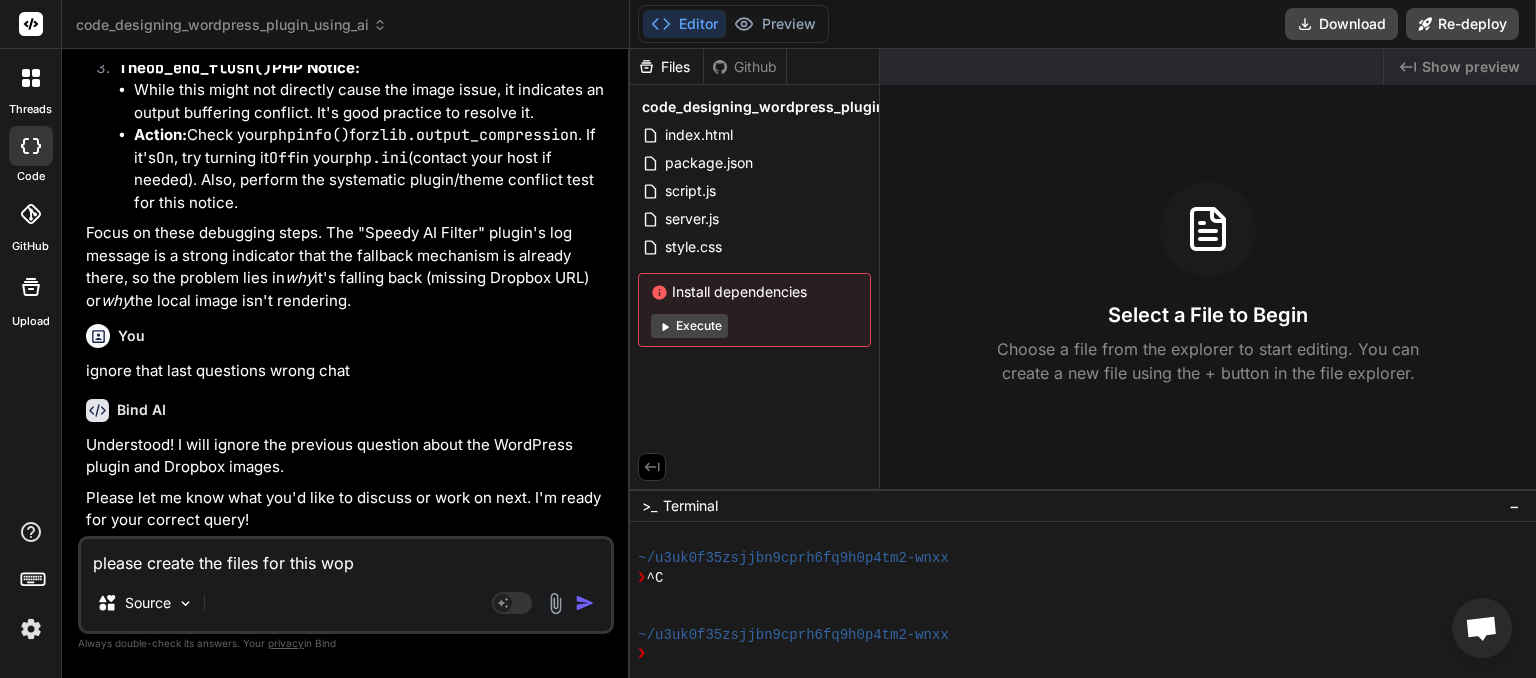 type on "please create the files for this wo" 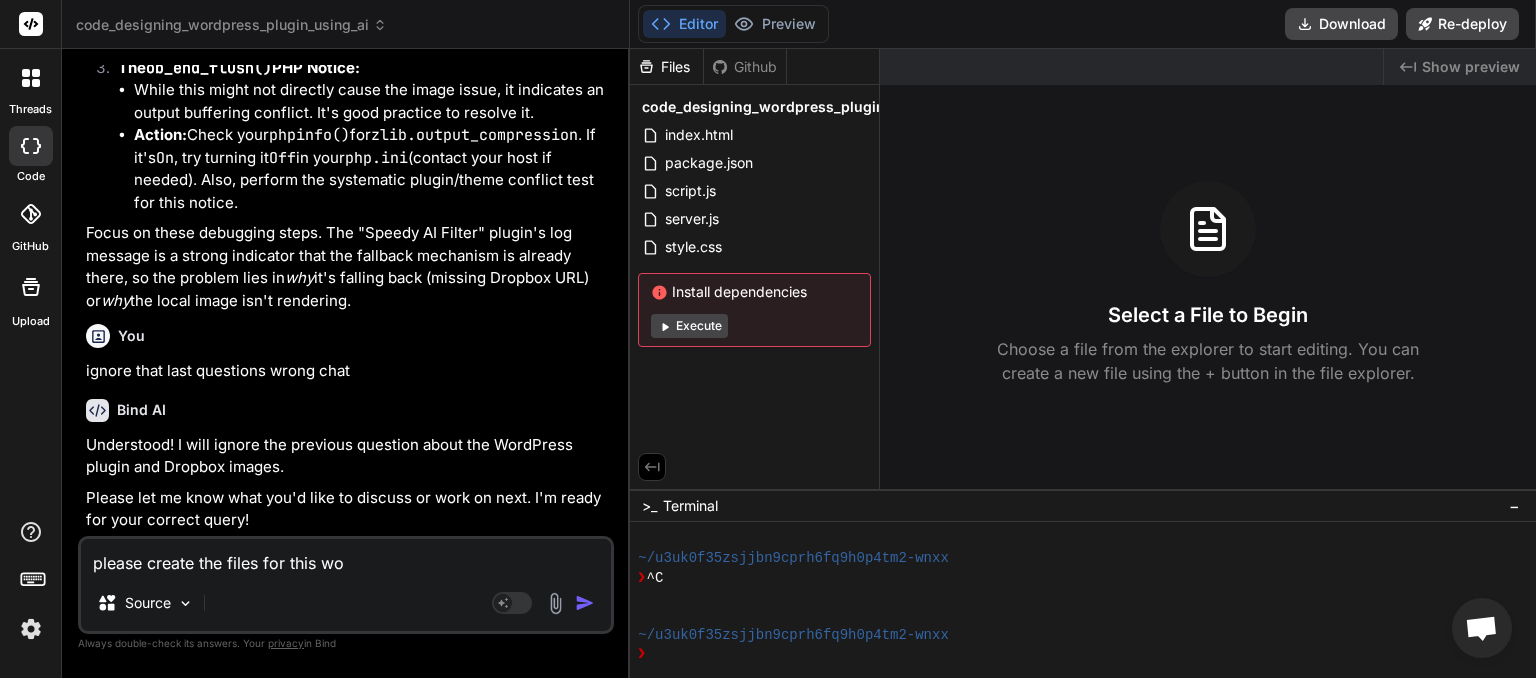 type on "please create the files for this wor" 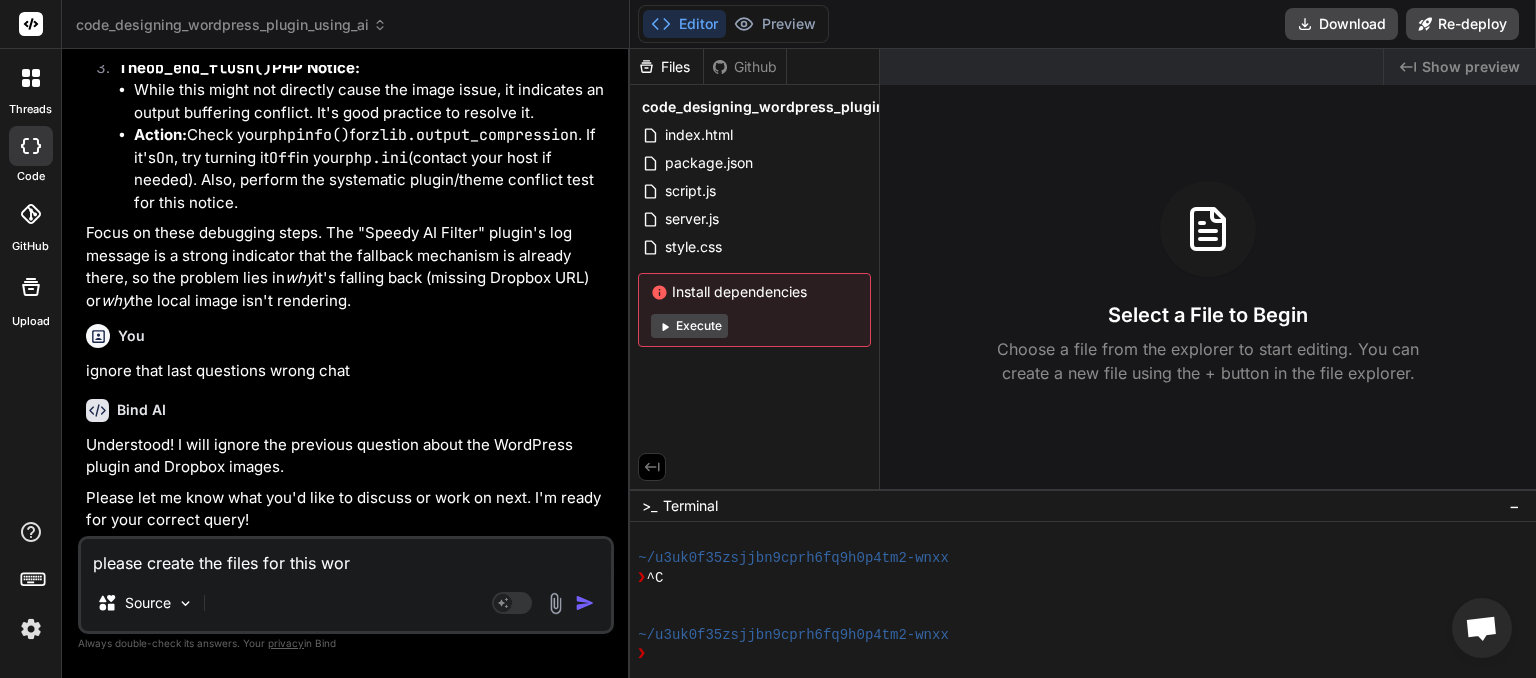 type on "please create the files for this word" 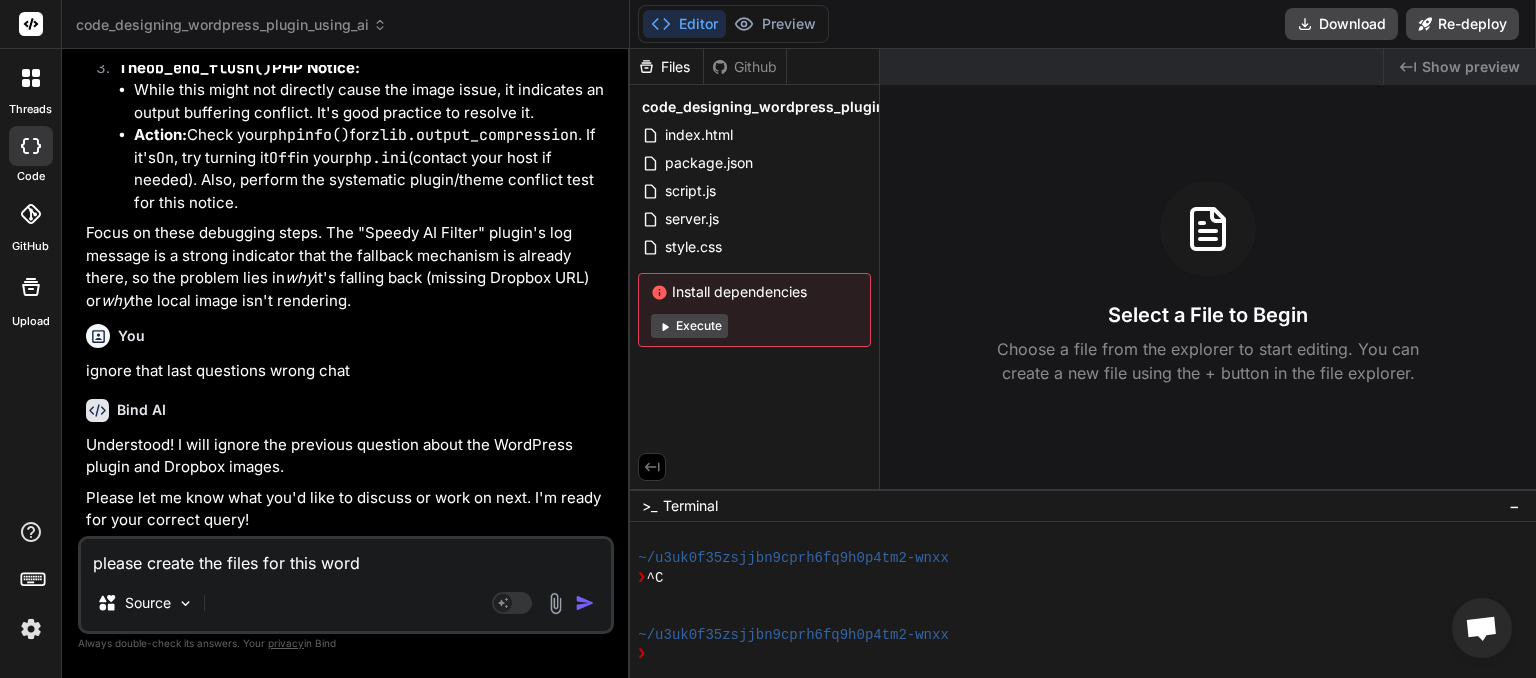 type on "please create the files for this wordp" 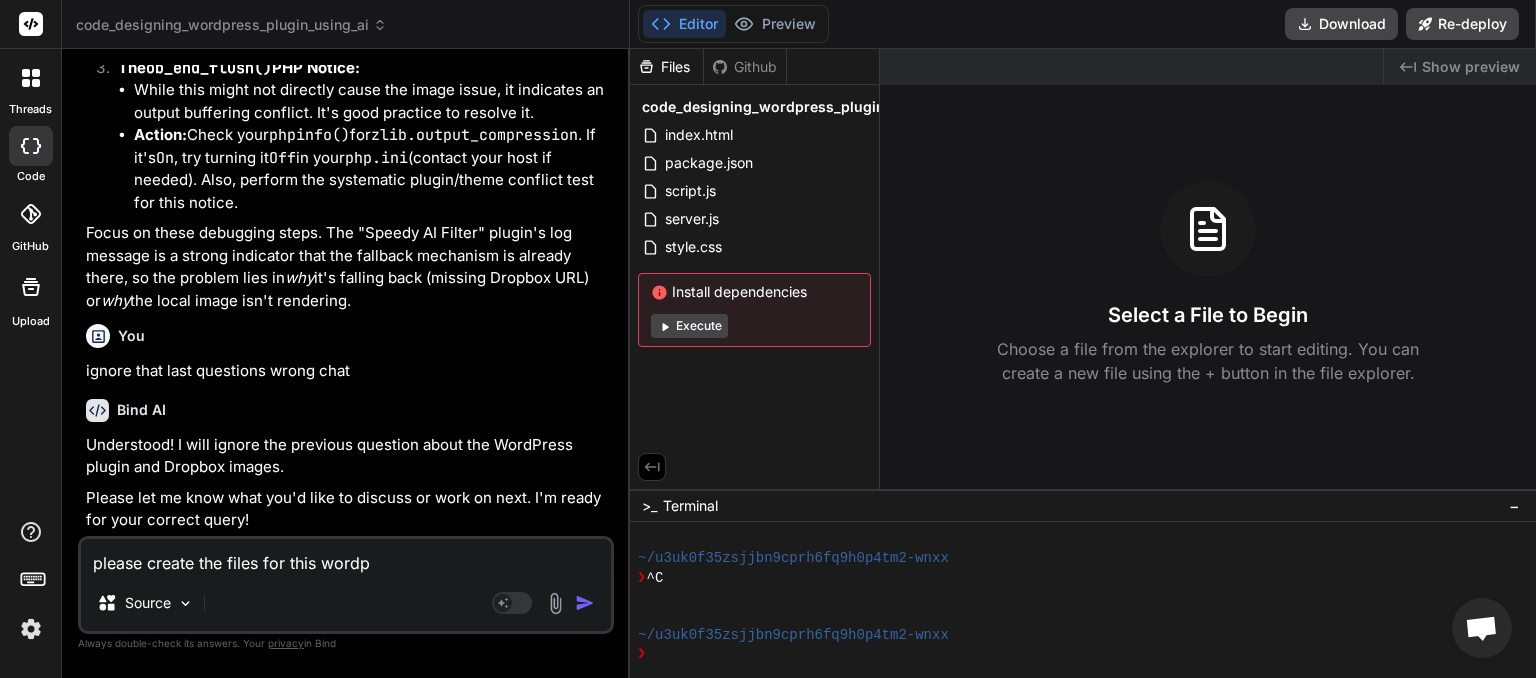 type on "please create the files for this wordpr" 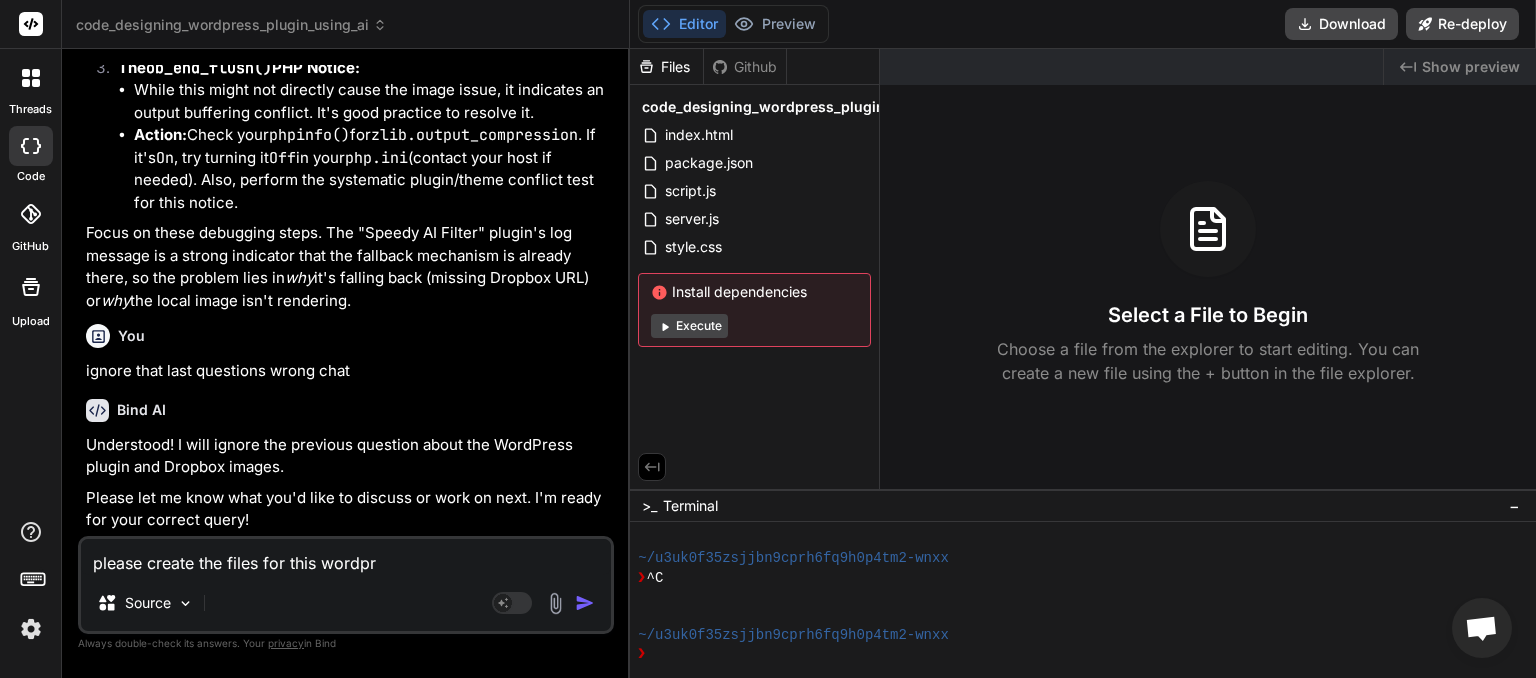 type on "please create the files for this wordprt" 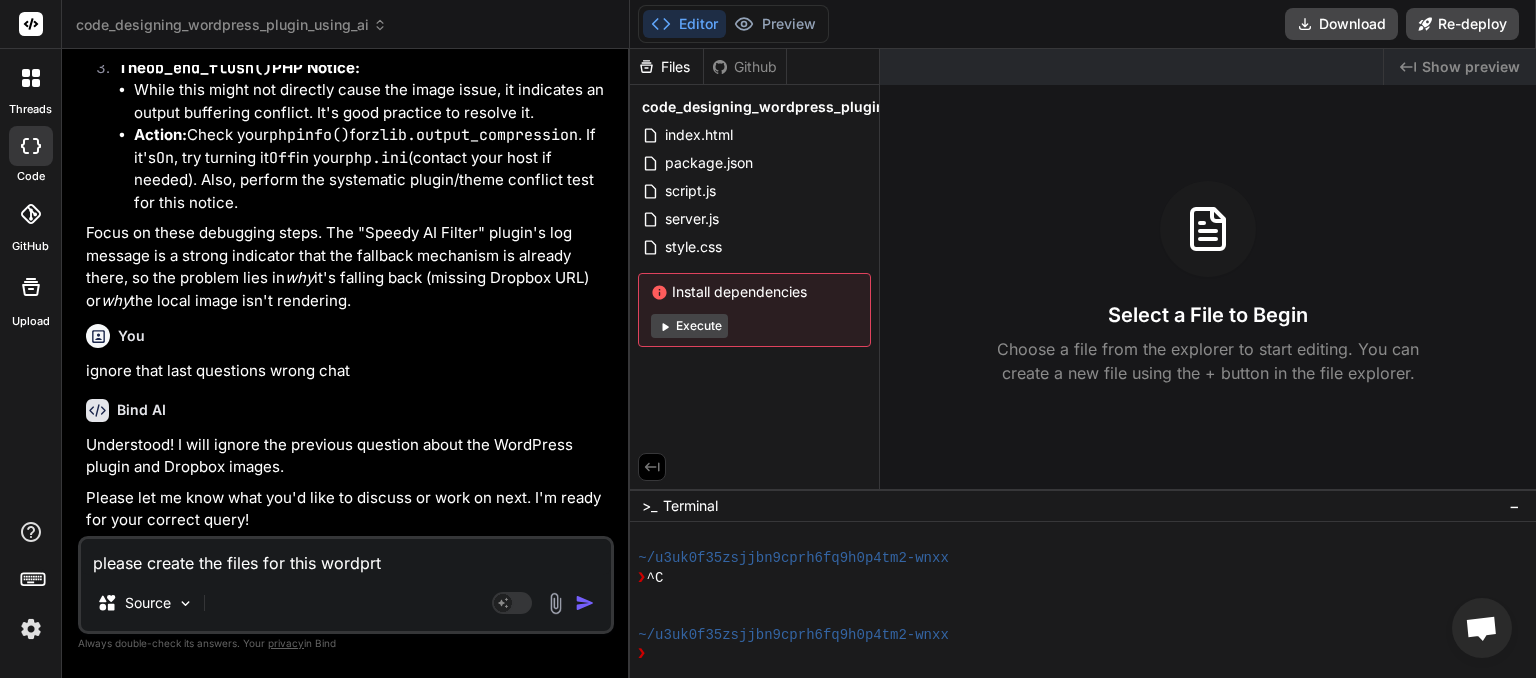 type on "please create the files for this wordprte" 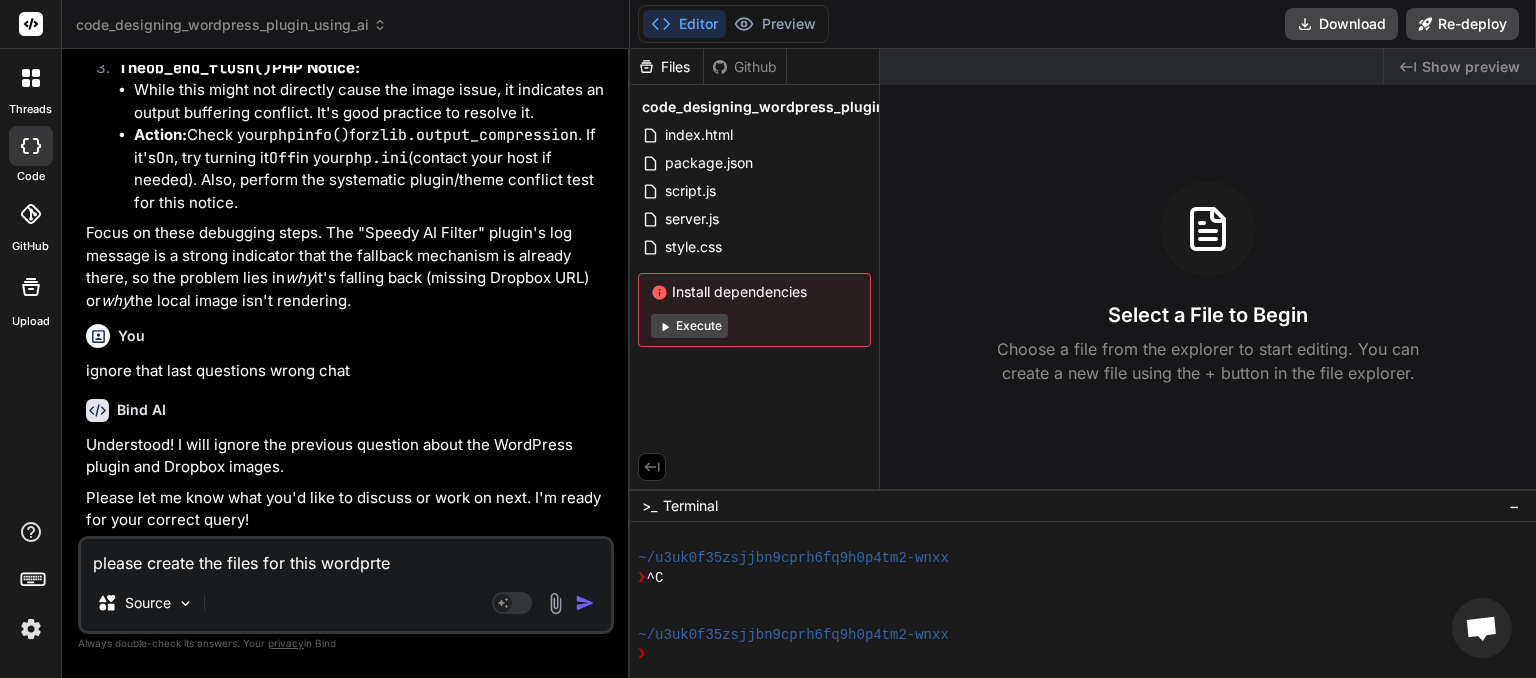 type on "please create the files for this wordprtes" 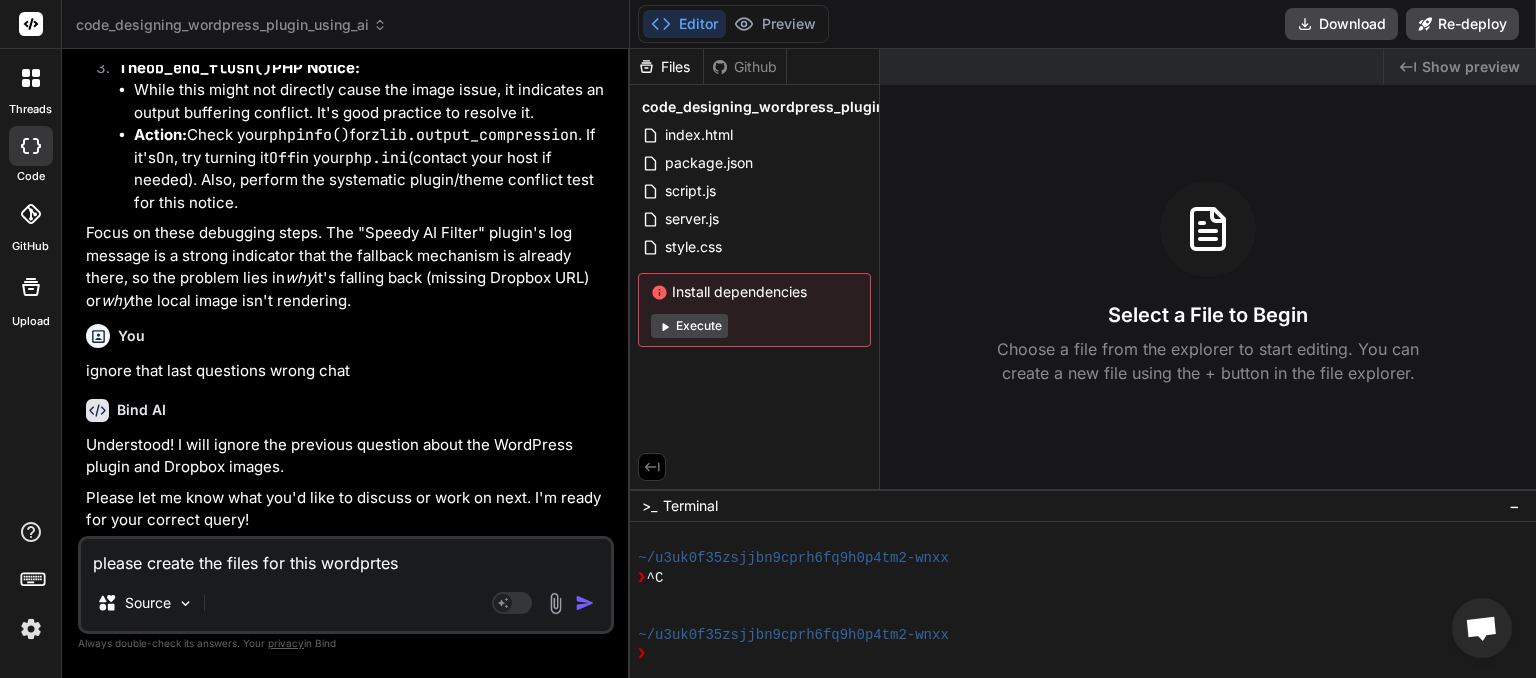 type on "please create the files for this wordprtess" 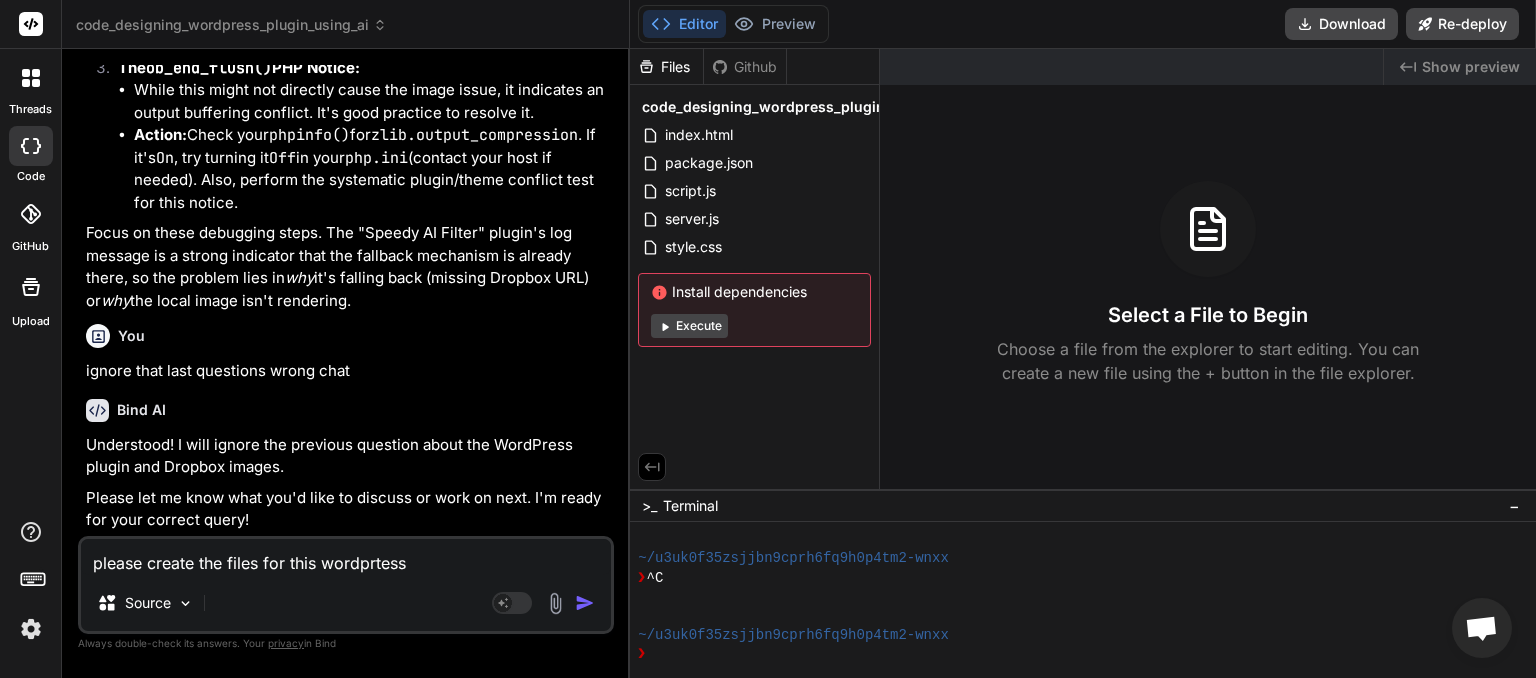 type on "please create the files for this wordprtess" 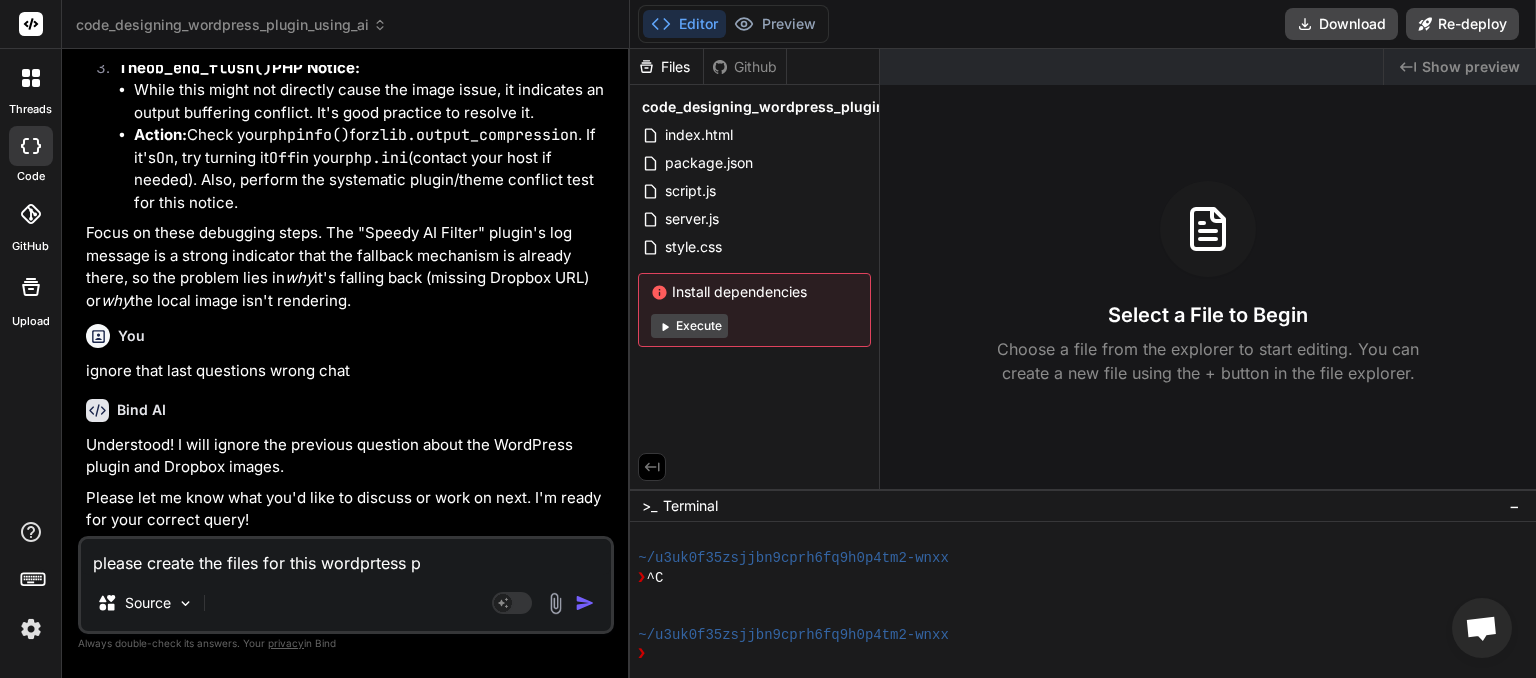 type on "please create the files for this wordprtess pl" 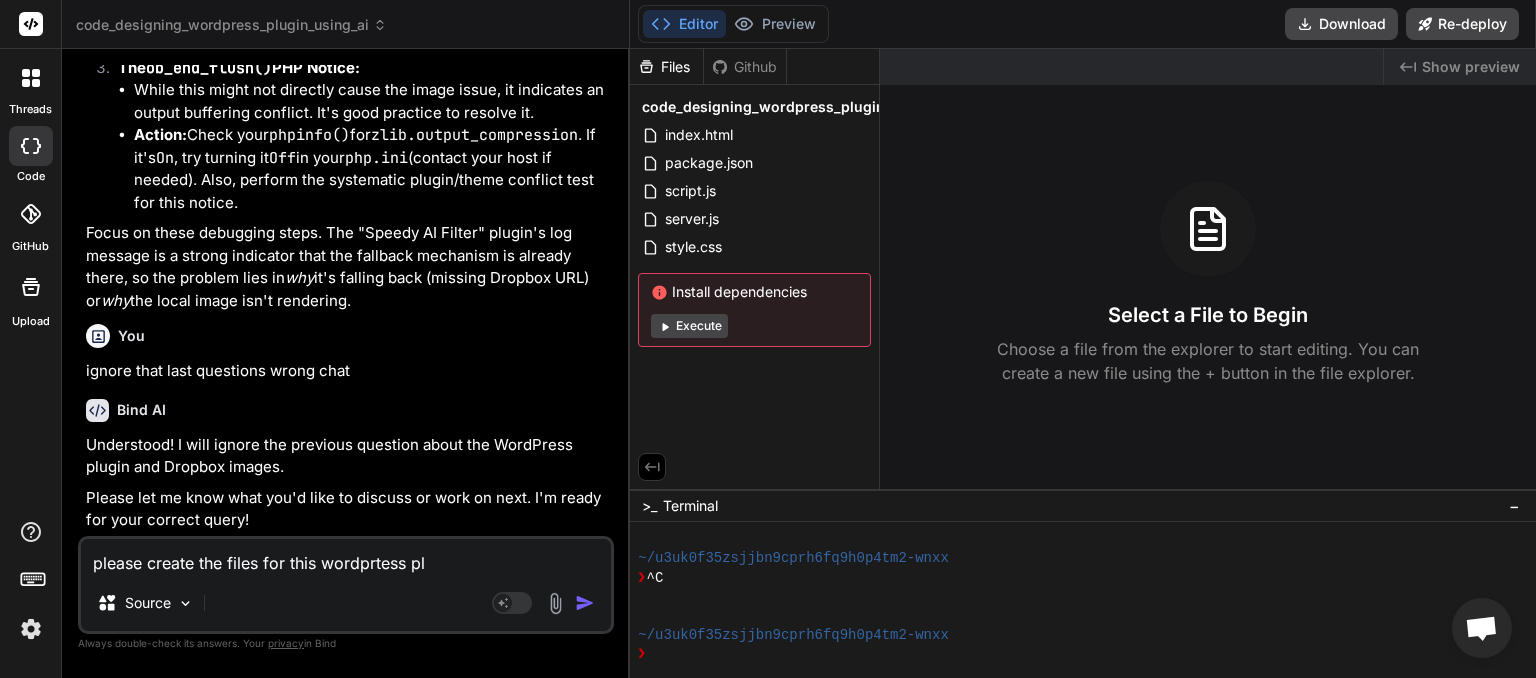 type on "please create the files for this wordprtess plu" 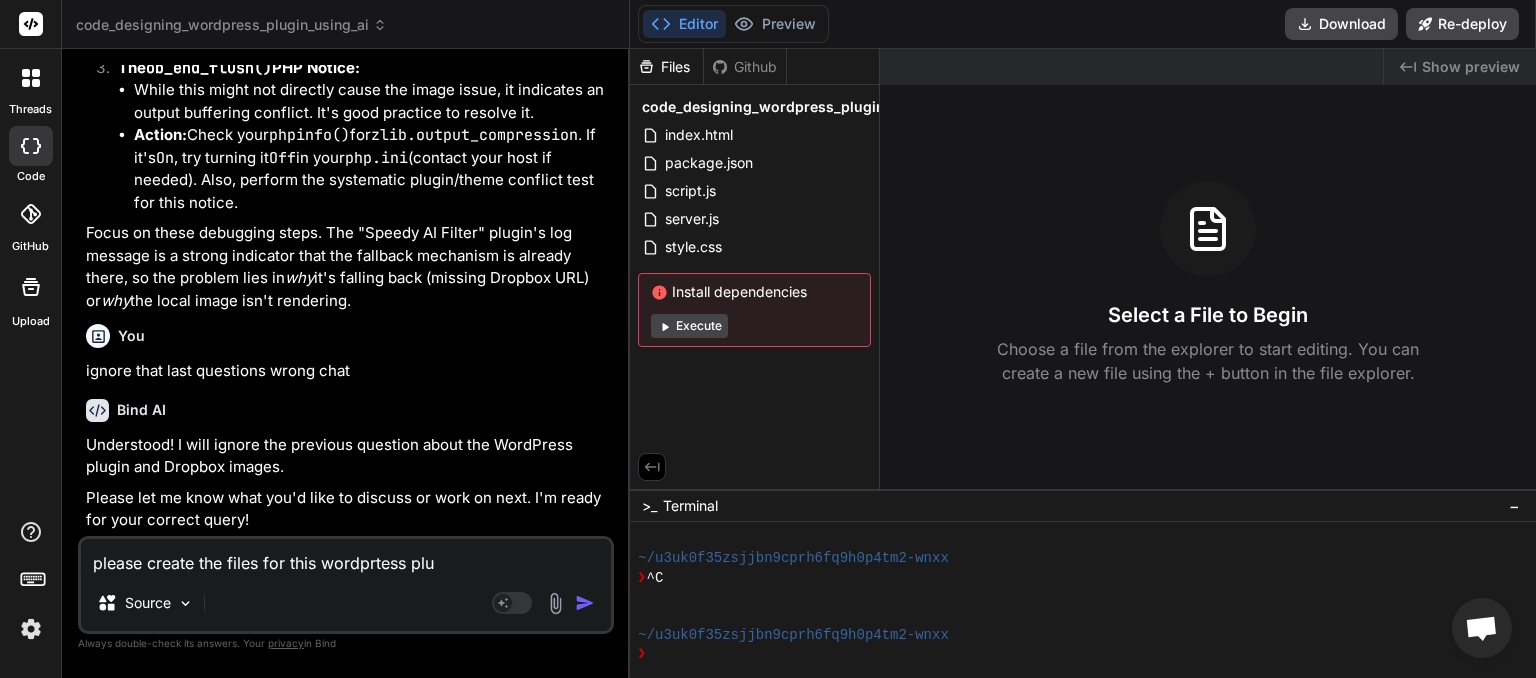 type on "please create the files for this wordprtess plug" 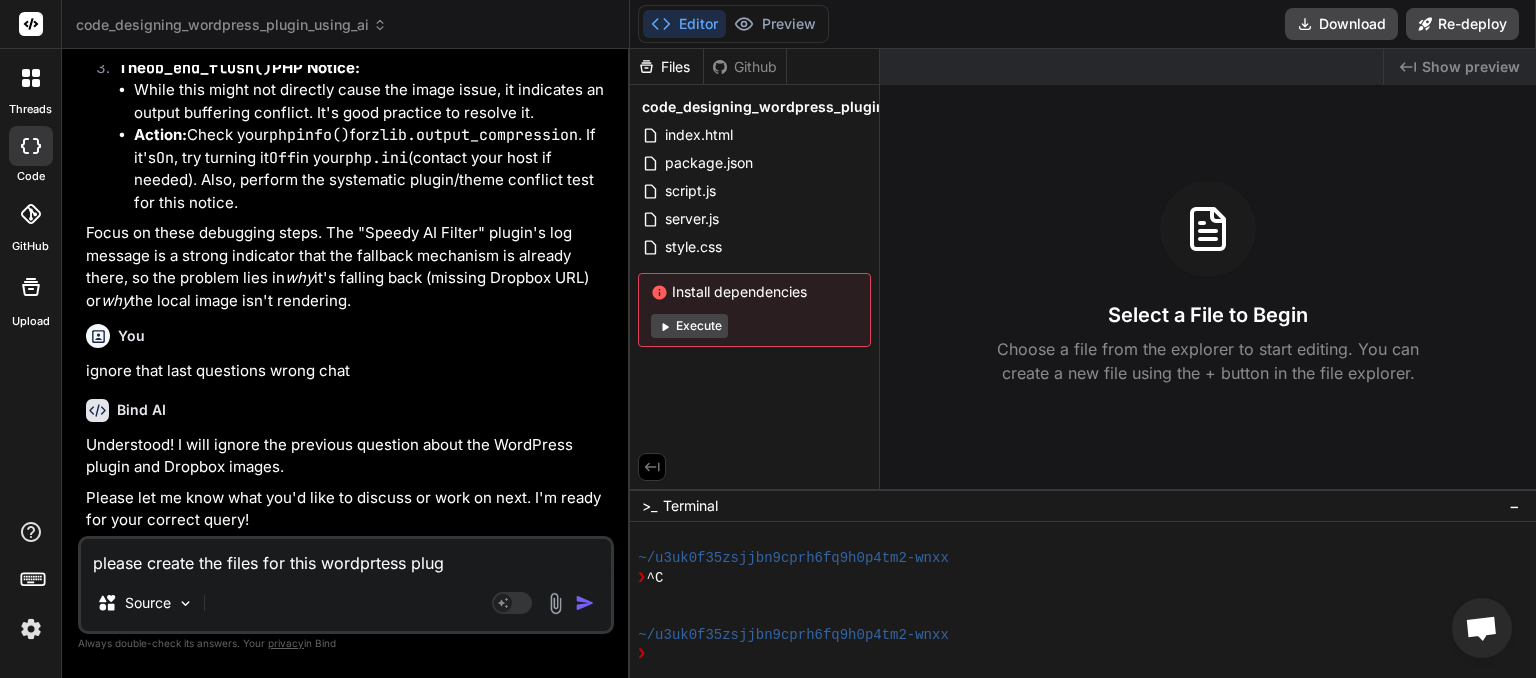 type on "please create the files for this wordprtess plugi" 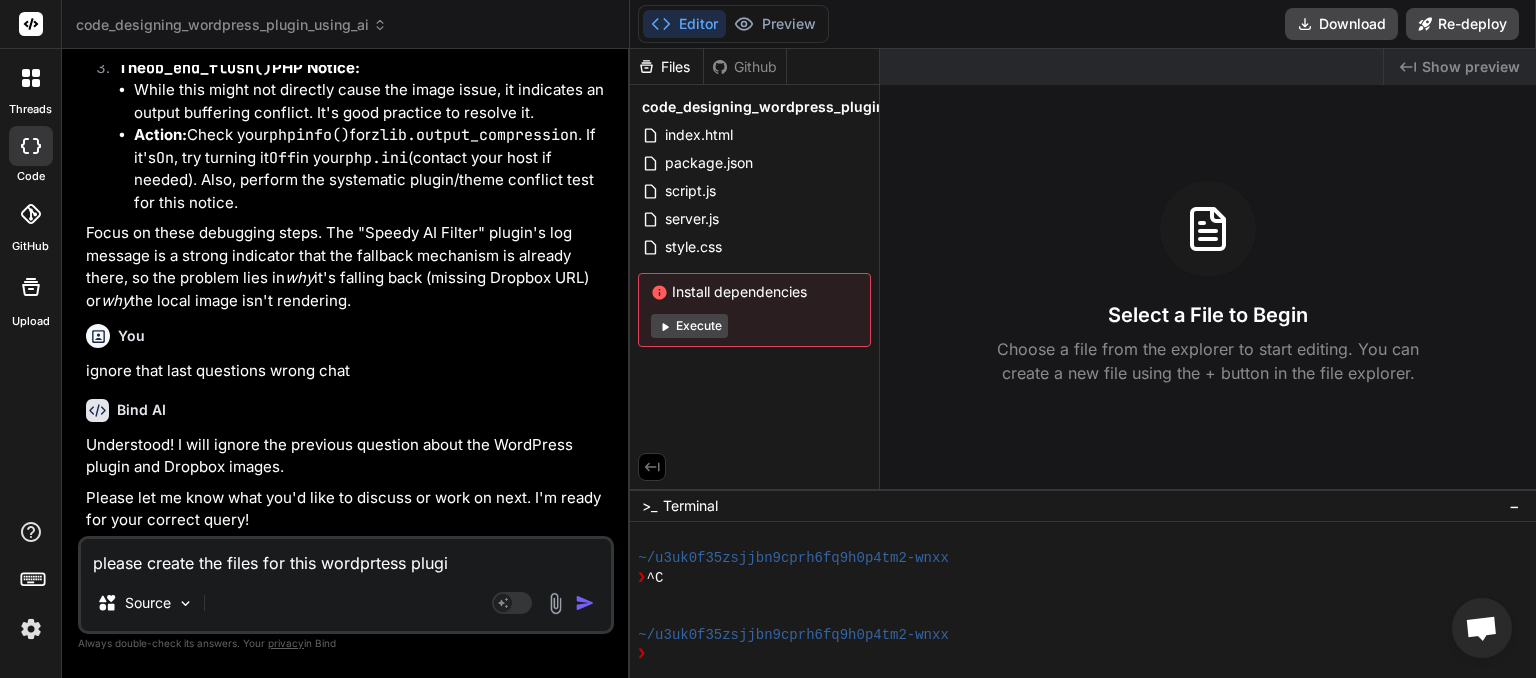 type on "please create the files for this wordprtess plugin" 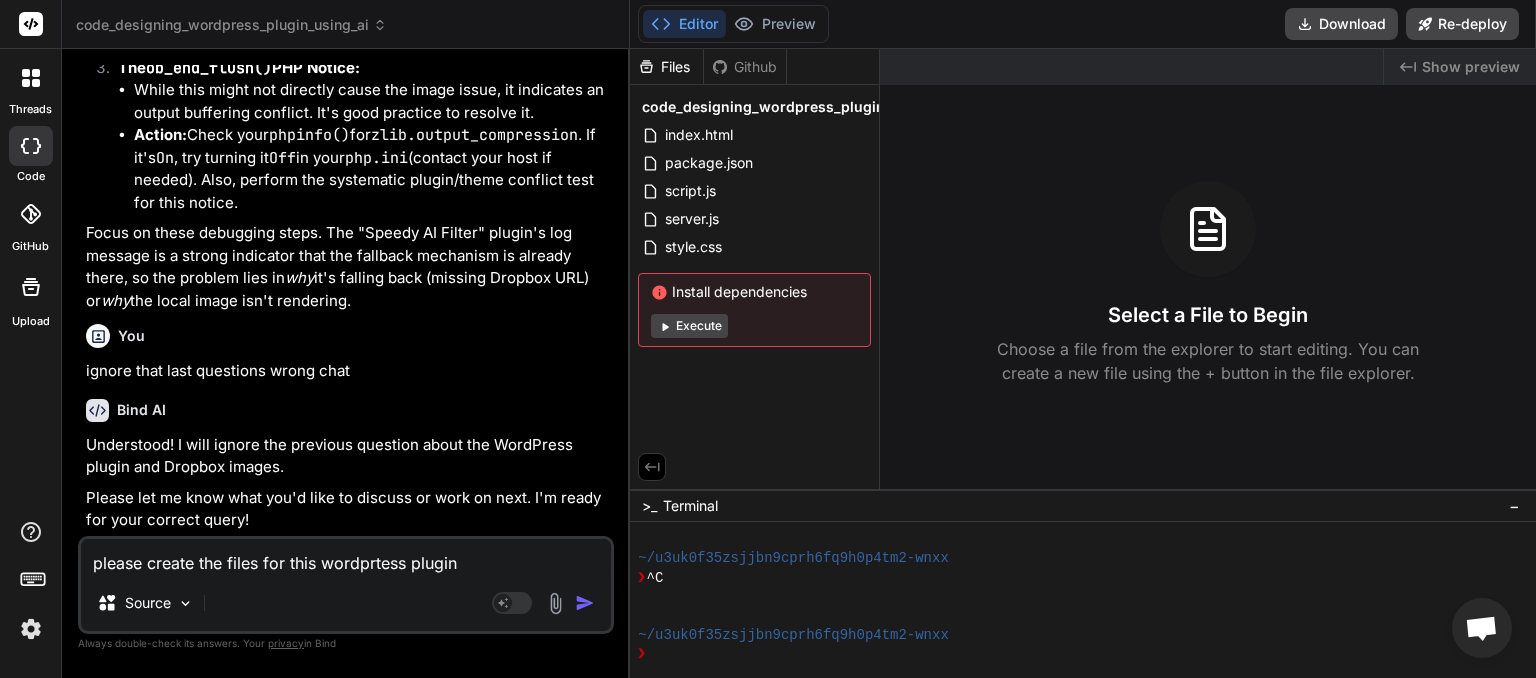 type on "please create athe files for this wordprtess plugin" 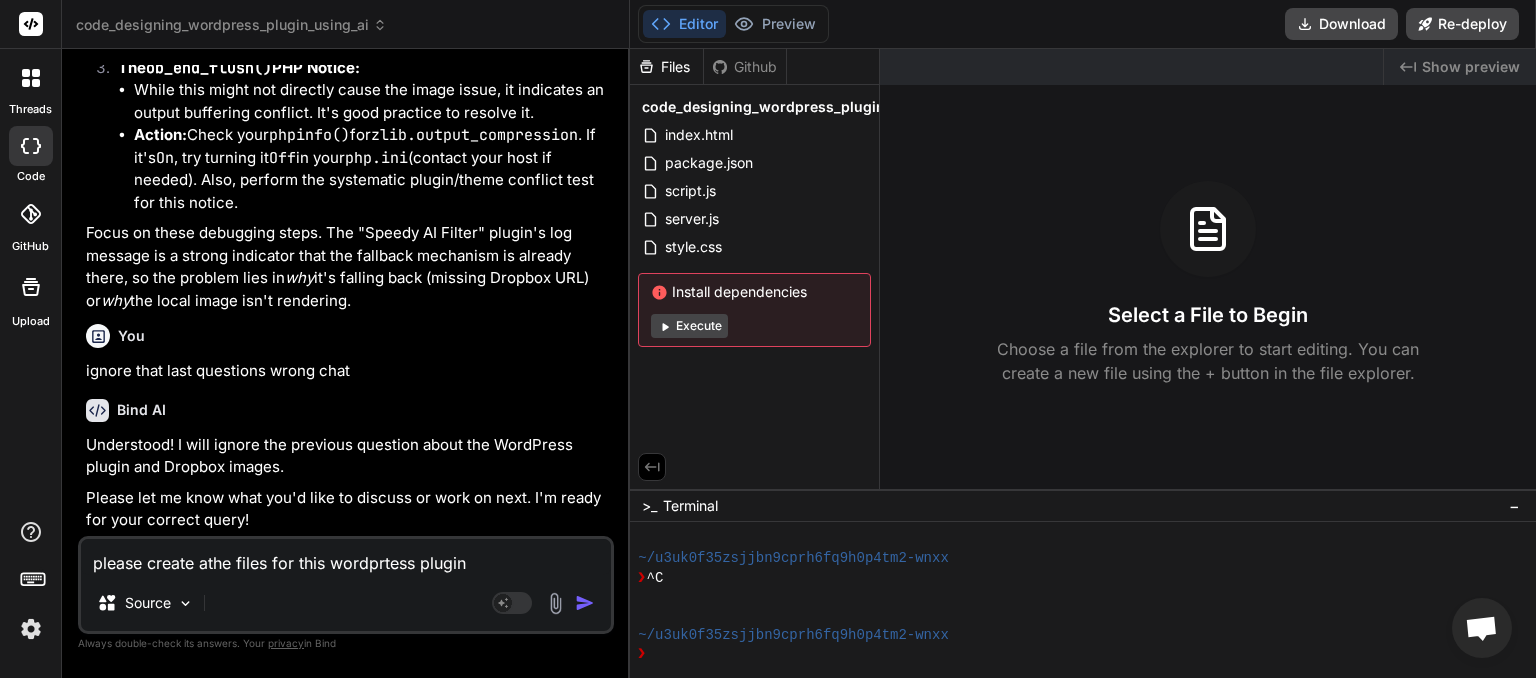type on "please create aLthe files for this wordprtess plugin" 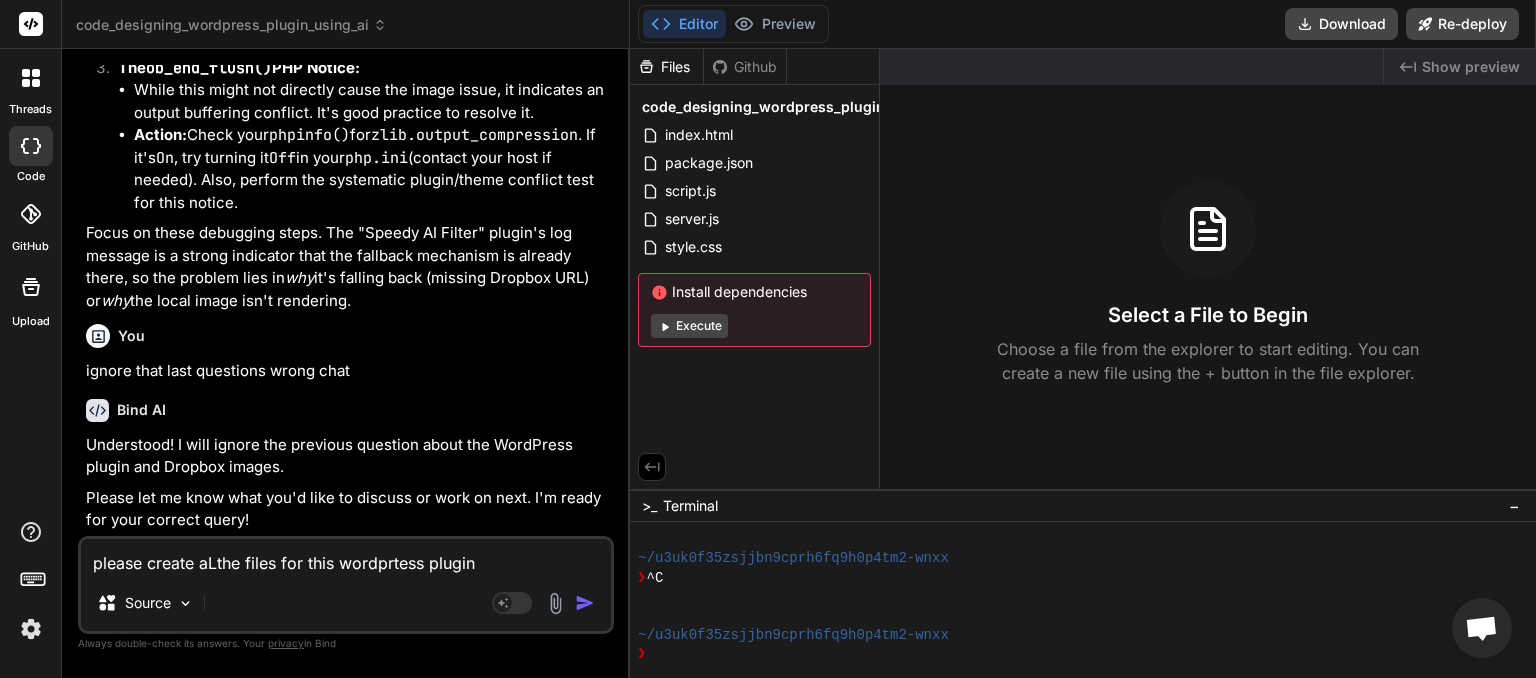 type on "please create aLLthe files for this wordprtess plugin" 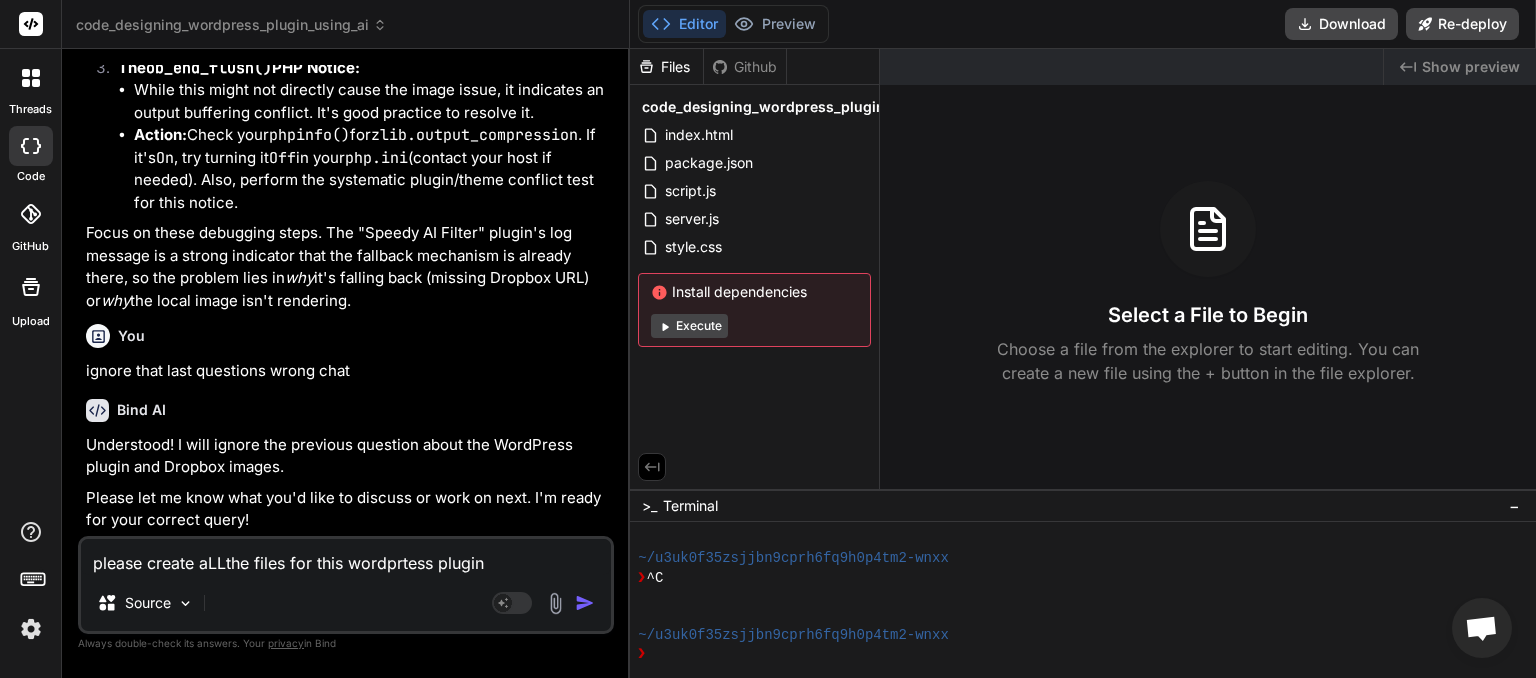 type on "please create aLL the files for this wordprtess plugin" 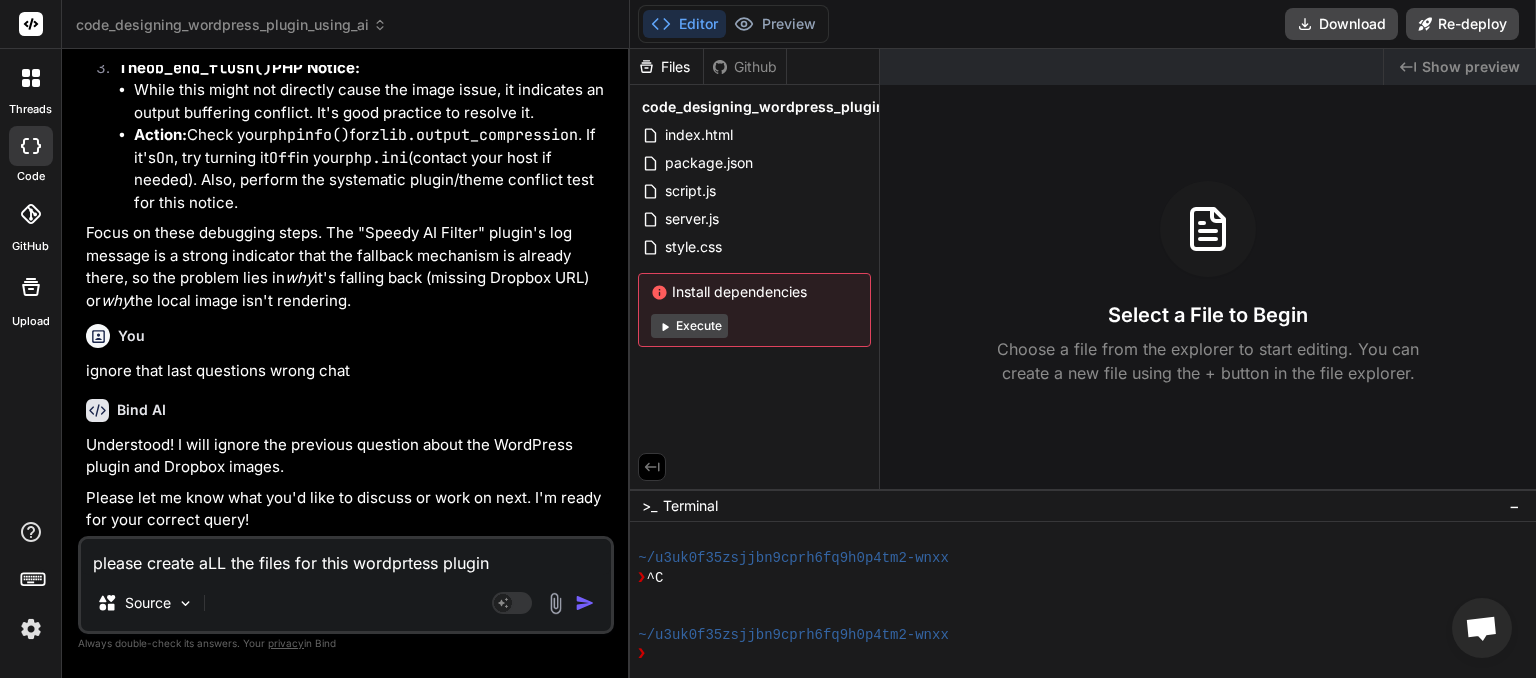 type on "please create aLL Tthe files for this wordprtess plugin" 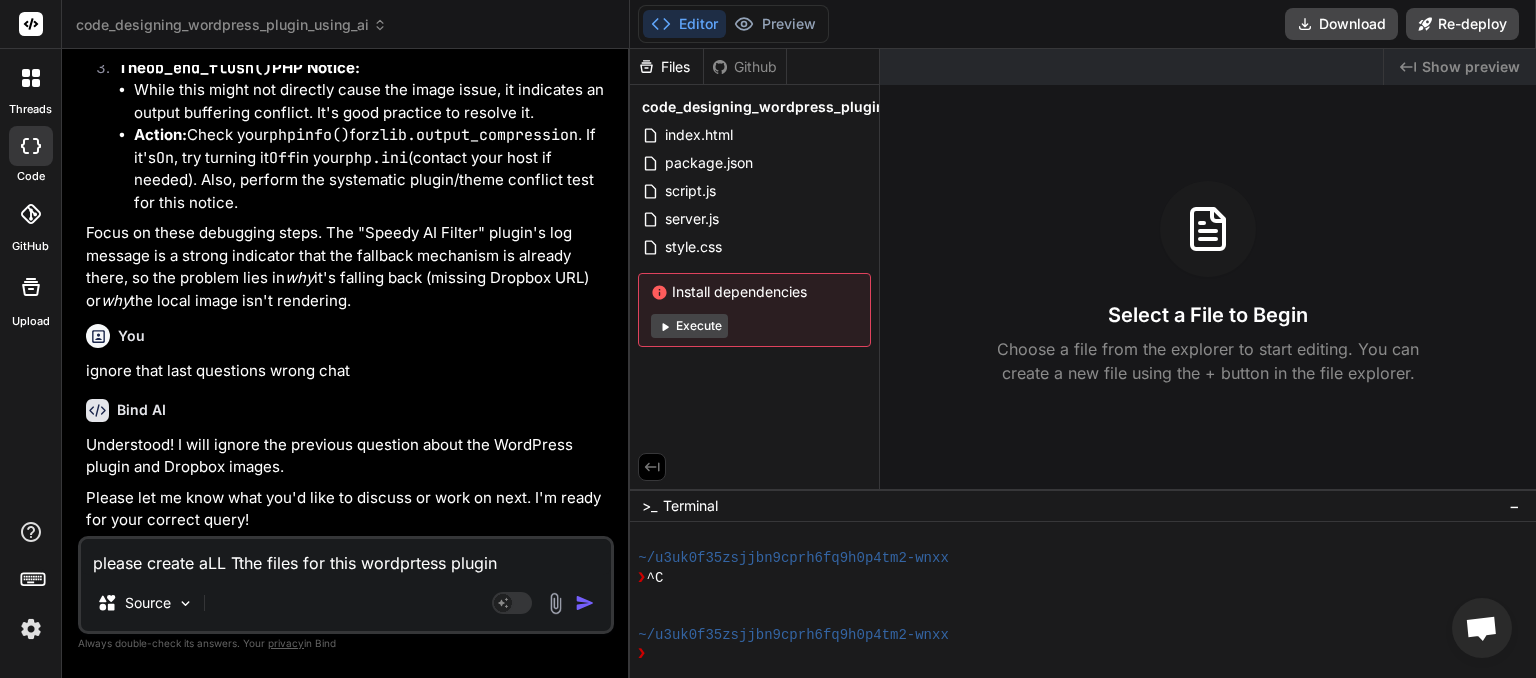 type on "please create aLL THthe files for this wordprtess plugin" 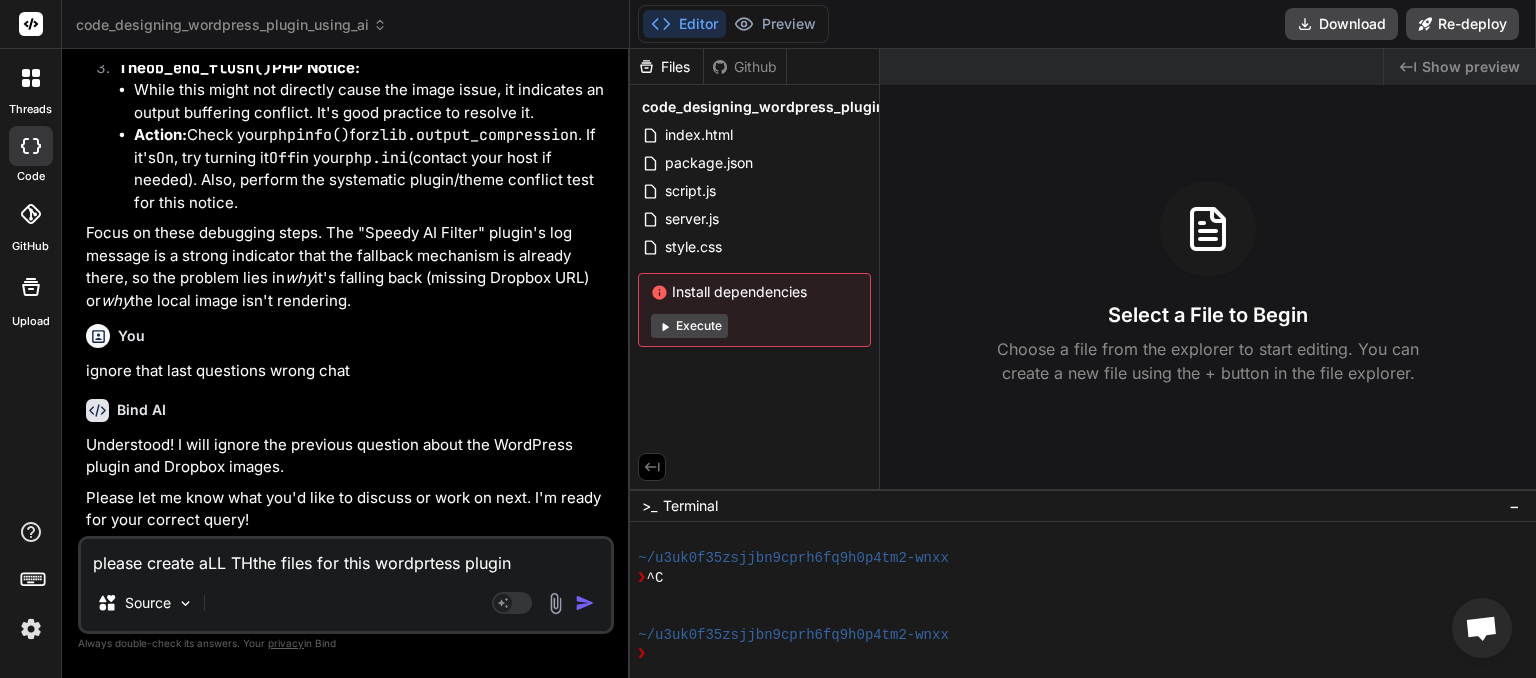 type on "please create aLL THEthe files for this wordprtess plugin" 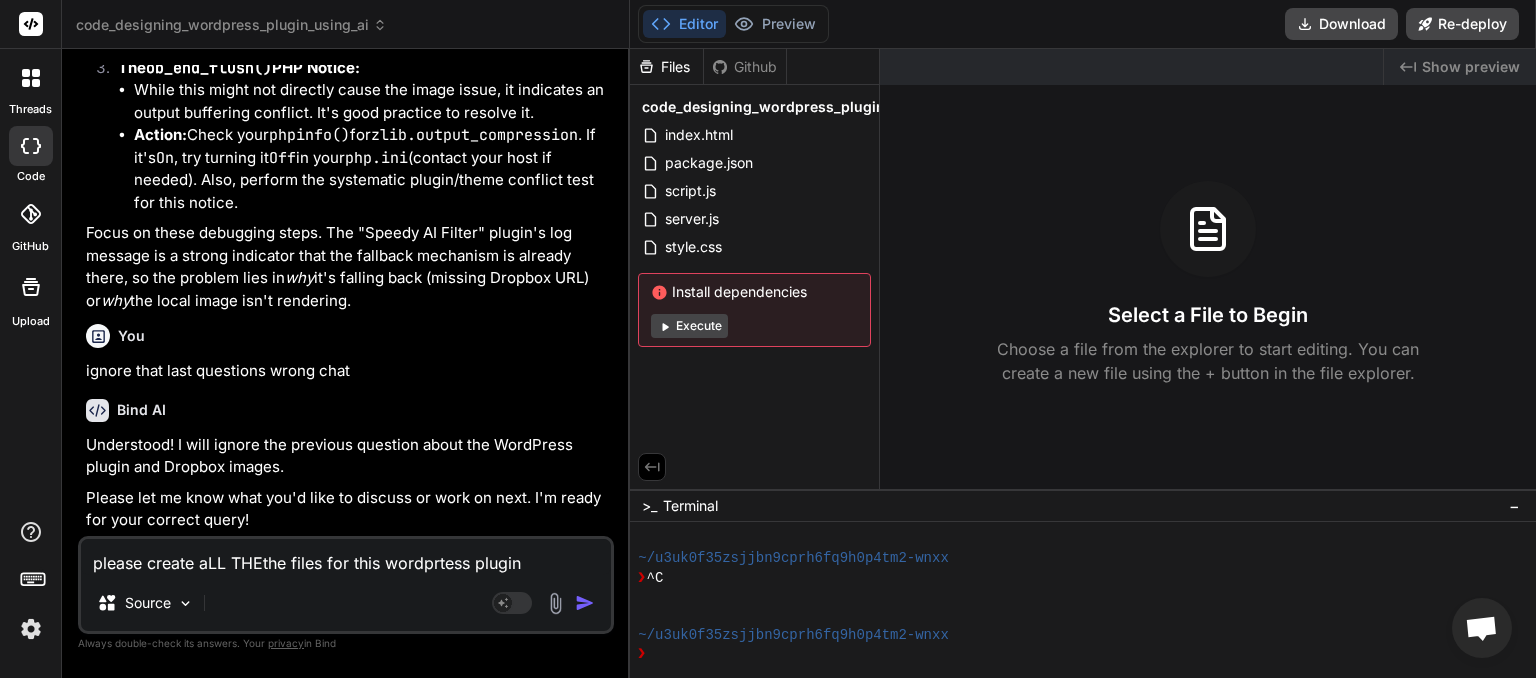 type on "please create aLL THthe files for this wordprtess plugin" 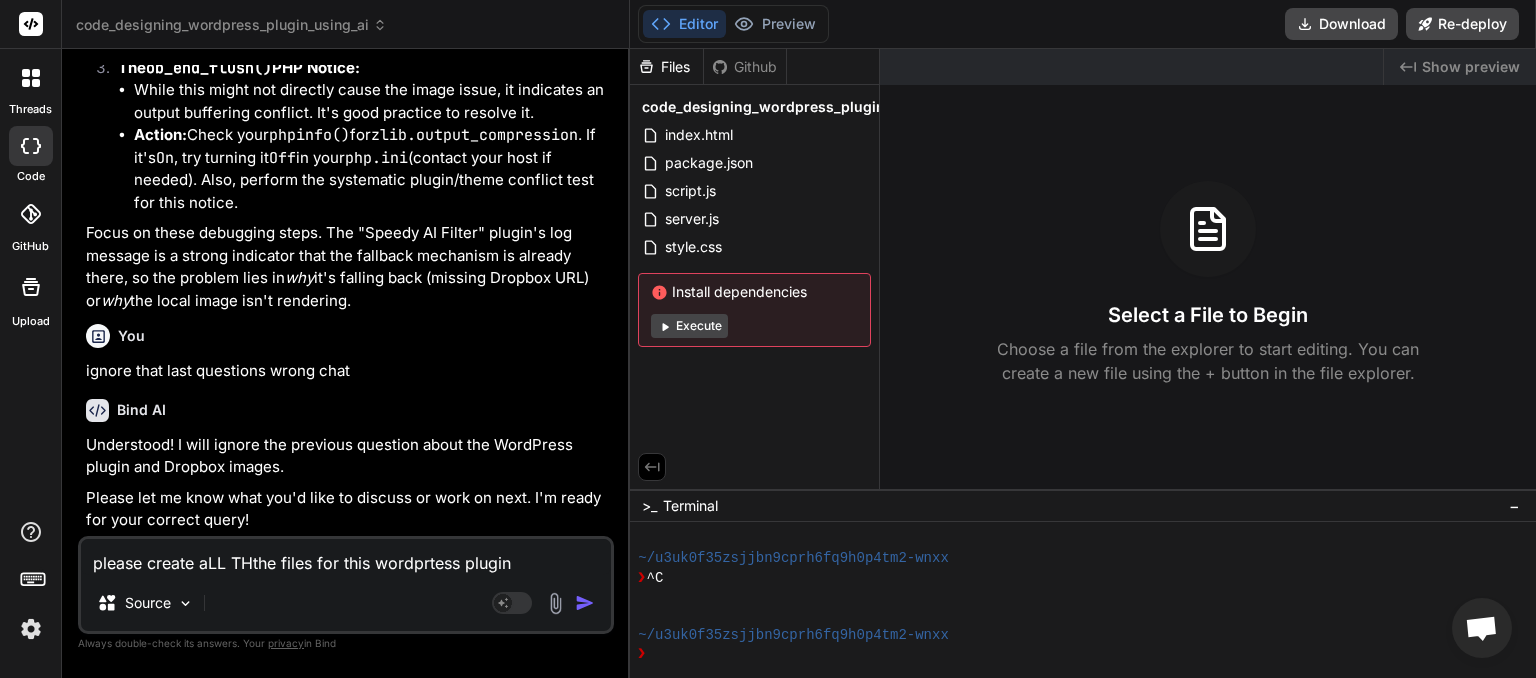 type on "please create aLL Tthe files for this wordprtess plugin" 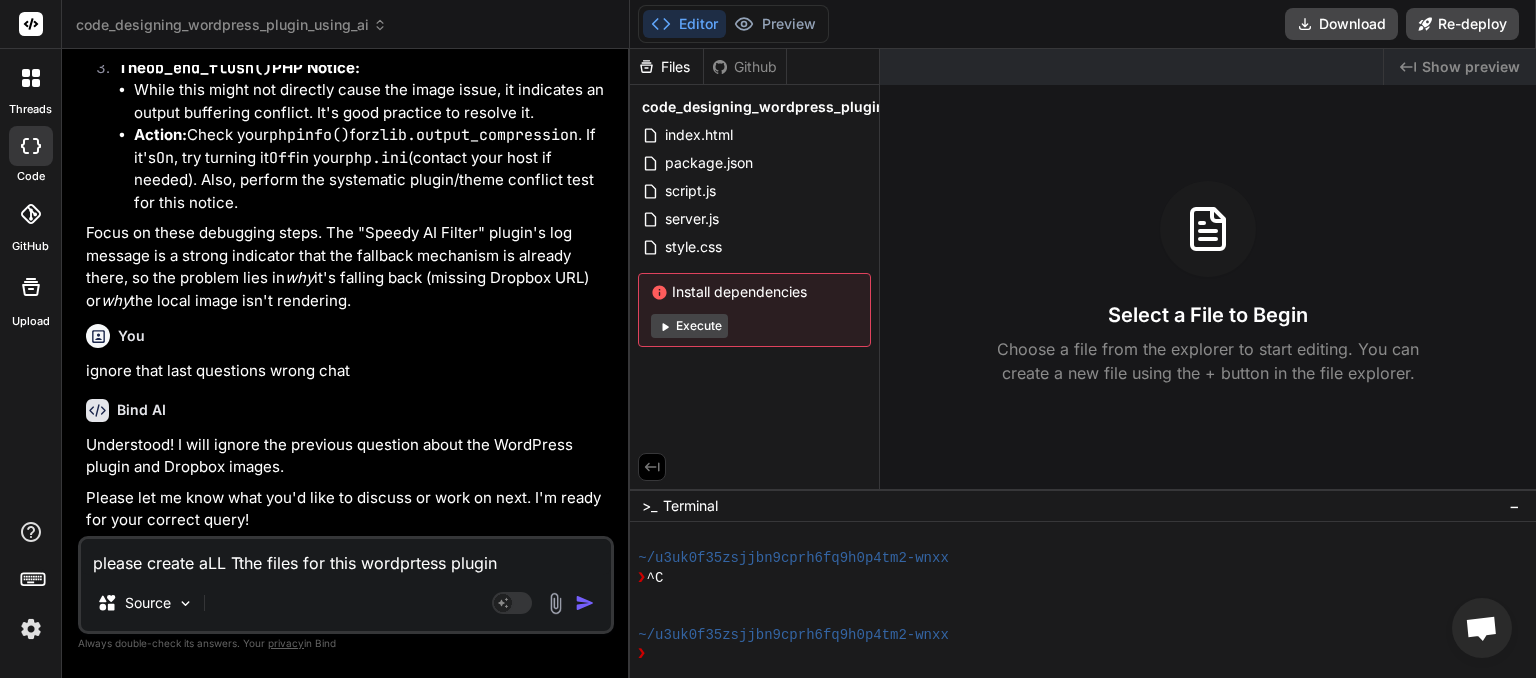 type on "please create aLL the files for this wordprtess plugin" 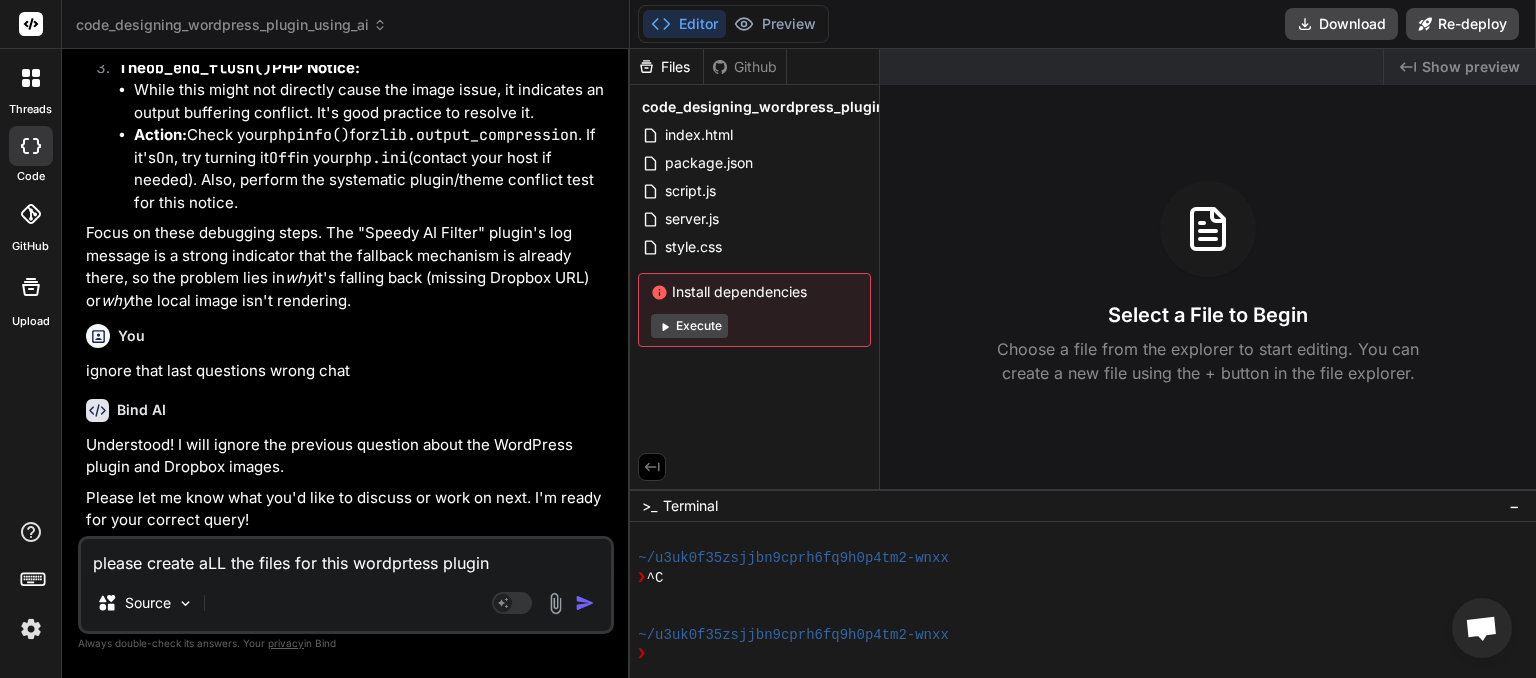 type on "please create aLLthe files for this wordprtess plugin" 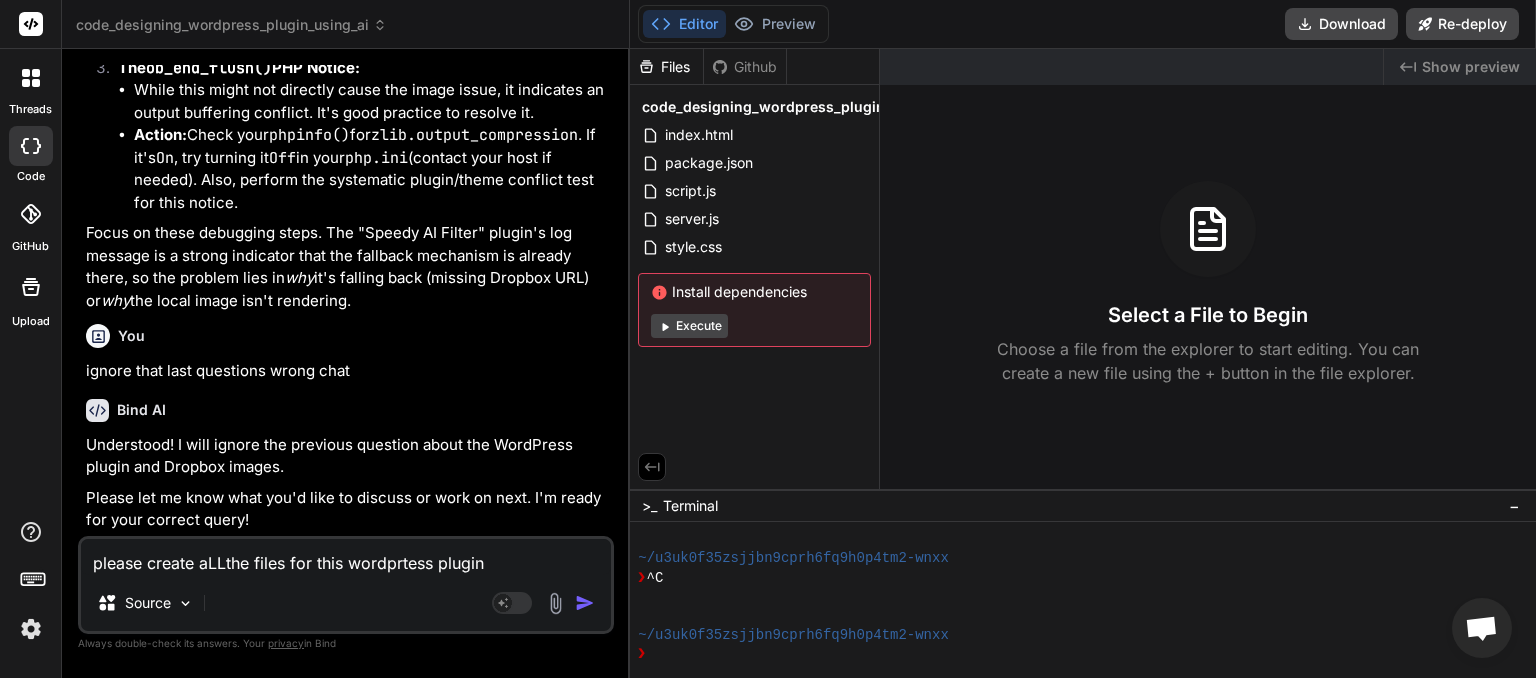 type on "please create aLthe files for this wordprtess plugin" 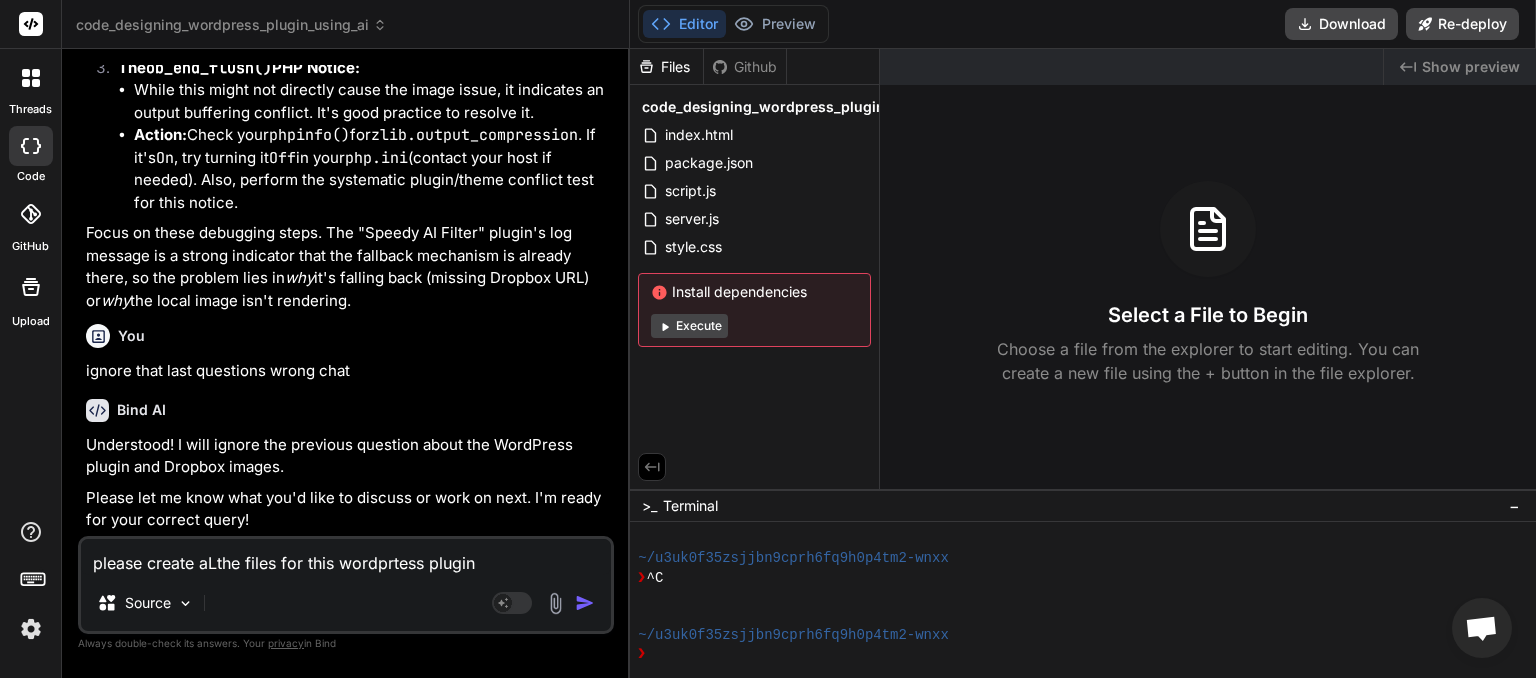 type on "please create athe files for this wordprtess plugin" 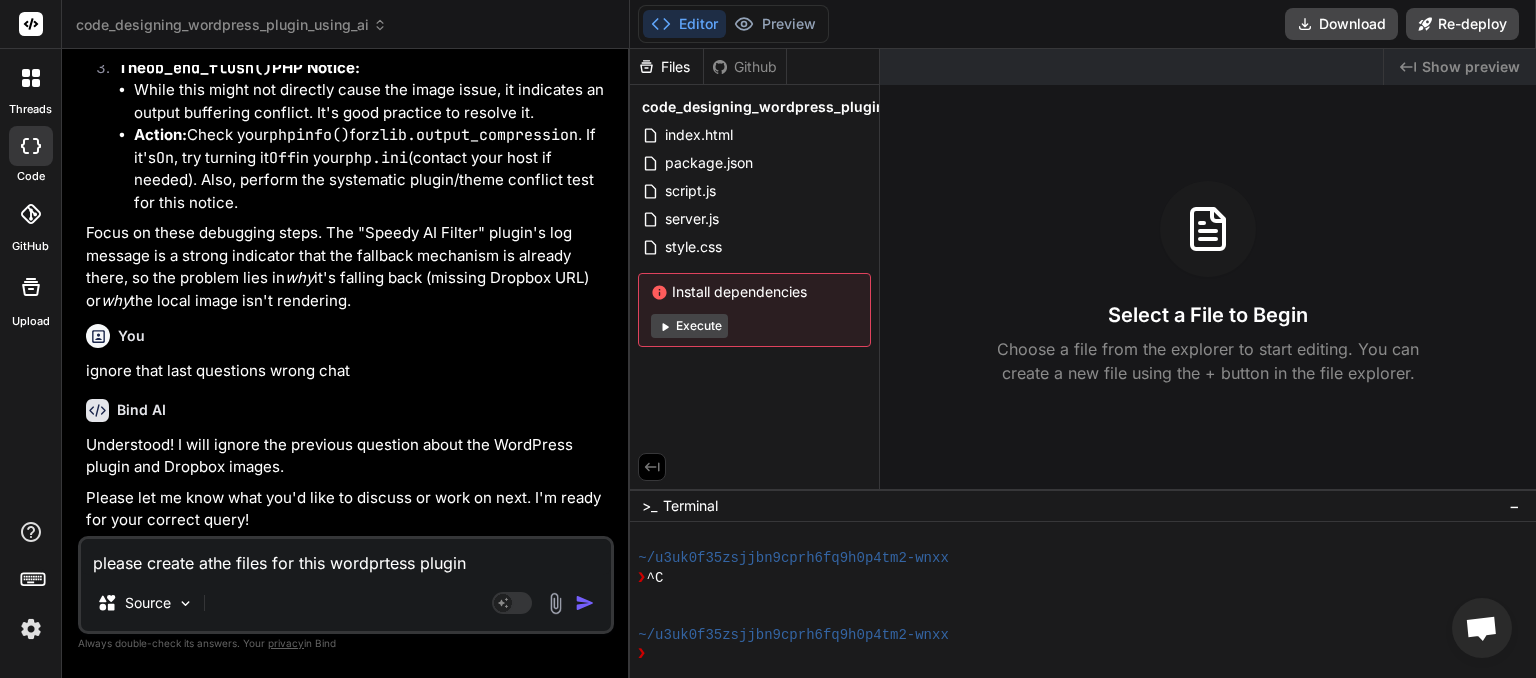 type on "please create the files for this wordprtess plugin" 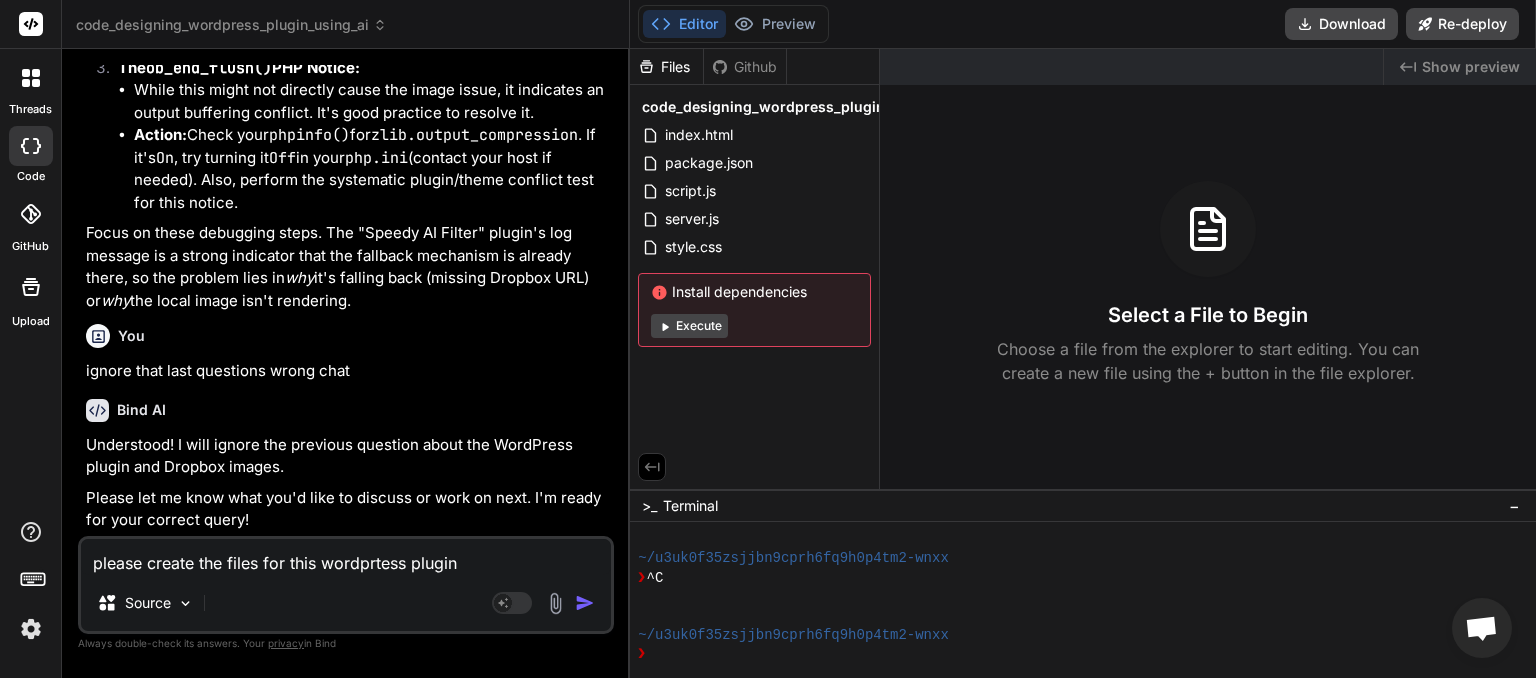 type on "please create athe files for this wordprtess plugin" 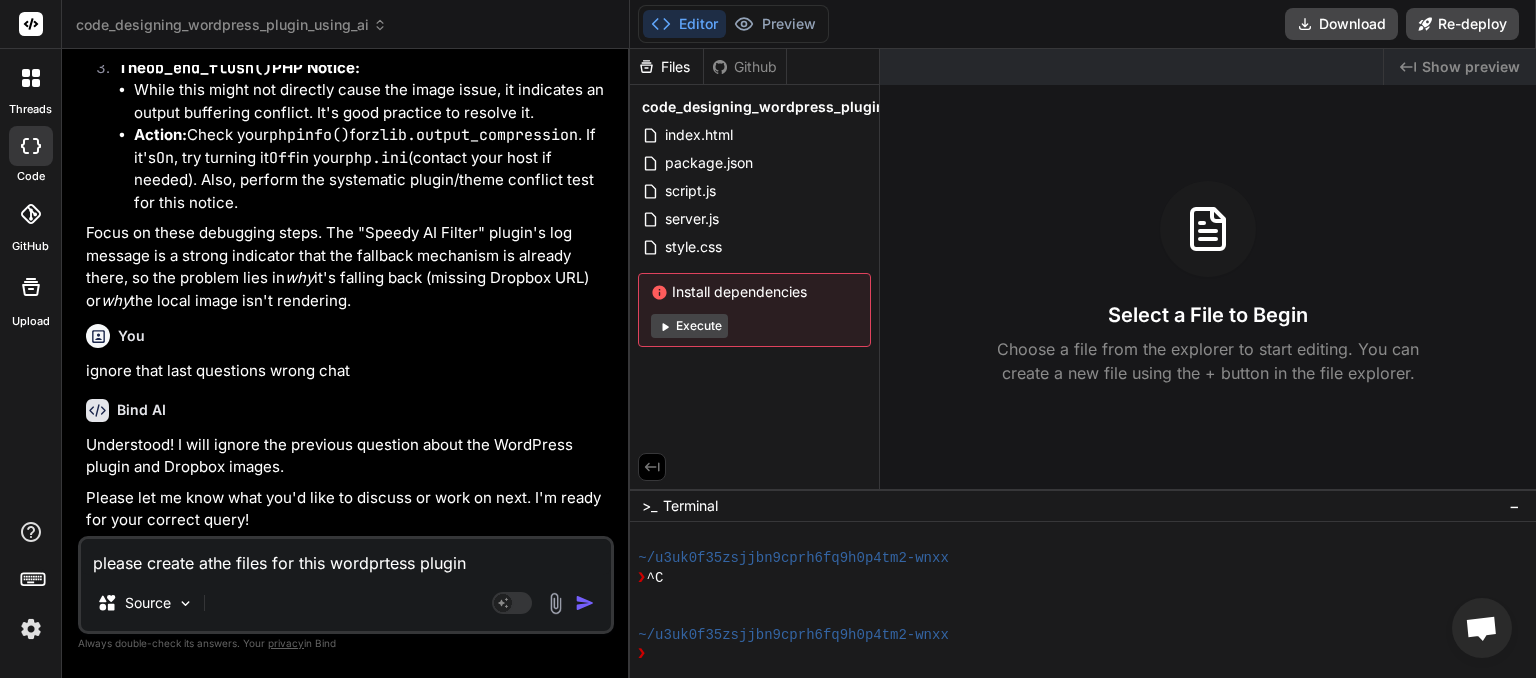 type on "please create althe files for this wordprtess plugin" 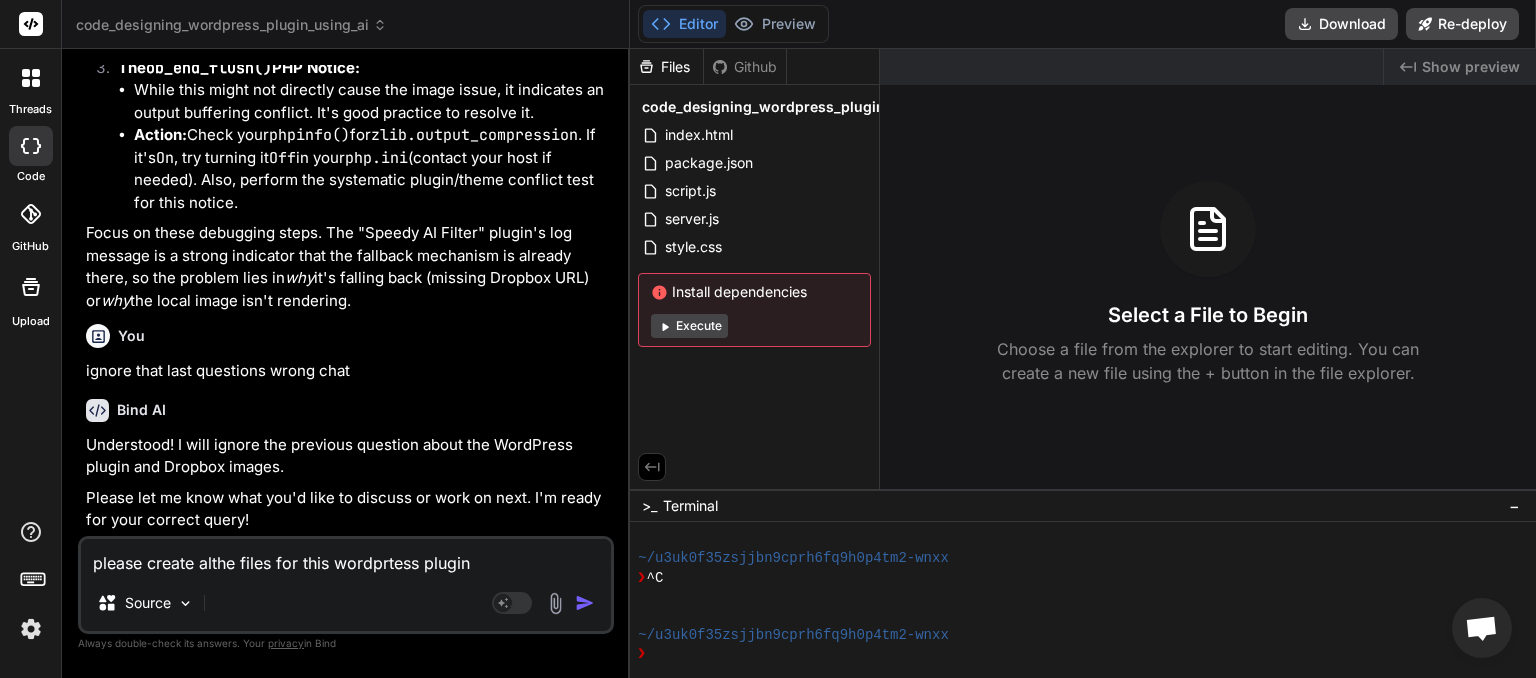 type on "please create allthe files for this wordprtess plugin" 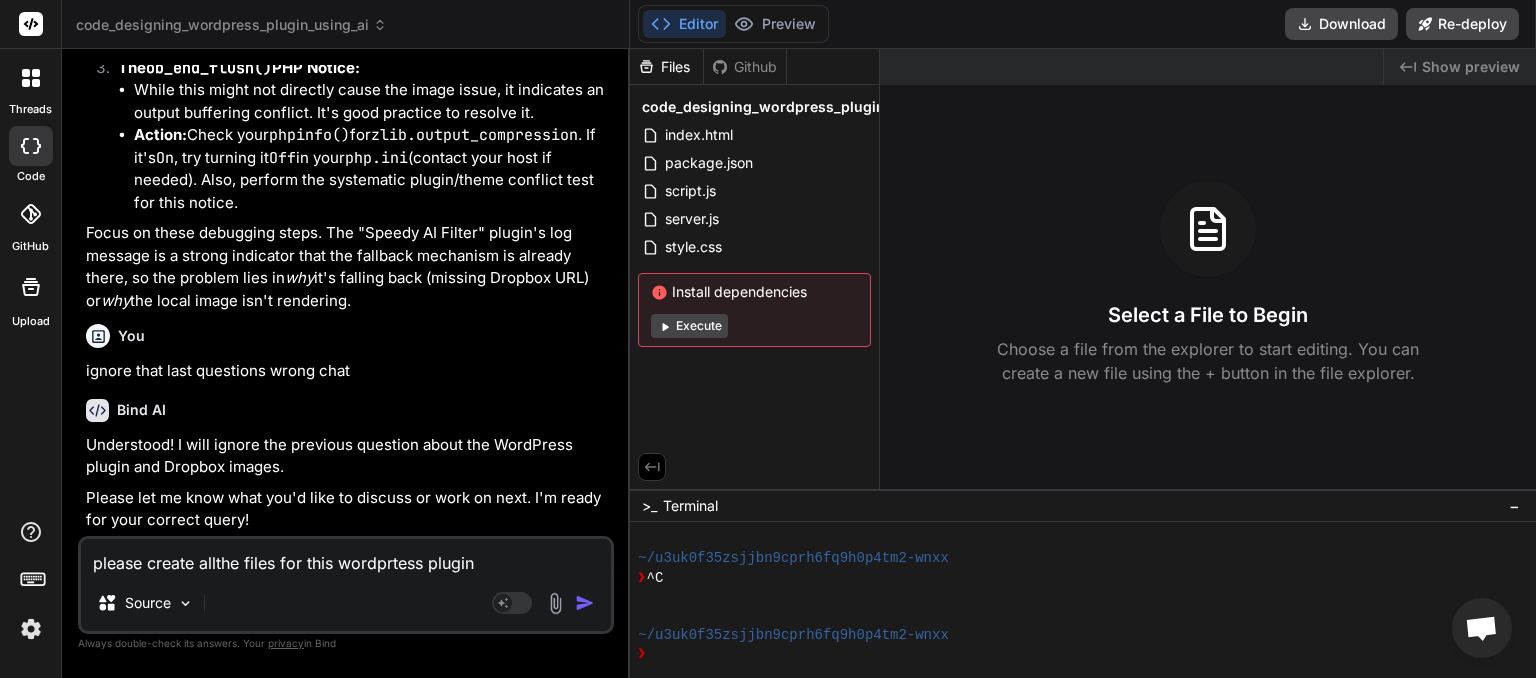 type on "please create all the files for this wordprtess plugin" 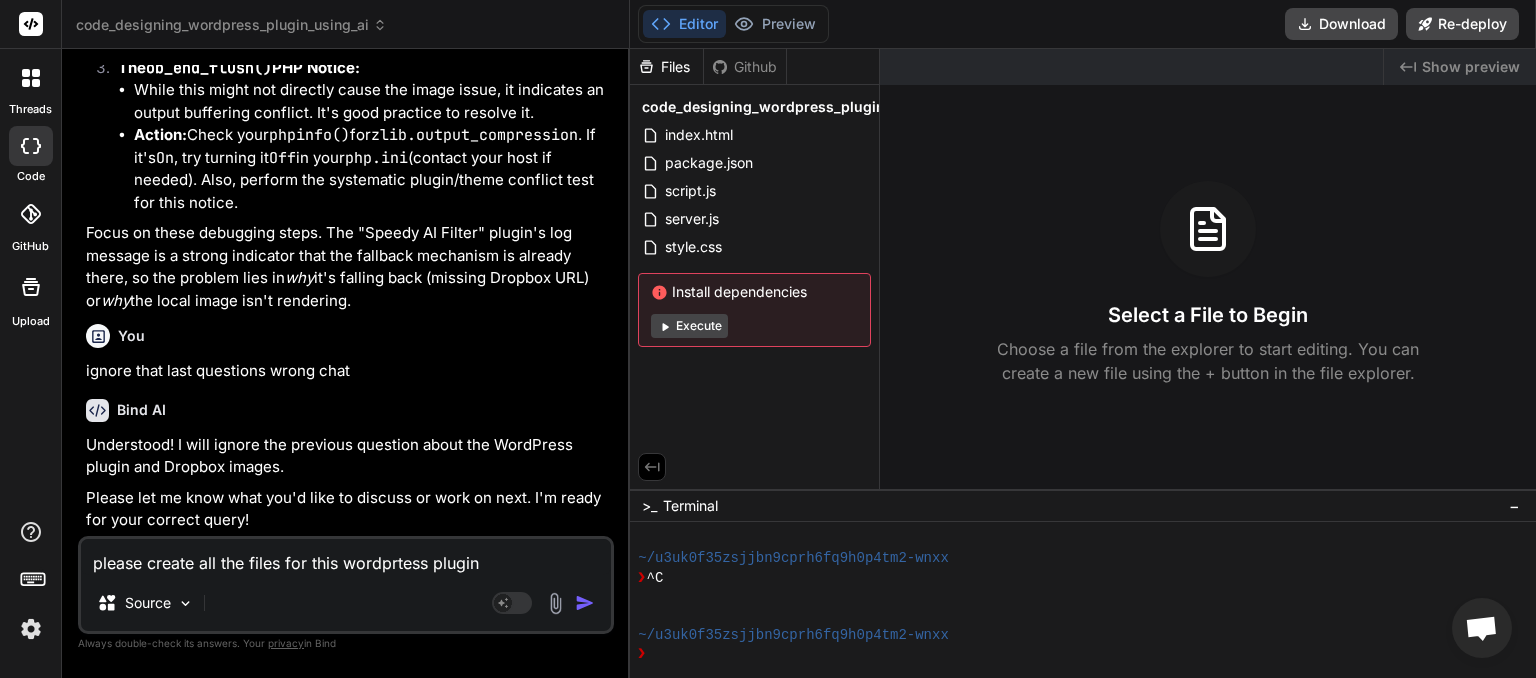 type on "please create all tthe files for this wordprtess plugin" 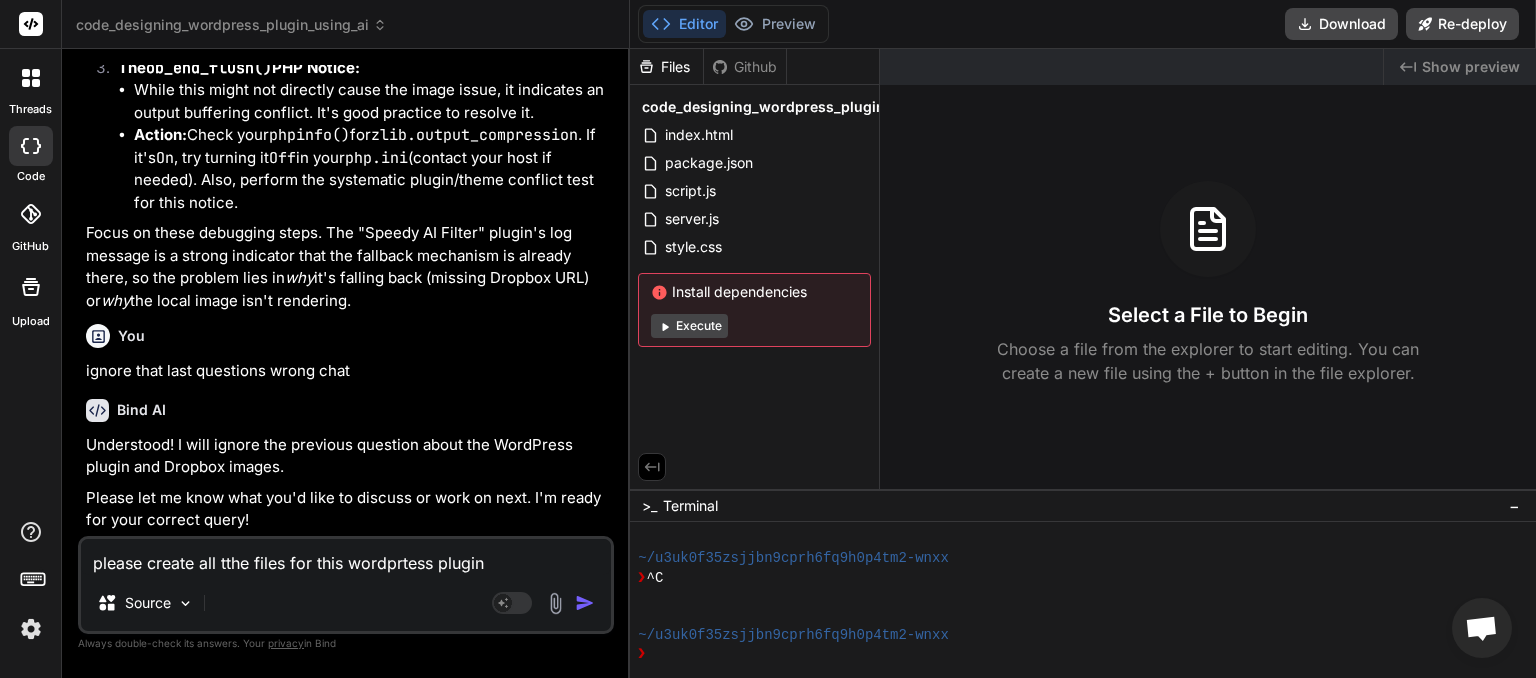 type on "please create all ththe files for this wordprtess plugin" 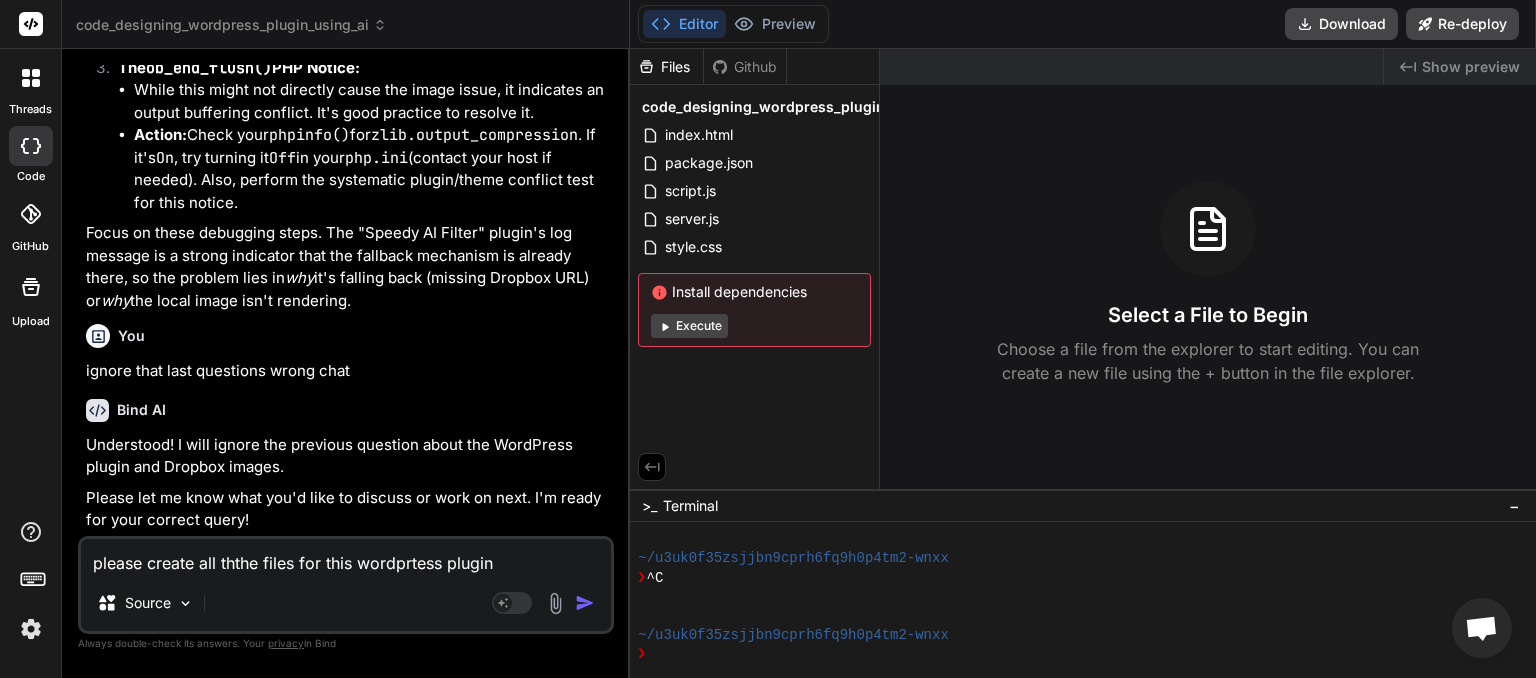 type on "please create all thethe files for this wordprtess plugin" 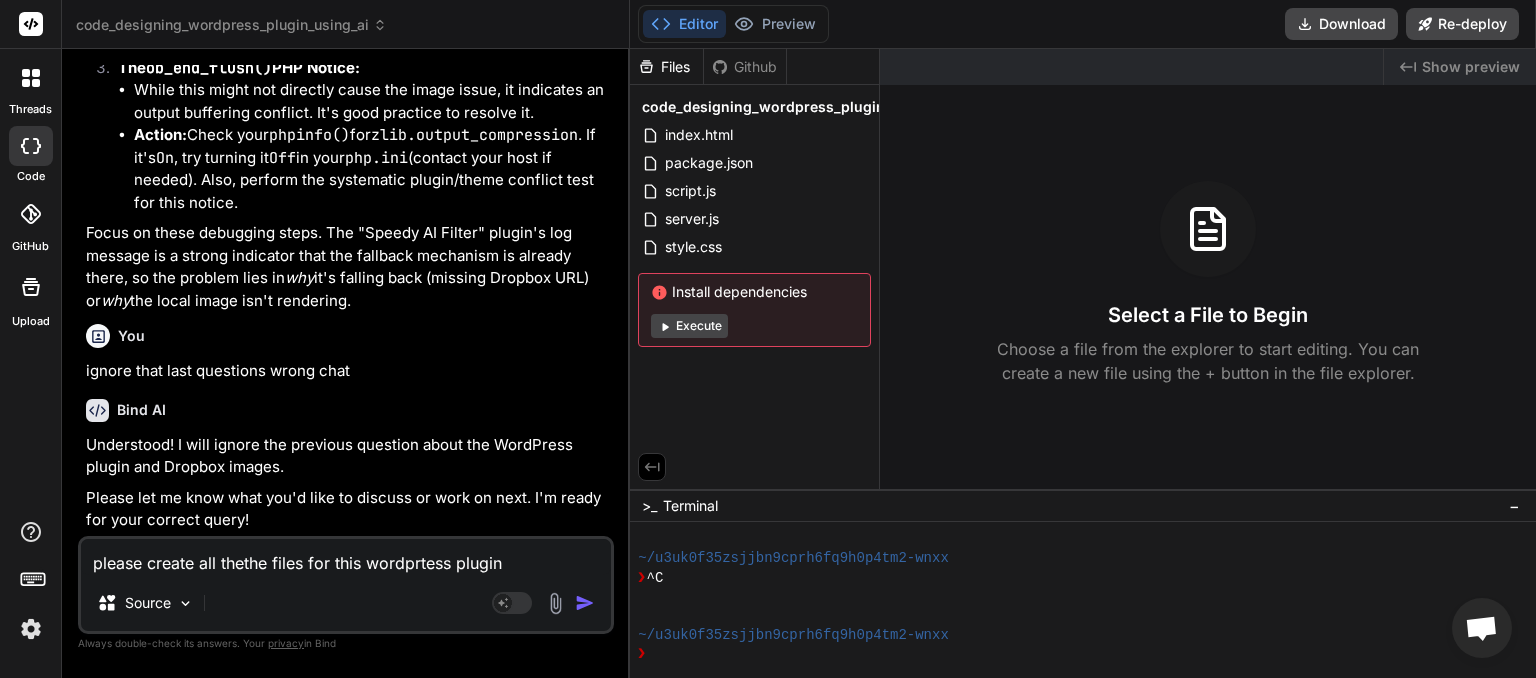 type on "please create all the the files for this wordprtess plugin" 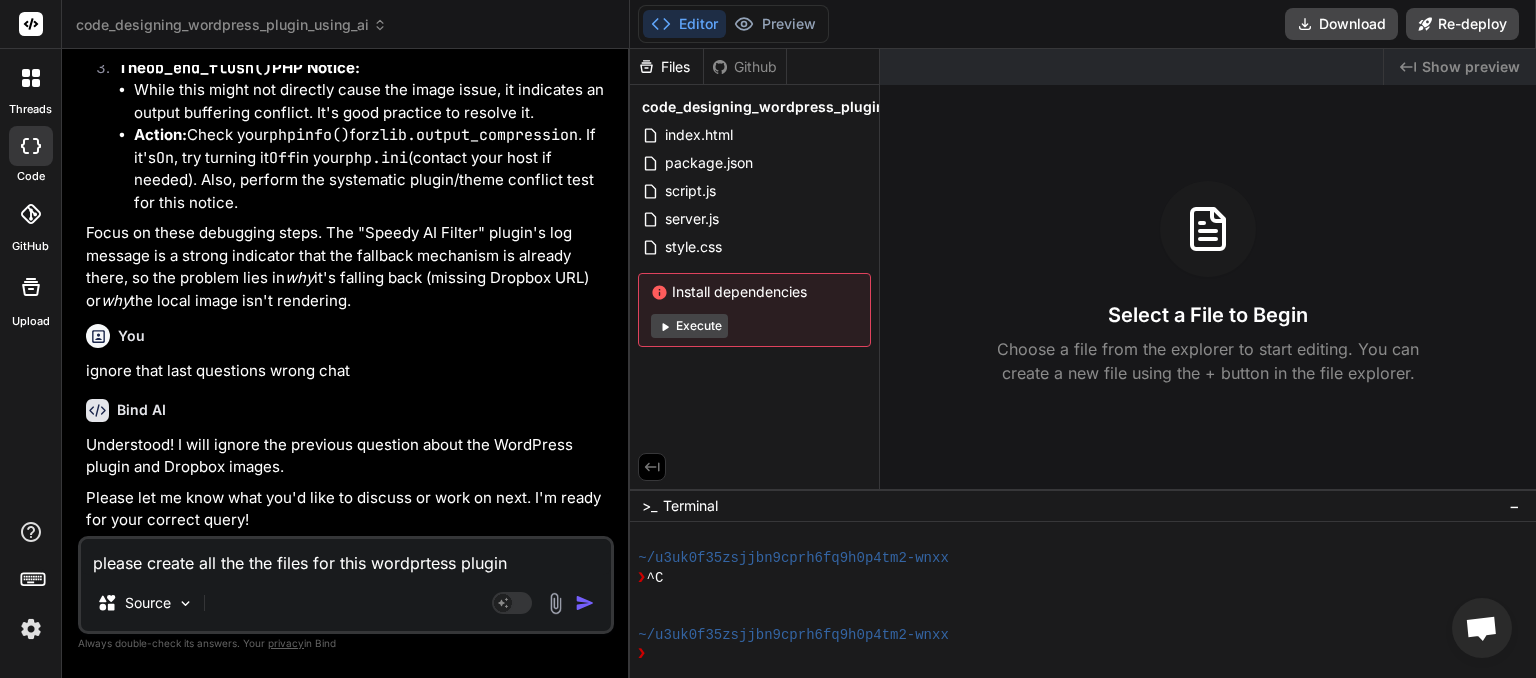 type on "please create all the he files for this wordprtess plugin" 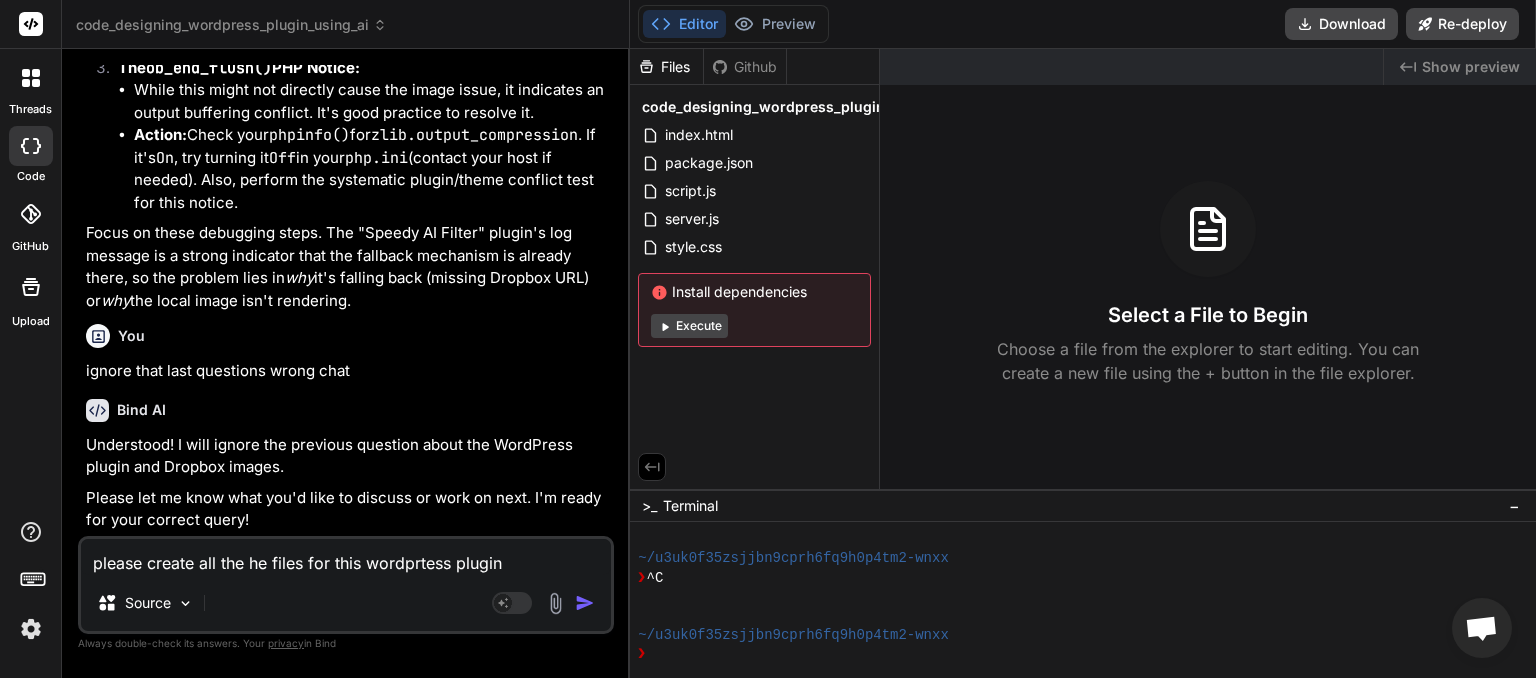 type on "please create all the e files for this wordprtess plugin" 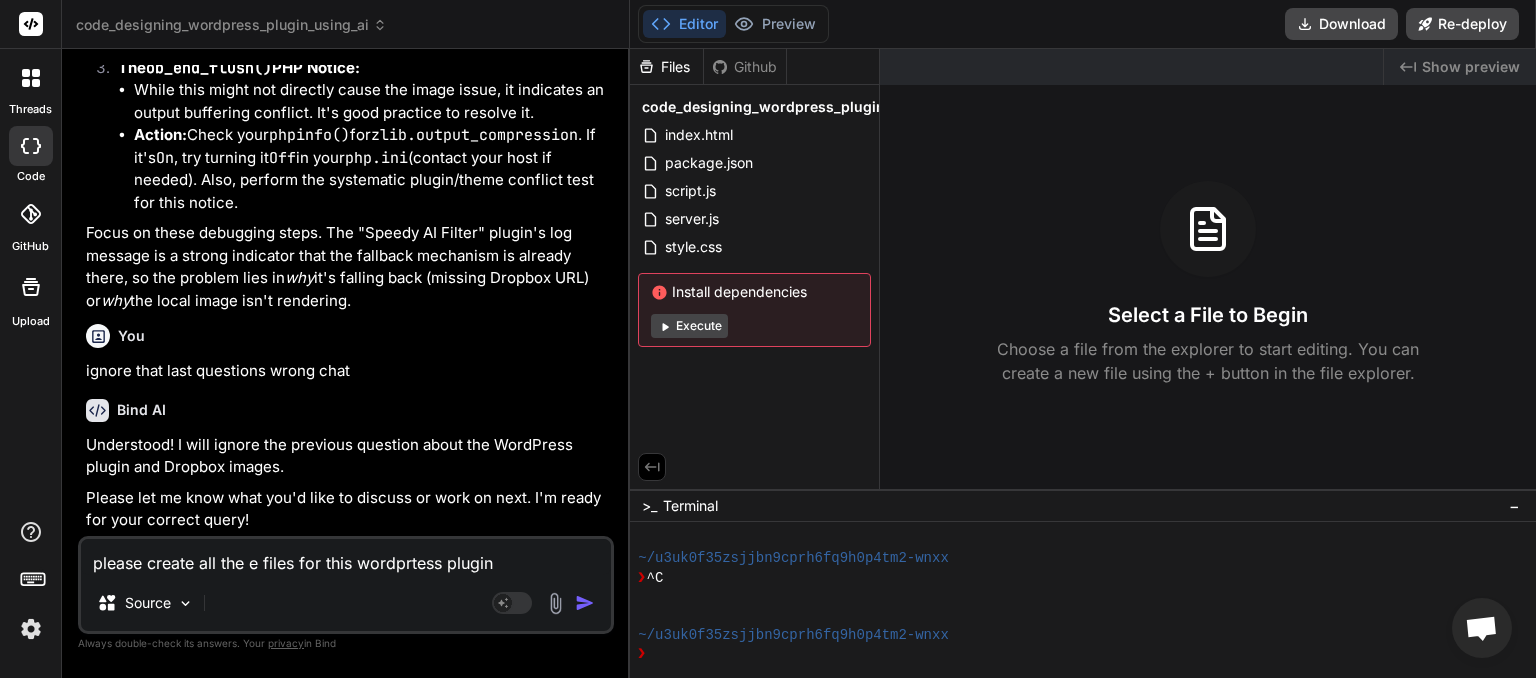type on "please create all the  files for this wordprtess plugin" 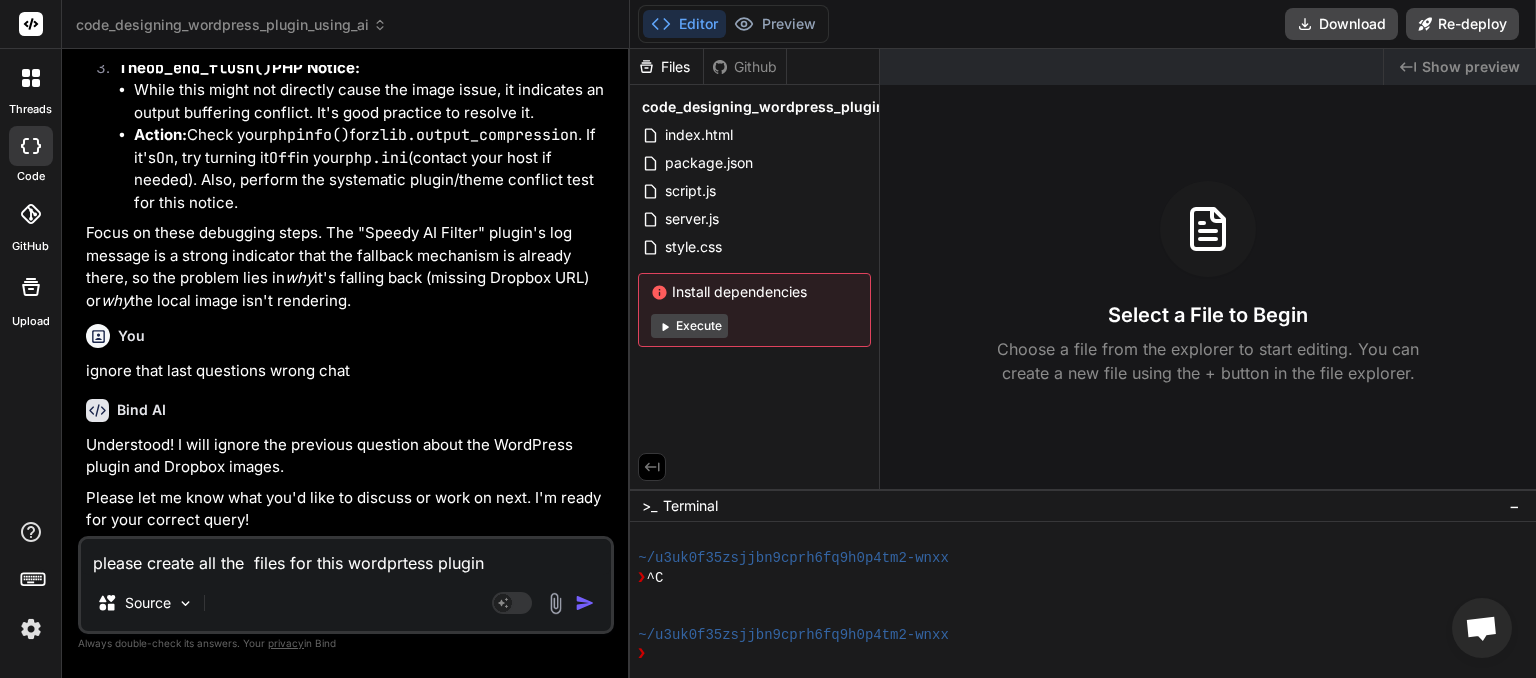 type on "please create all the files for this wordprtess plugin" 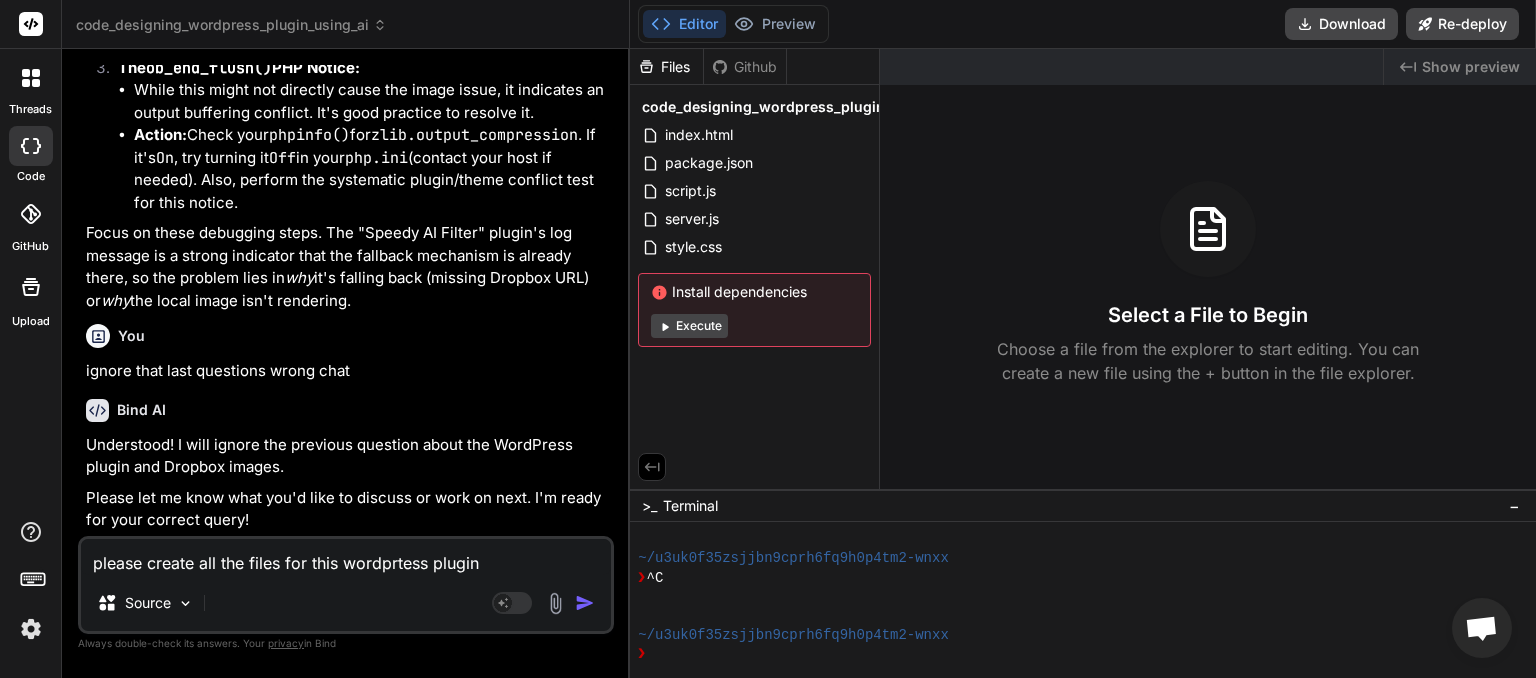 type on "please create all the files for this wordpress plugin" 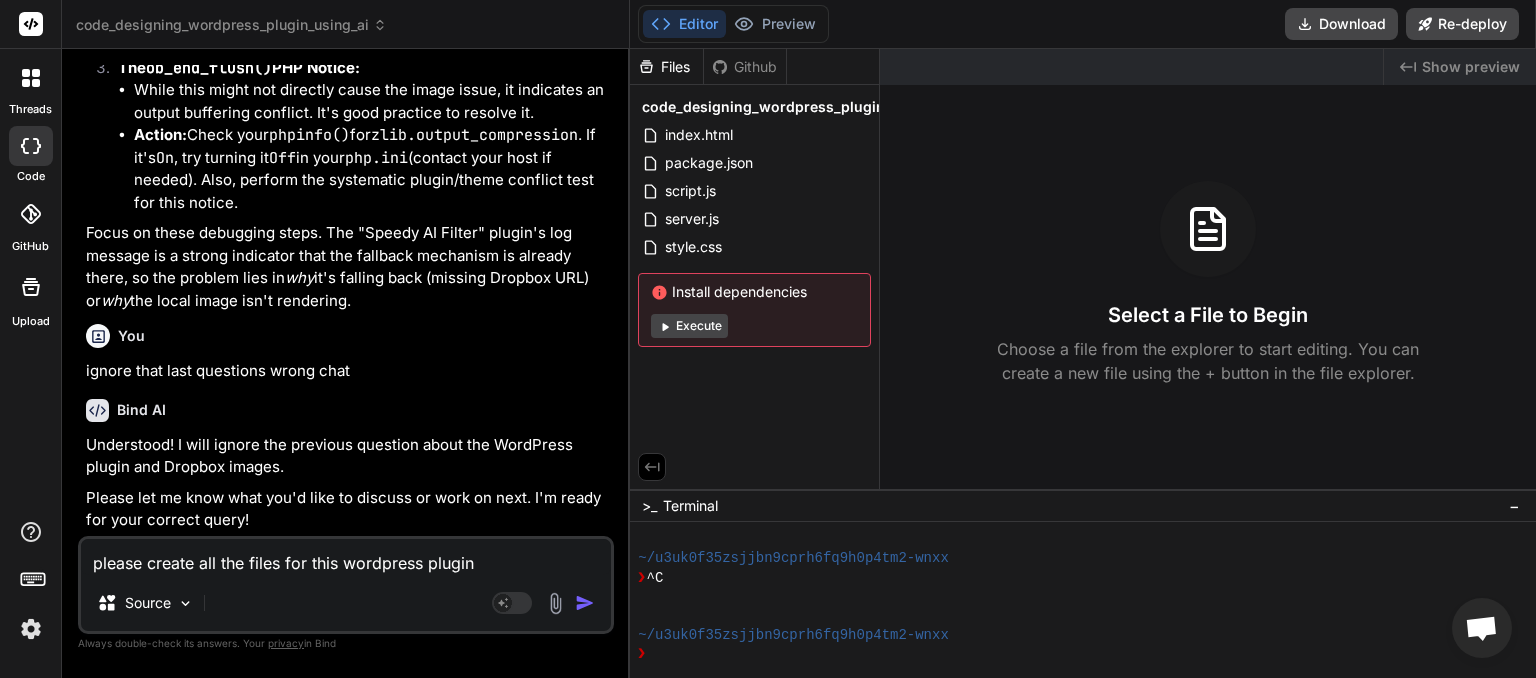 click on "please create all the files for this wordpress plugin" at bounding box center [346, 557] 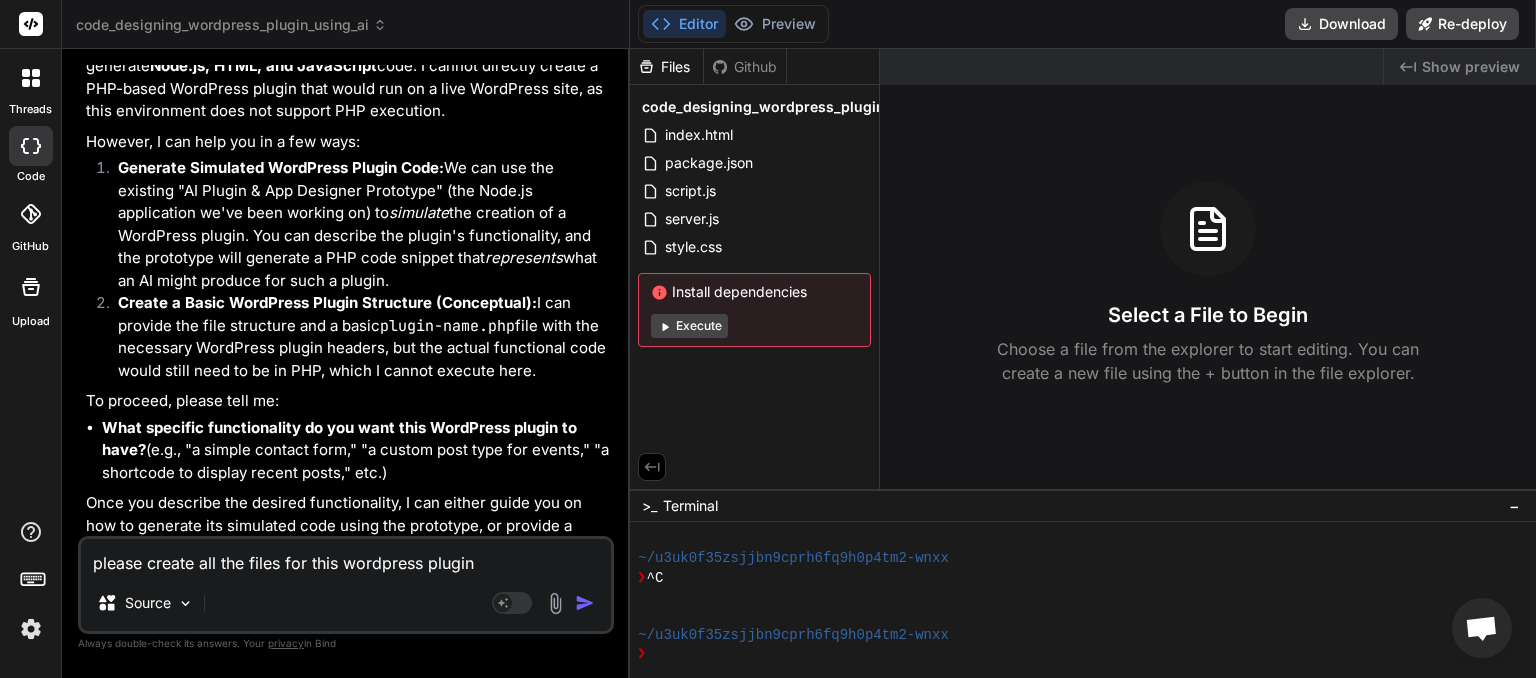 scroll, scrollTop: 12039, scrollLeft: 0, axis: vertical 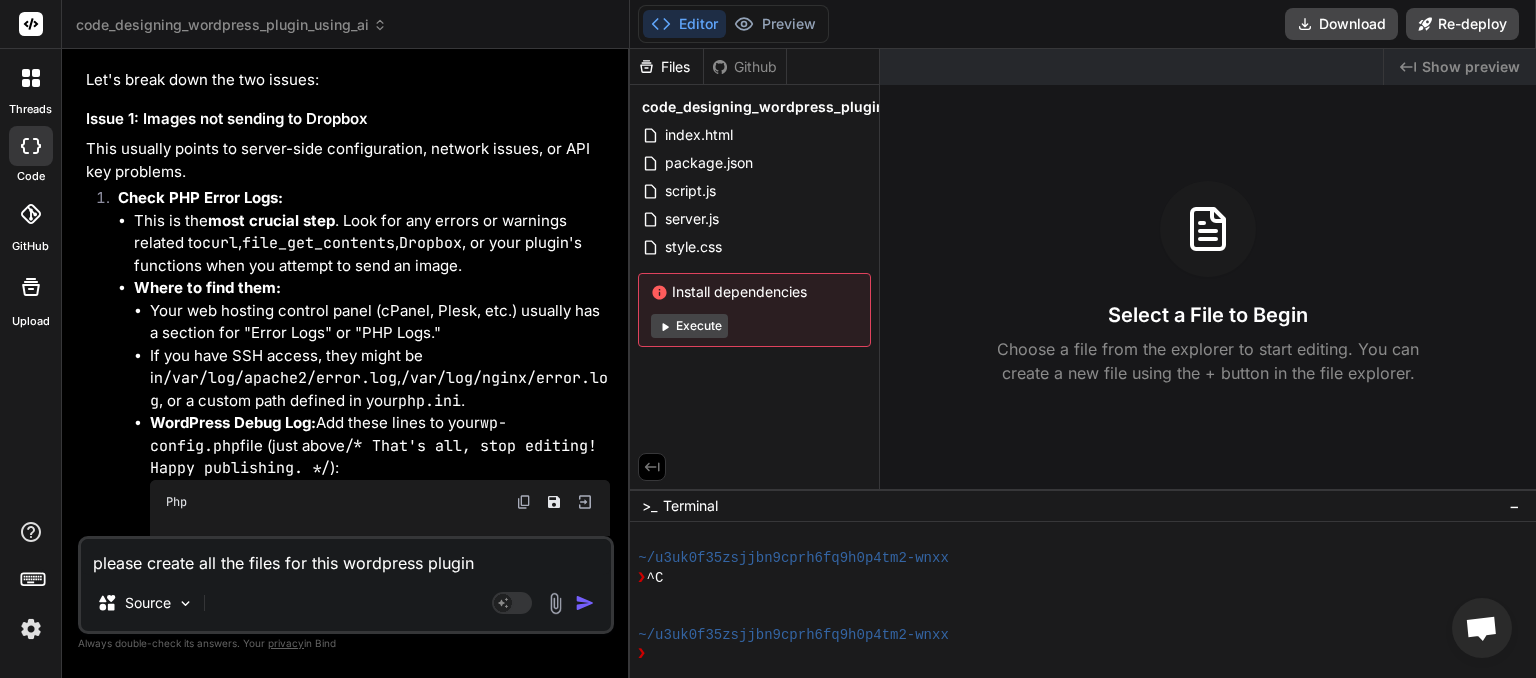 click on "code_designing_wordpress_plugin_using_ai" at bounding box center (231, 25) 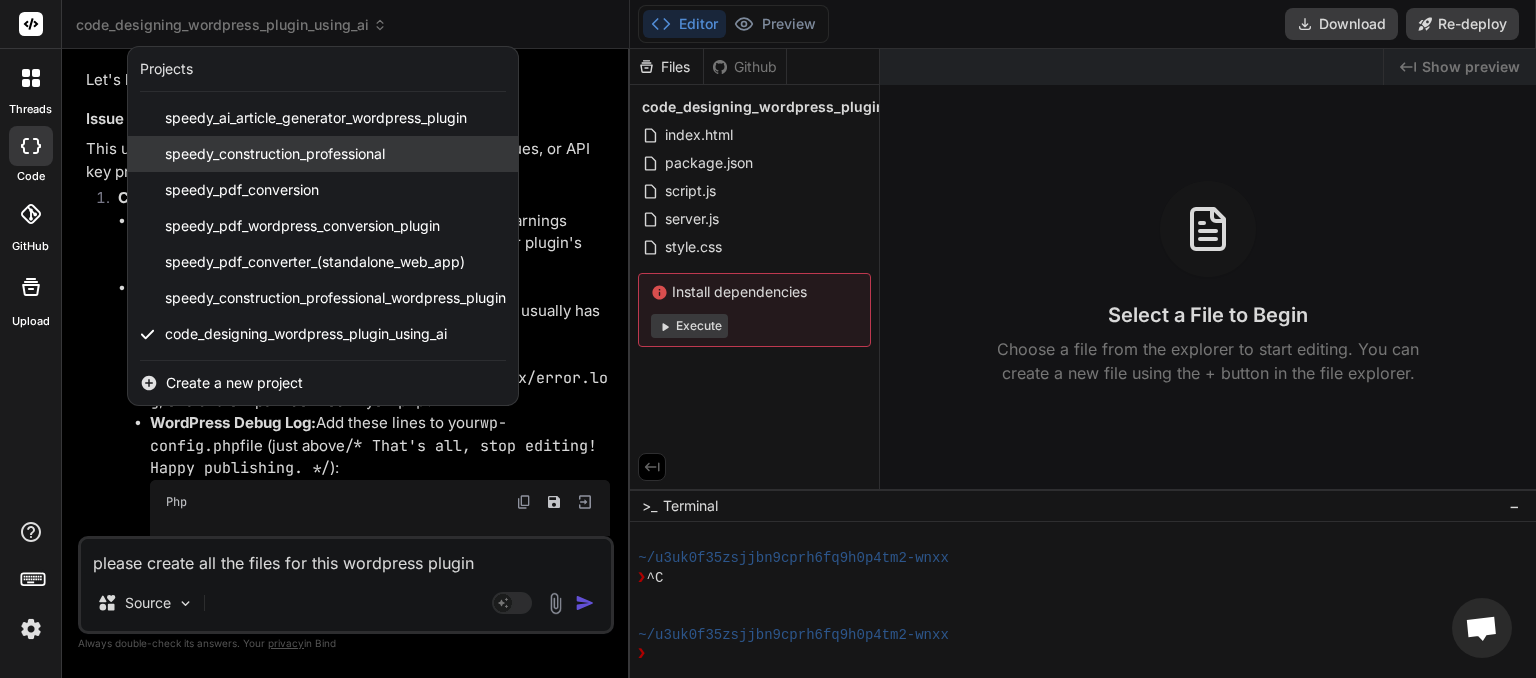 click on "speedy_construction_professional" at bounding box center [275, 154] 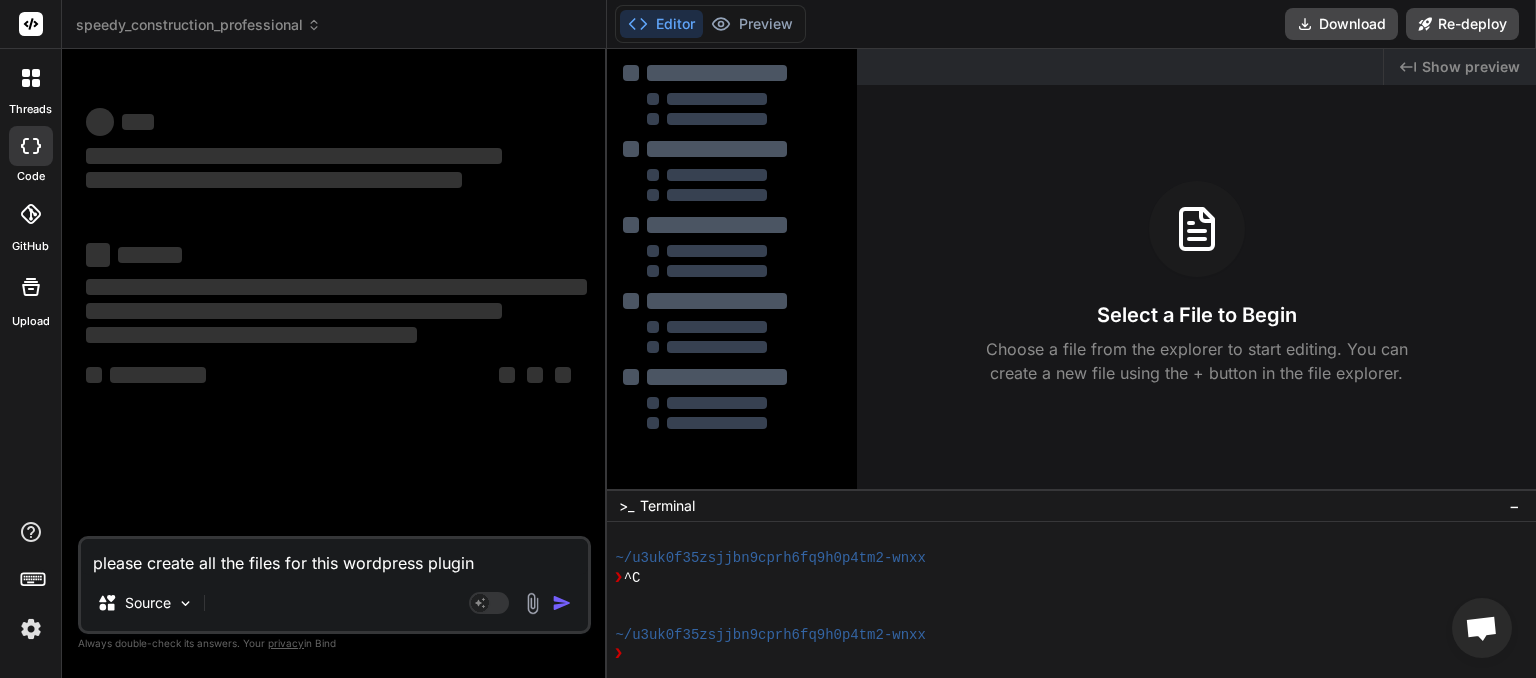 scroll, scrollTop: 0, scrollLeft: 0, axis: both 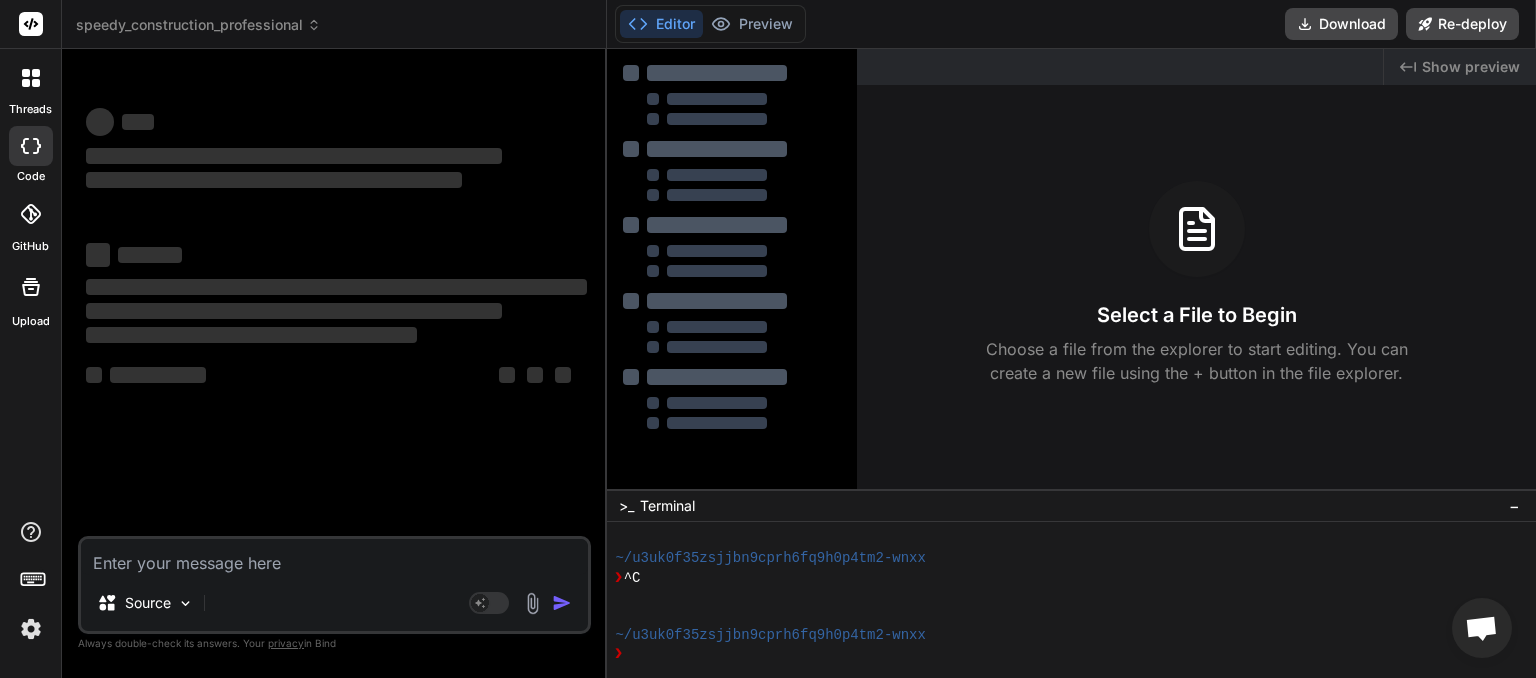 type on "f" 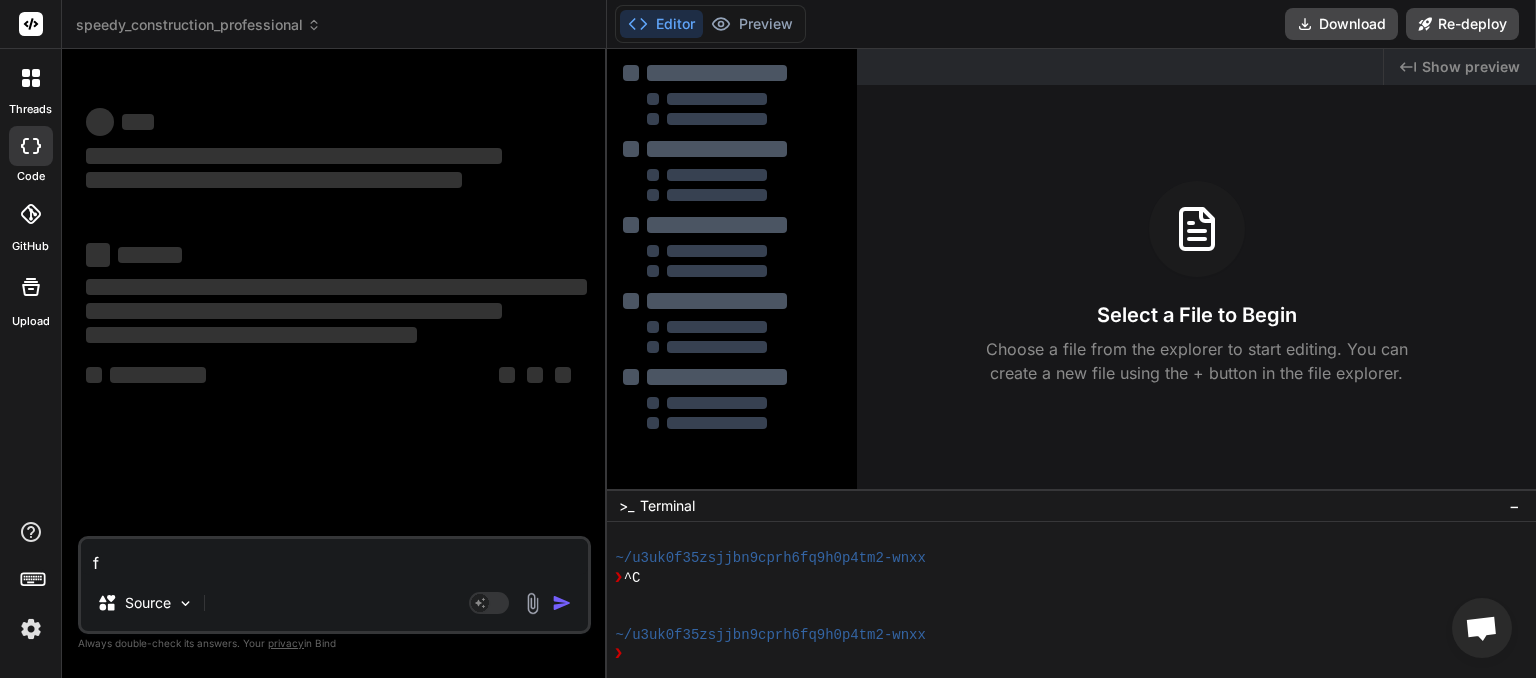 type on "fa" 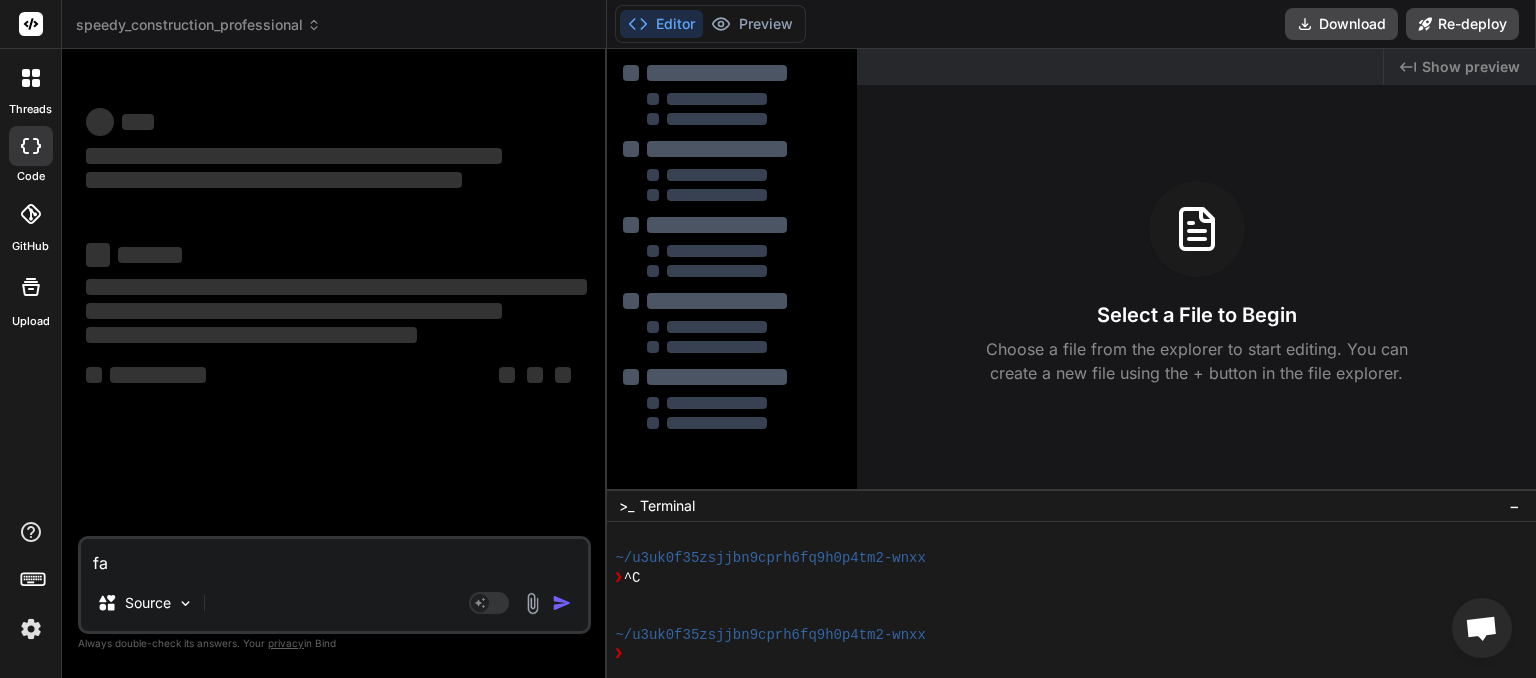 type on "fat" 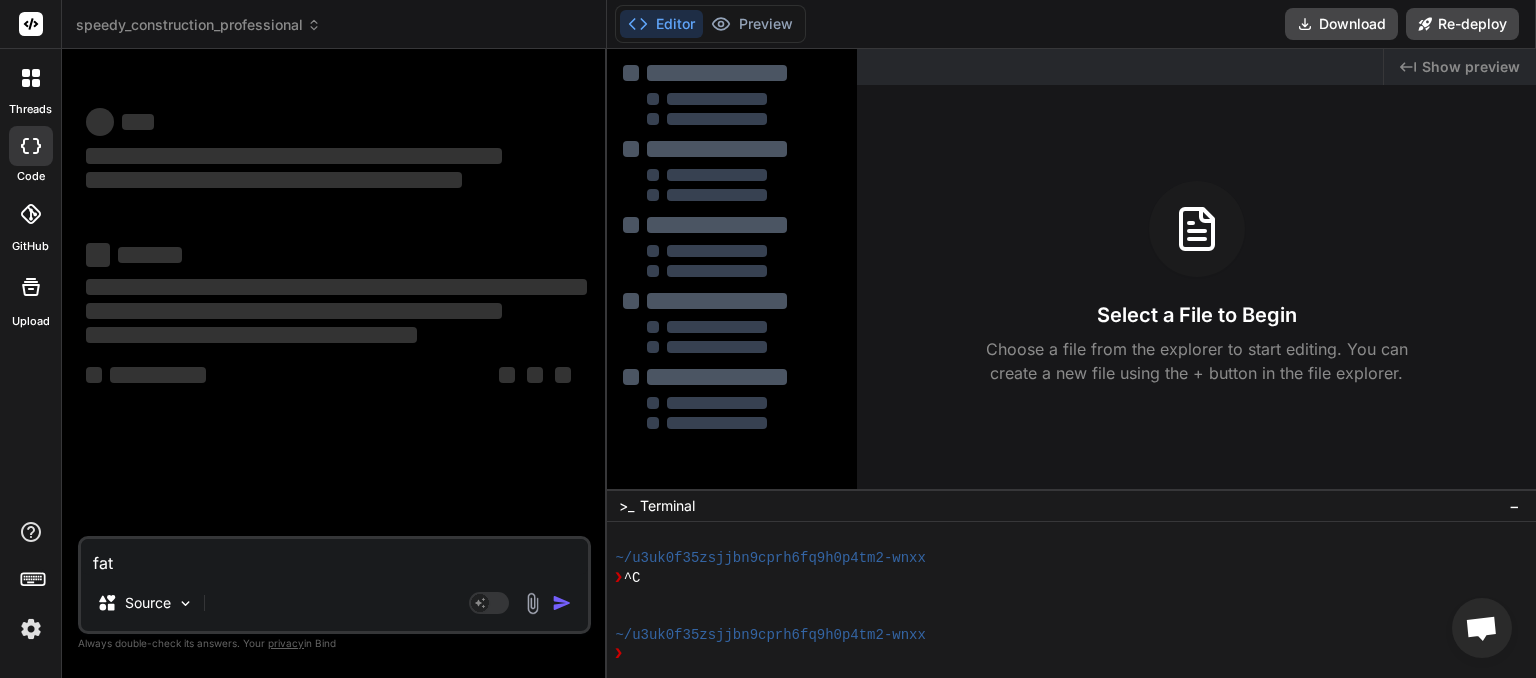 type on "fata" 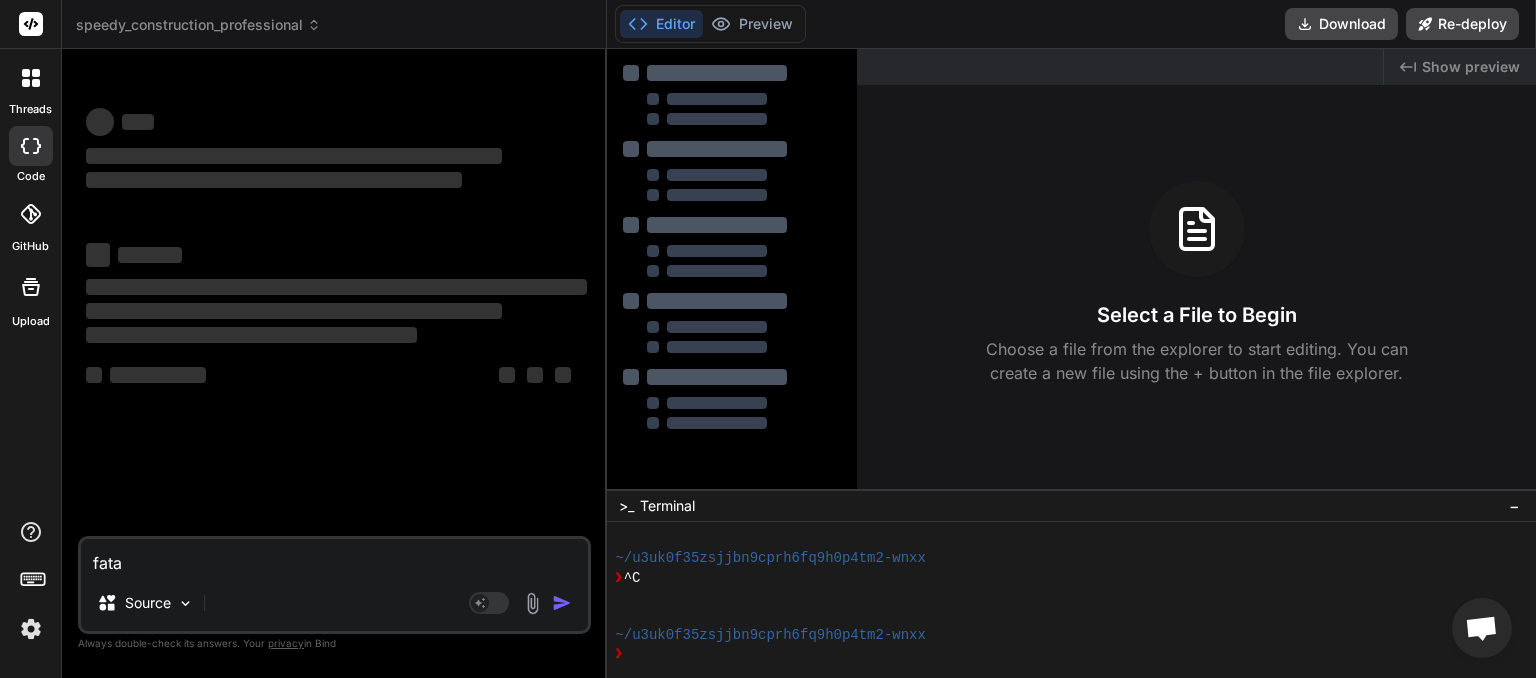type on "fatal" 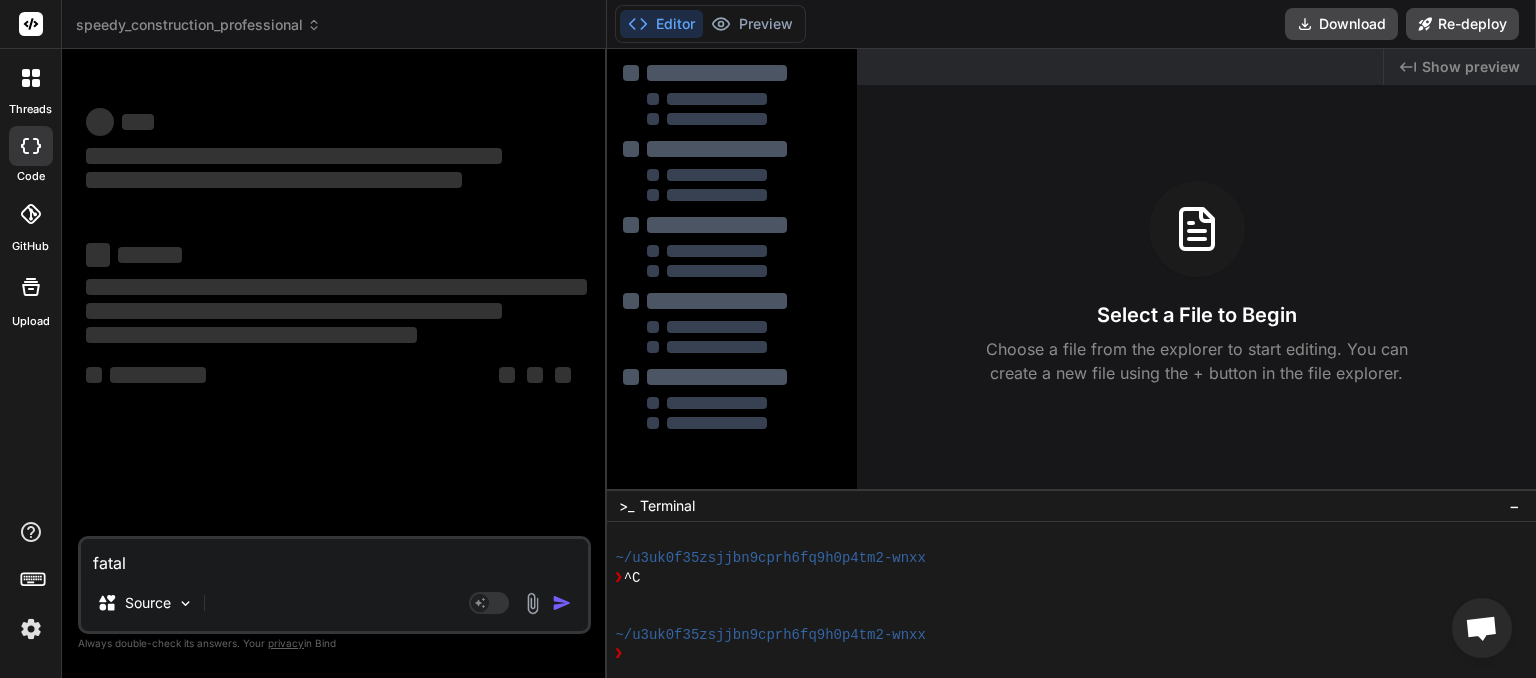 type on "fatal" 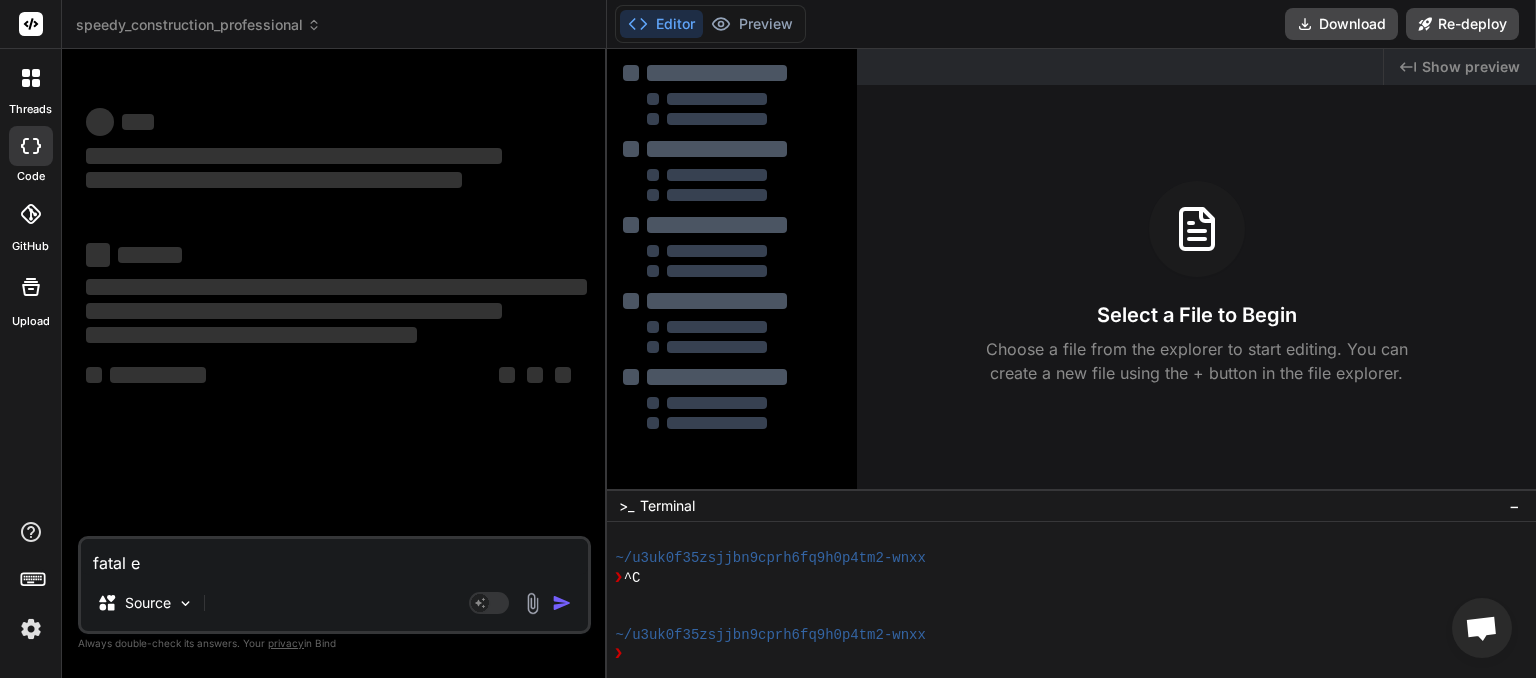 type on "fatal er" 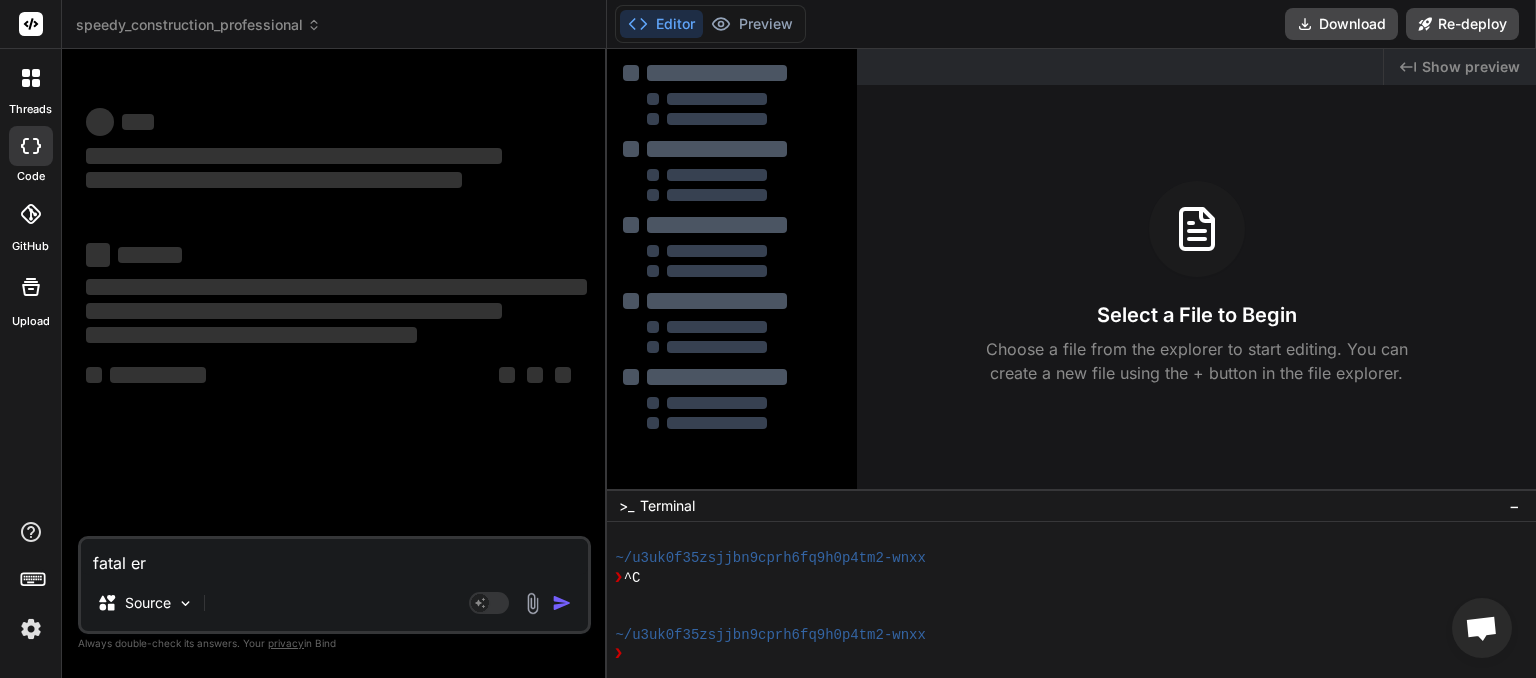 type on "fatal err" 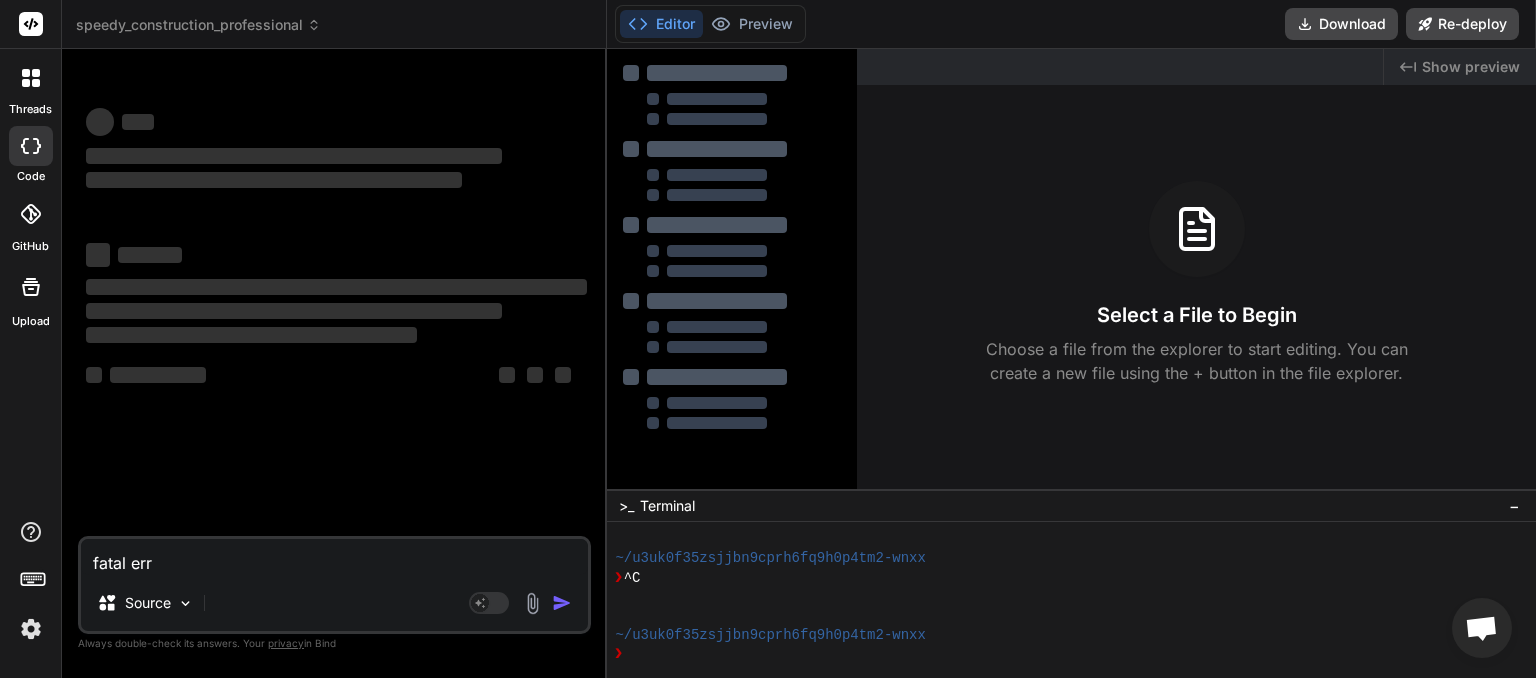 type on "fatal erro" 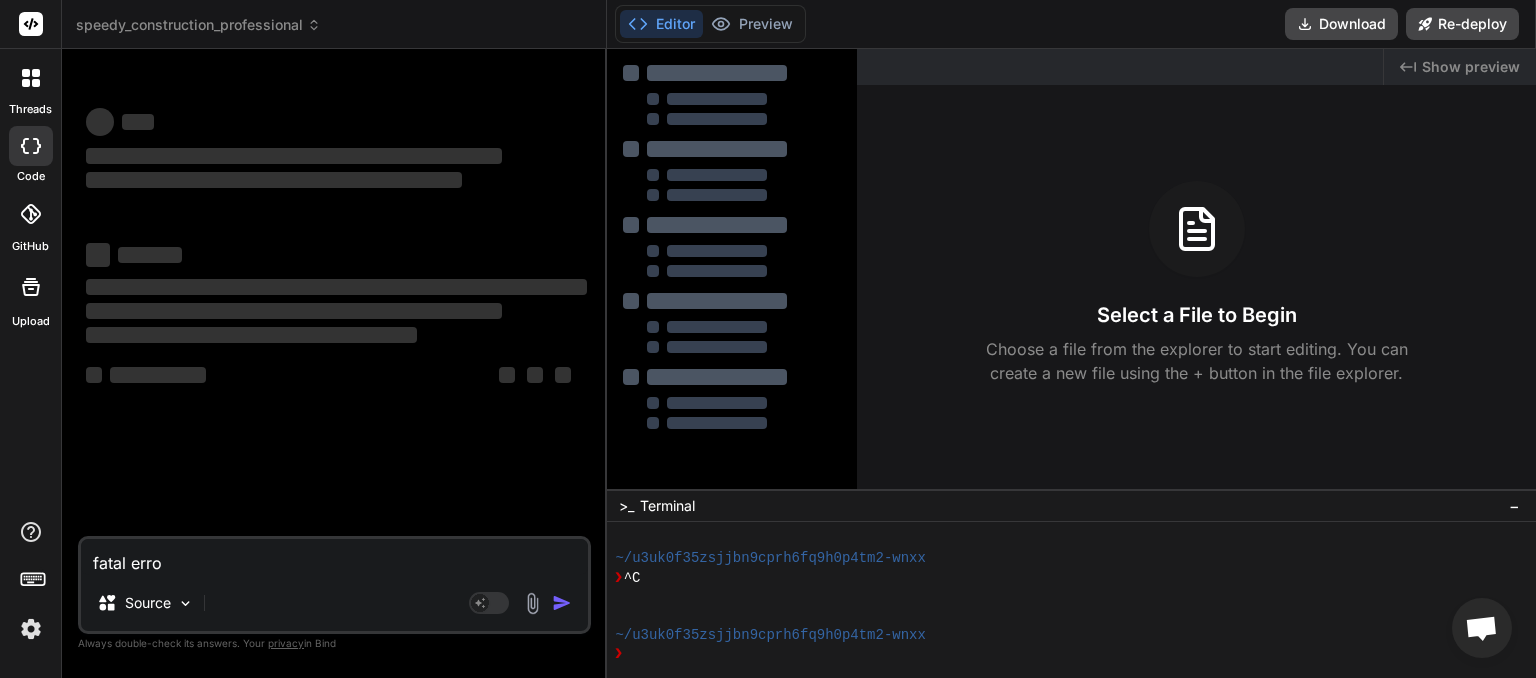 type on "fatal error" 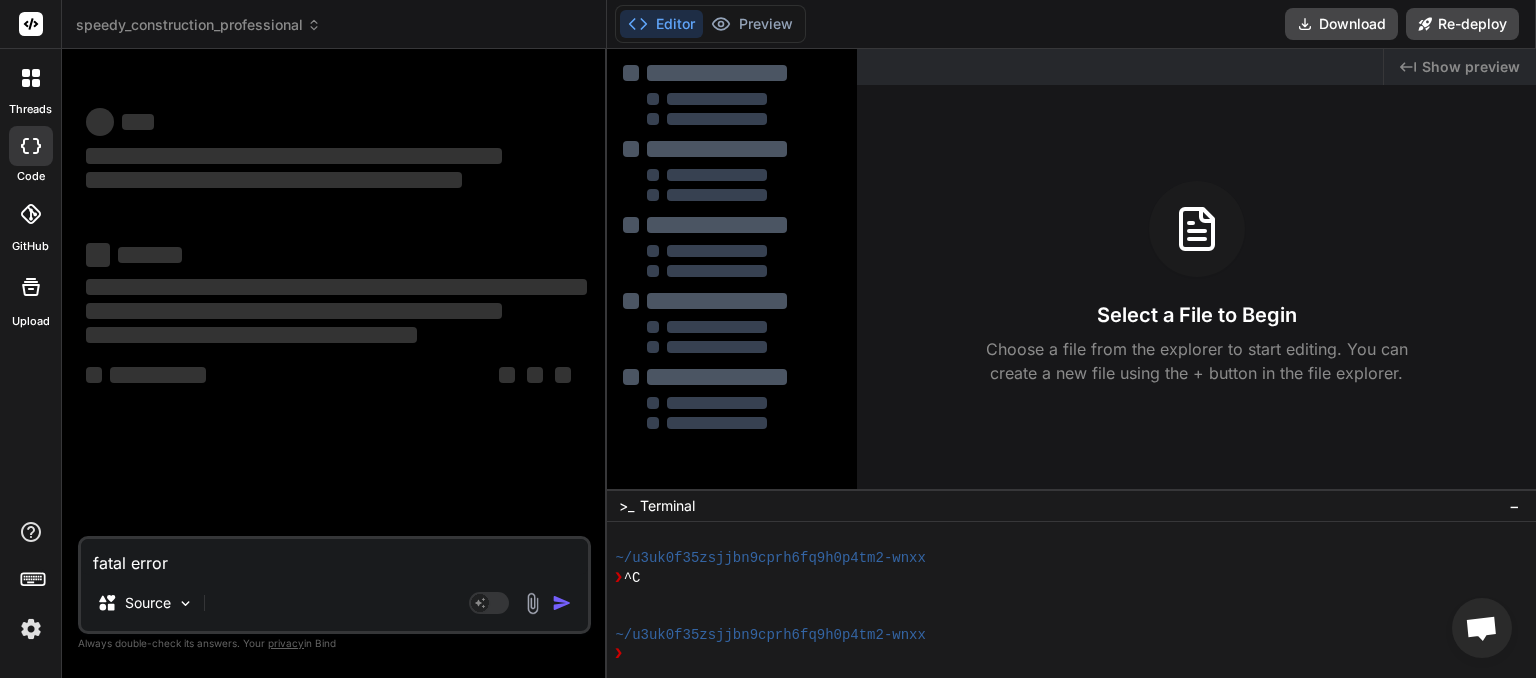 type on "fatal error." 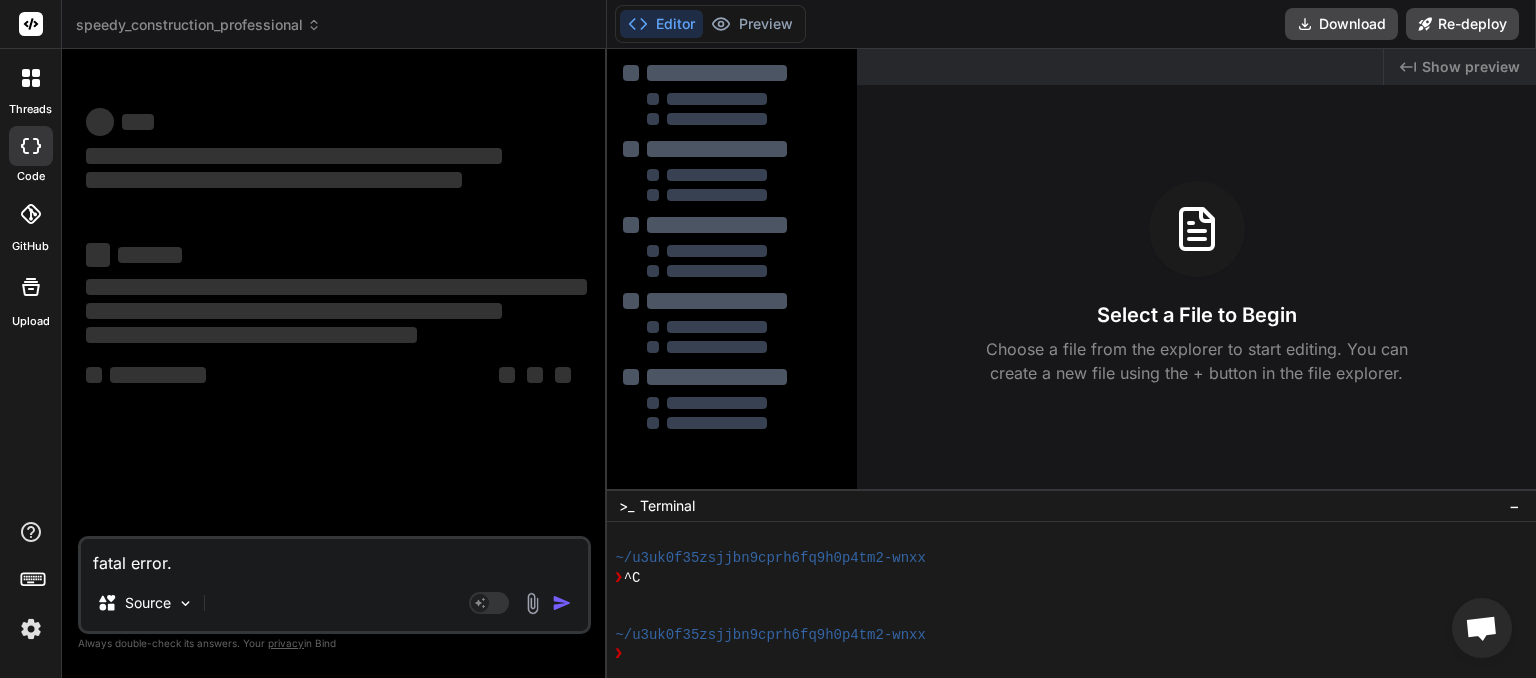 type on "x" 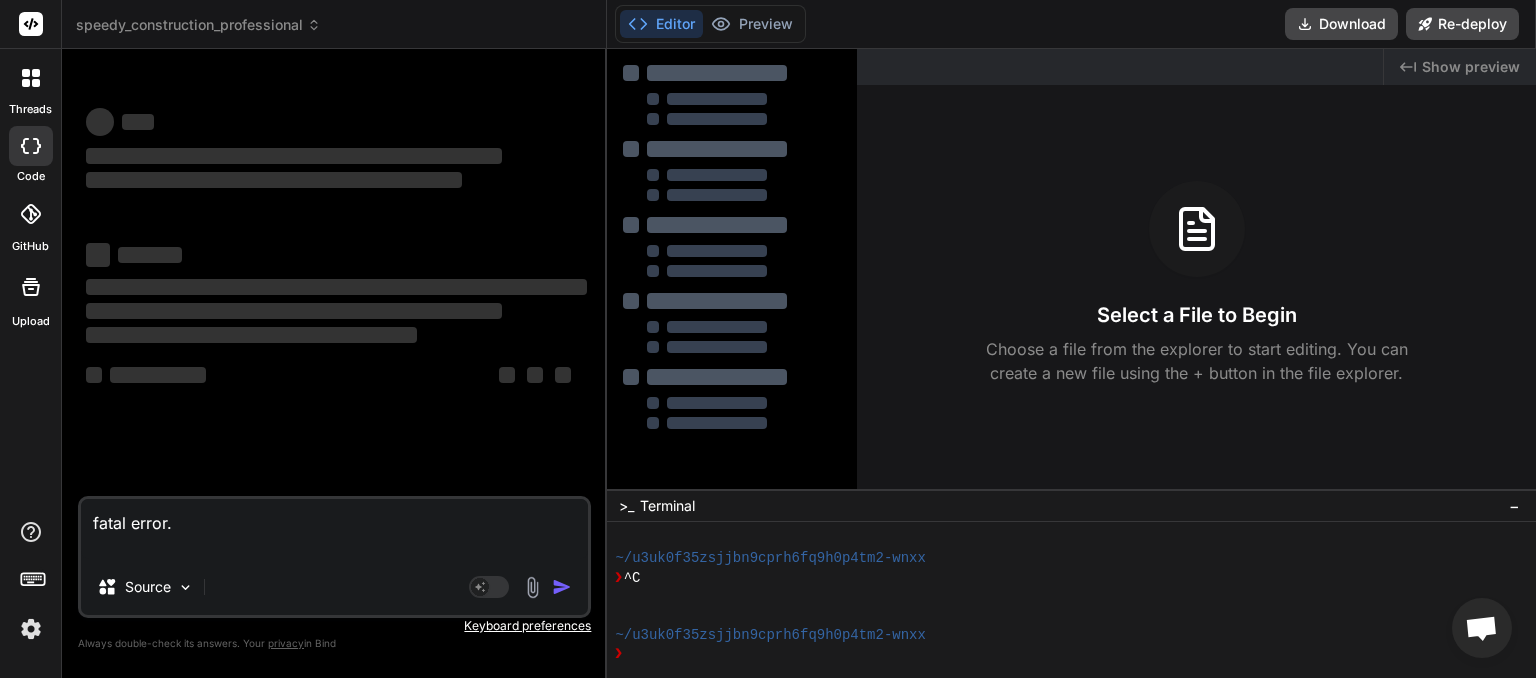 type on "fatal error.
P" 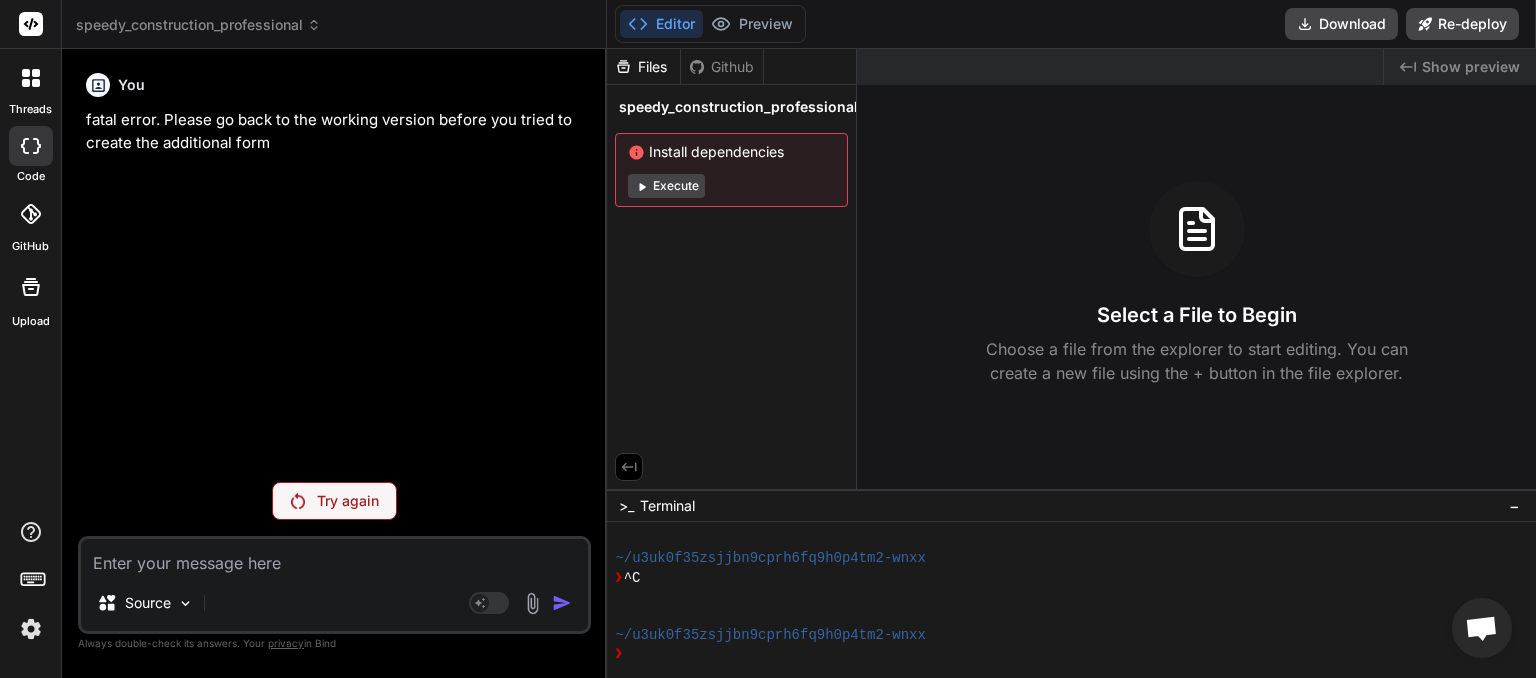 click at bounding box center (31, 629) 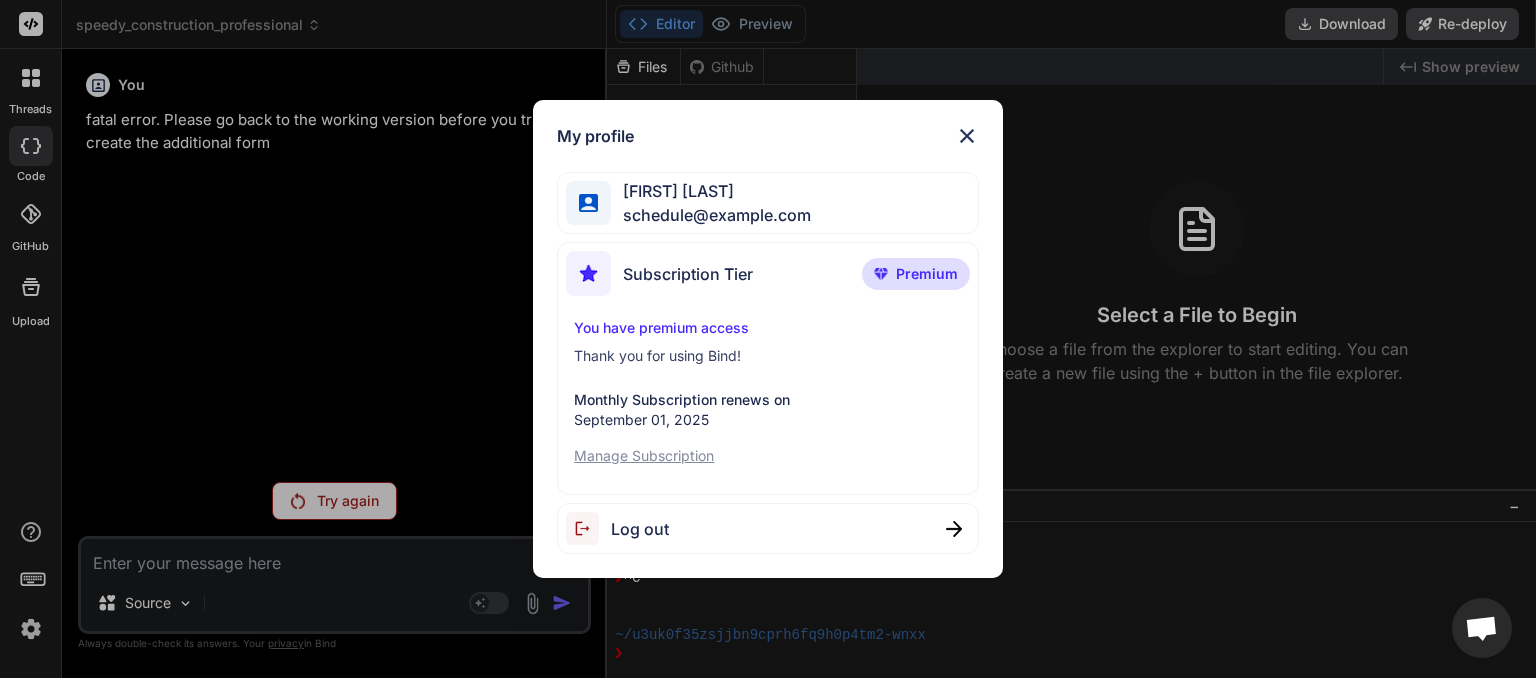 click on "Log out" at bounding box center (617, 528) 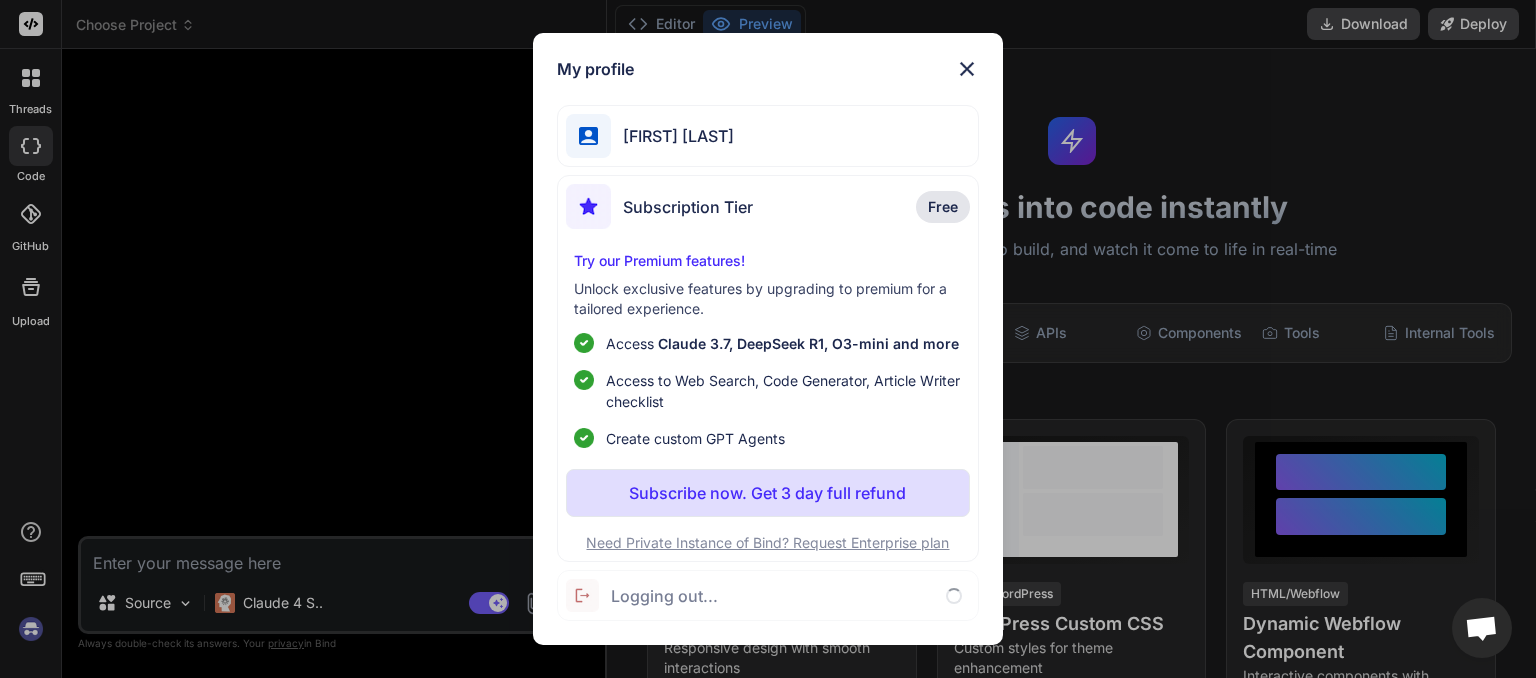 scroll, scrollTop: 249, scrollLeft: 0, axis: vertical 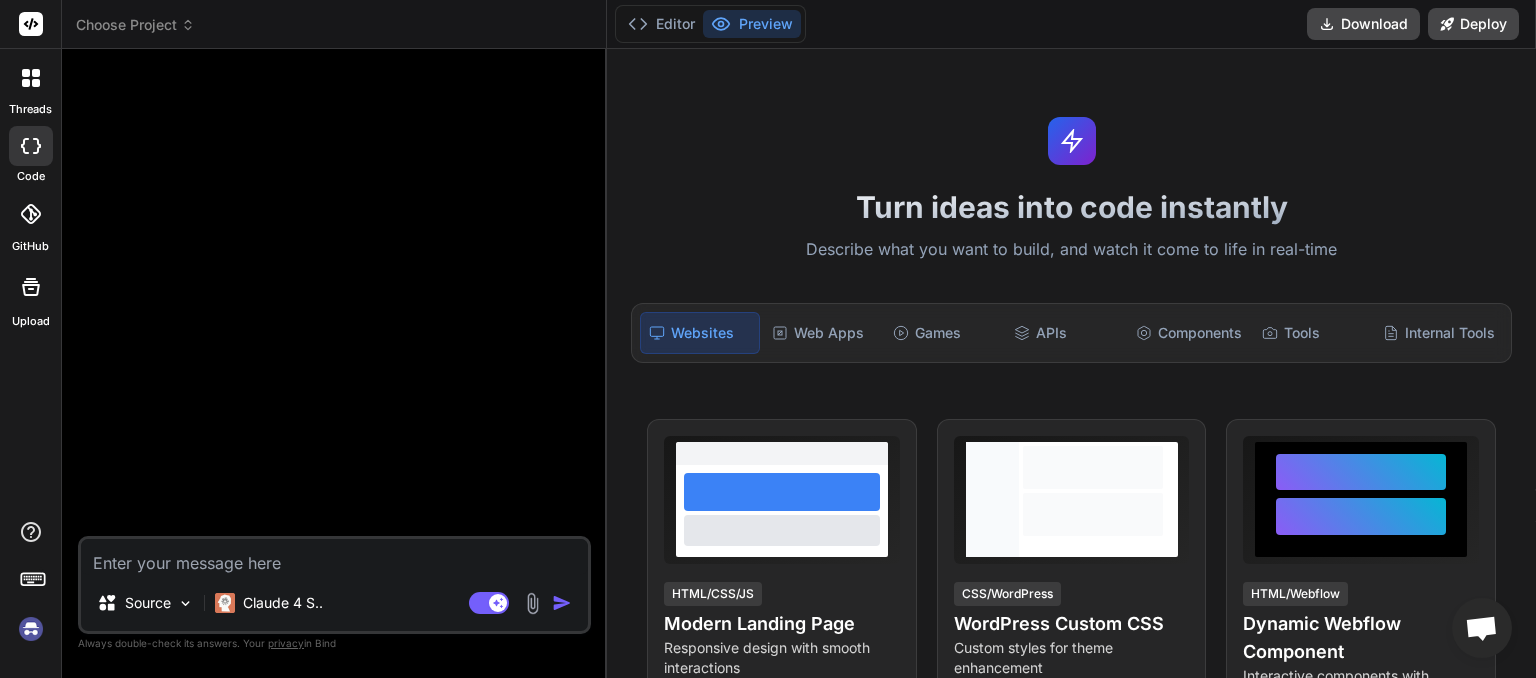 click at bounding box center [31, 629] 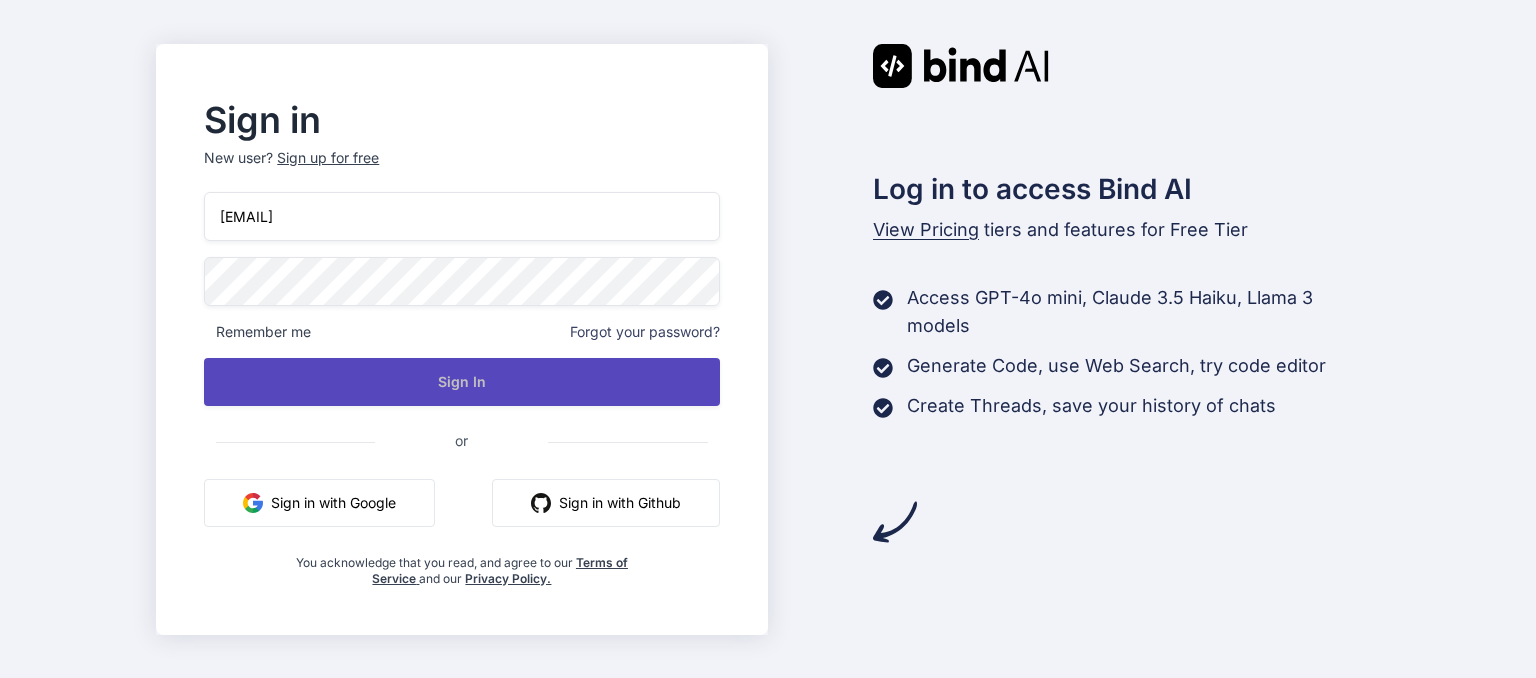 scroll, scrollTop: 0, scrollLeft: 0, axis: both 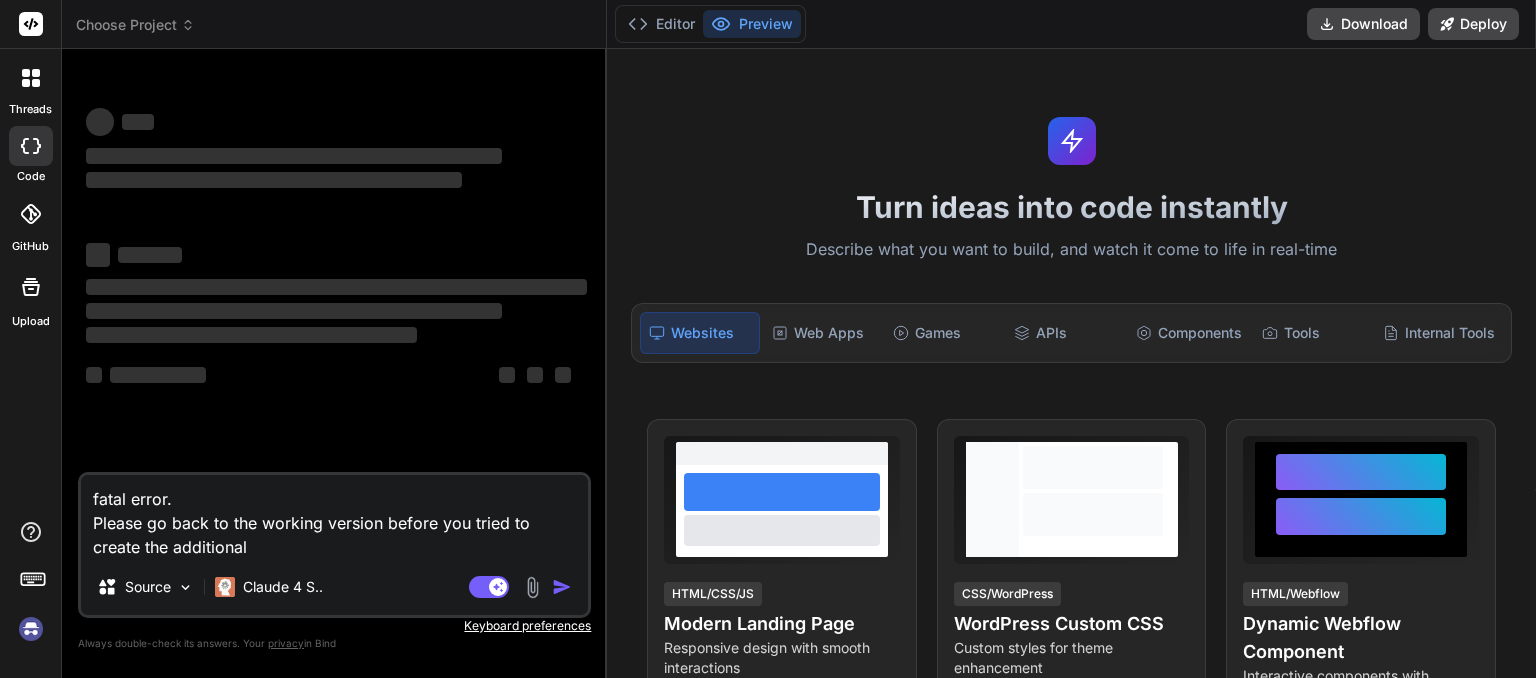 click 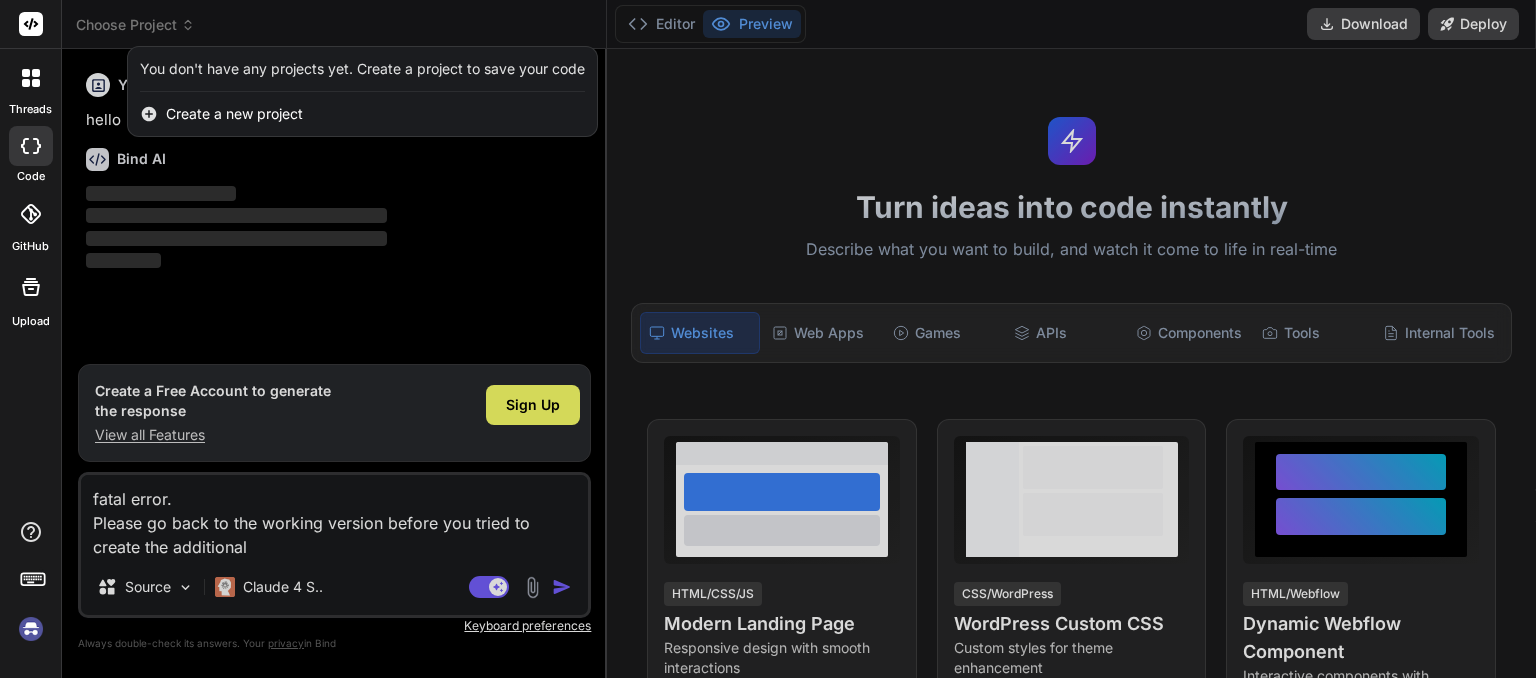 click at bounding box center [768, 339] 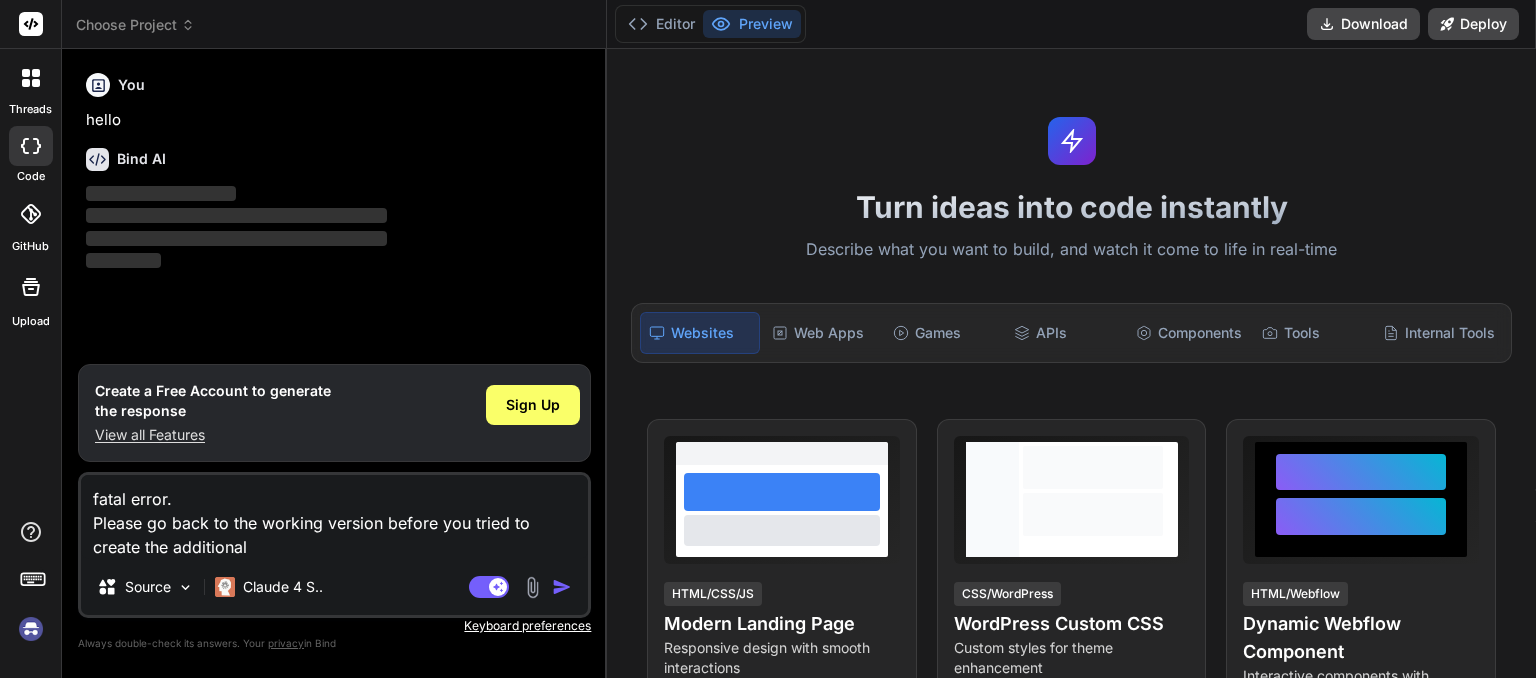 click at bounding box center [31, 629] 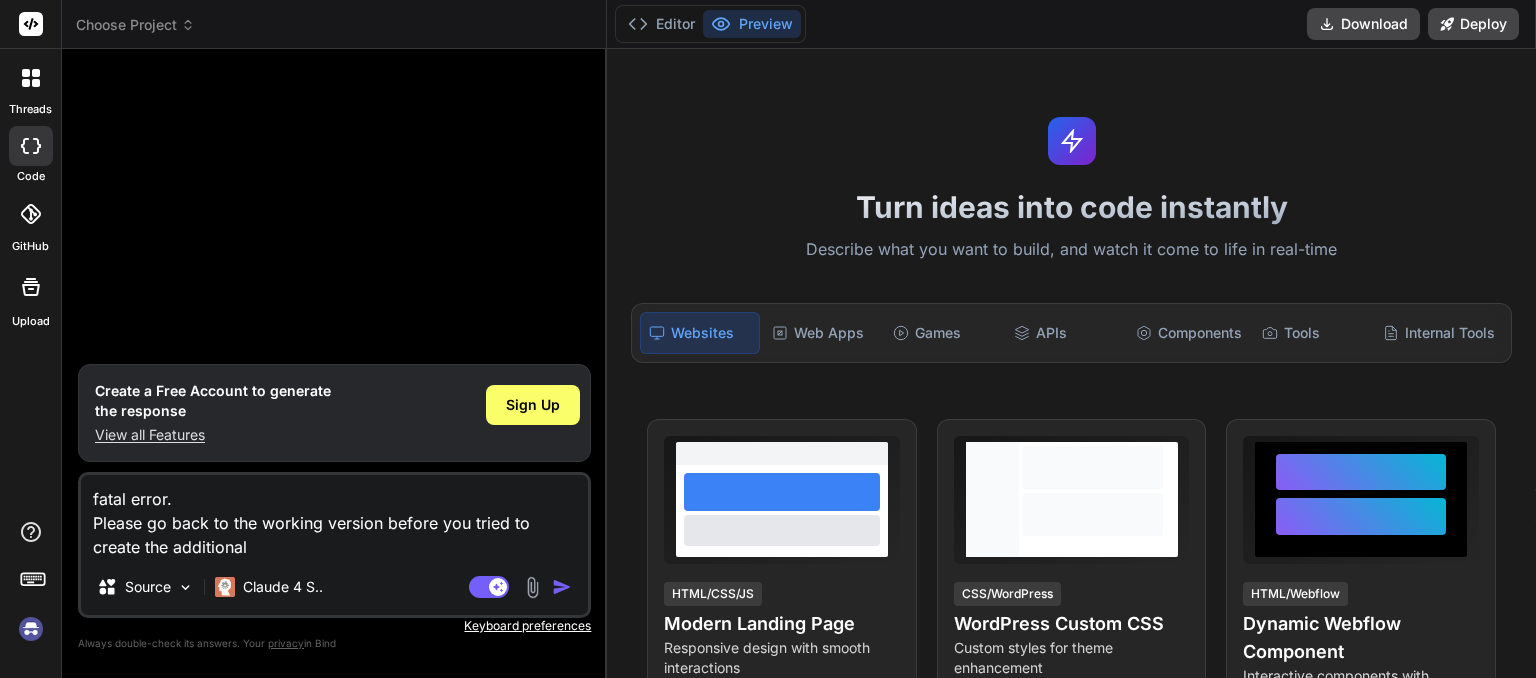 type on "x" 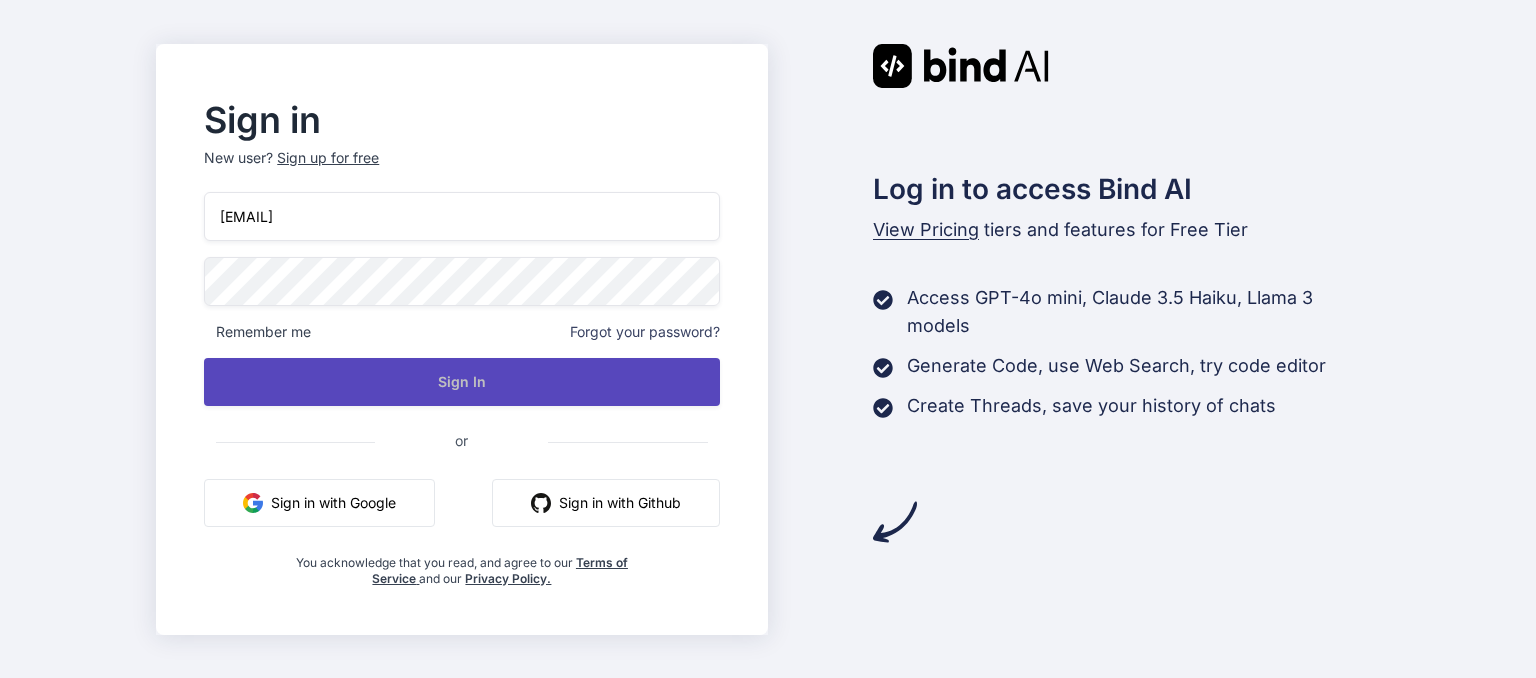 scroll, scrollTop: 0, scrollLeft: 0, axis: both 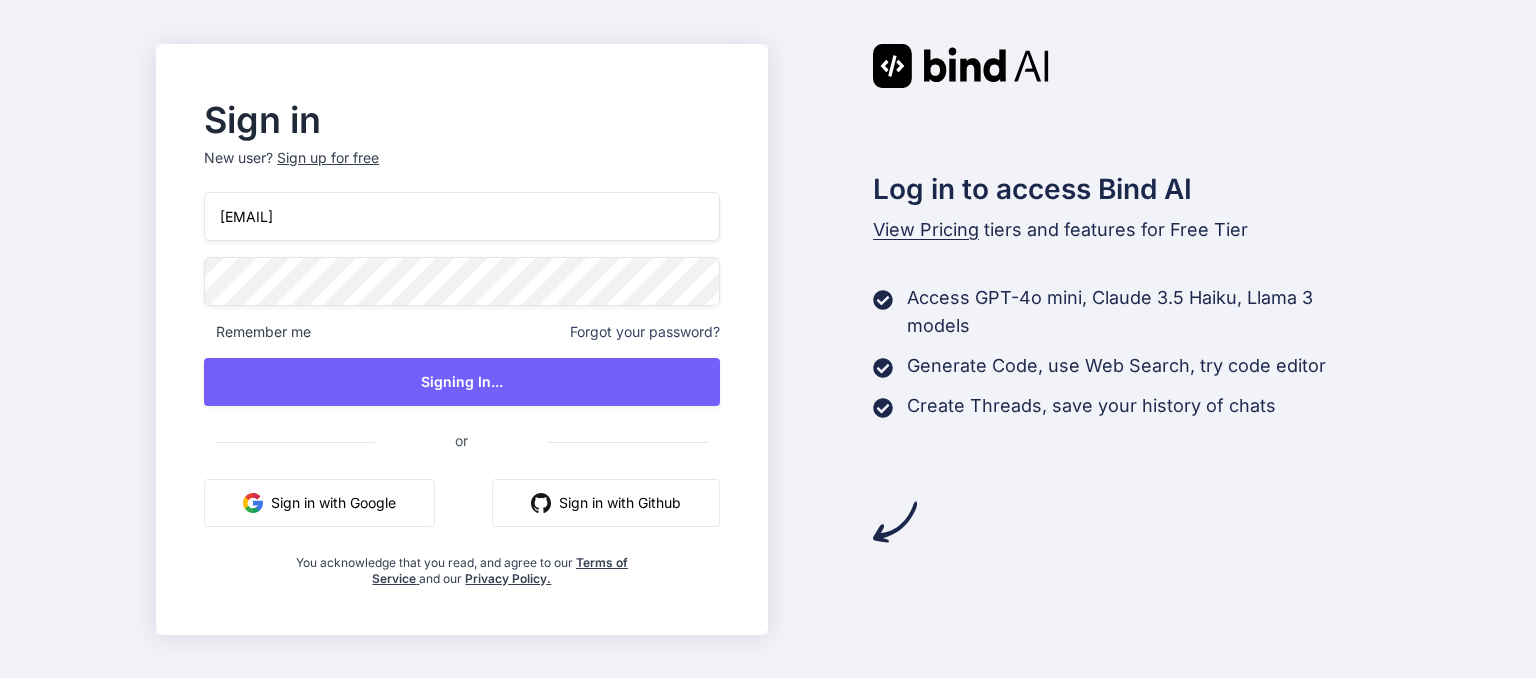 click on "View Pricing" at bounding box center [926, 229] 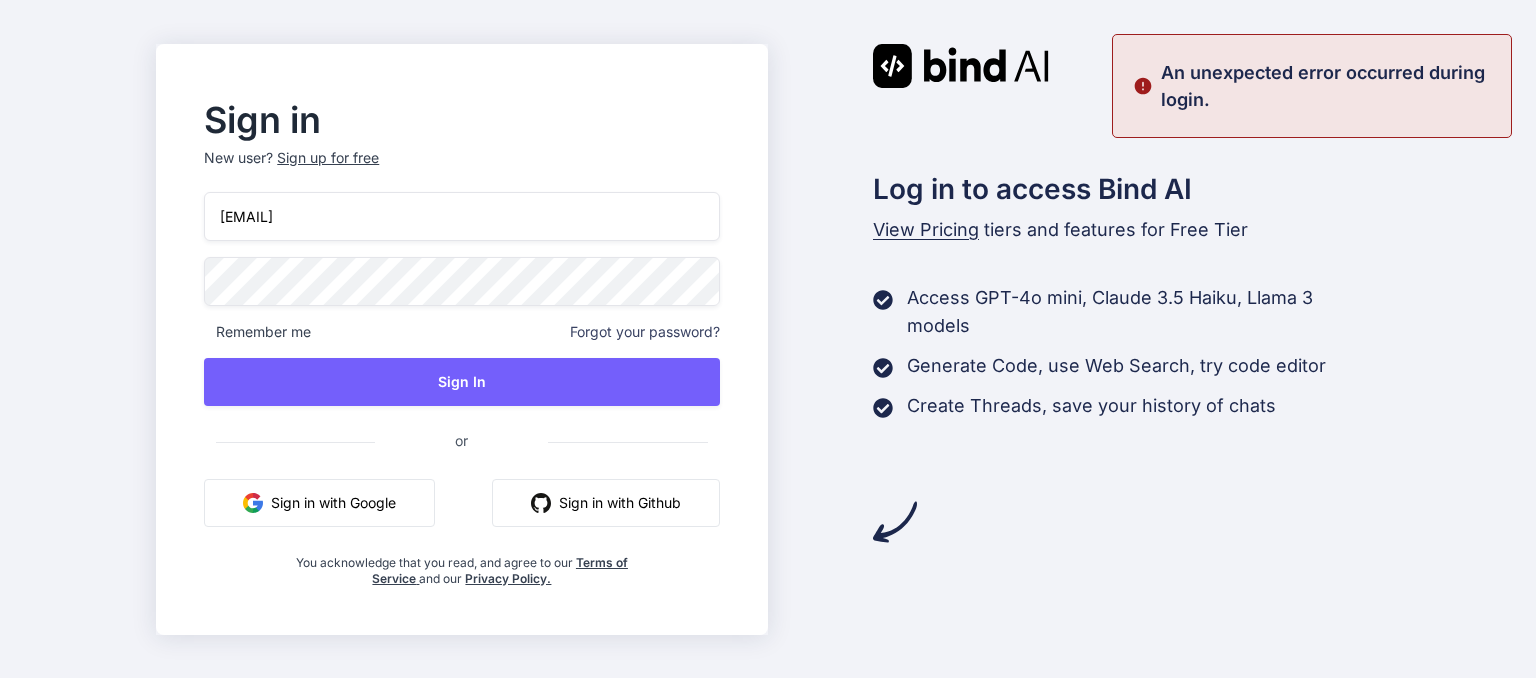 click on "View Pricing" at bounding box center [926, 229] 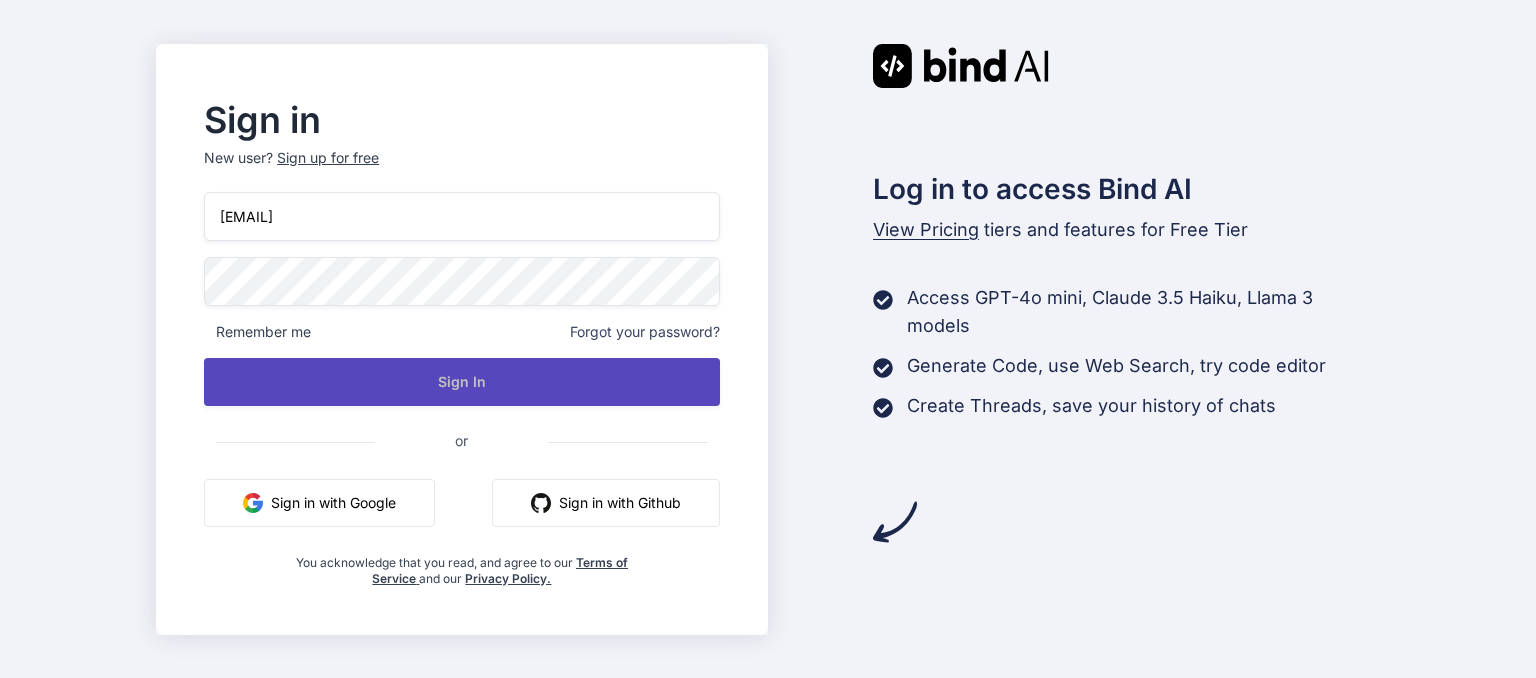 click on "Sign In" at bounding box center [461, 382] 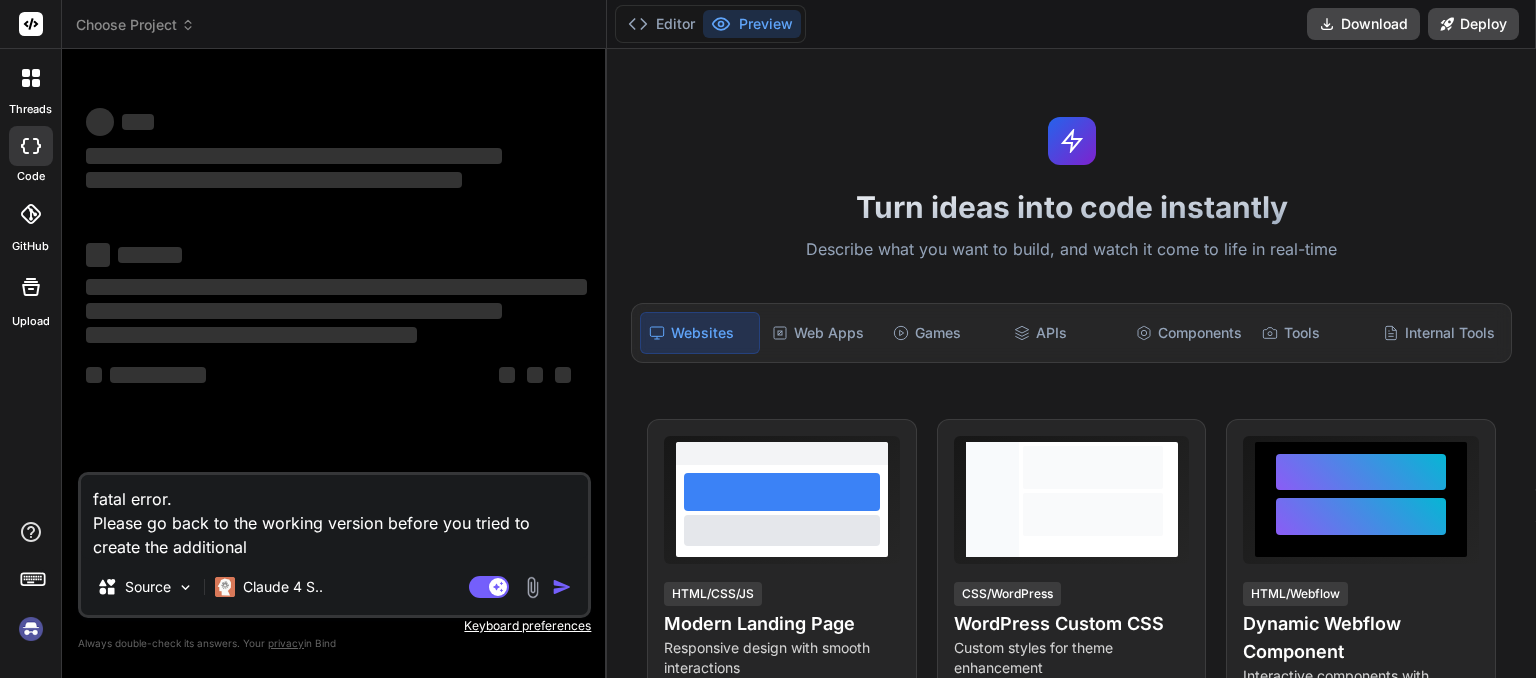 scroll, scrollTop: 0, scrollLeft: 0, axis: both 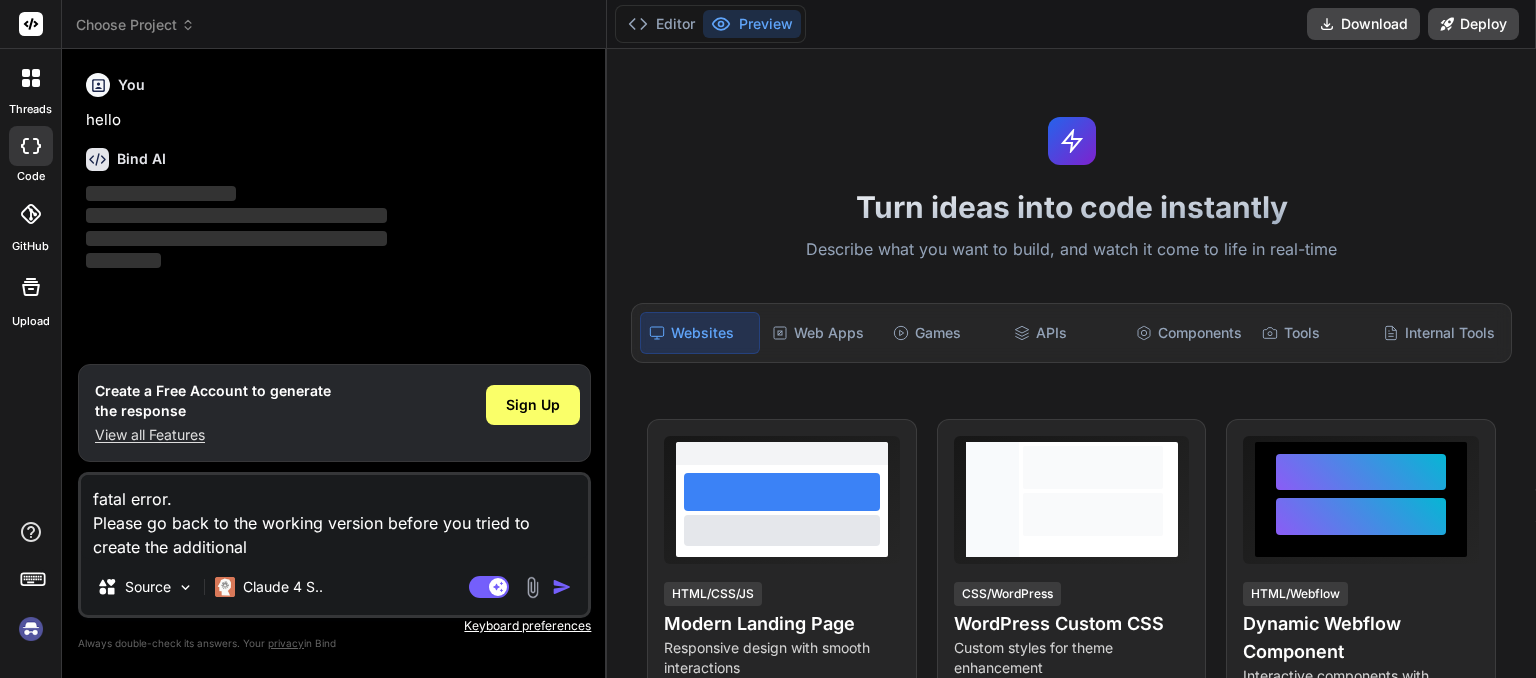 click on "Choose Project" at bounding box center (135, 25) 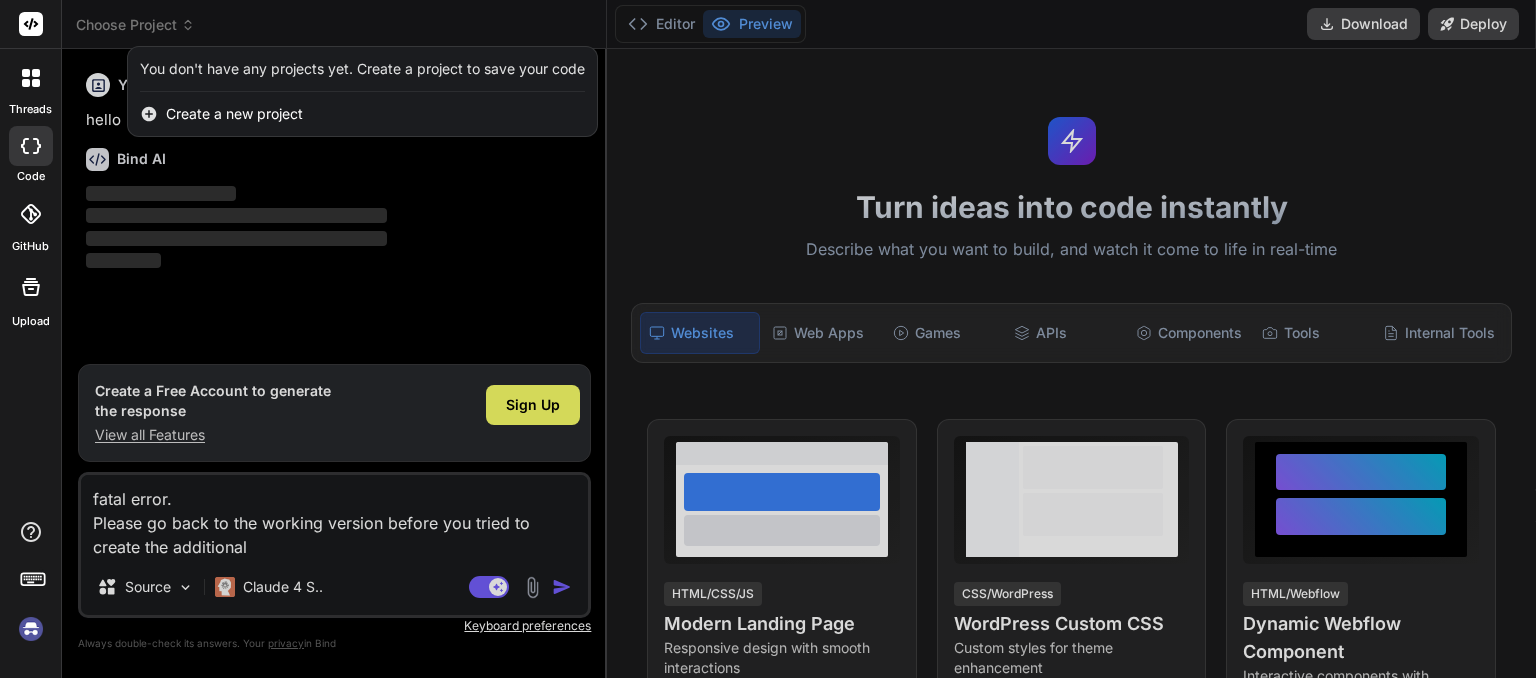 click at bounding box center [31, 629] 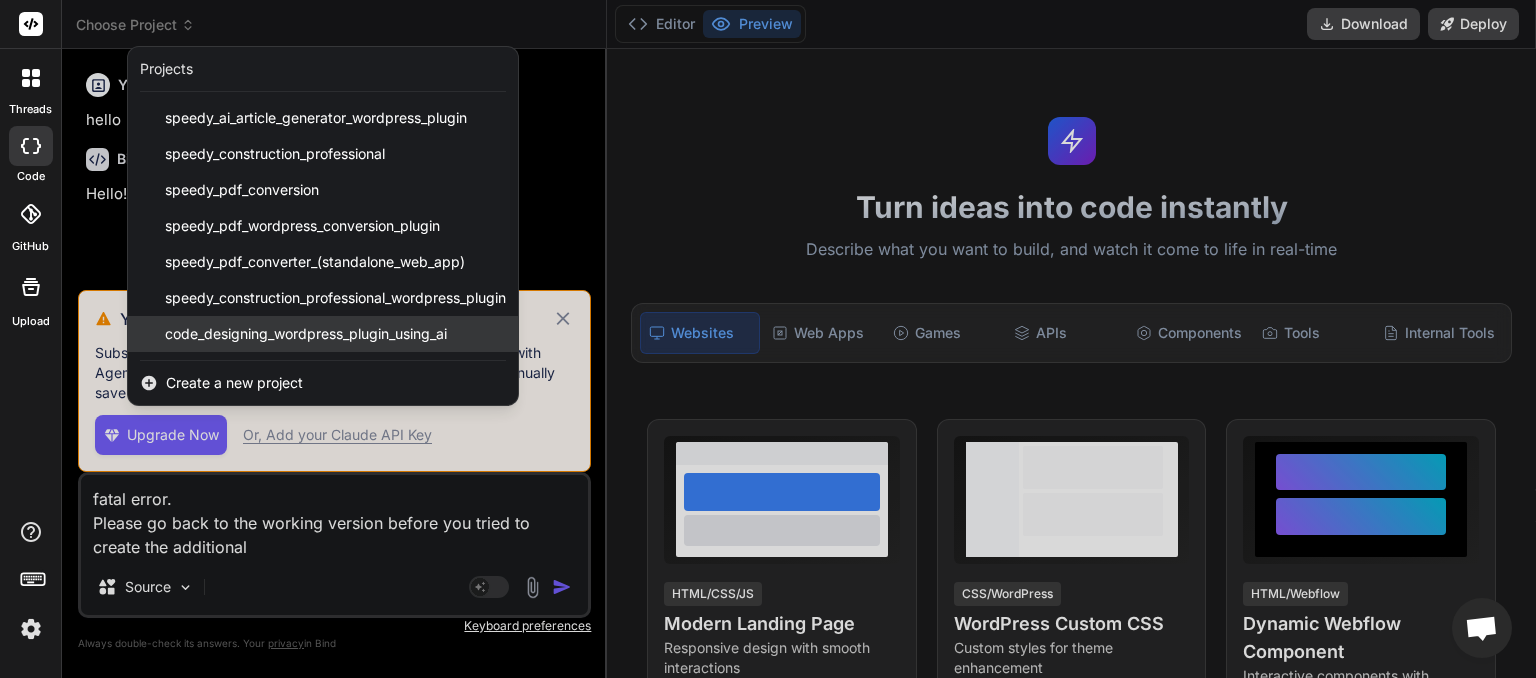 click on "code_designing_wordpress_plugin_using_ai" at bounding box center (306, 334) 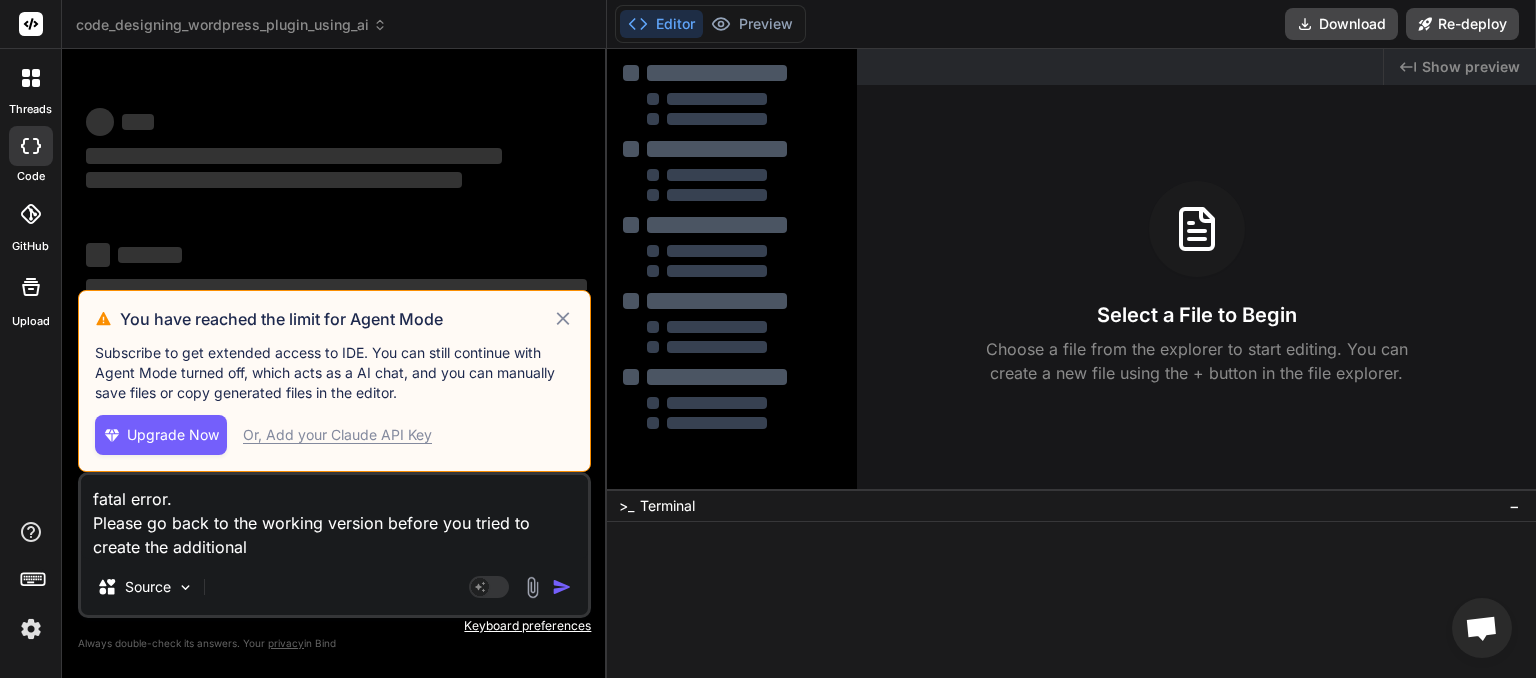 scroll, scrollTop: 19, scrollLeft: 0, axis: vertical 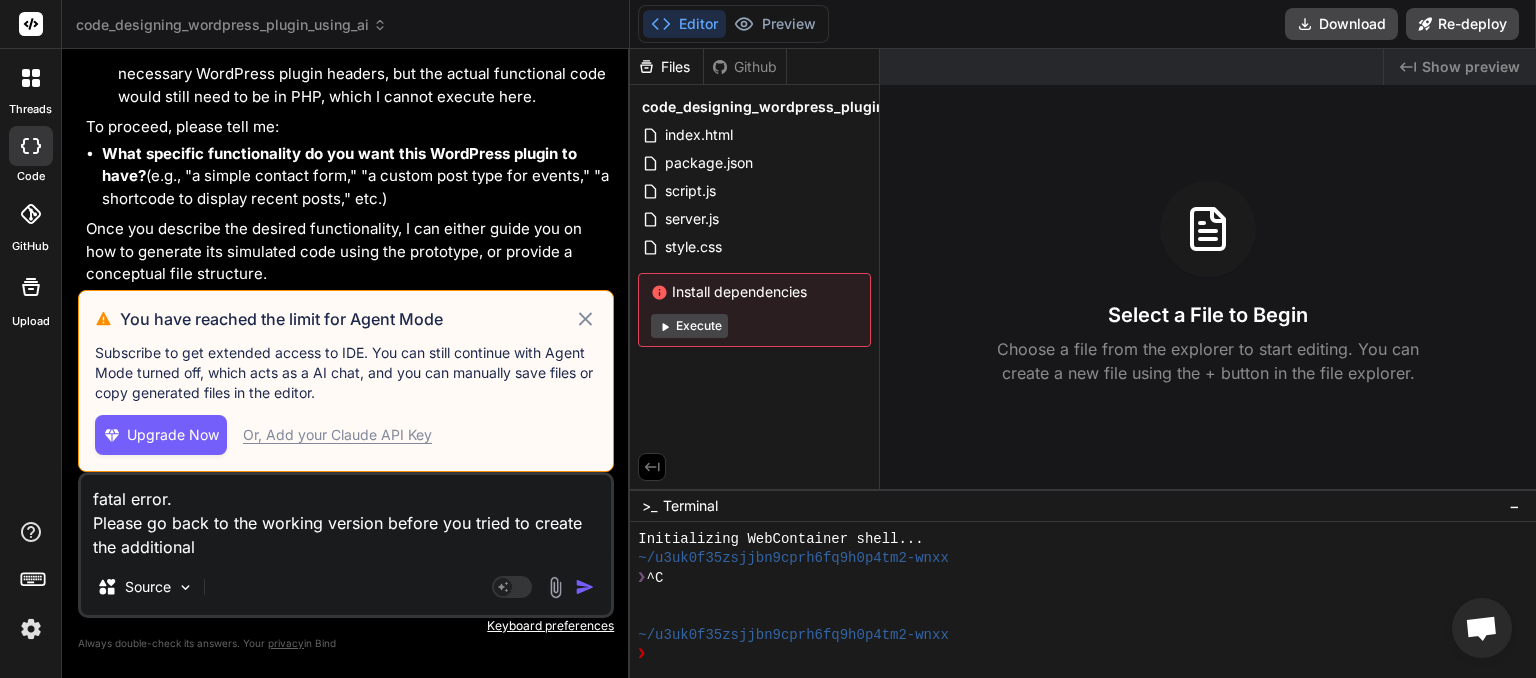 click 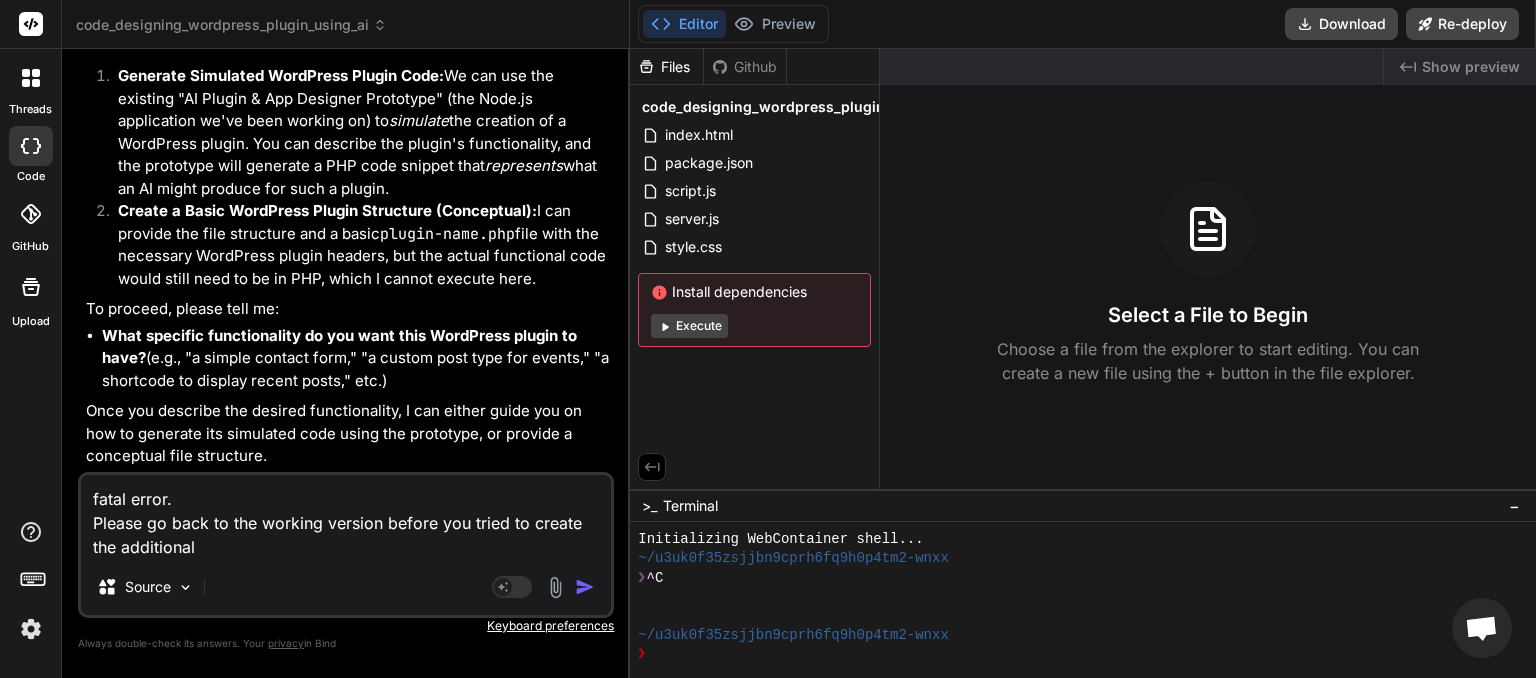 click on "code_designing_wordpress_plugin_using_ai" at bounding box center (231, 25) 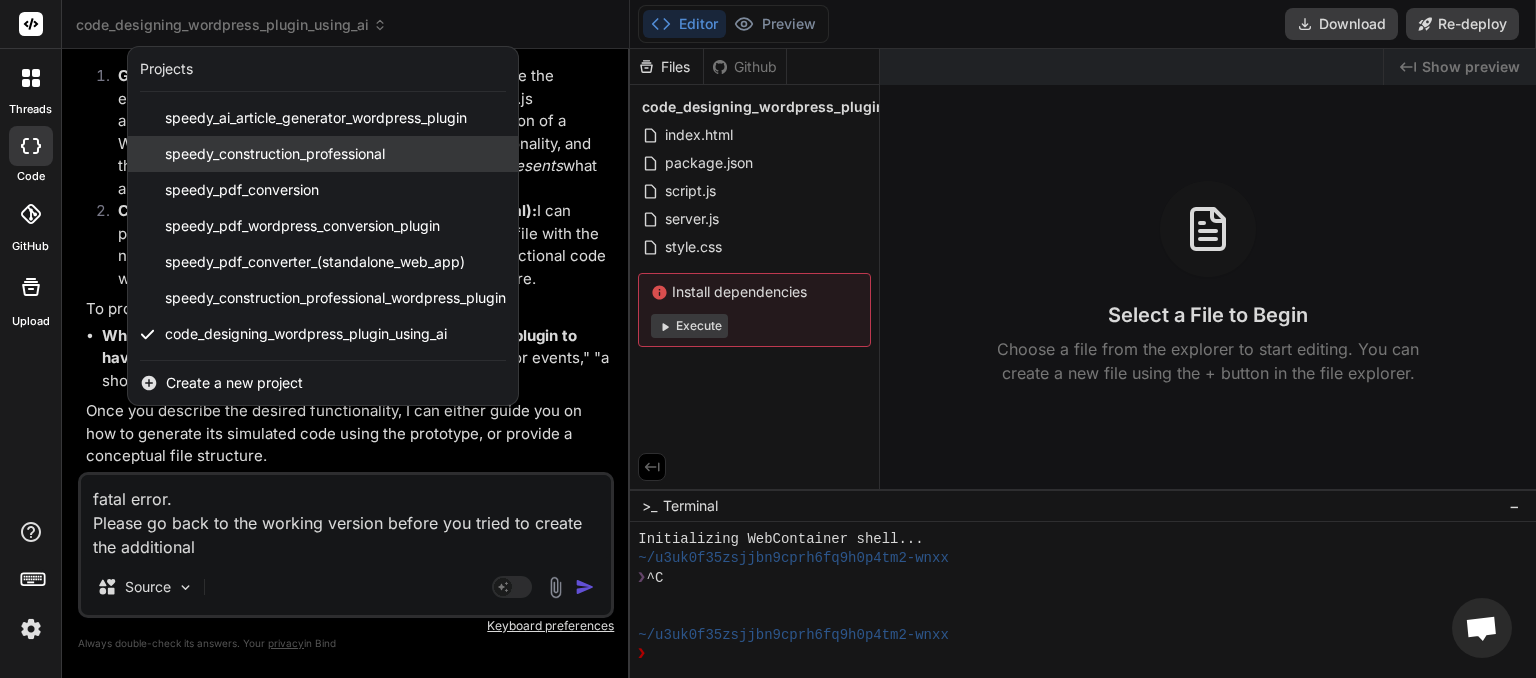 click on "speedy_construction_professional" at bounding box center [275, 154] 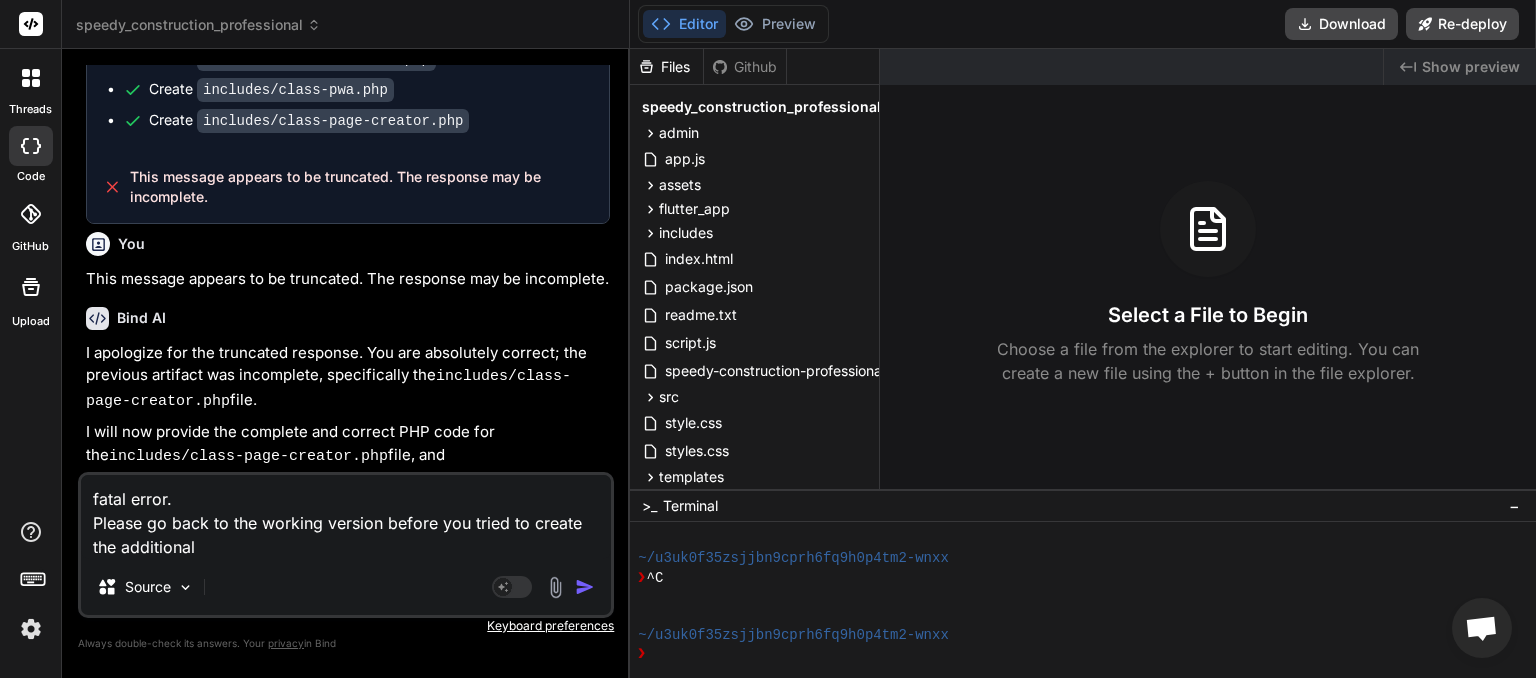 scroll, scrollTop: 3493, scrollLeft: 0, axis: vertical 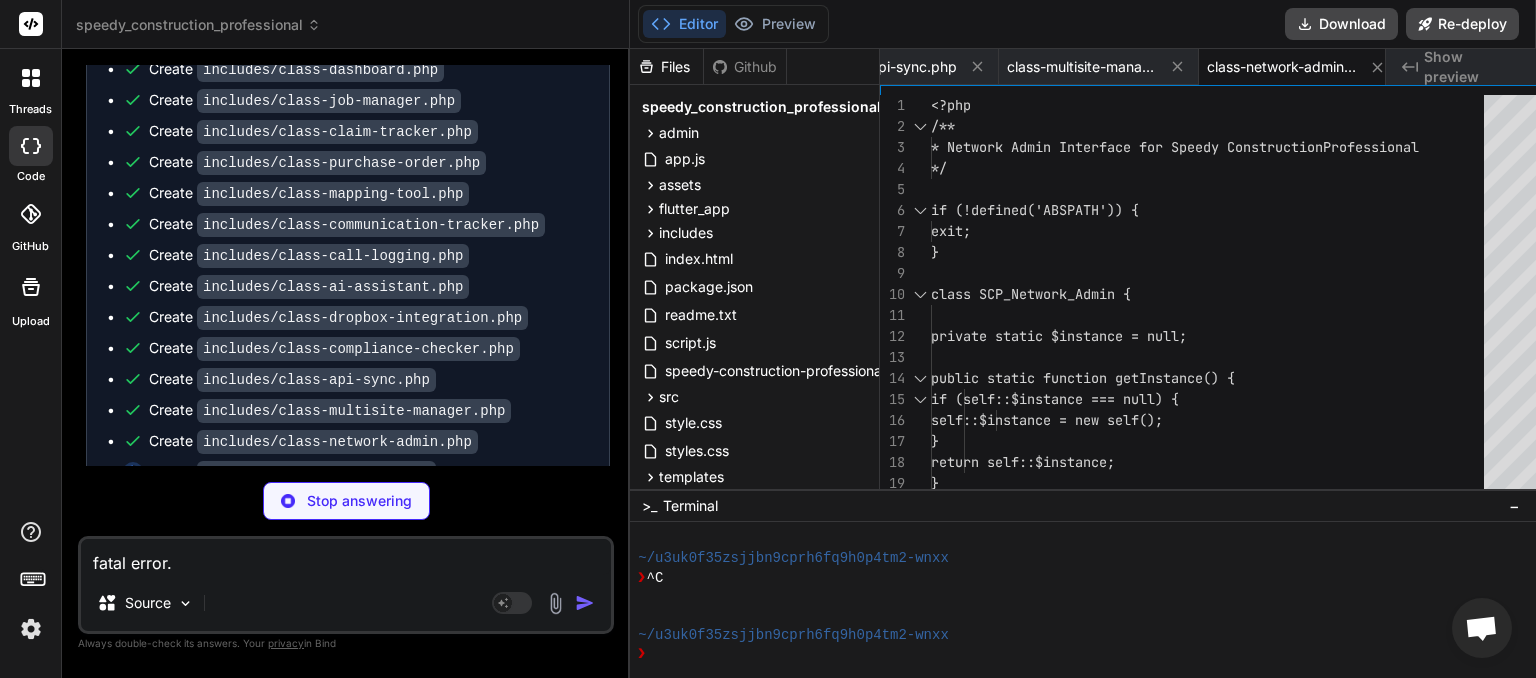 type on "x" 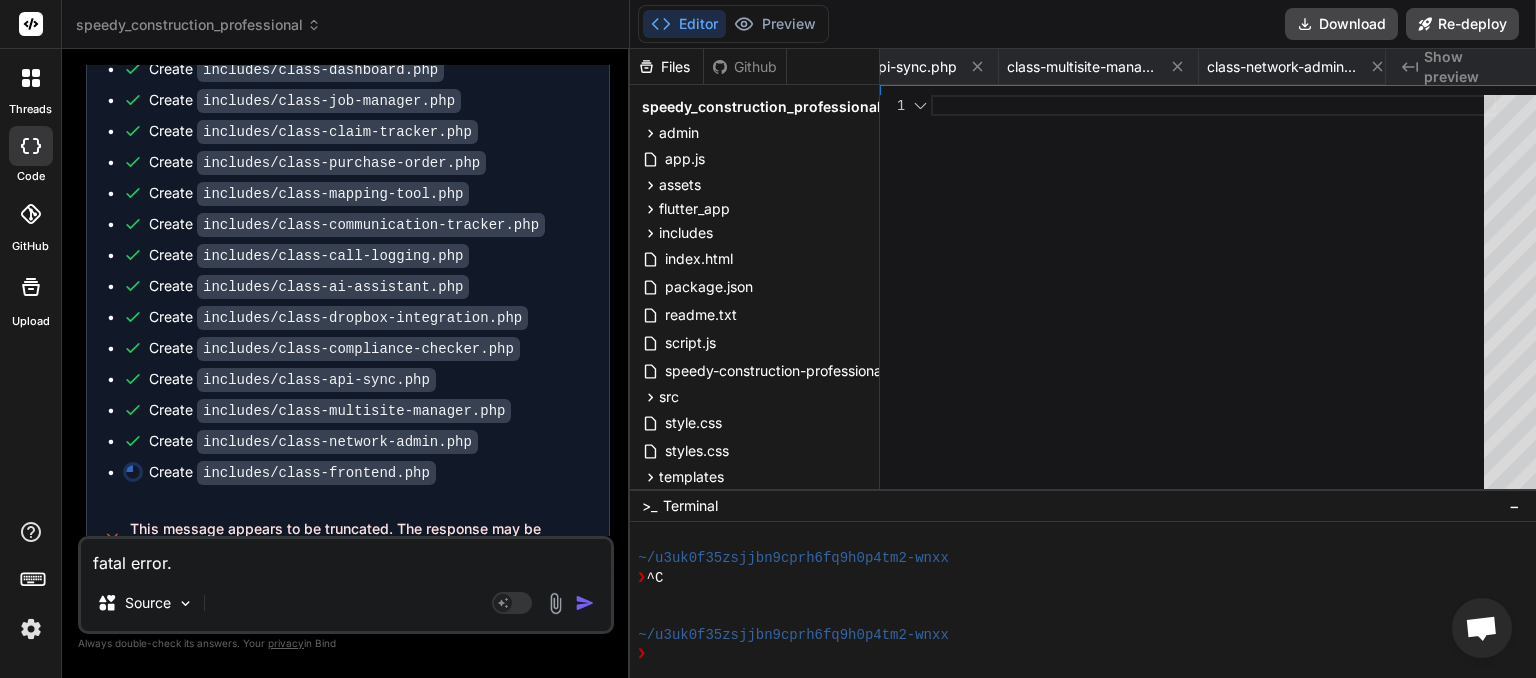 scroll, scrollTop: 4995, scrollLeft: 0, axis: vertical 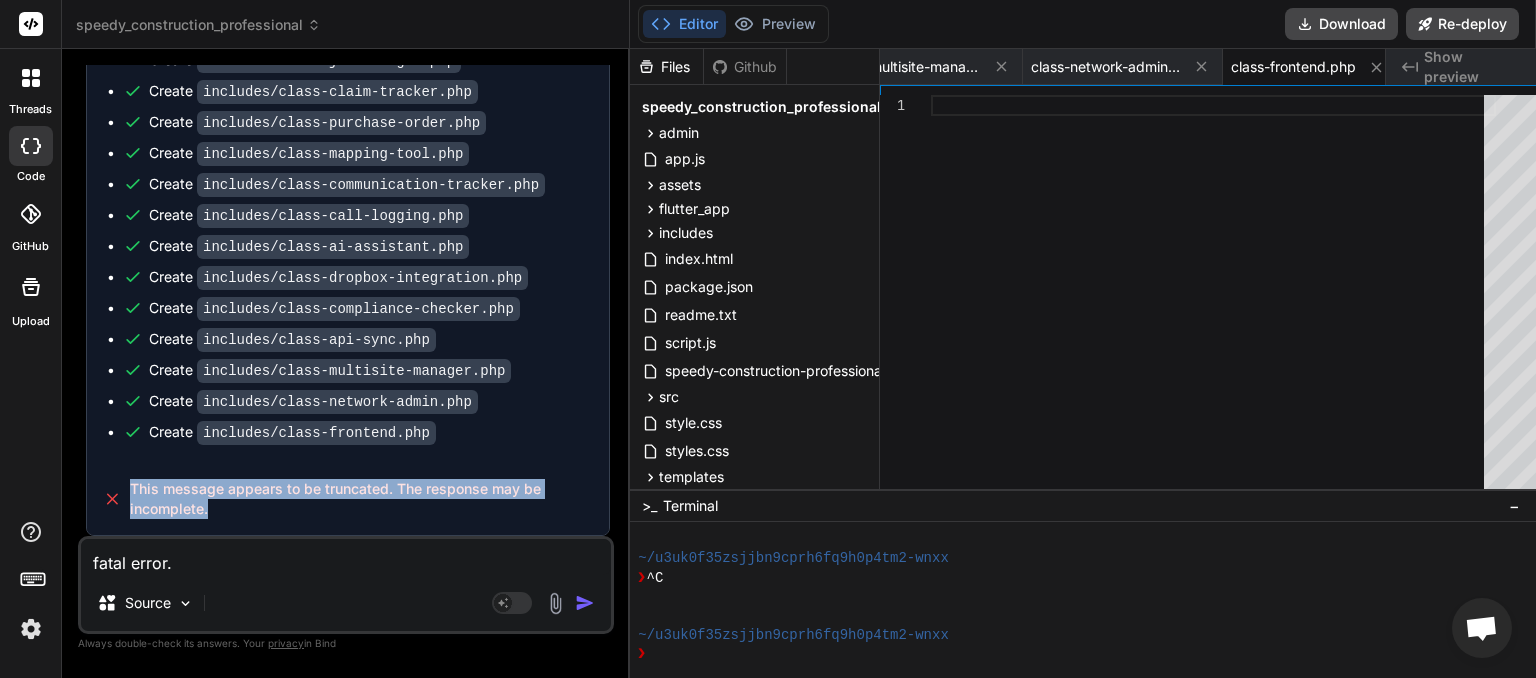 drag, startPoint x: 206, startPoint y: 518, endPoint x: 127, endPoint y: 488, distance: 84.50444 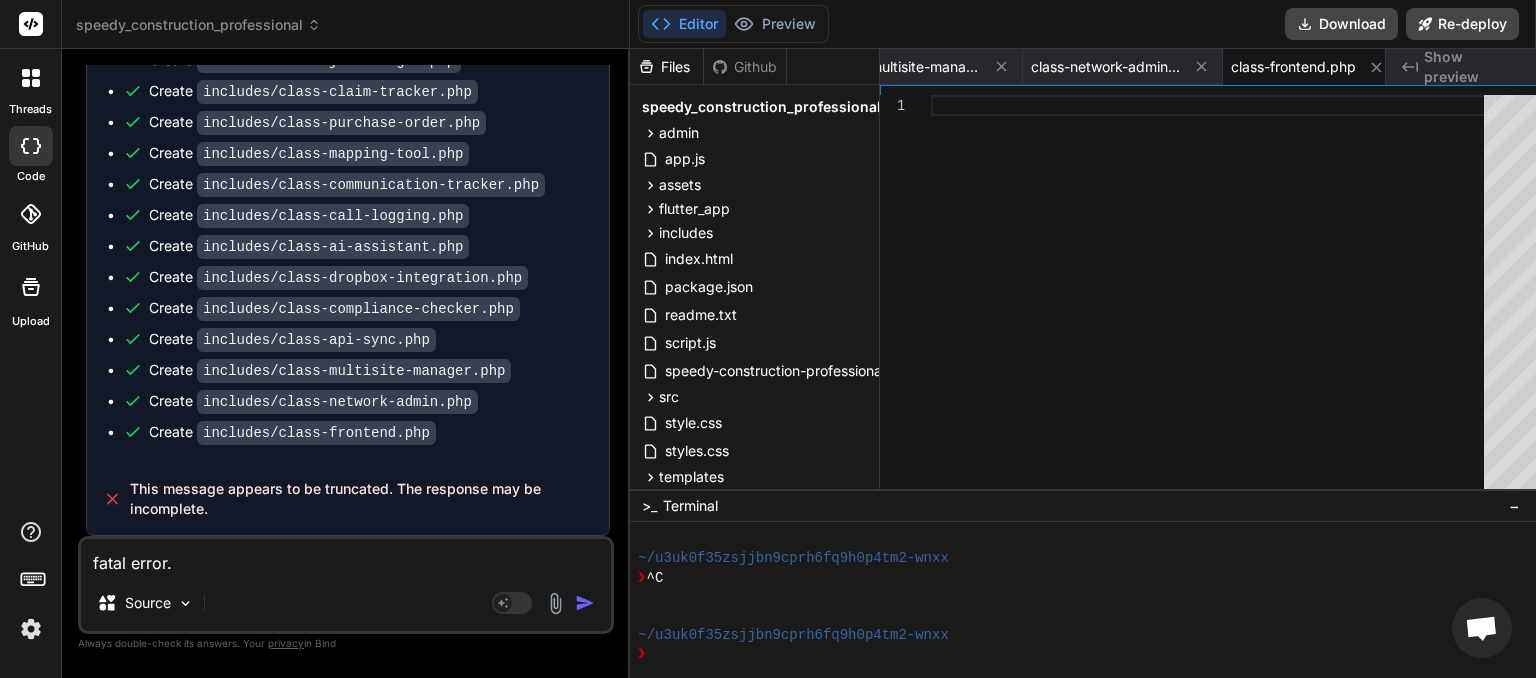 click on "fatal error.
Please go back to the working version before you tried to create the additional" at bounding box center (346, 557) 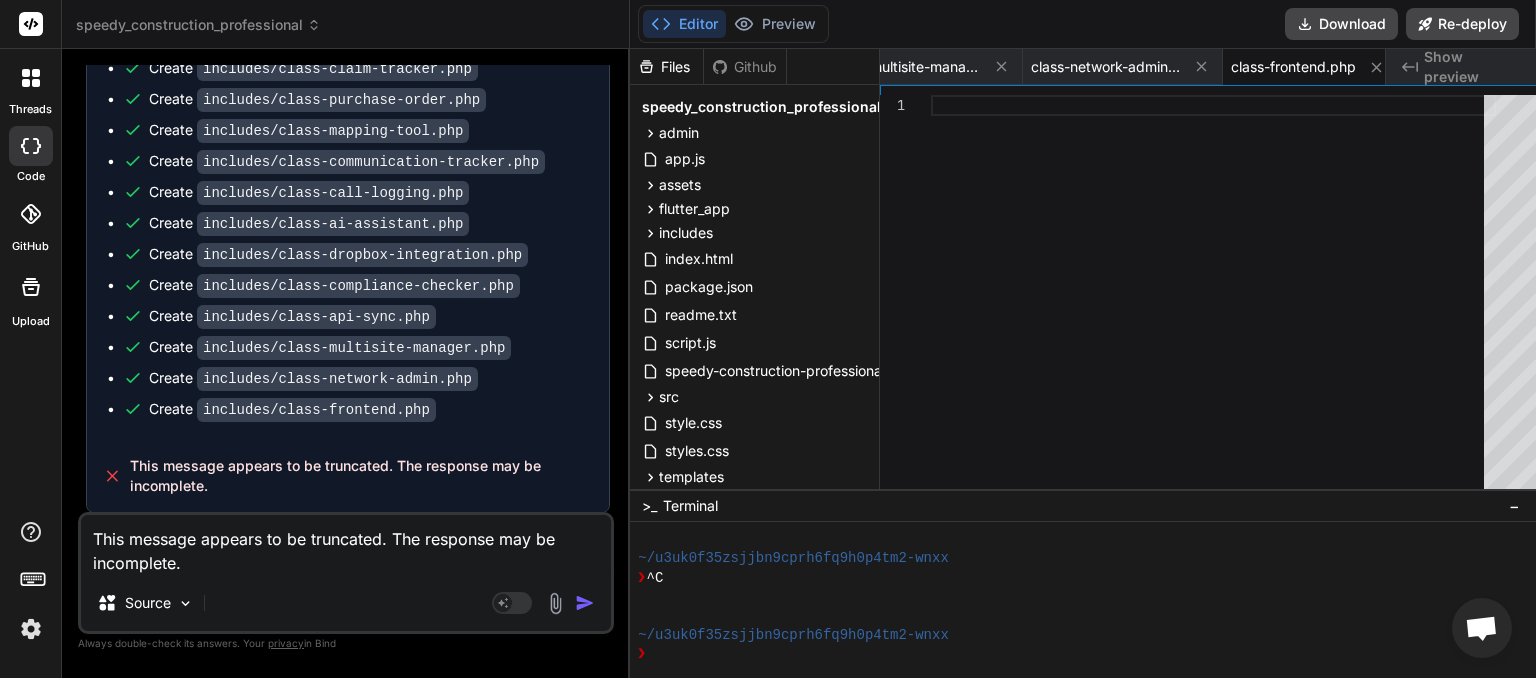 type on "This message appears to be truncated. The response may be incomplete." 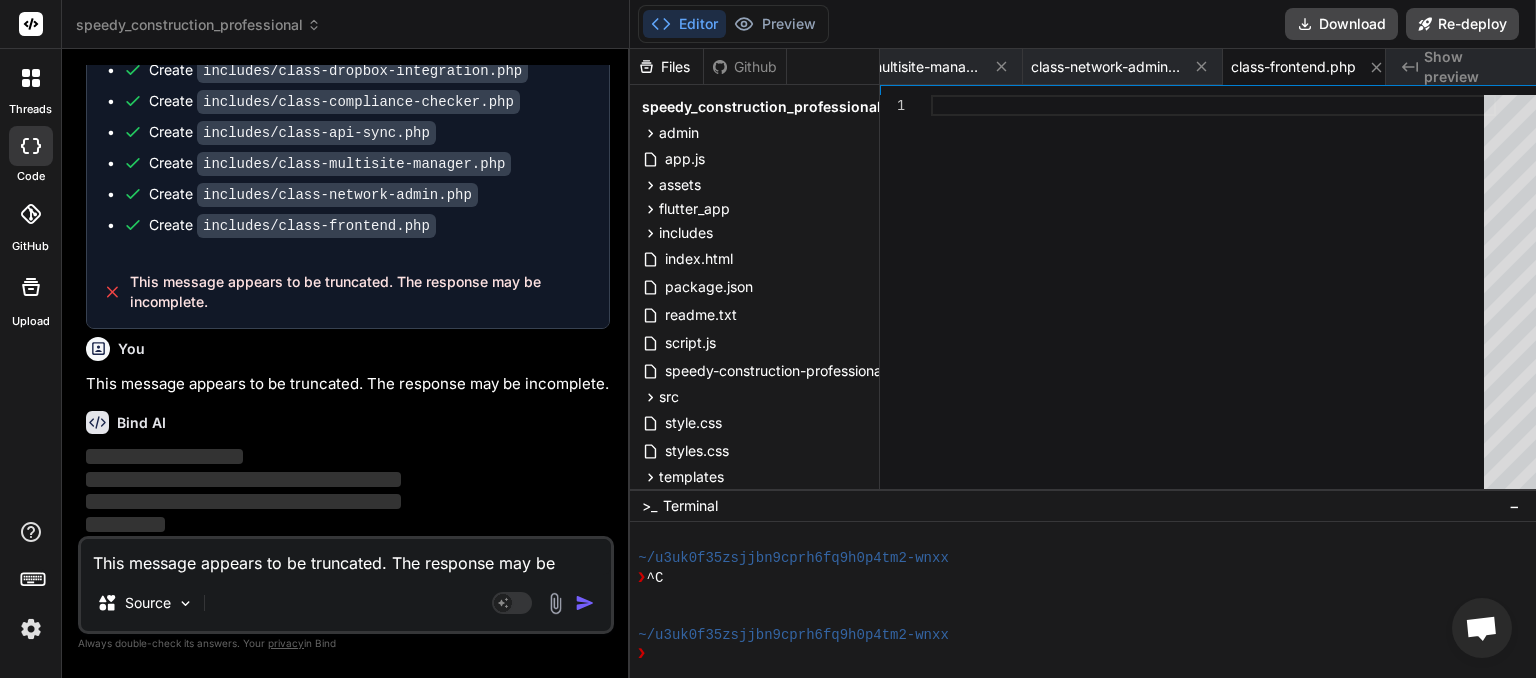 scroll, scrollTop: 5297, scrollLeft: 0, axis: vertical 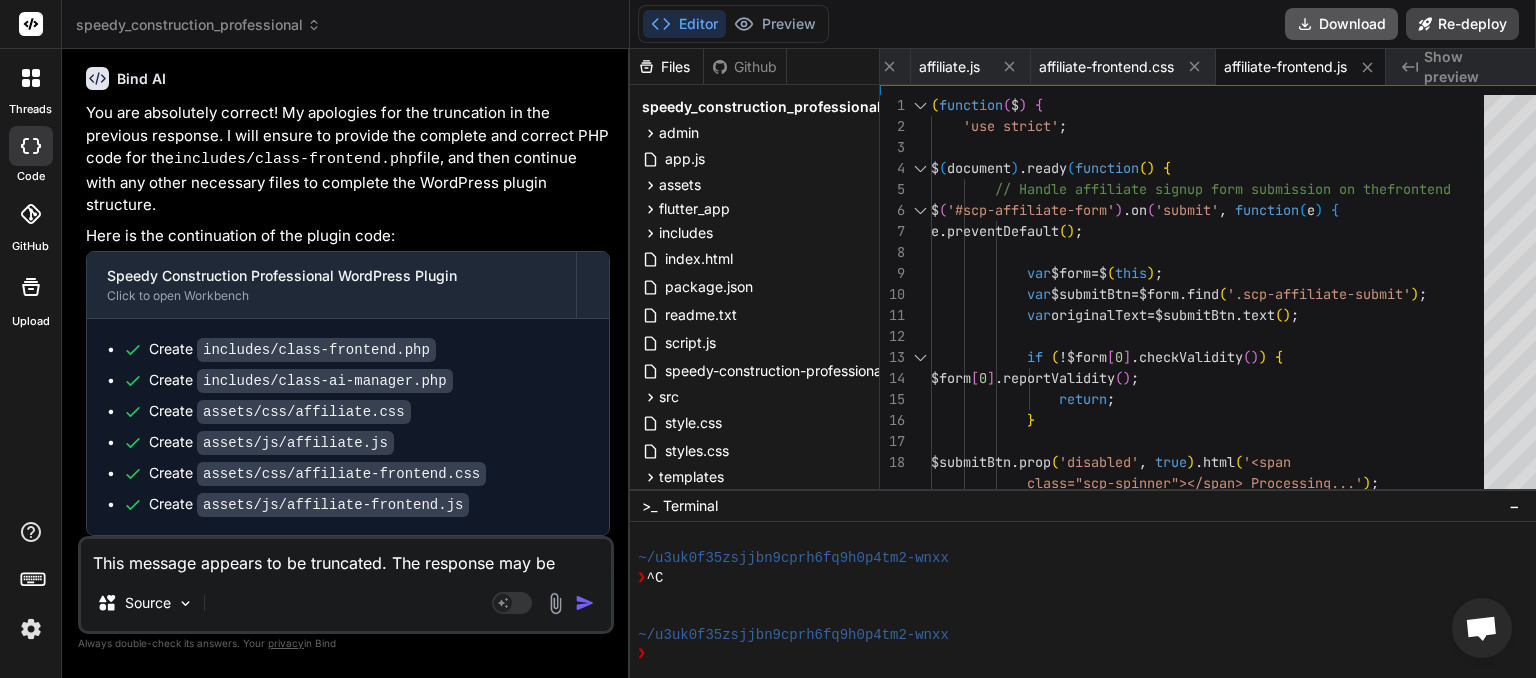click on "Download" at bounding box center (1341, 24) 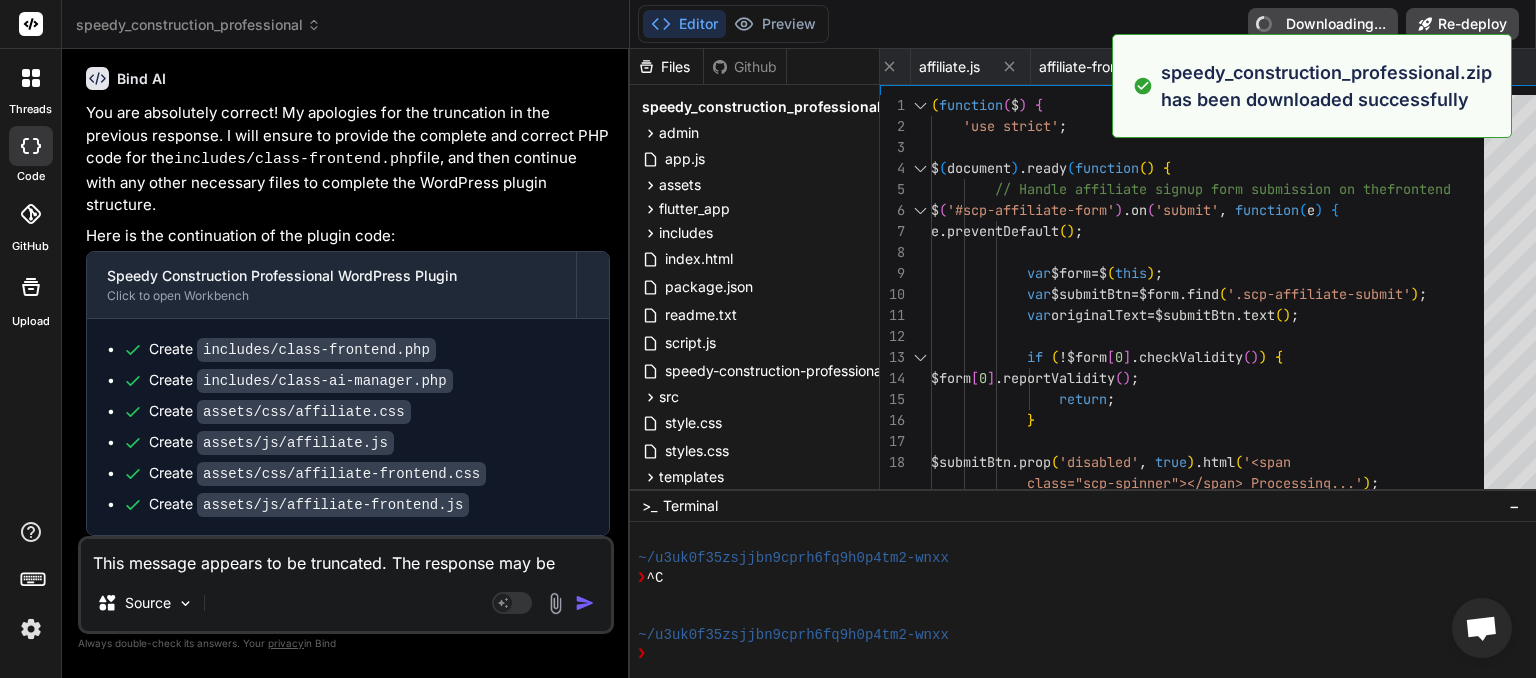 type on "x" 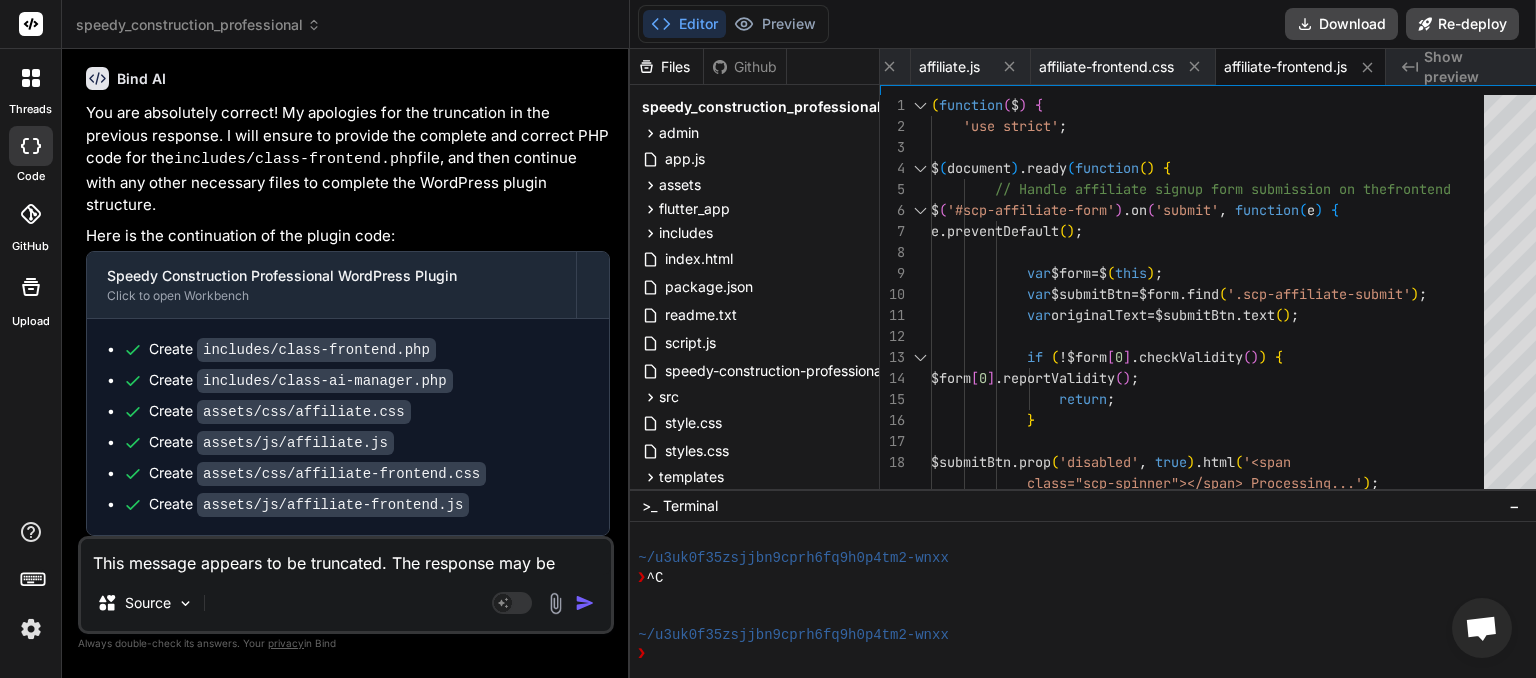 click on "This message appears to be truncated. The response may be incomplete." at bounding box center [346, 557] 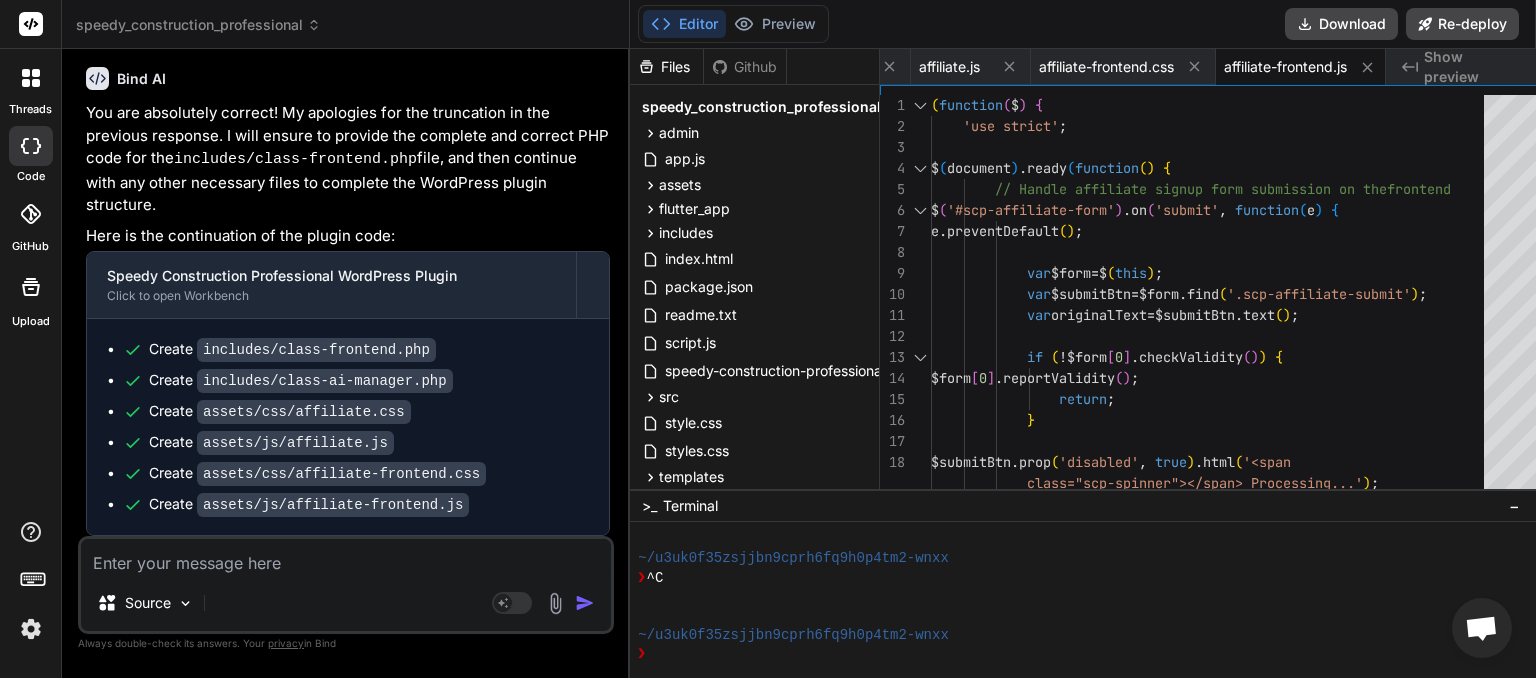 type on "O" 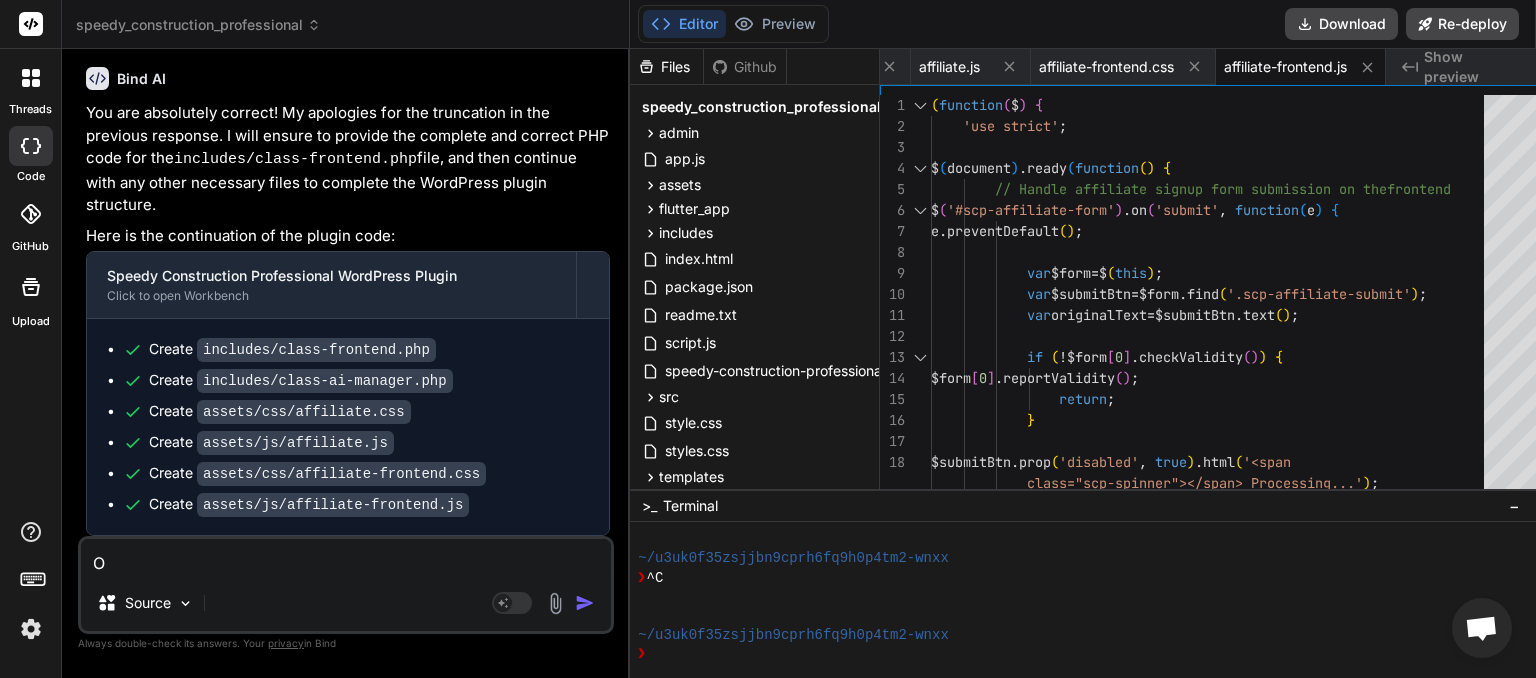 type on "OK" 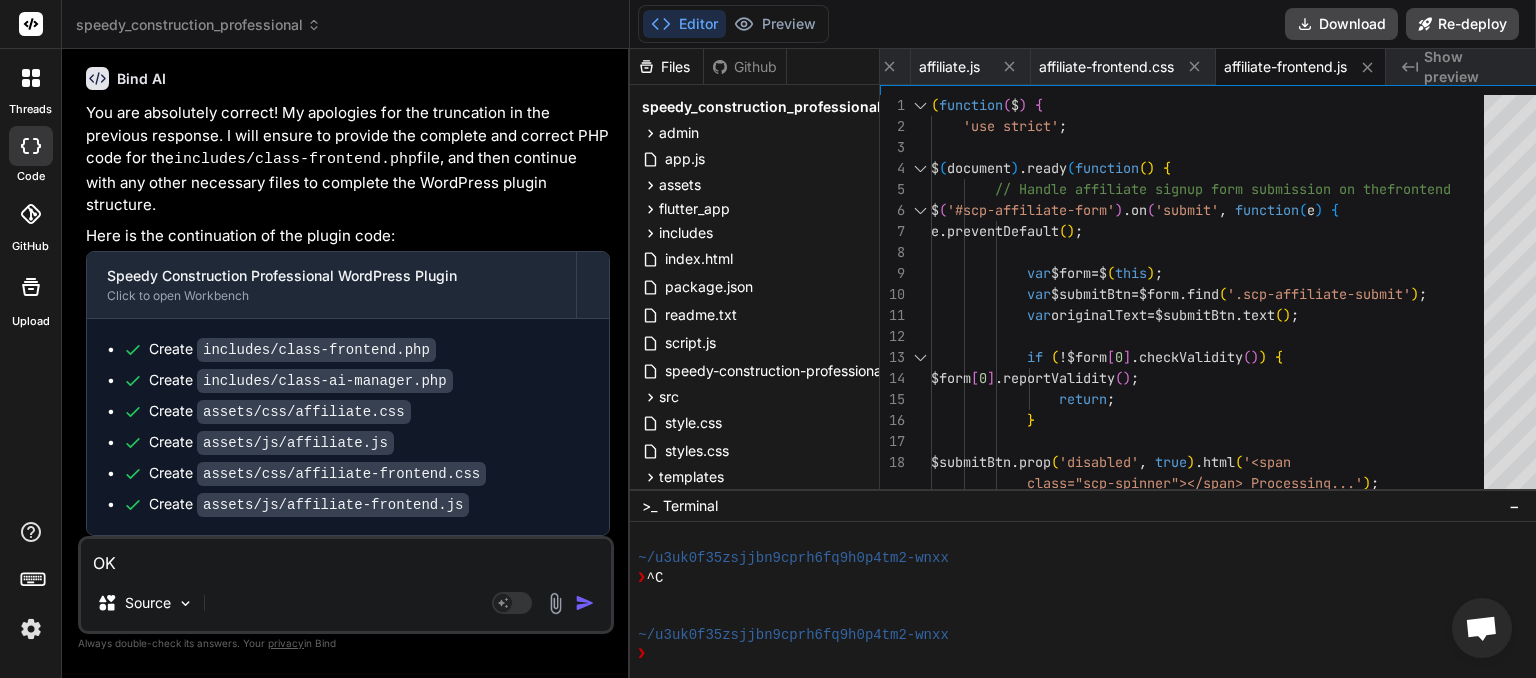 type on "OK" 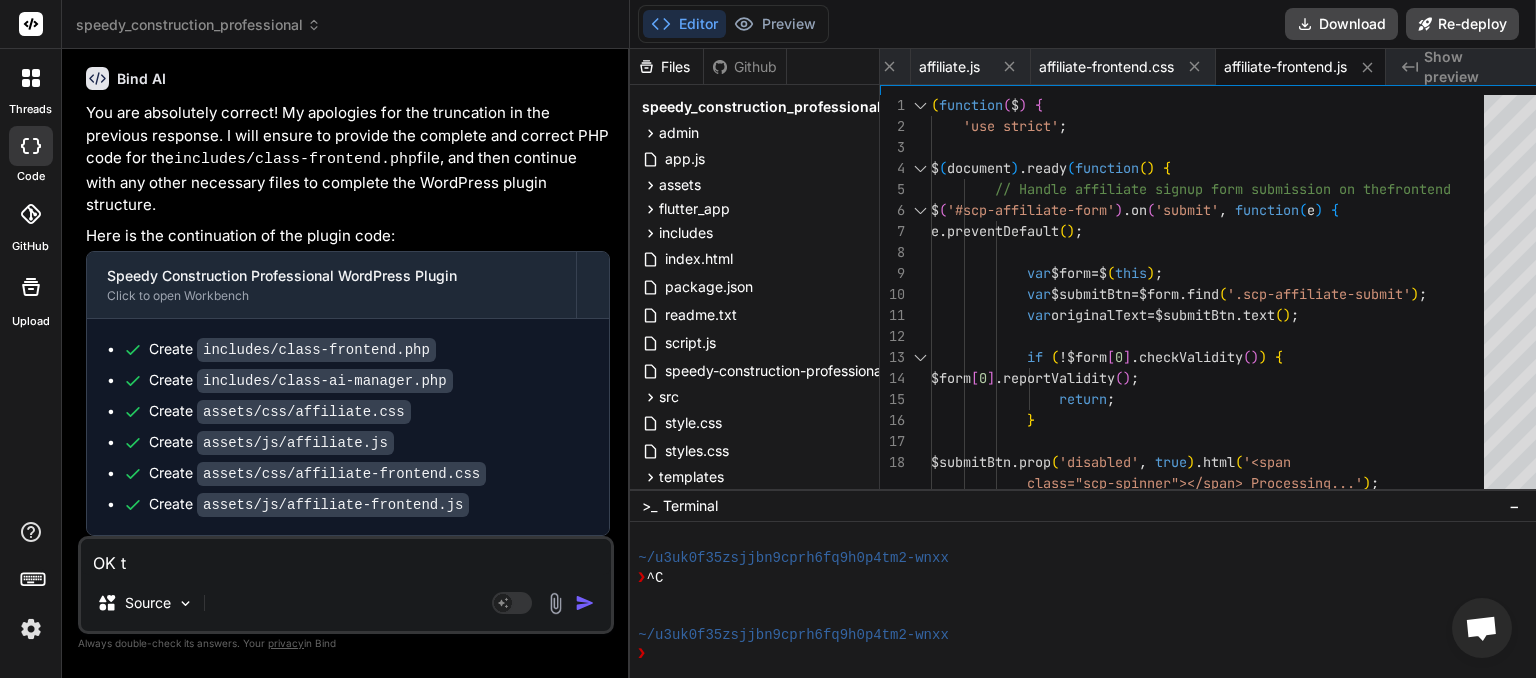 type on "OK th" 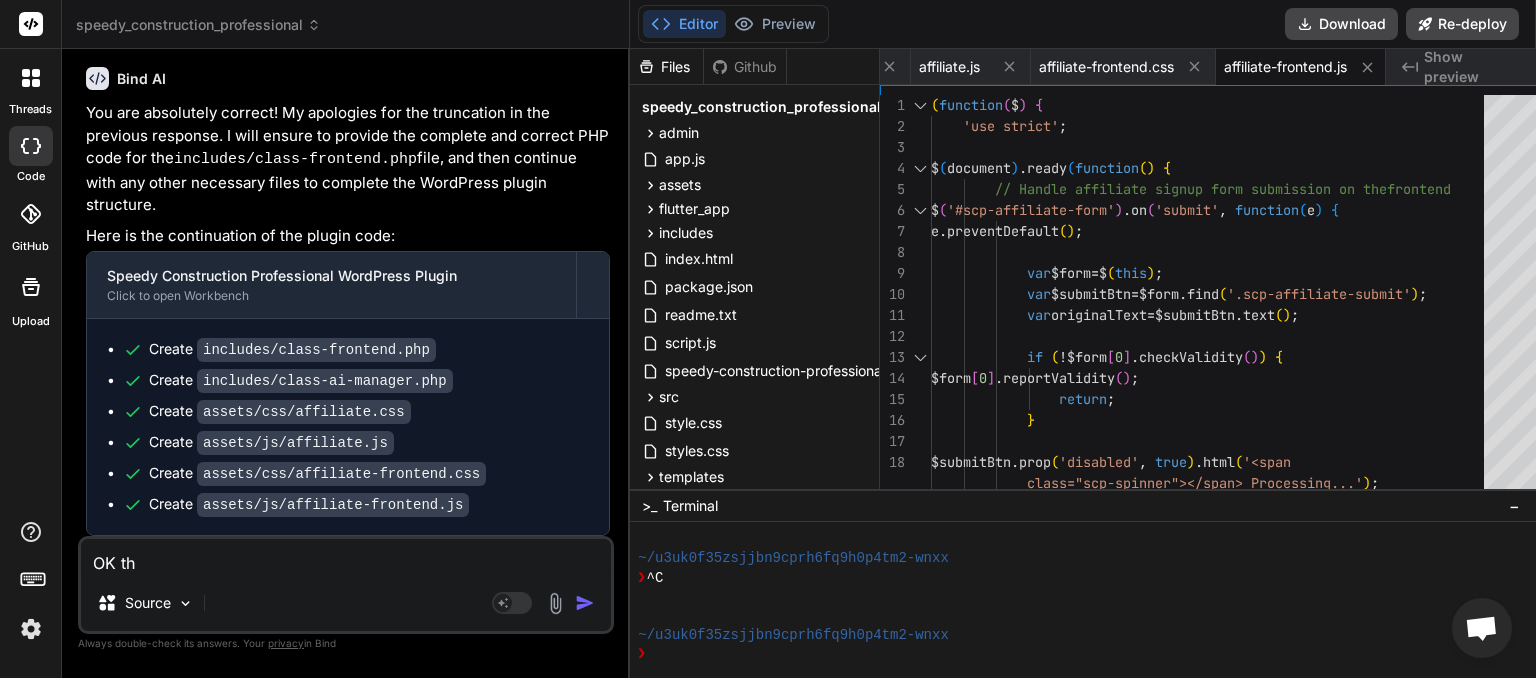 type on "x" 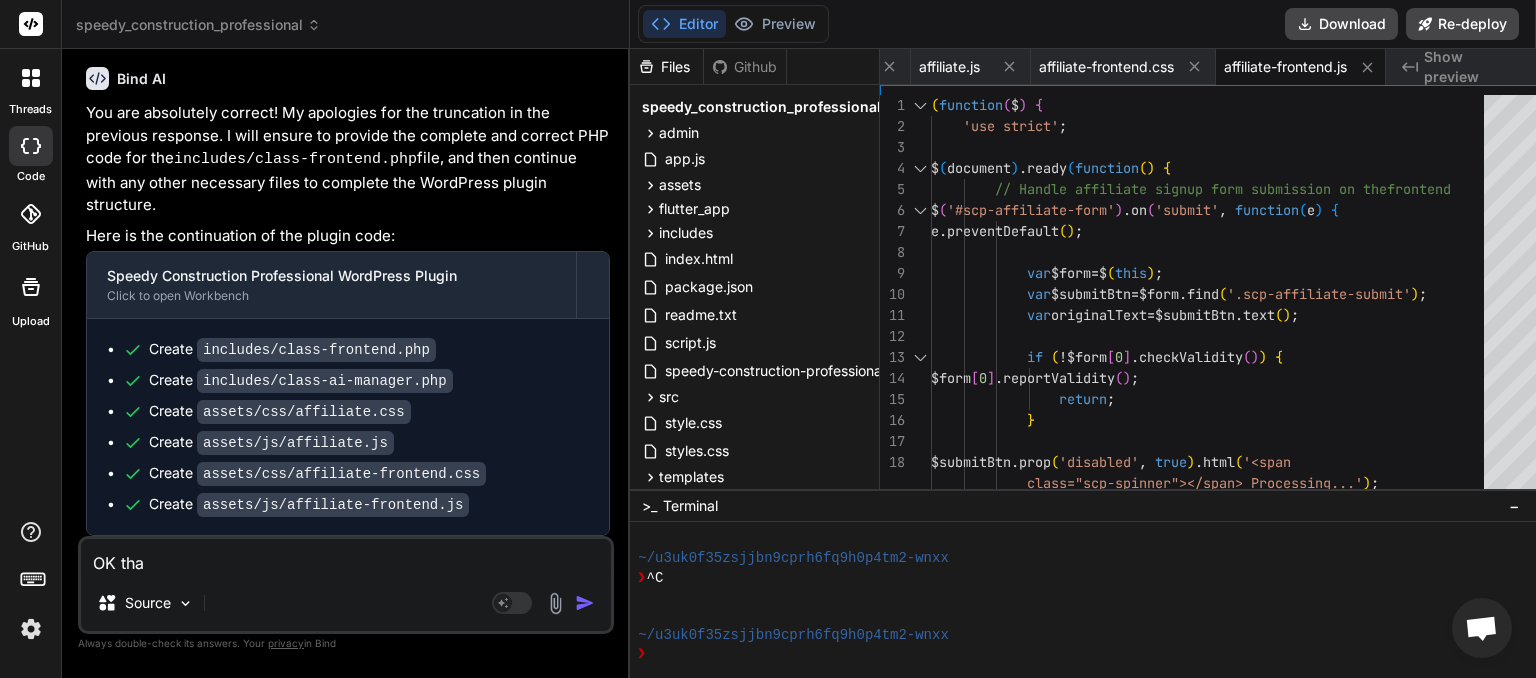 type on "OK that" 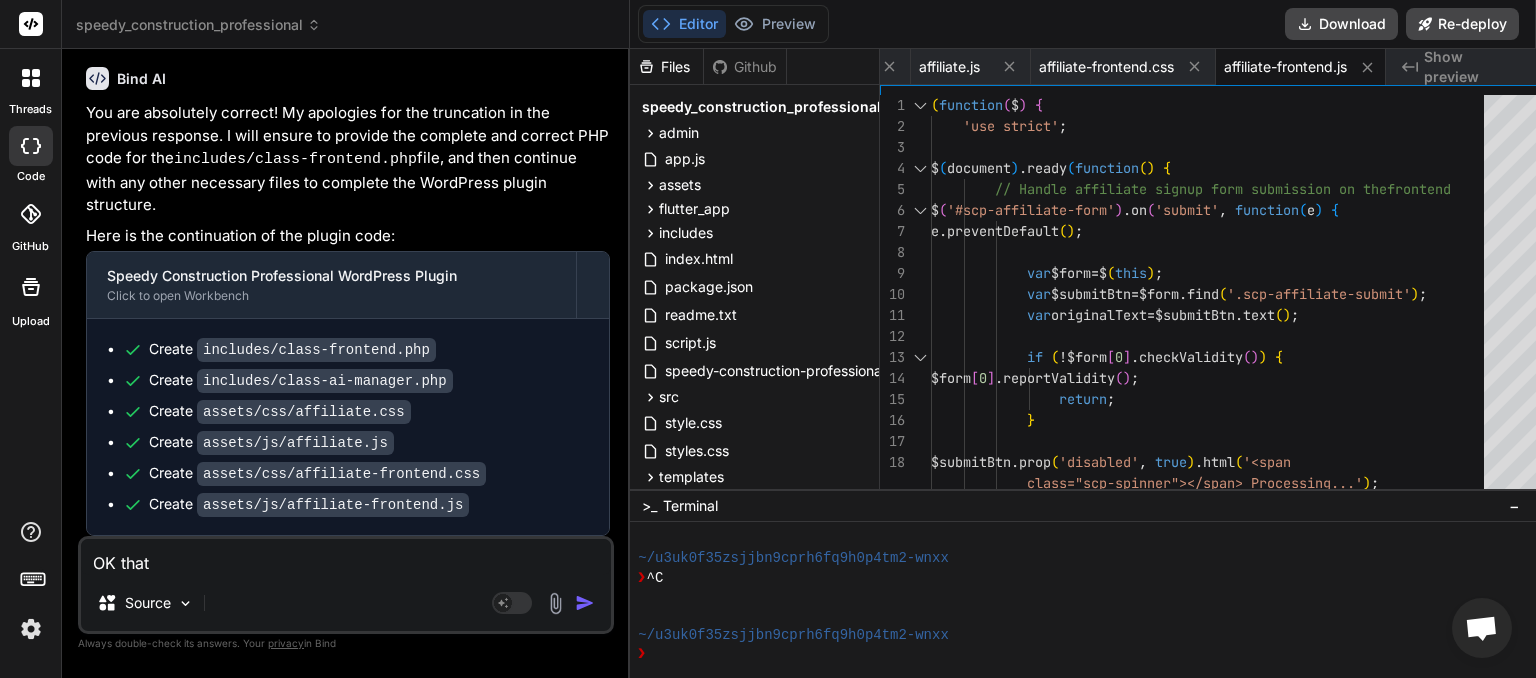 type on "OK thats" 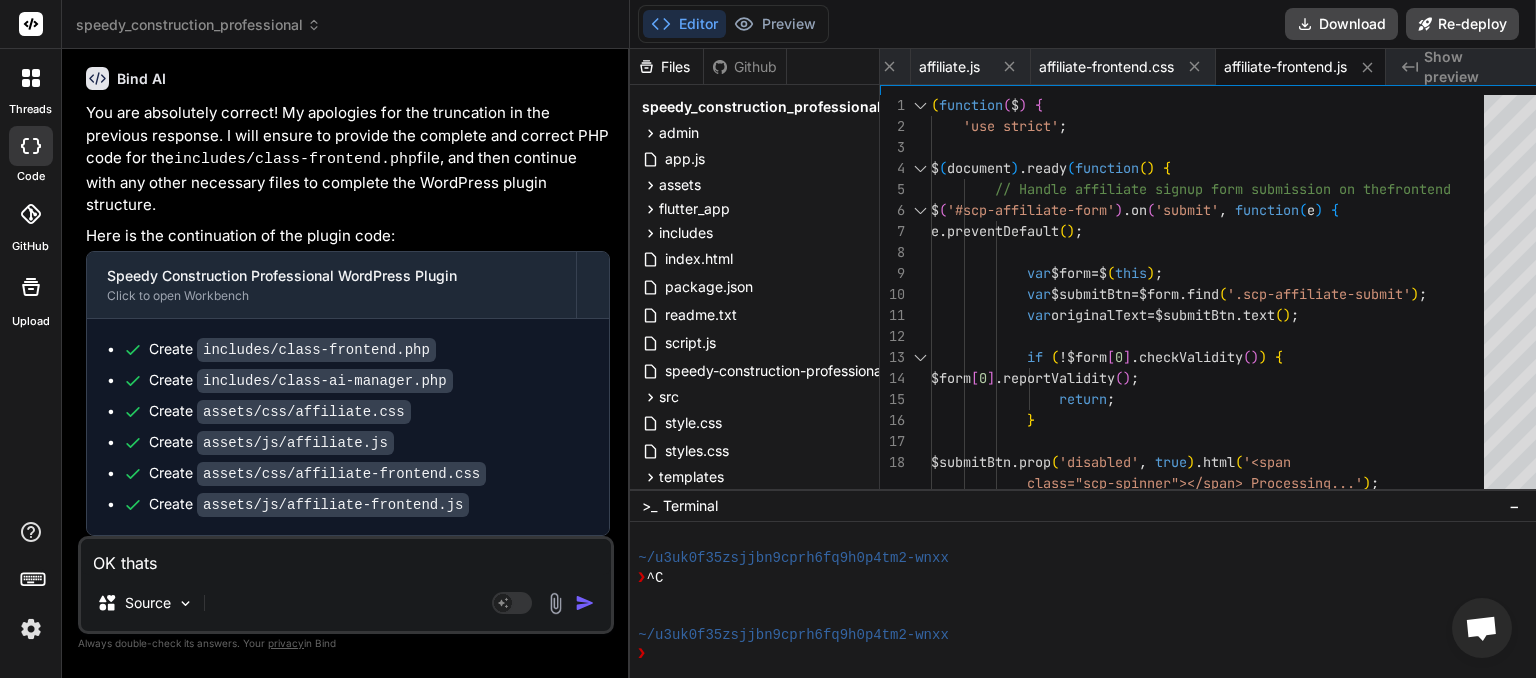 type on "OK thats" 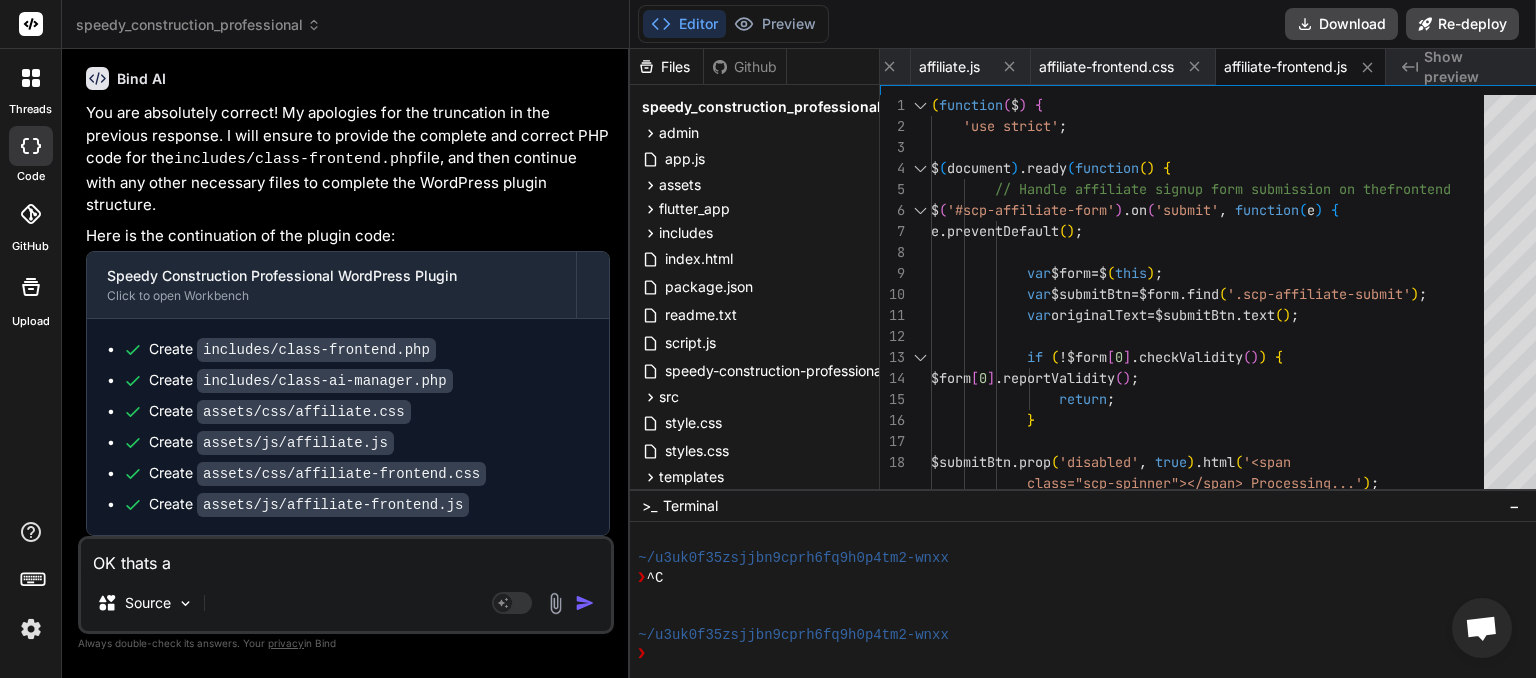 type on "OK thats a" 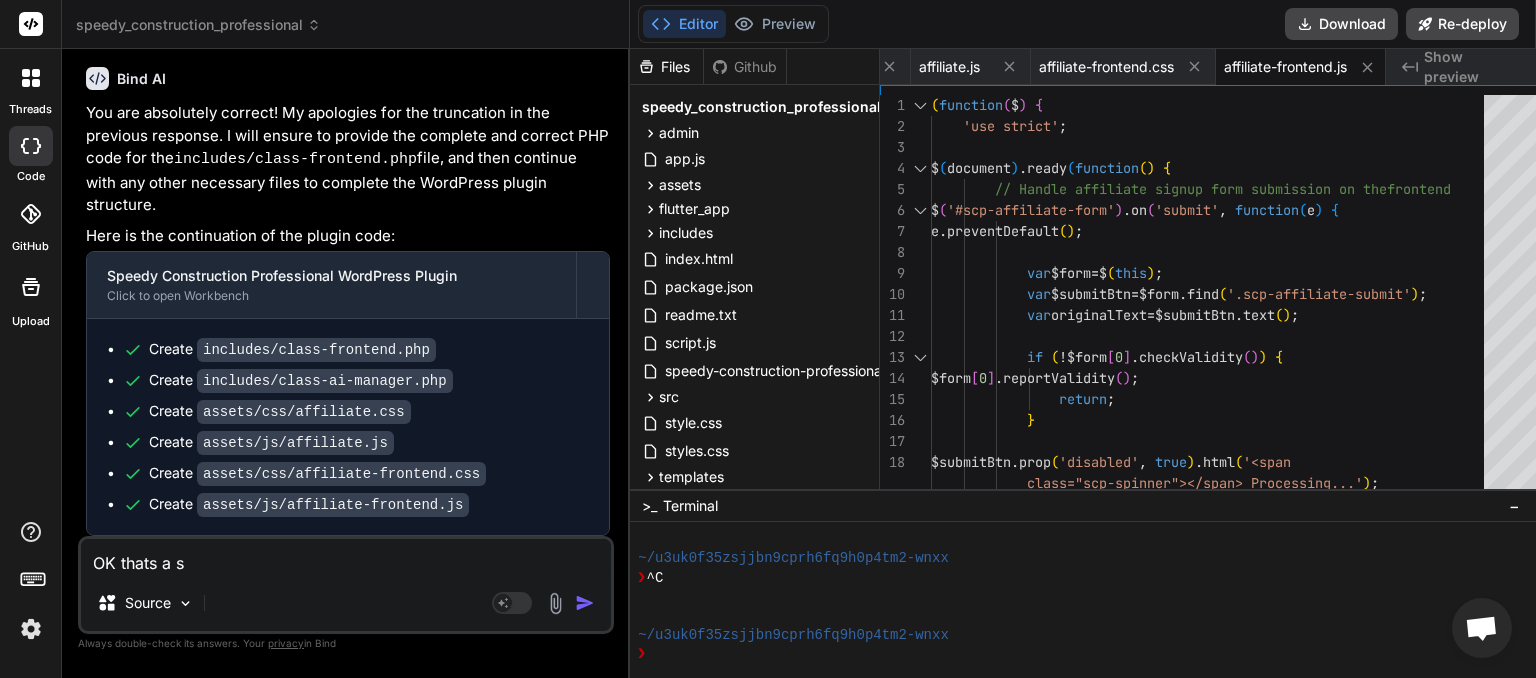 type on "OK thats a st" 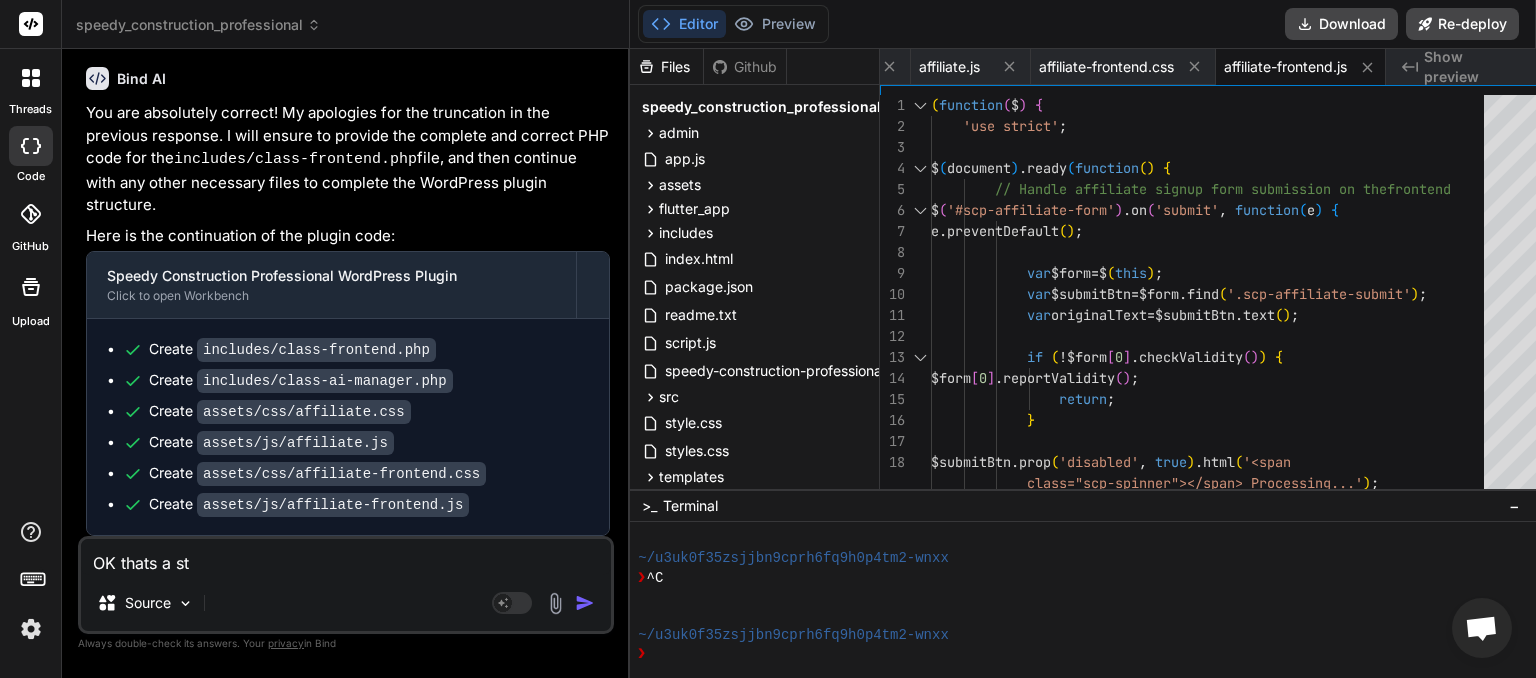 type on "OK thats a ste" 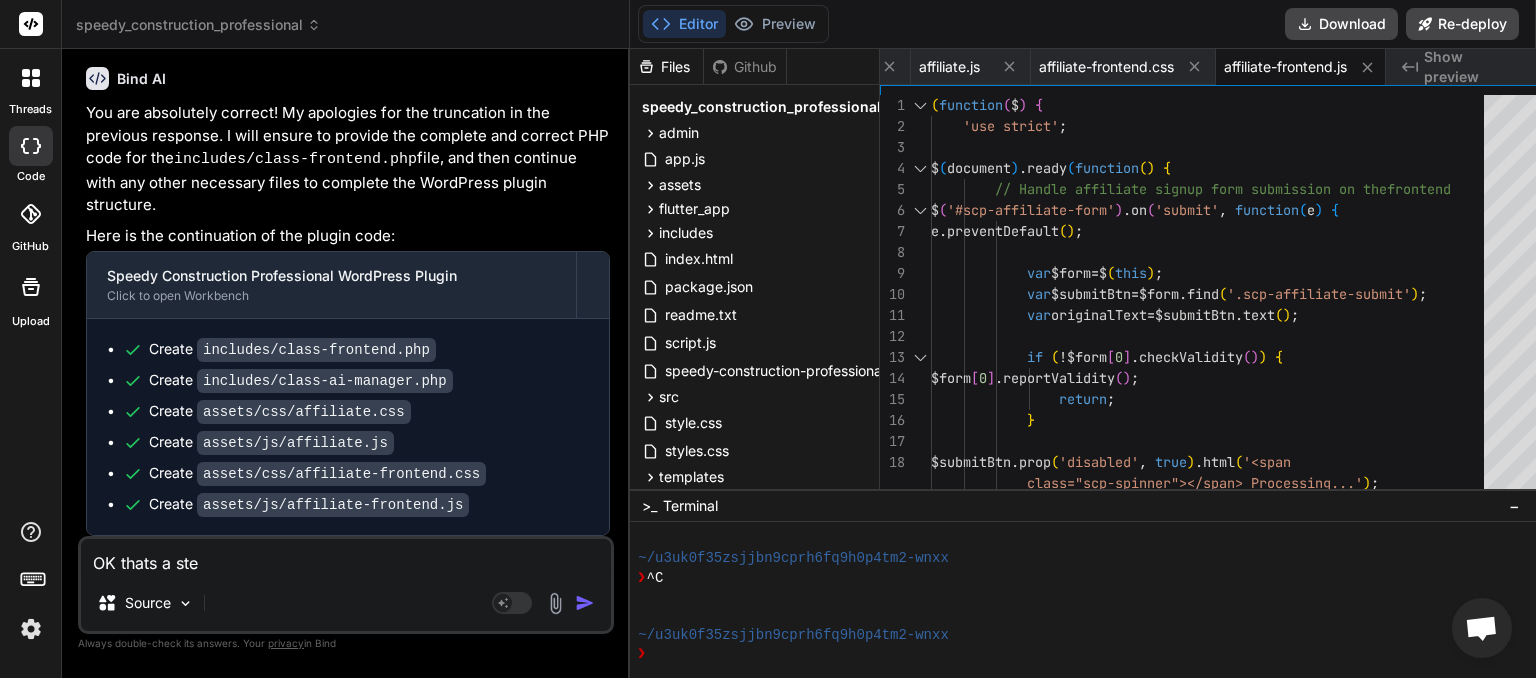 type on "x" 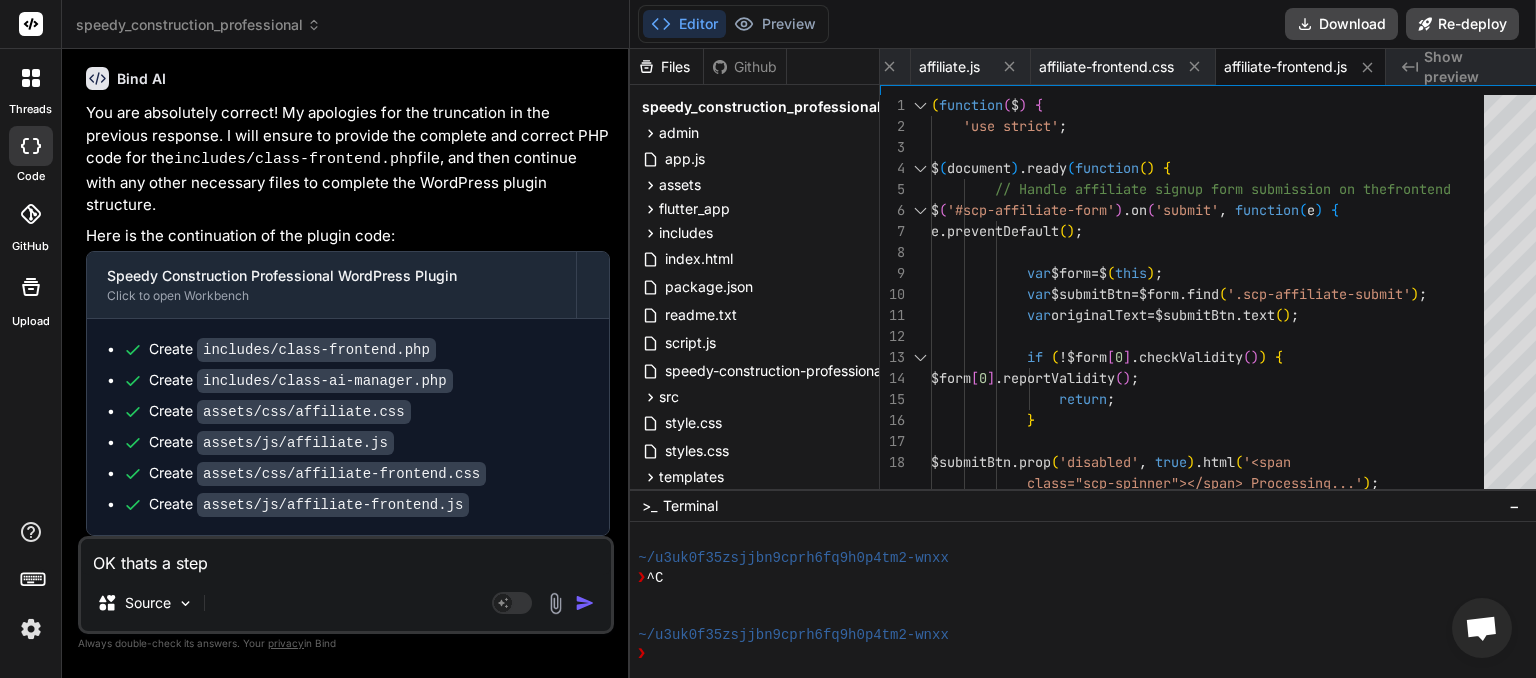 type on "OK thats a step" 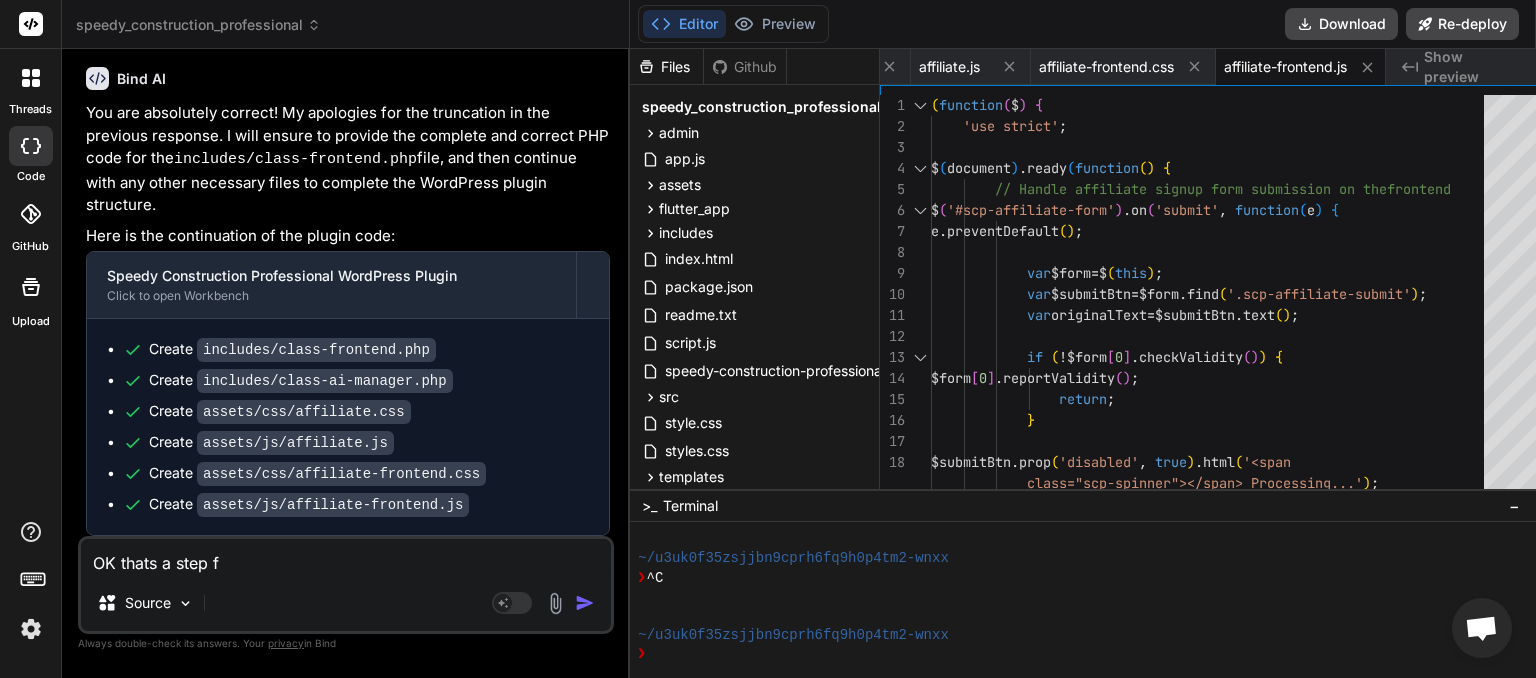 type on "OK thats a step fo" 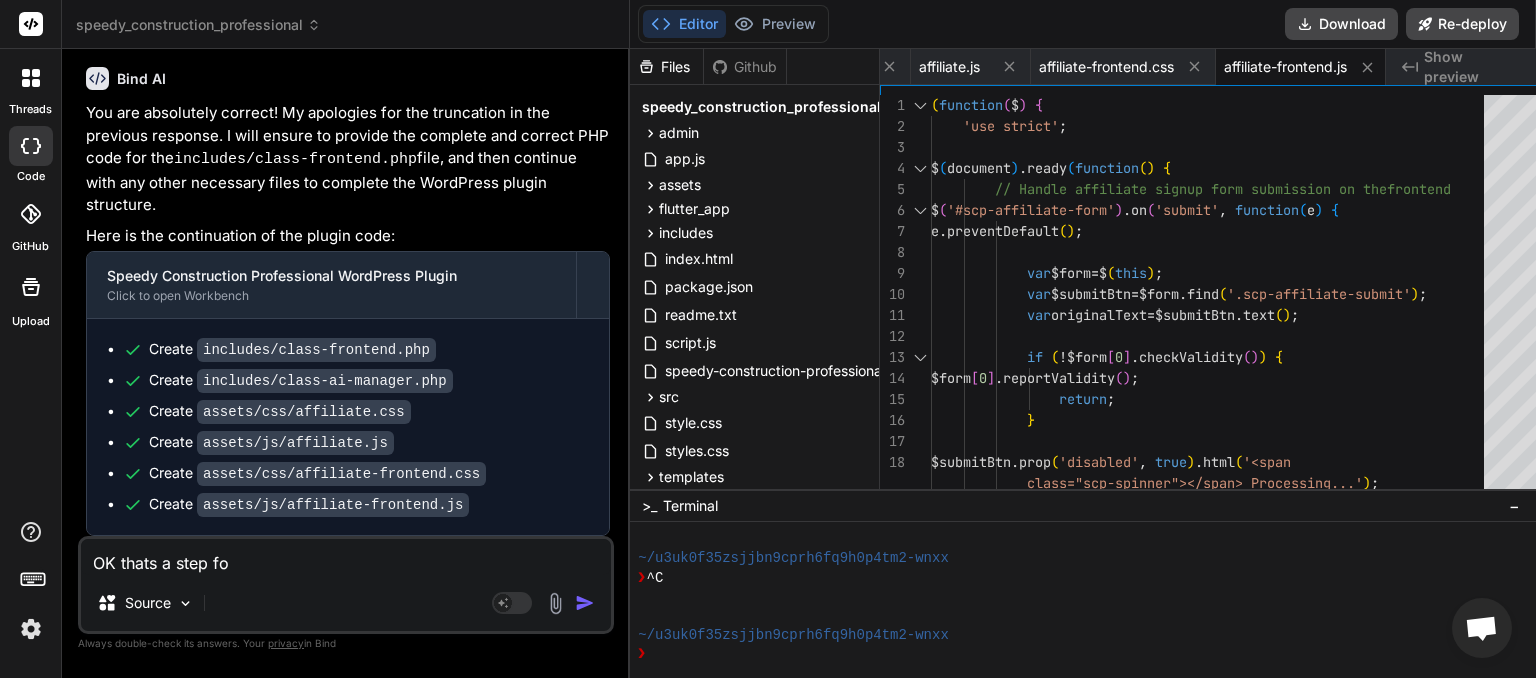 type on "OK thats a step for" 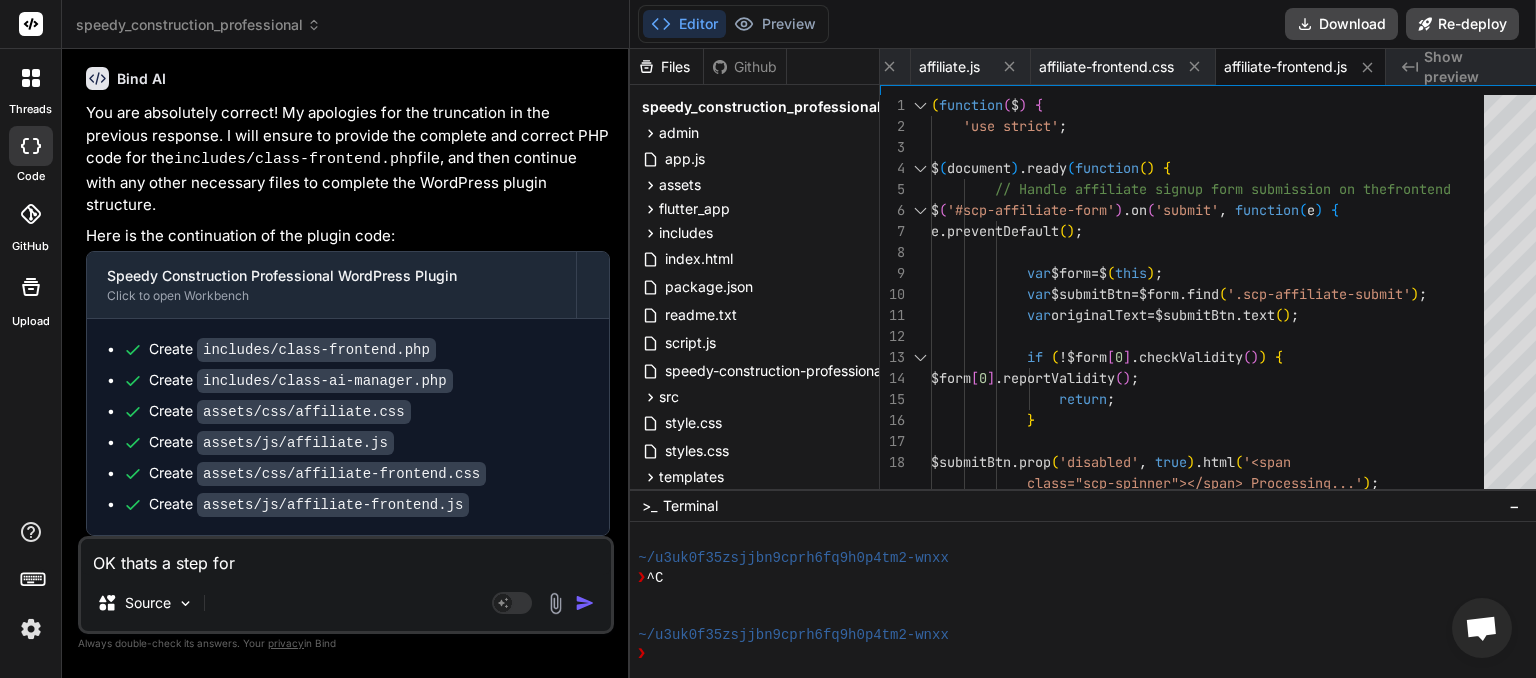 type on "OK thats a step forw" 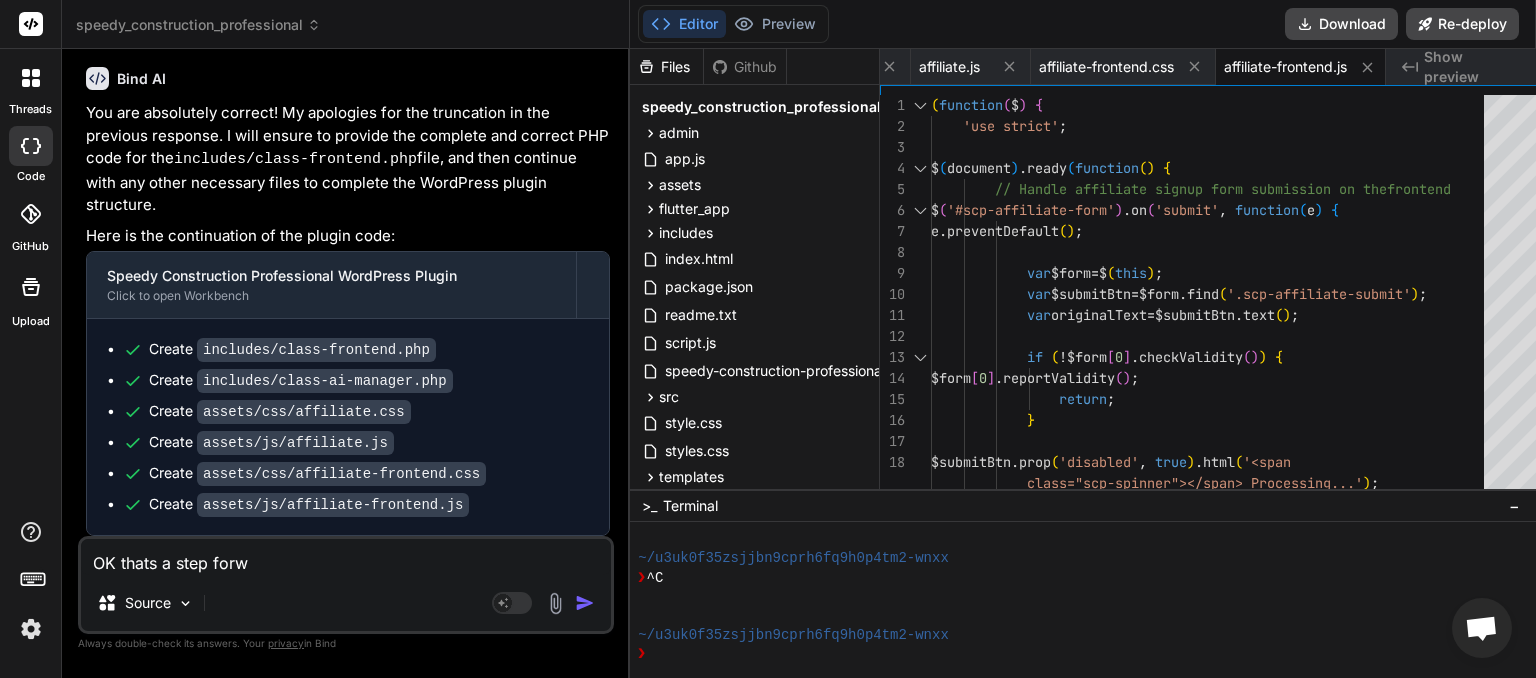 type on "OK thats a step forwa" 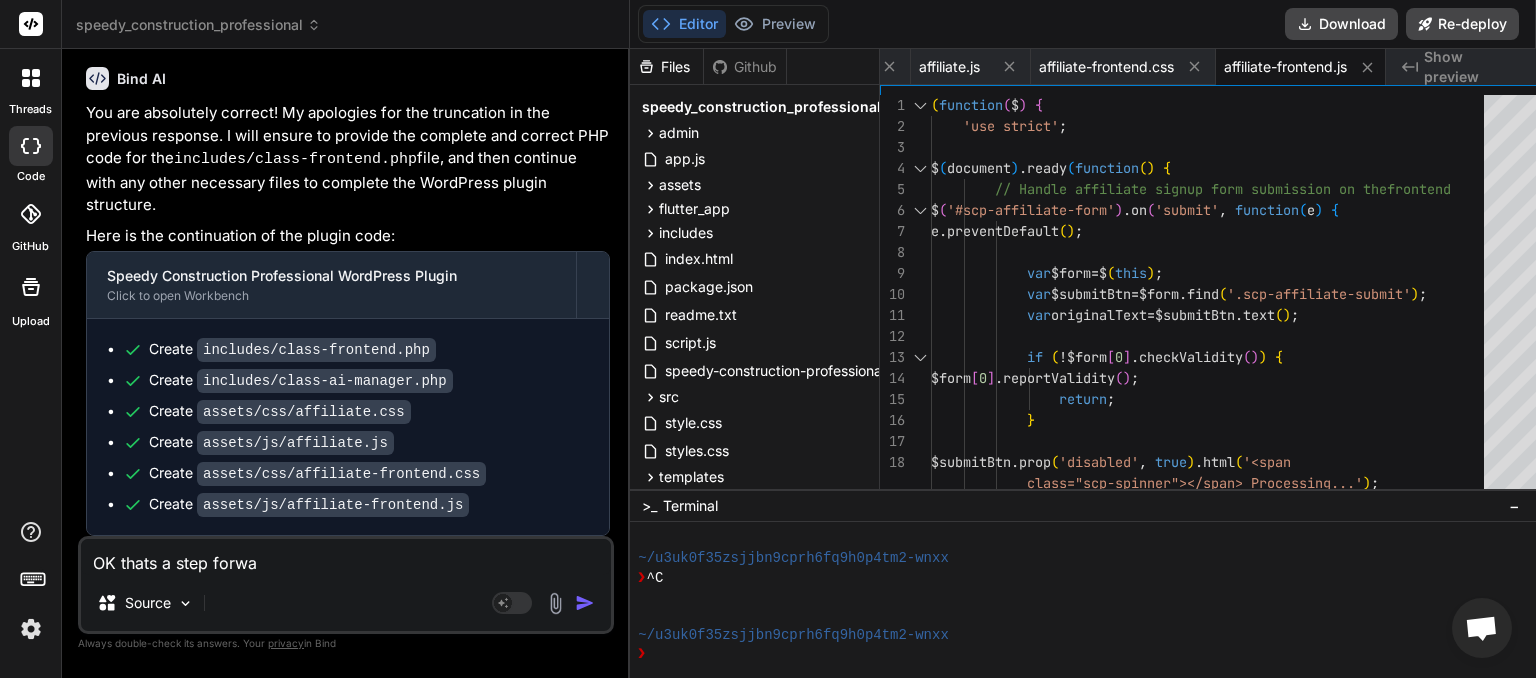 type on "OK thats a step forwar" 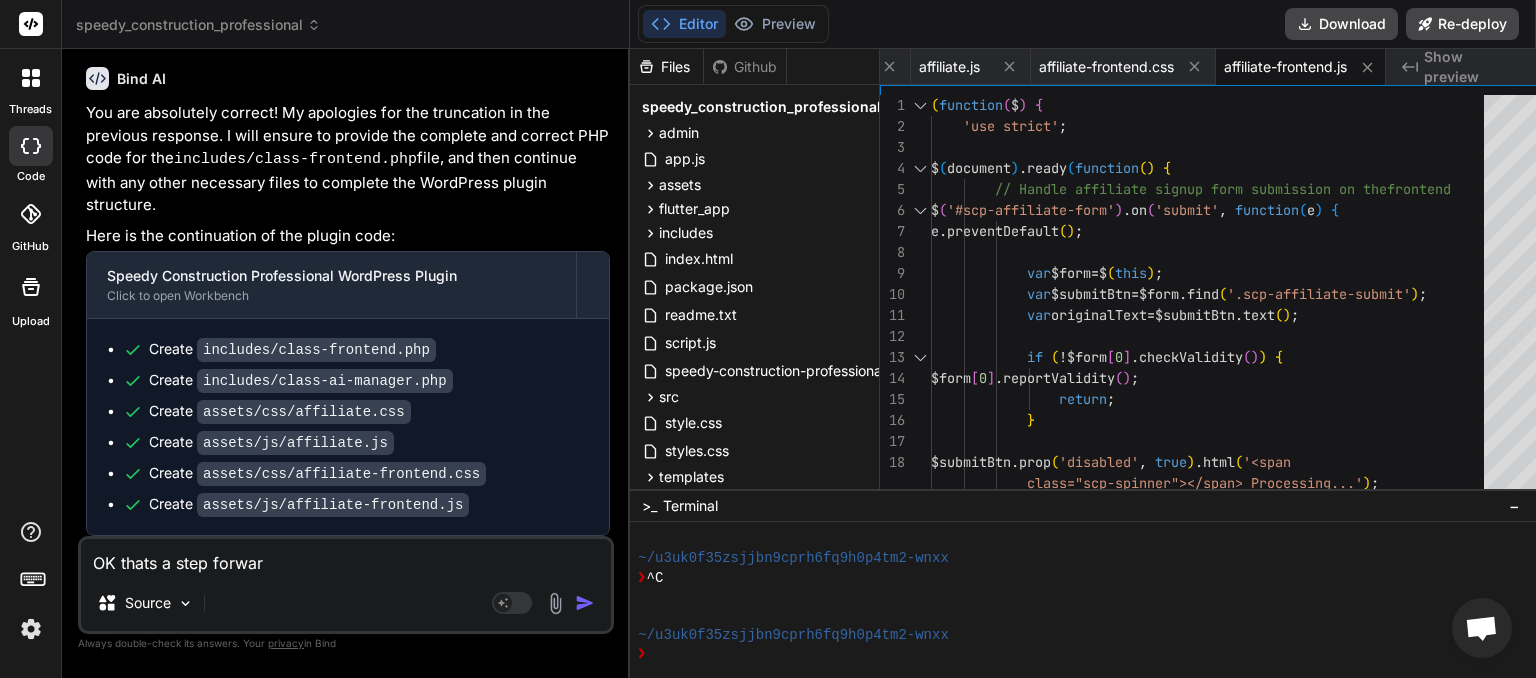 type on "OK thats a step forward" 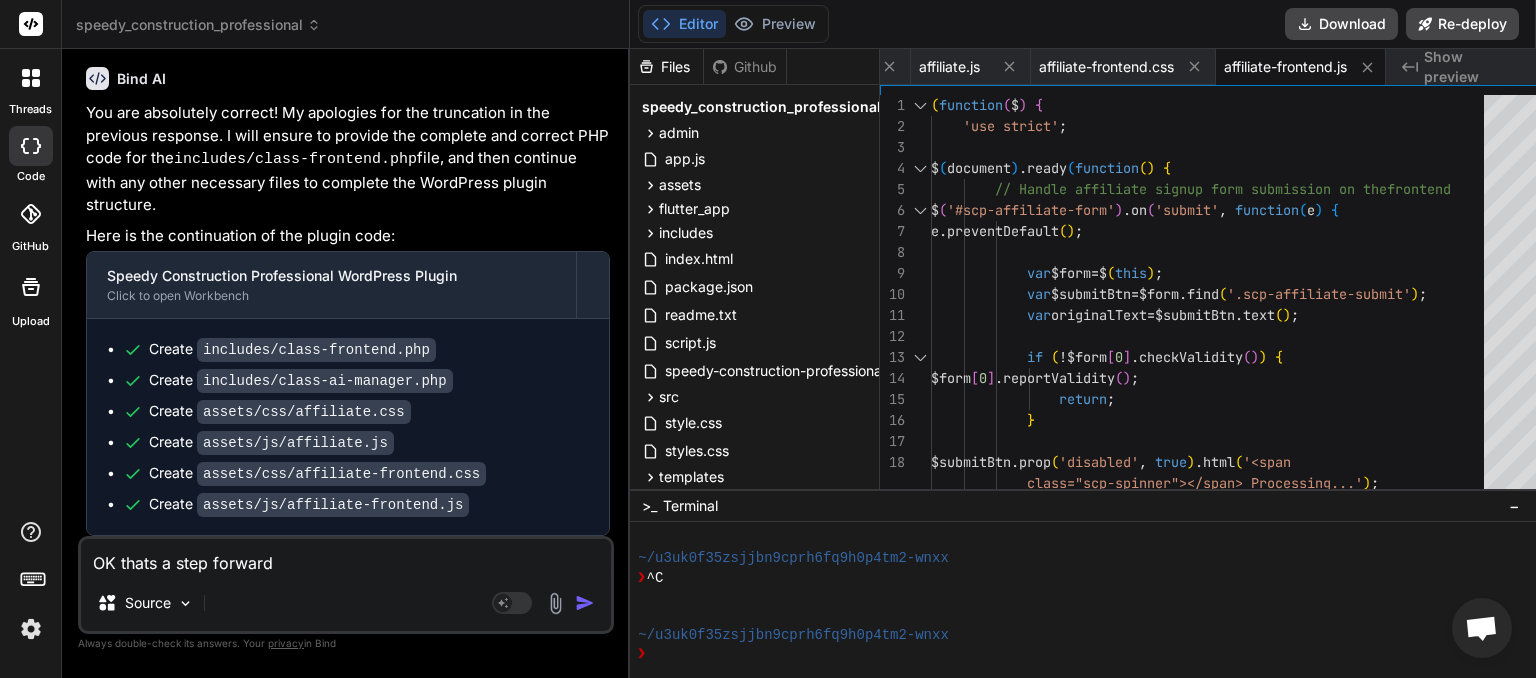type on "OK thats a step forward." 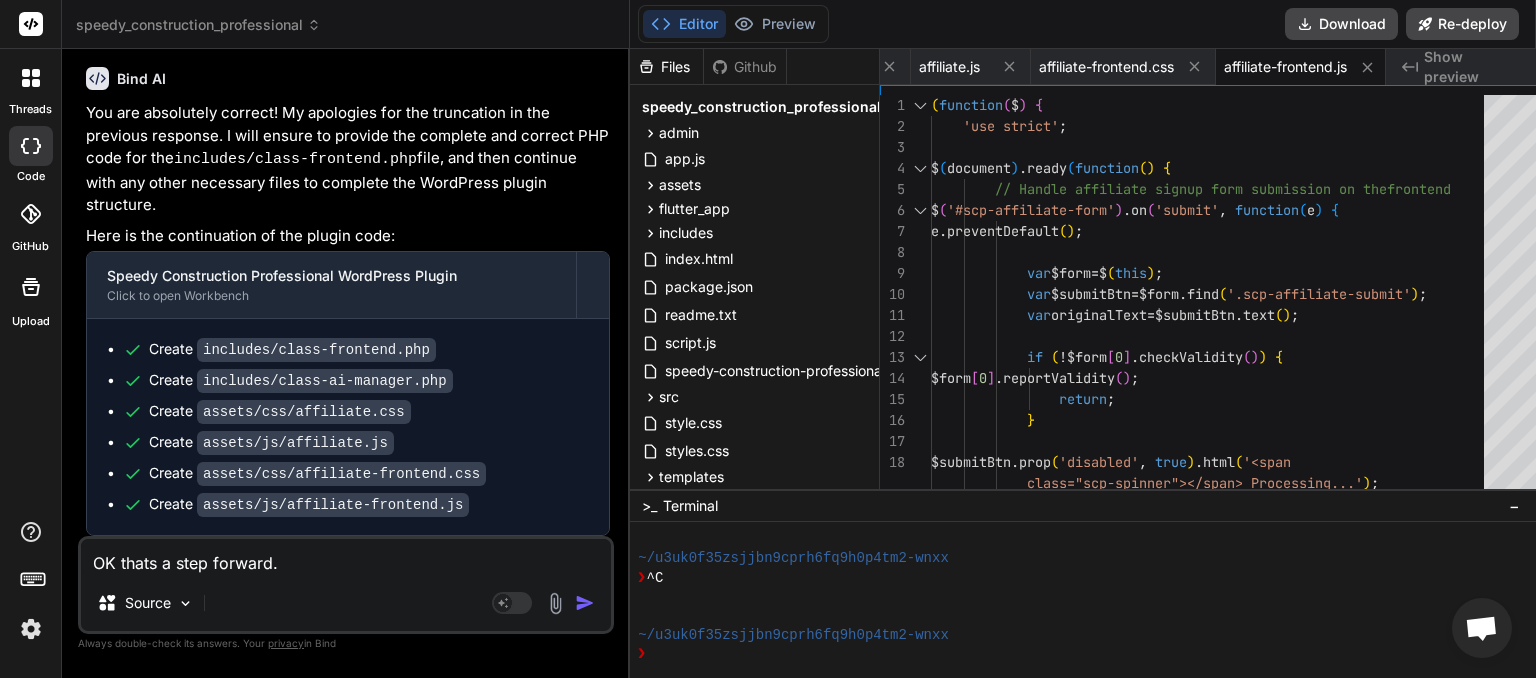 type on "x" 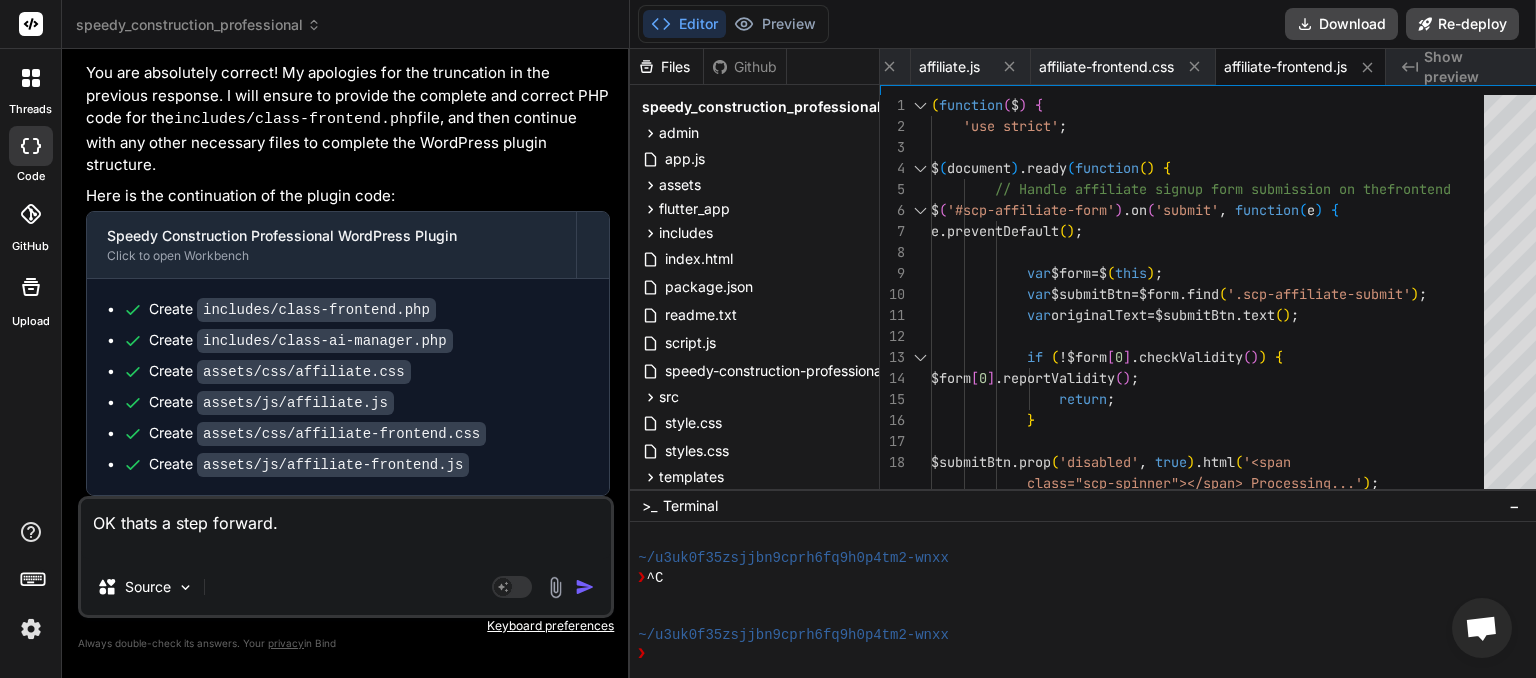 type on "OK thats a step forward.
P" 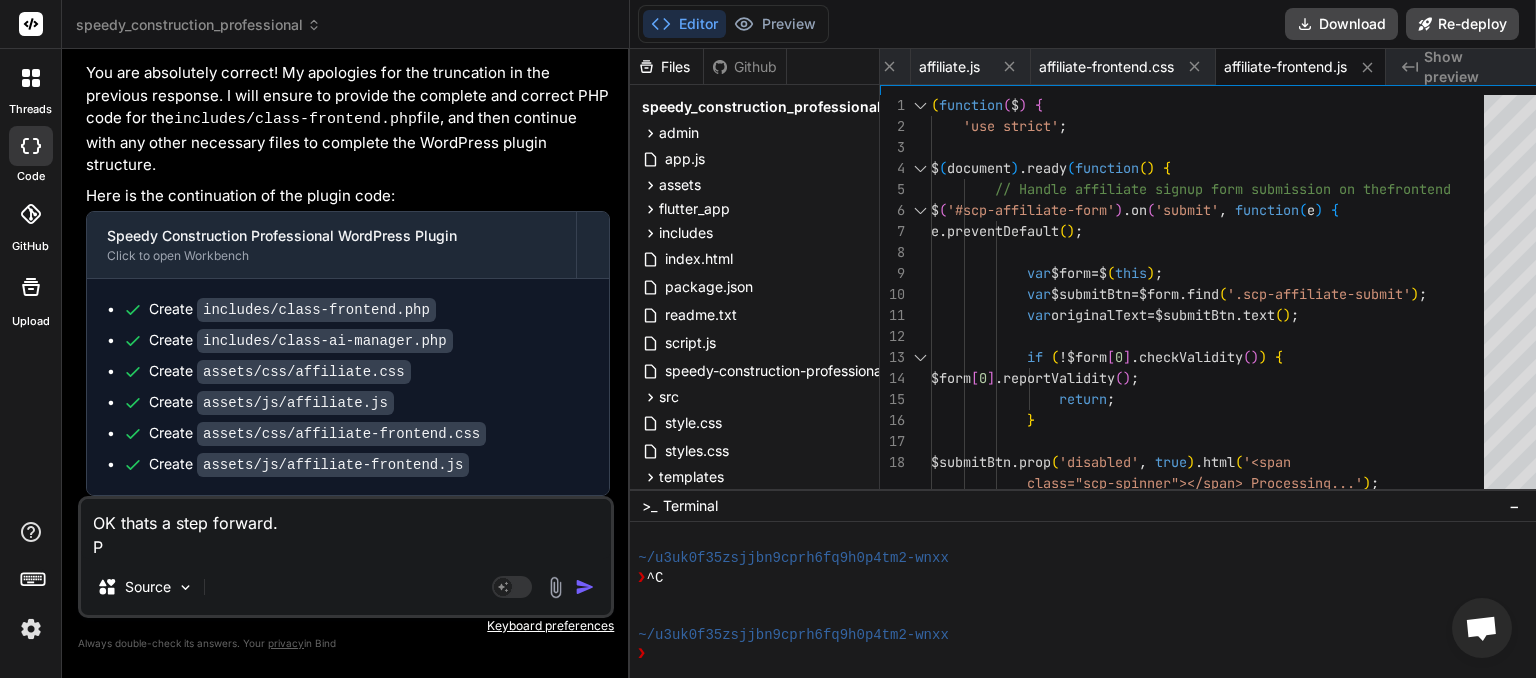 type on "OK thats a step forward.
Pl" 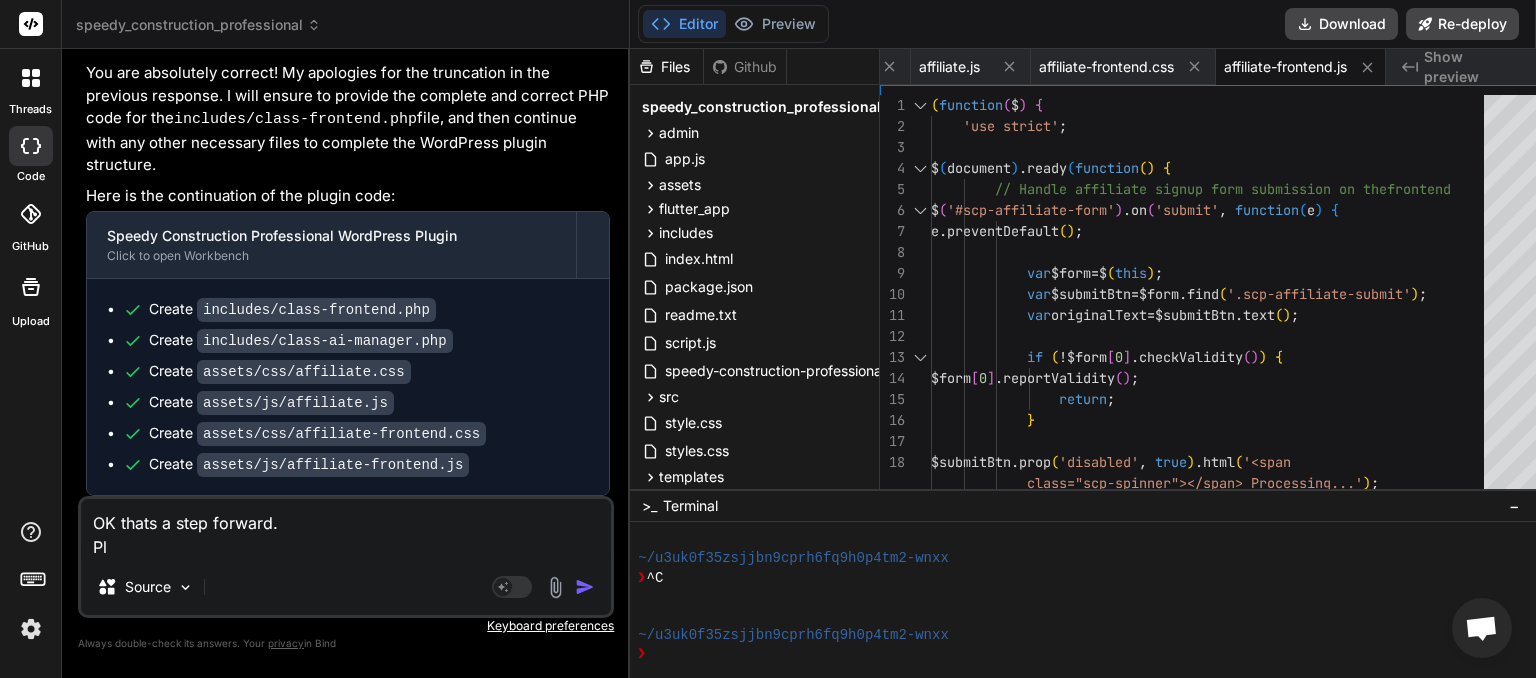 type on "OK thats a step forward.
Ple" 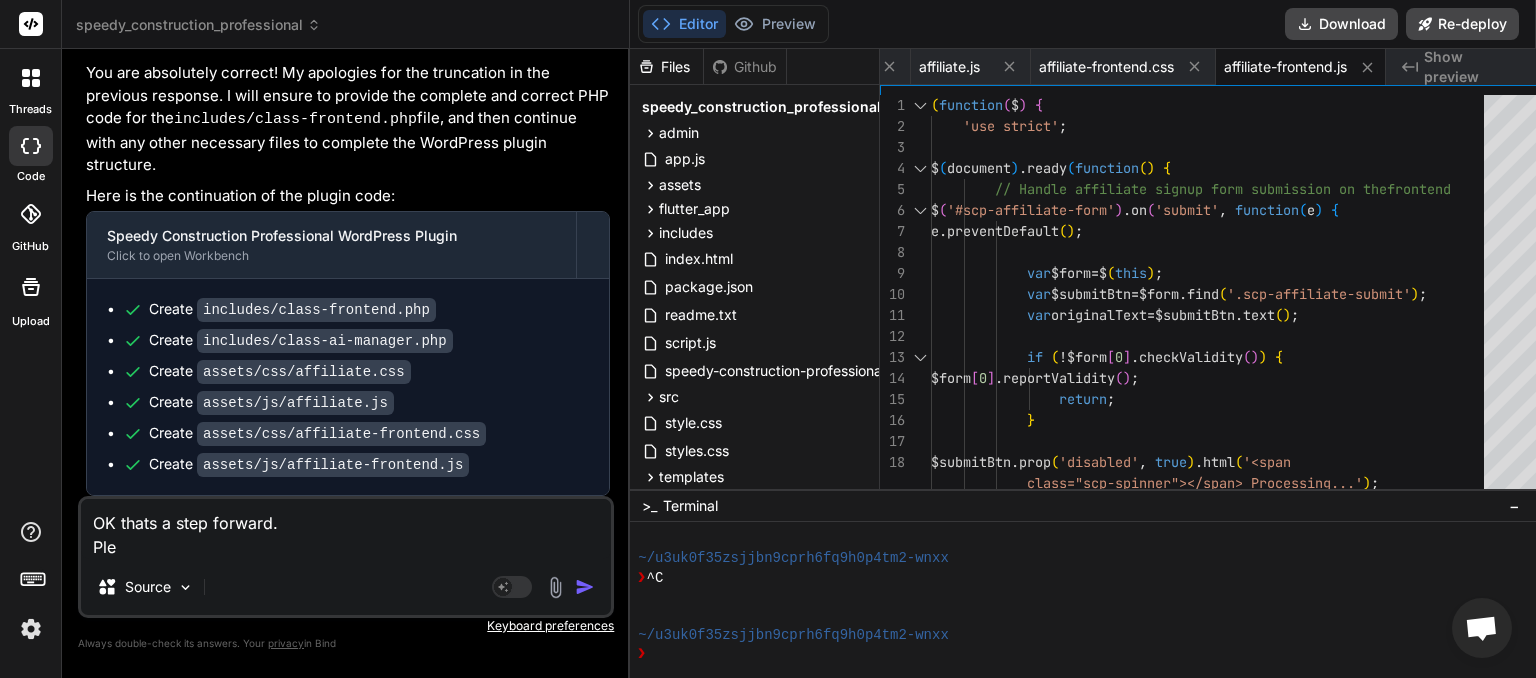 type on "OK thats a step forward.
Plea" 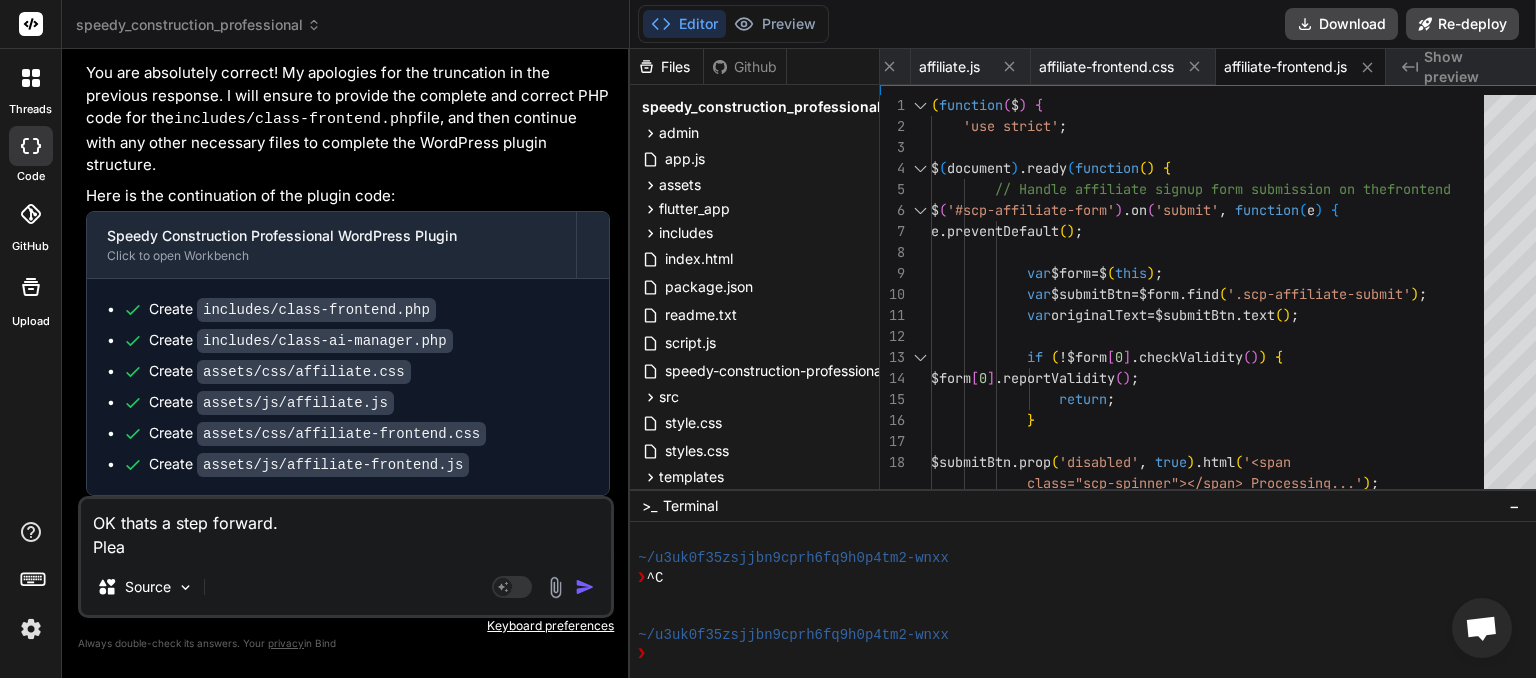 type on "OK thats a step forward.
Pleas" 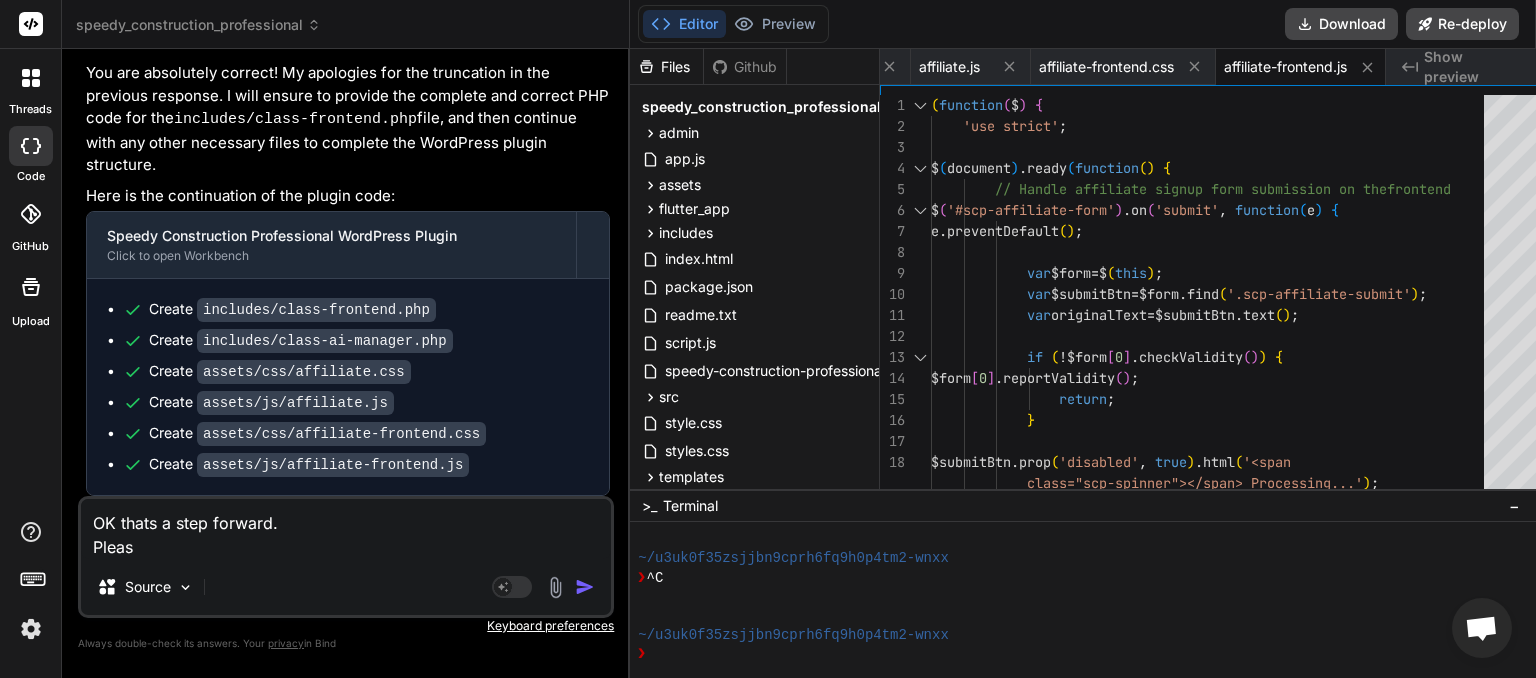 type on "OK thats a step forward.
Please" 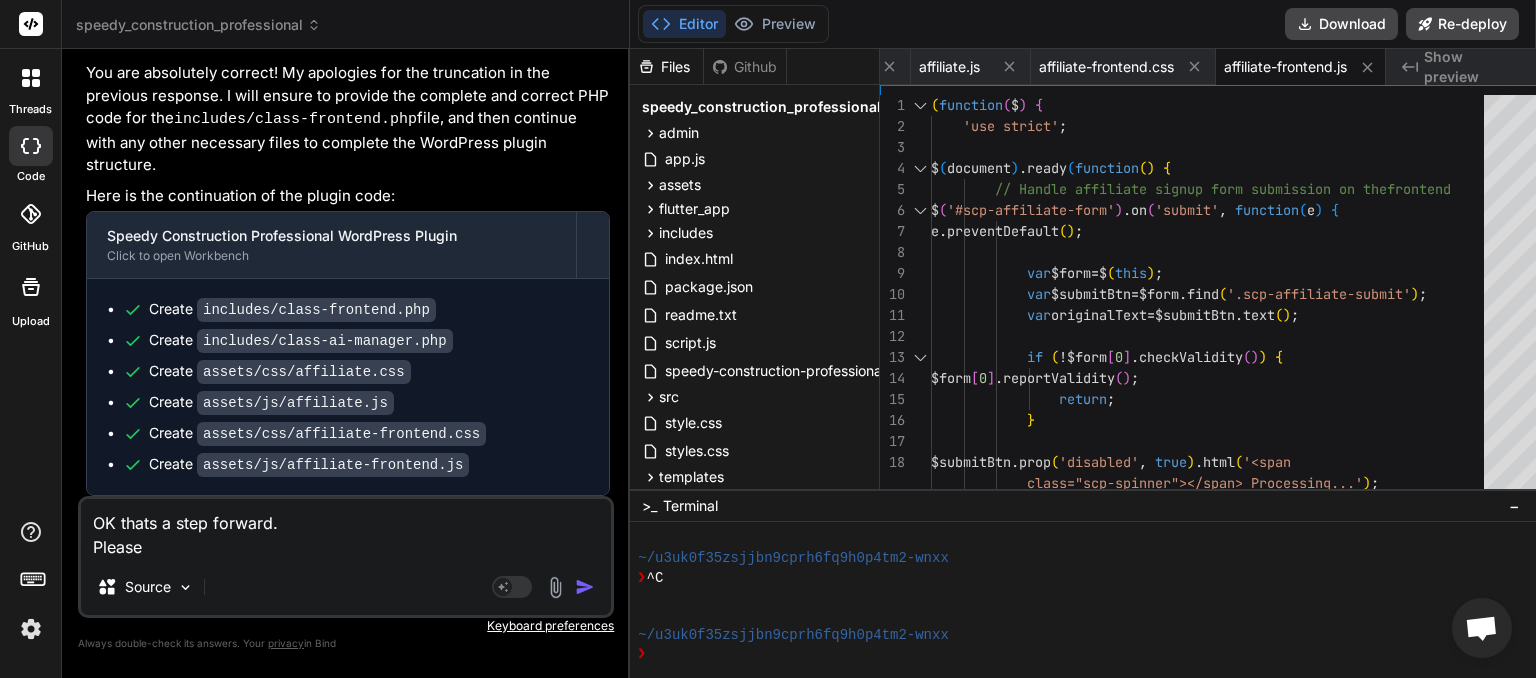 type on "OK thats a step forward.
Please" 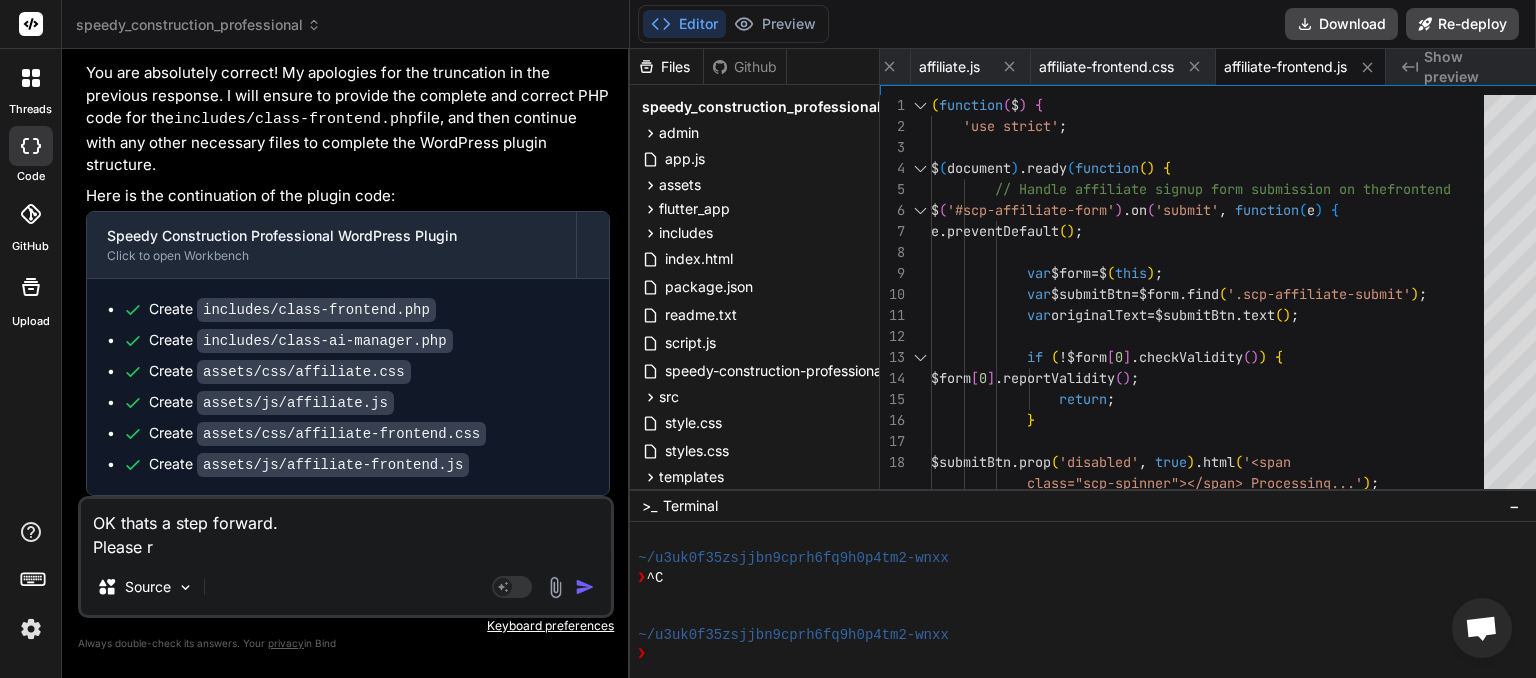 type on "OK thats a step forward.
Please re" 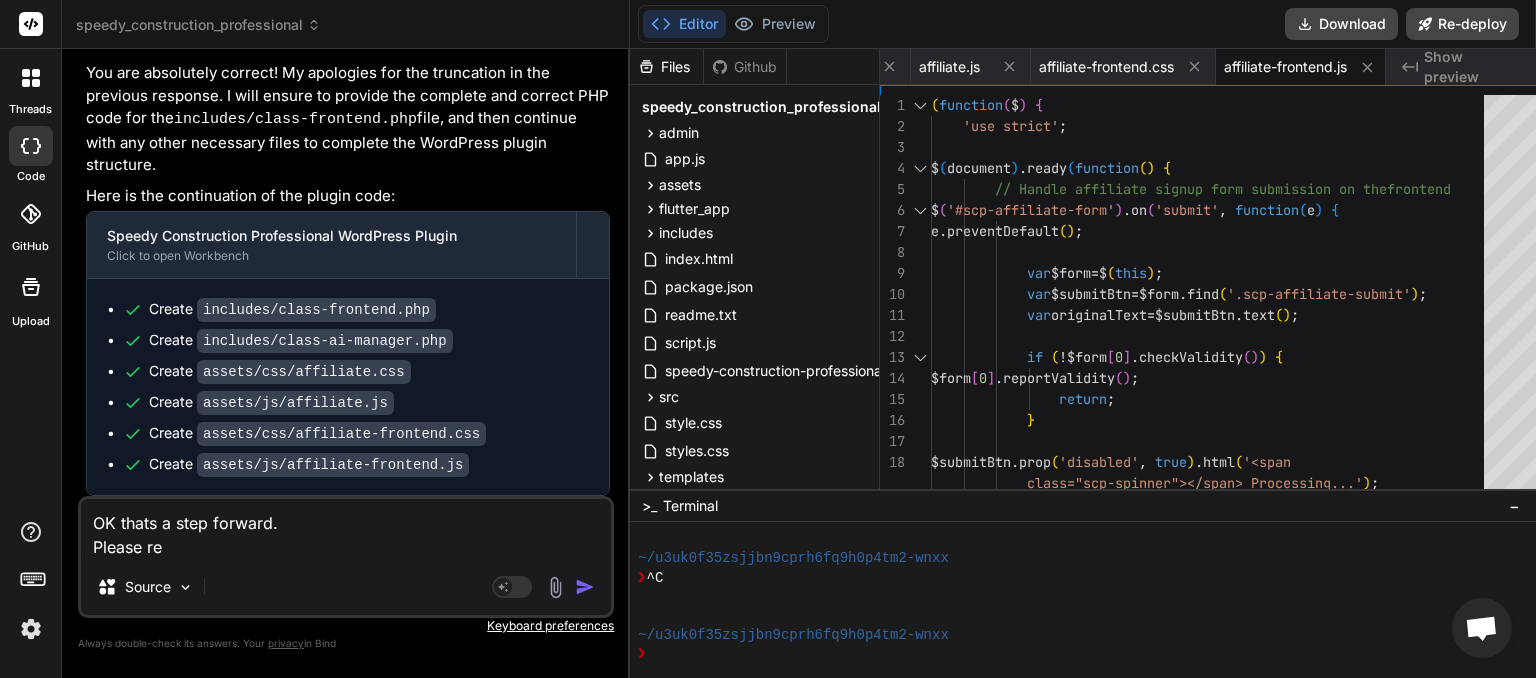 type on "OK thats a step forward.
Please red" 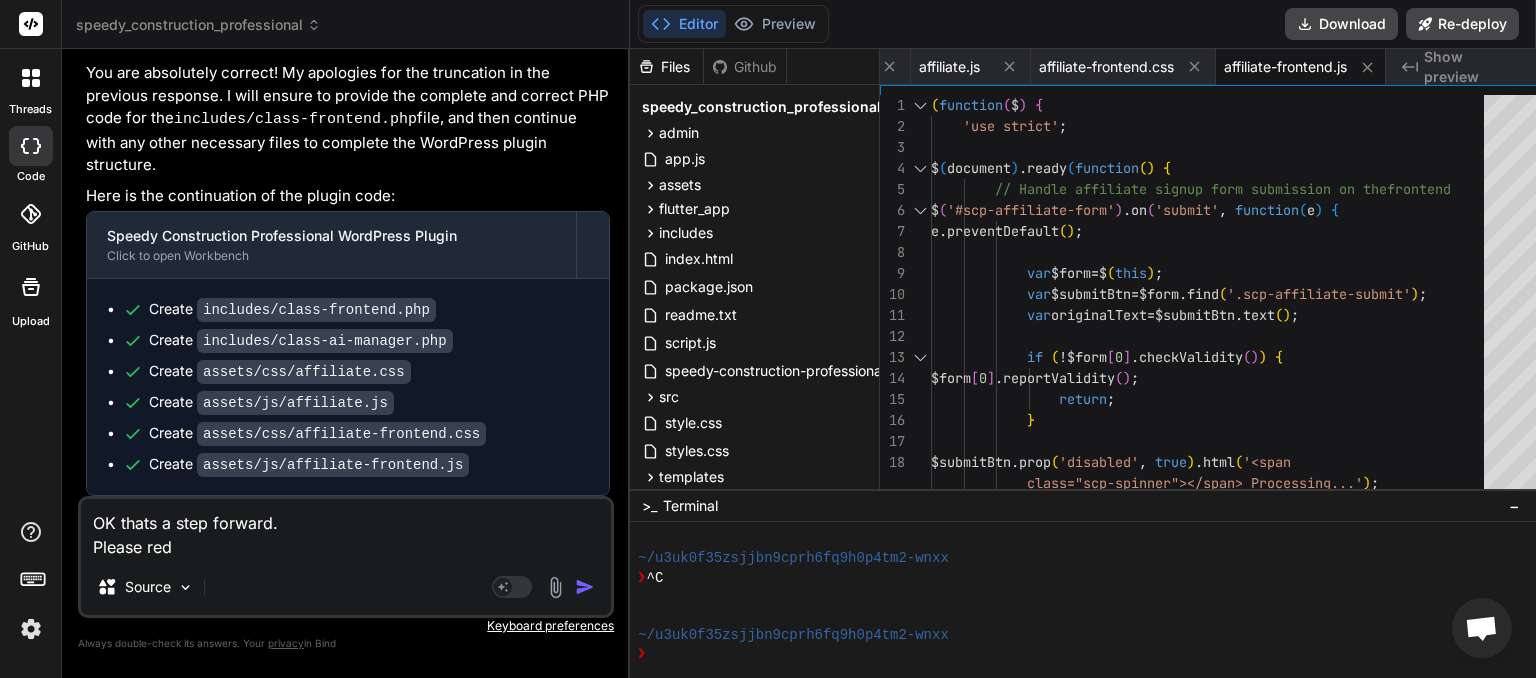 type on "OK thats a step forward.
Please re" 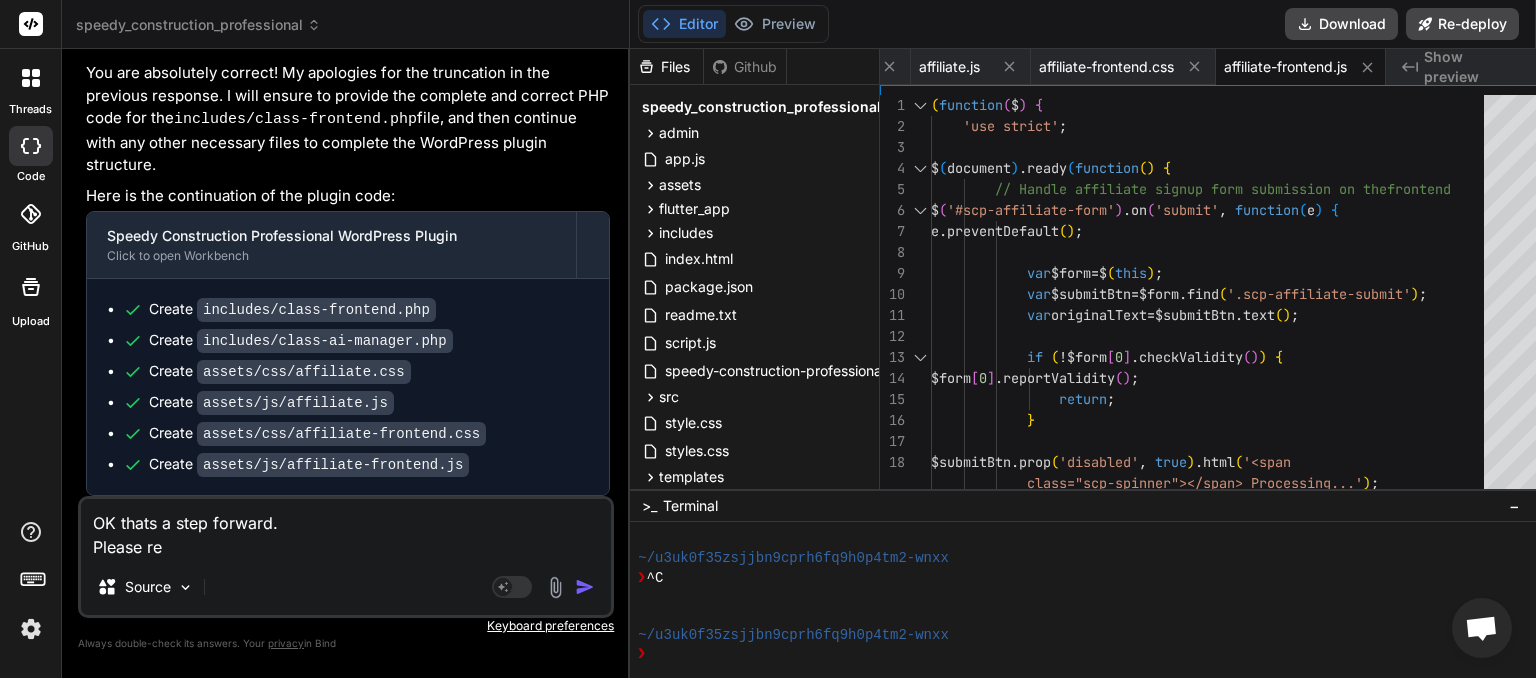 type on "OK thats a step forward.
Please res" 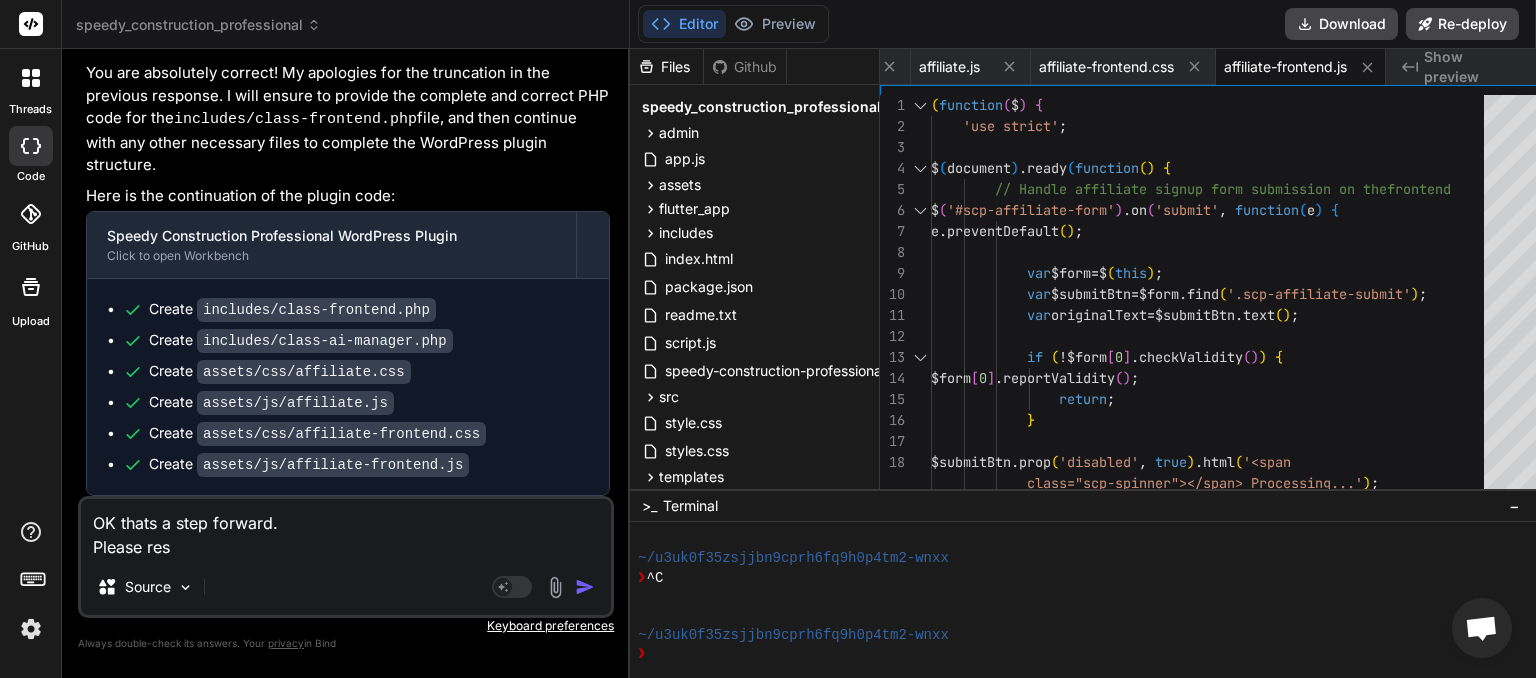 type on "OK thats a step forward.
Please rest" 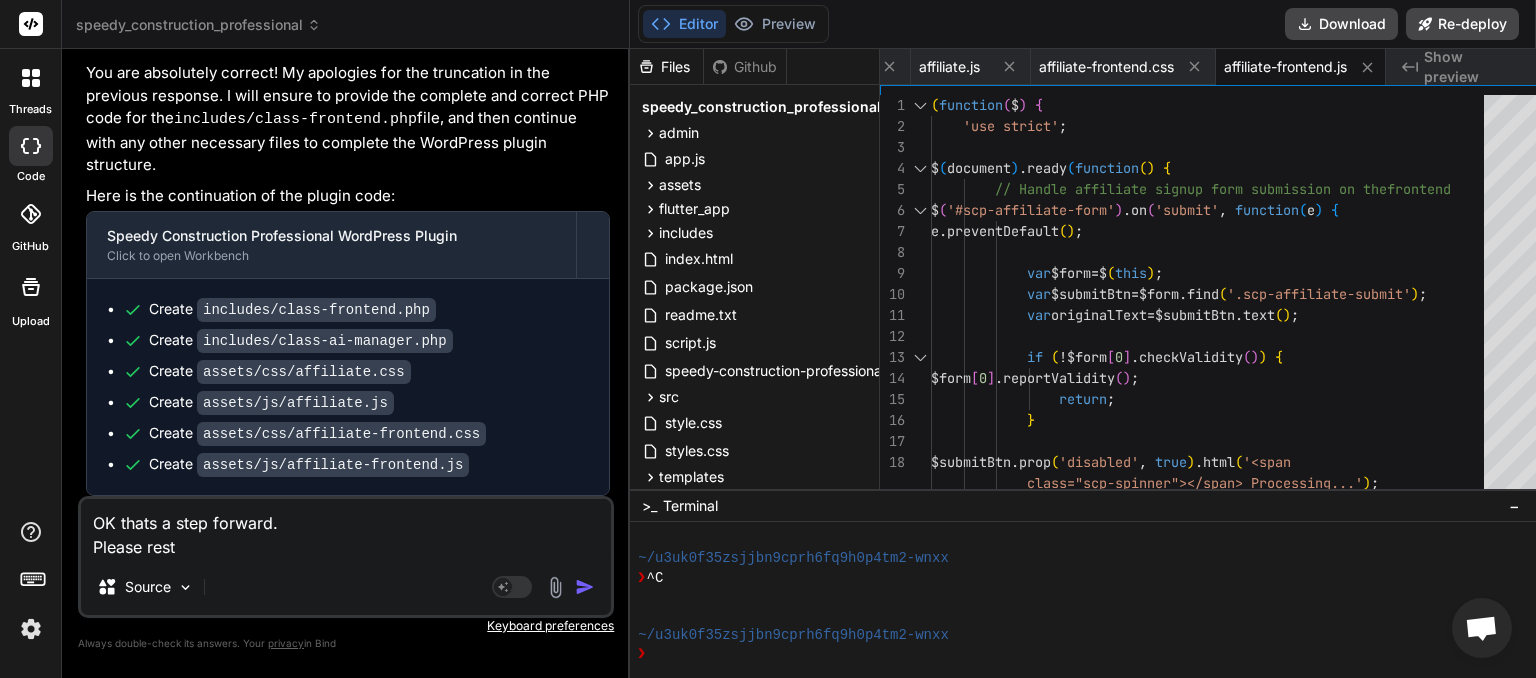 type on "OK thats a step forward.
Please resto" 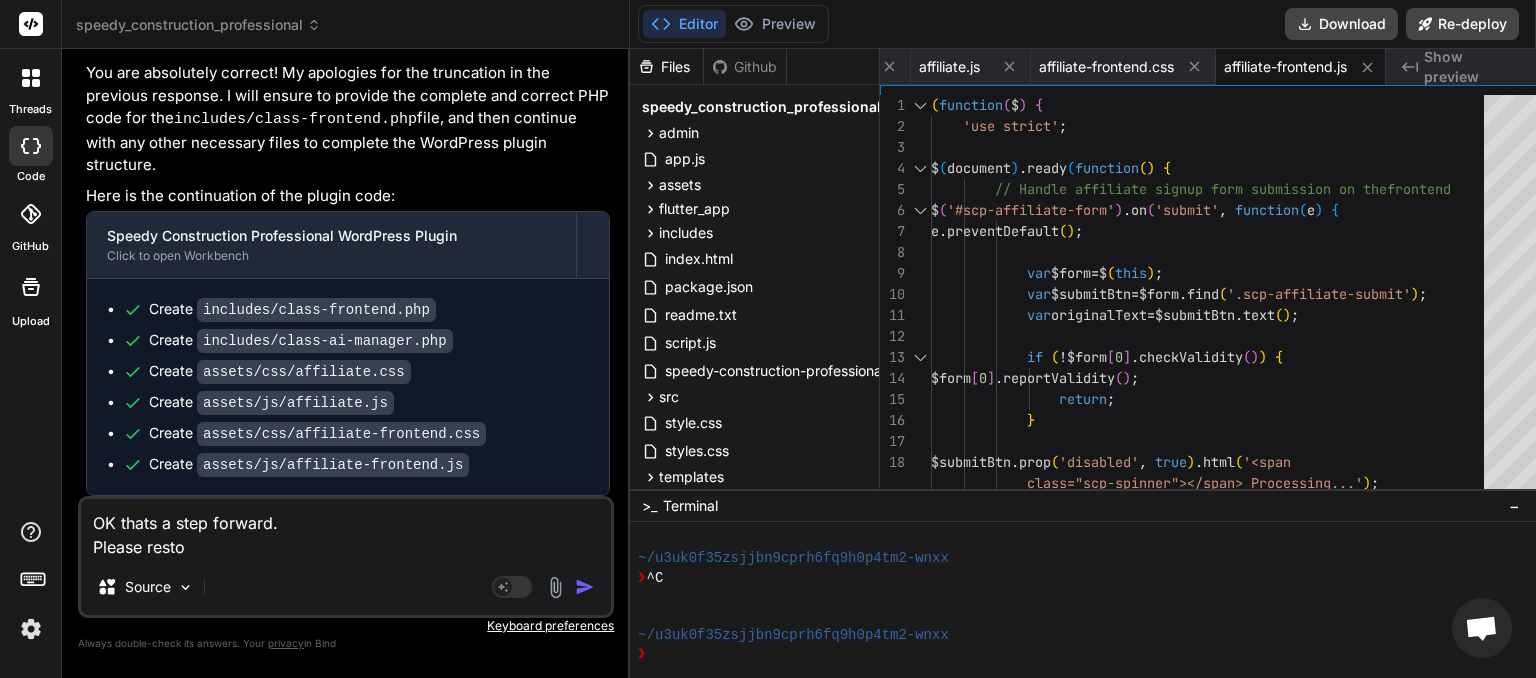 type on "OK thats a step forward.
Please restor" 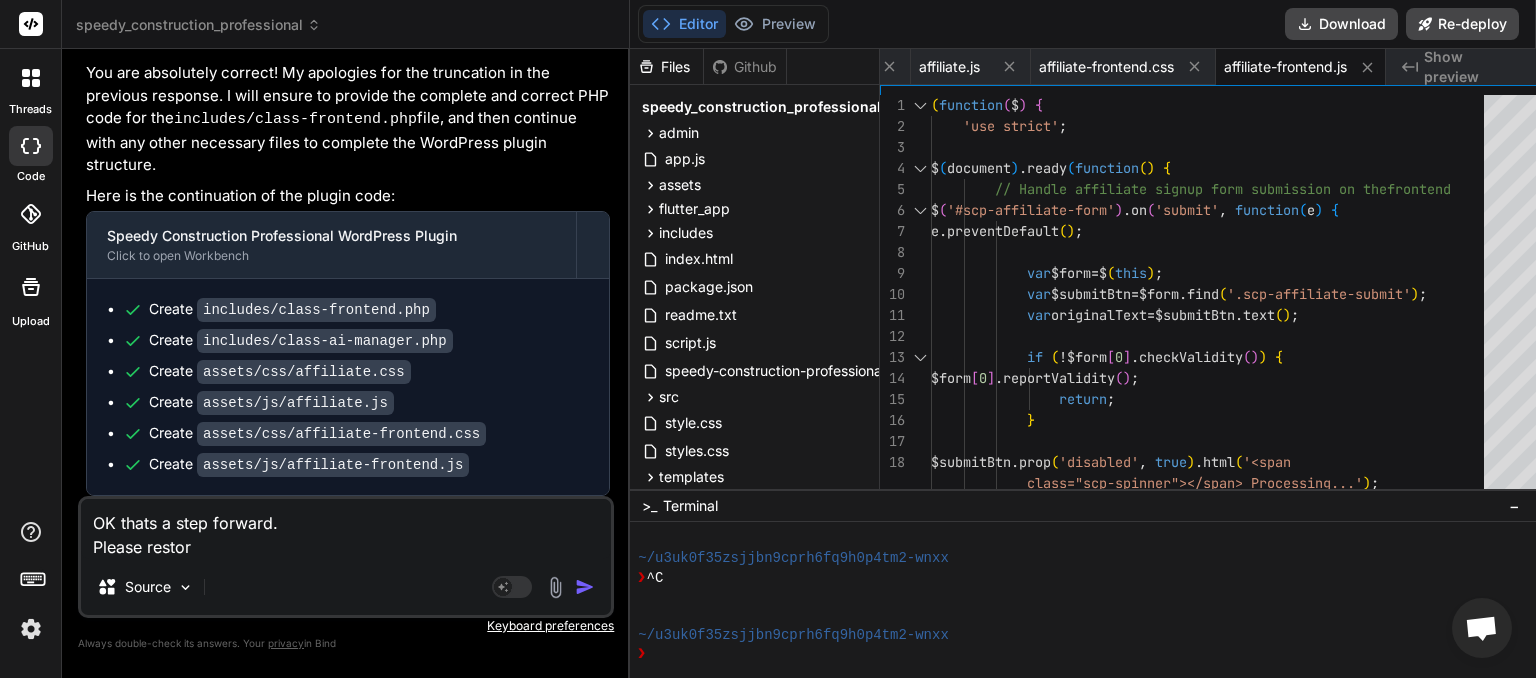 type on "OK thats a step forward.
Please restore" 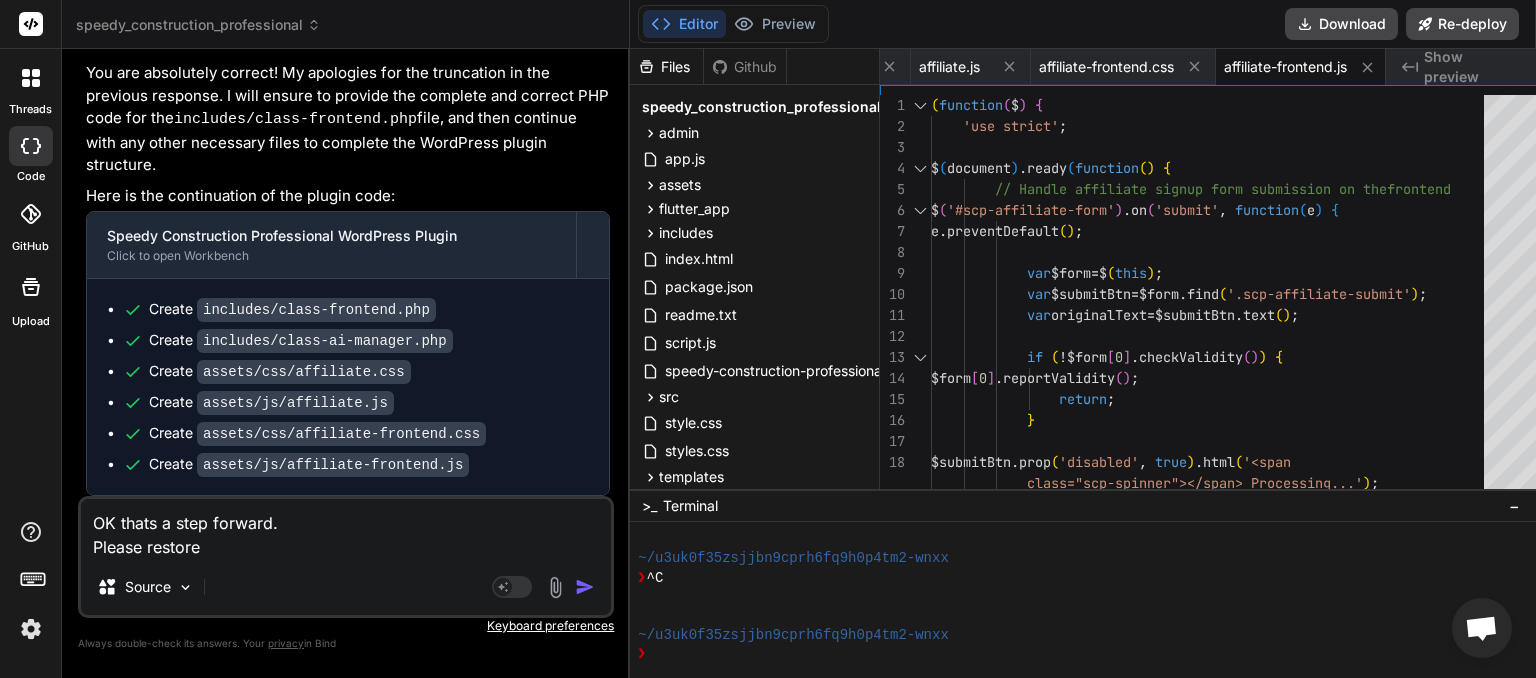 type on "OK thats a step forward.
Please restore" 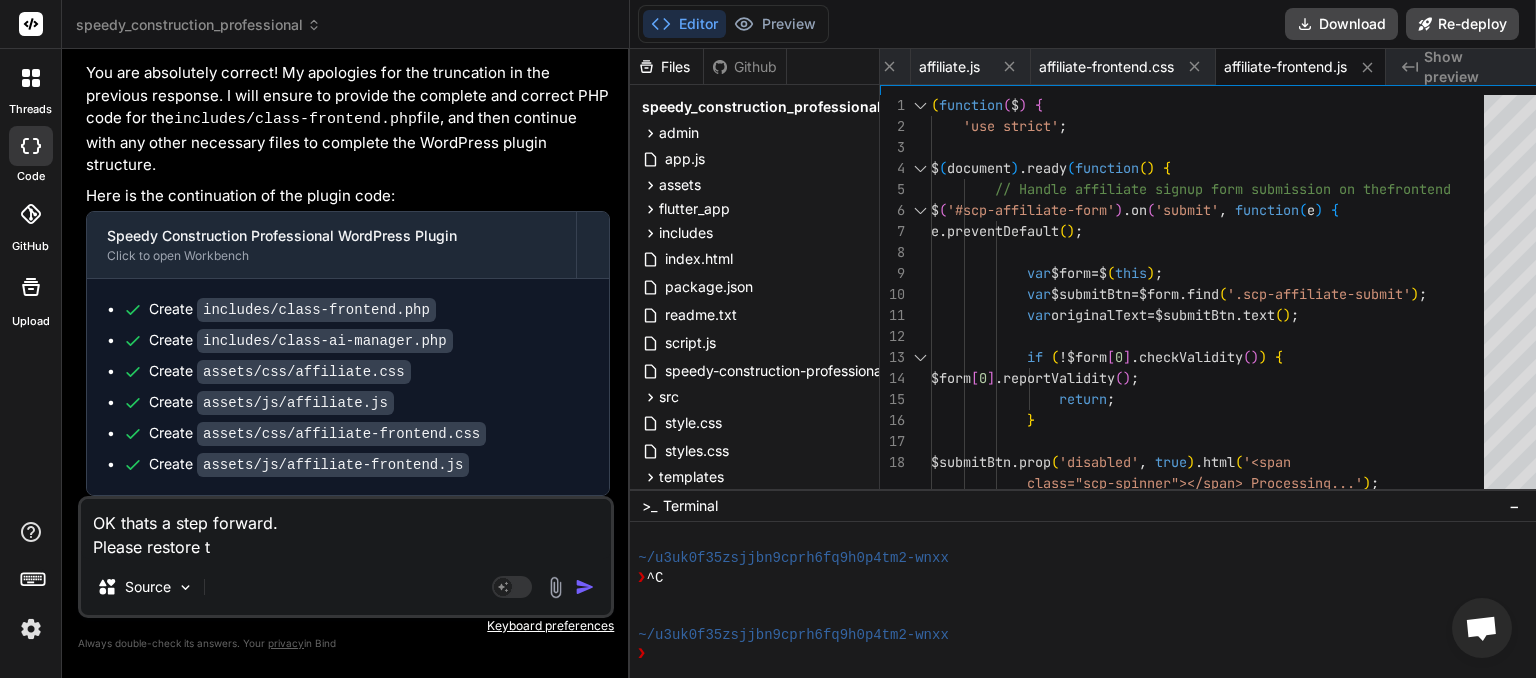 type on "OK thats a step forward.
Please restore th" 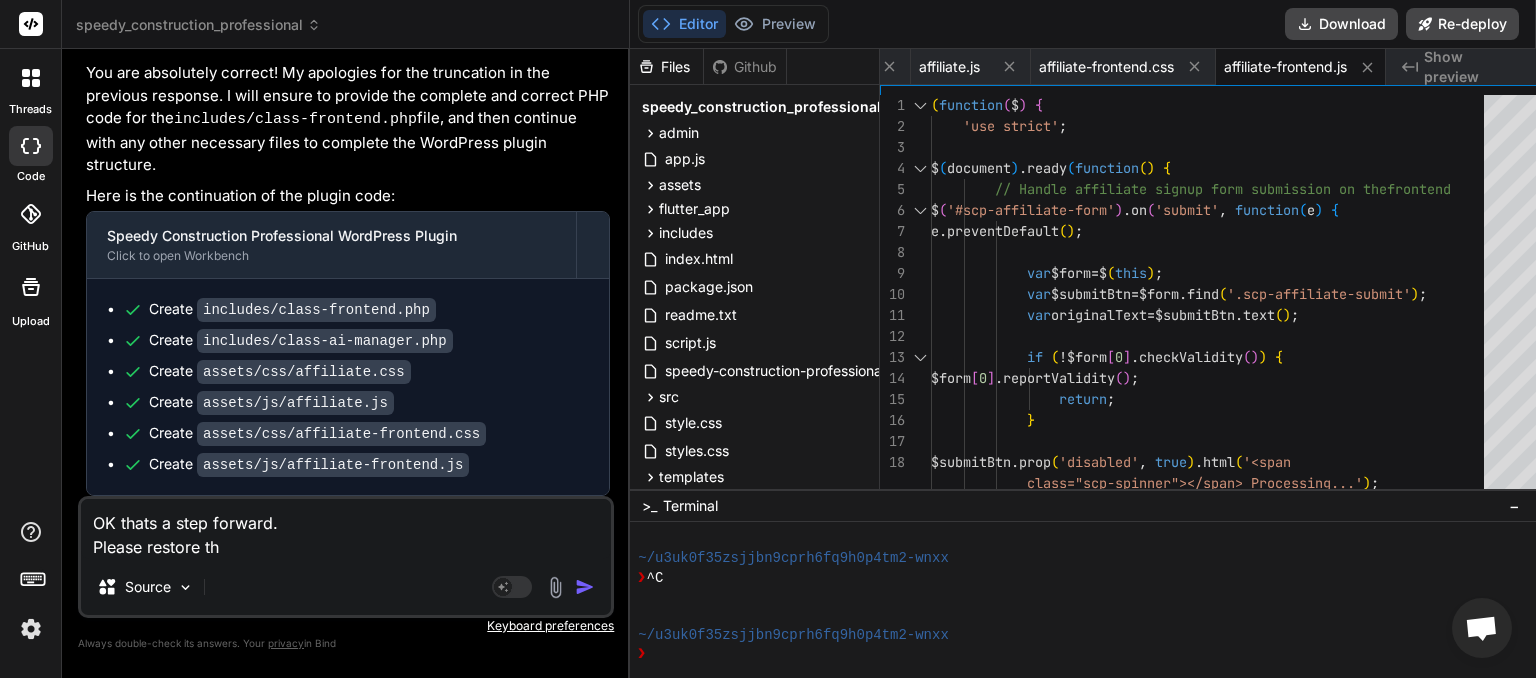 type on "OK thats a step forward.
Please restore the" 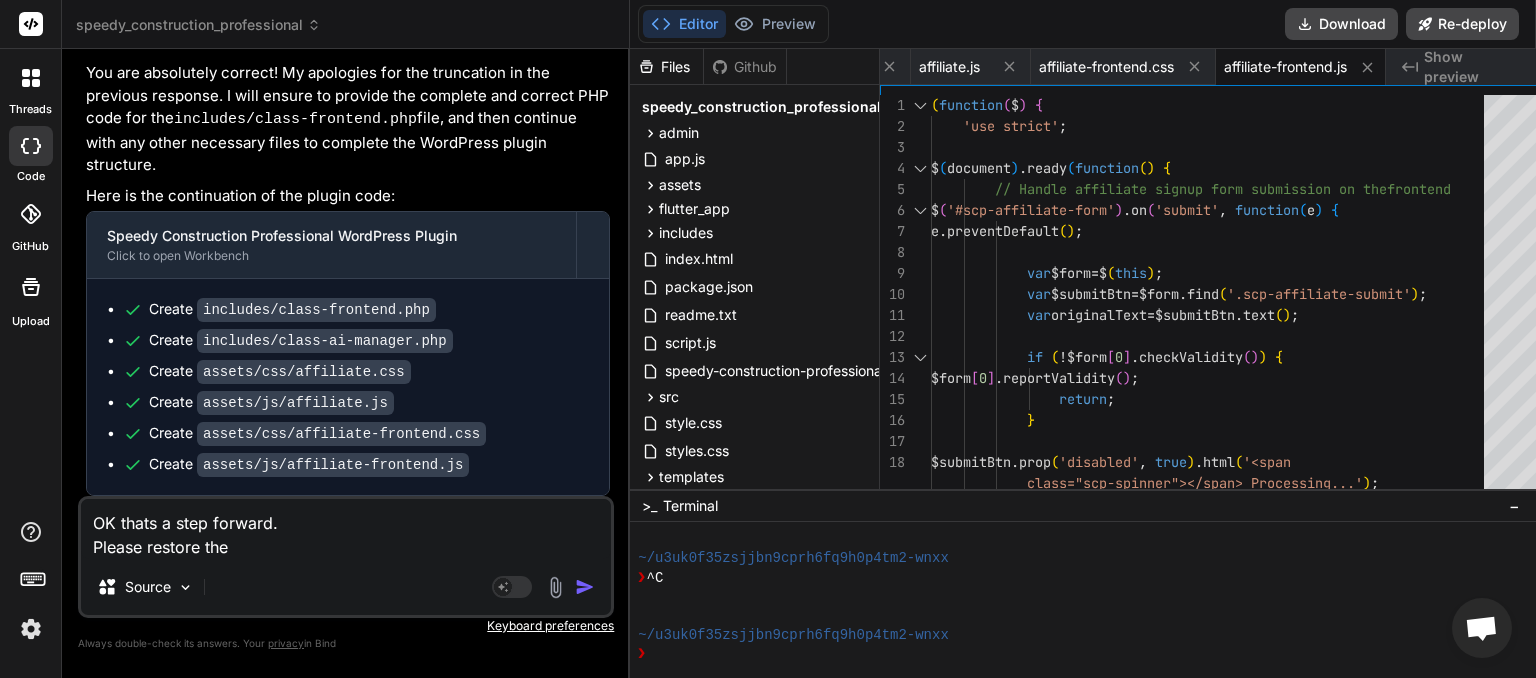 type on "OK thats a step forward.
Please restore the" 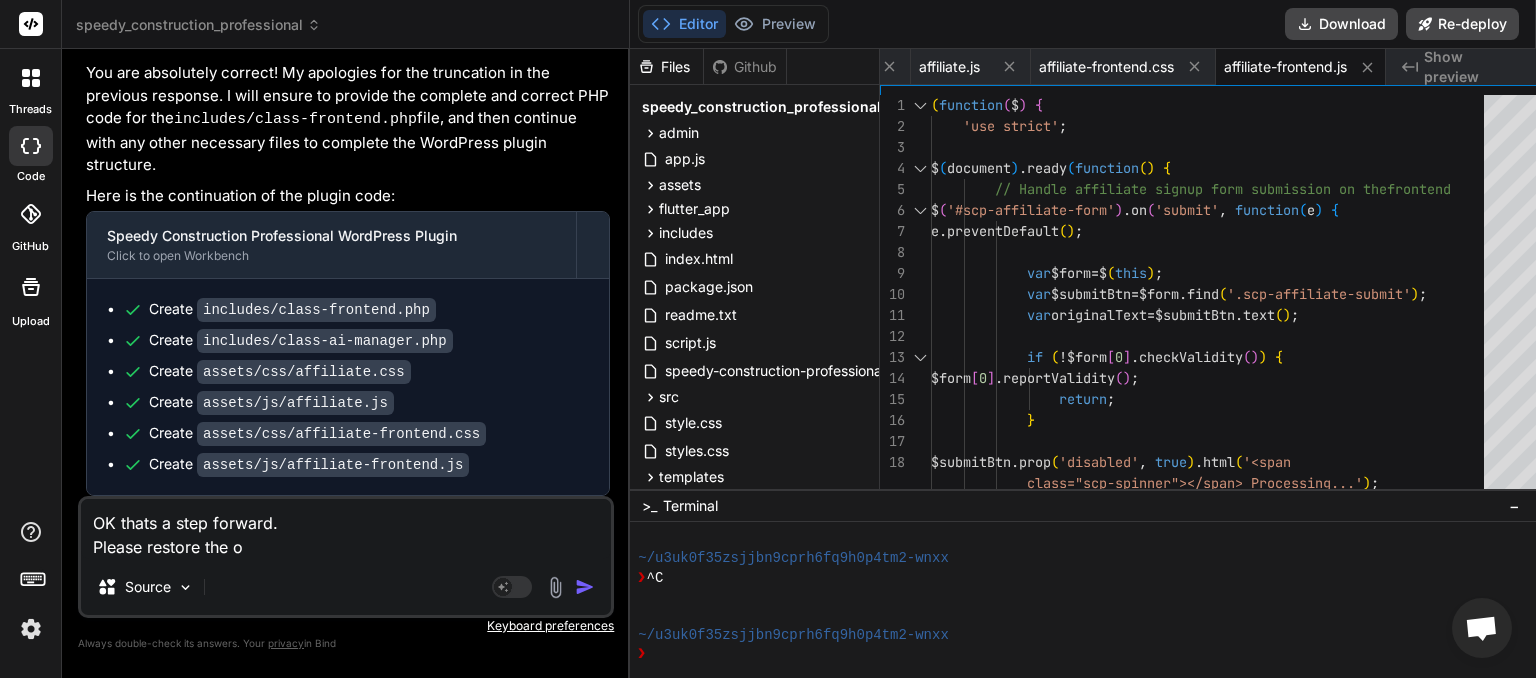type on "OK thats a step forward.
Please restore the or" 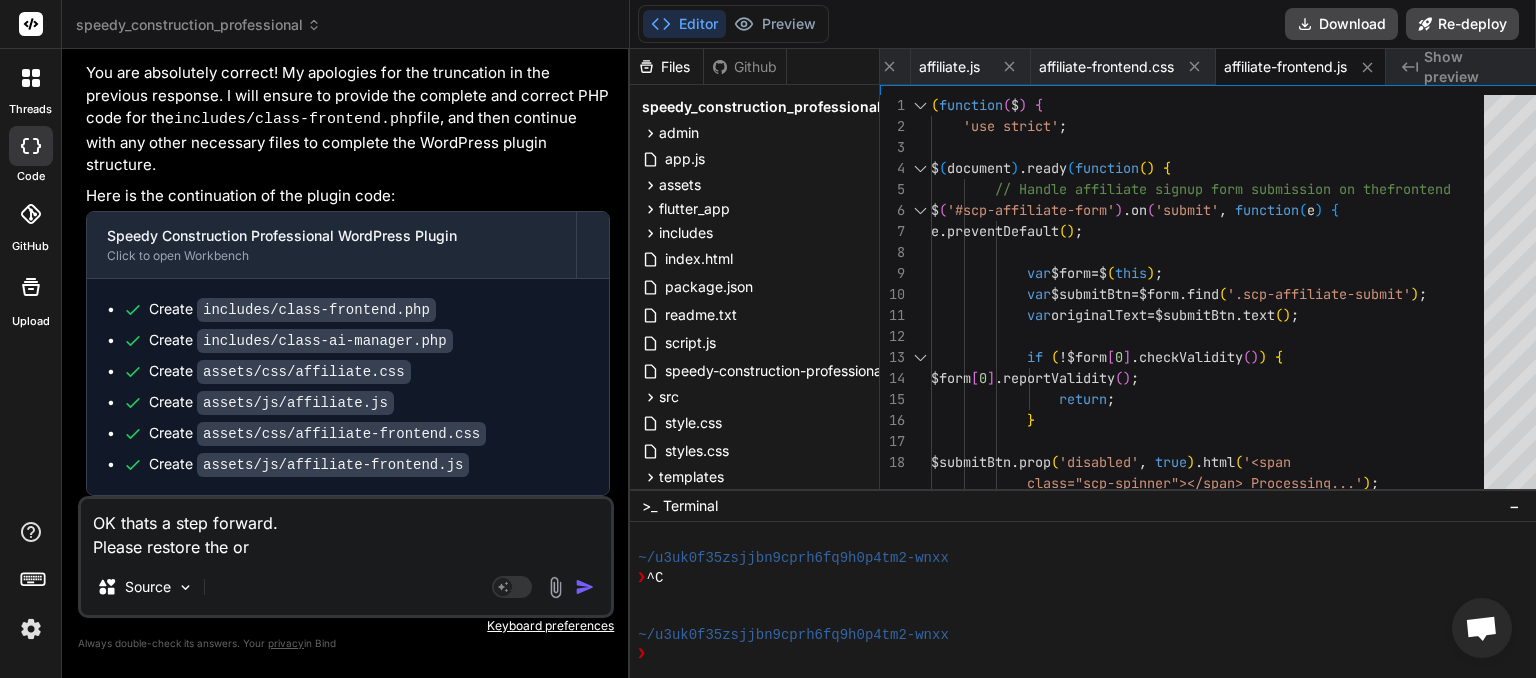 type on "OK thats a step forward.
Please restore the oro" 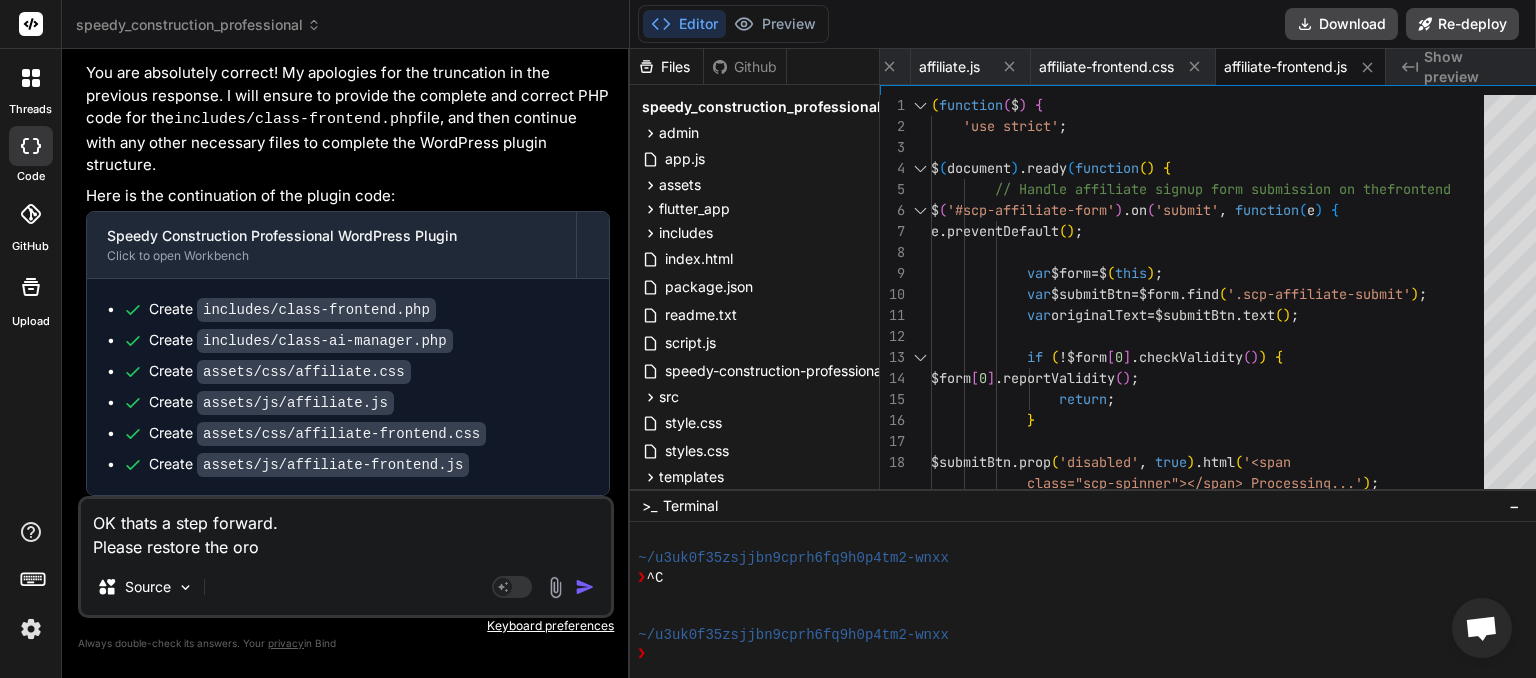 type on "OK thats a step forward.
Please restore the orog" 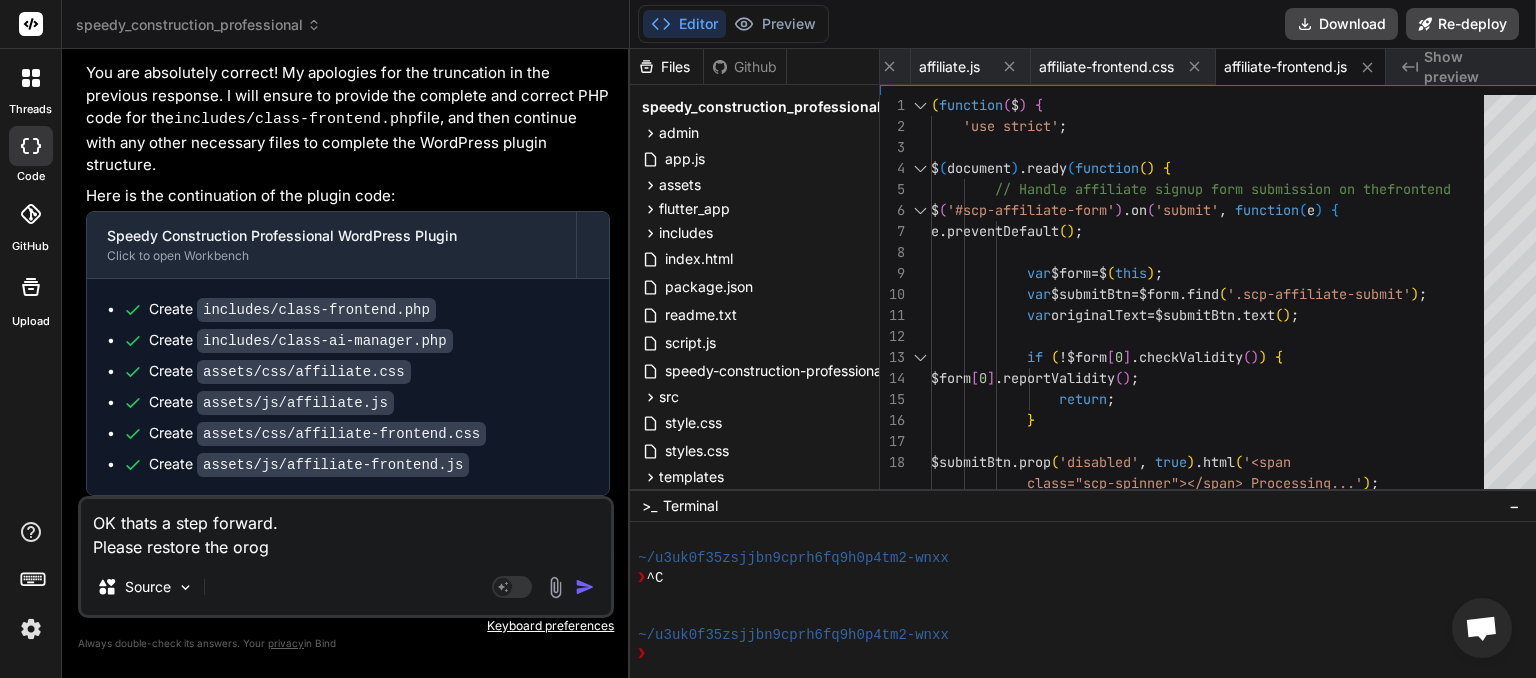 type on "OK thats a step forward.
Please restore the orogi" 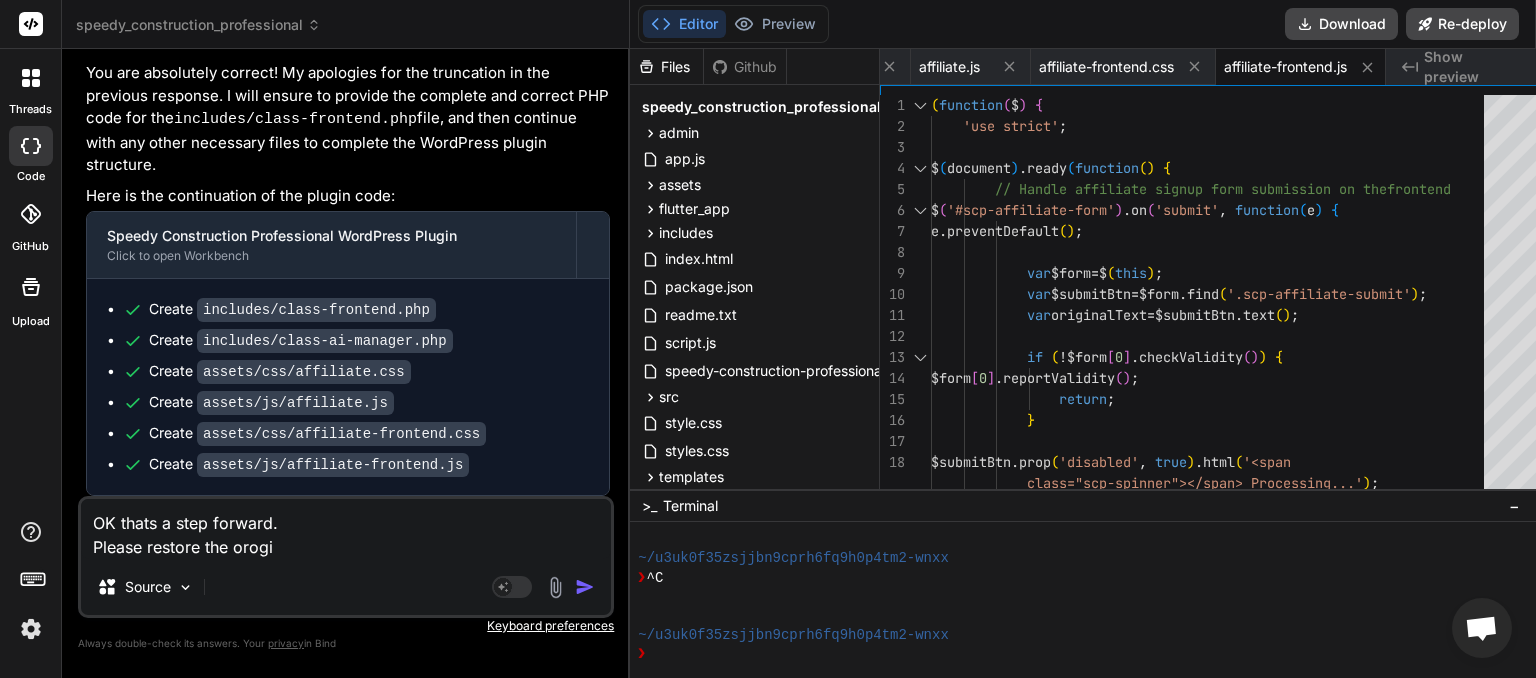 type on "OK thats a step forward.
Please restore the orogin" 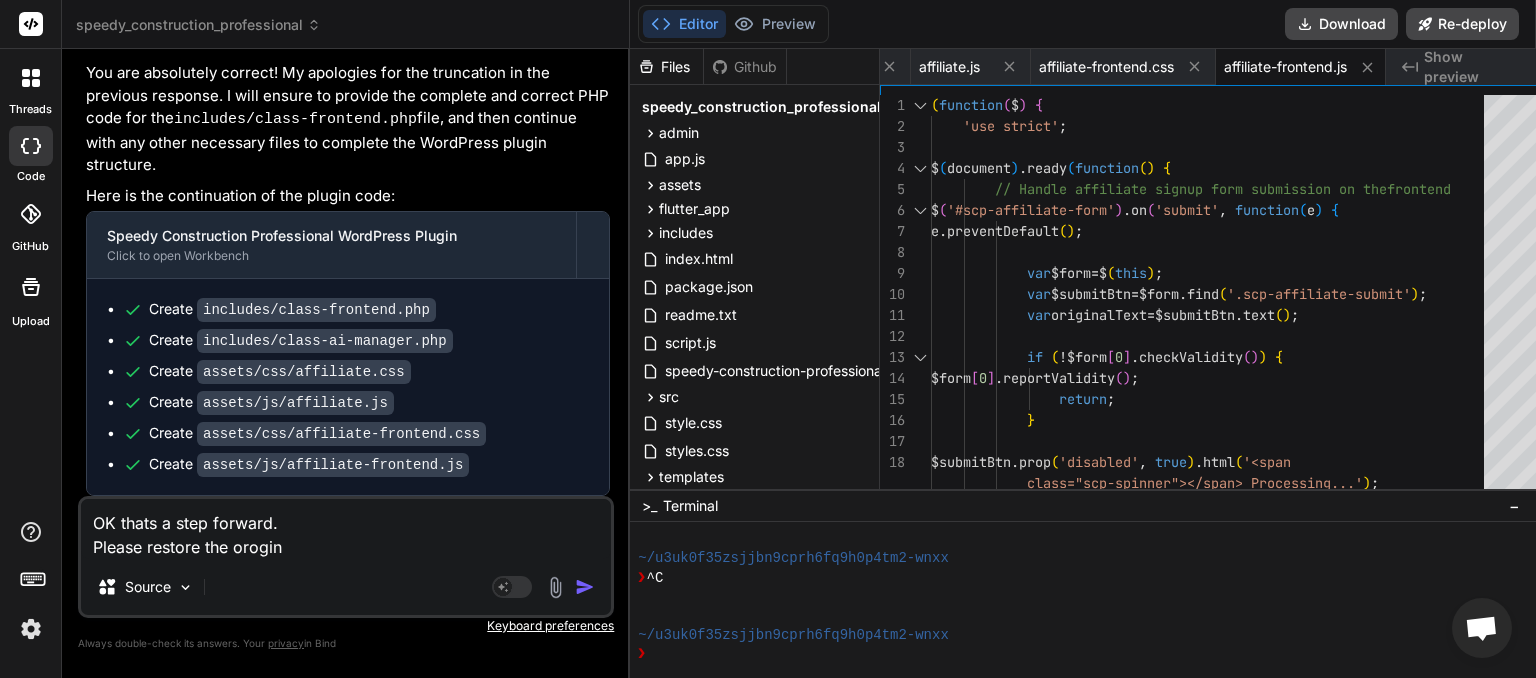 type on "OK thats a step forward.
Please restore the orogina" 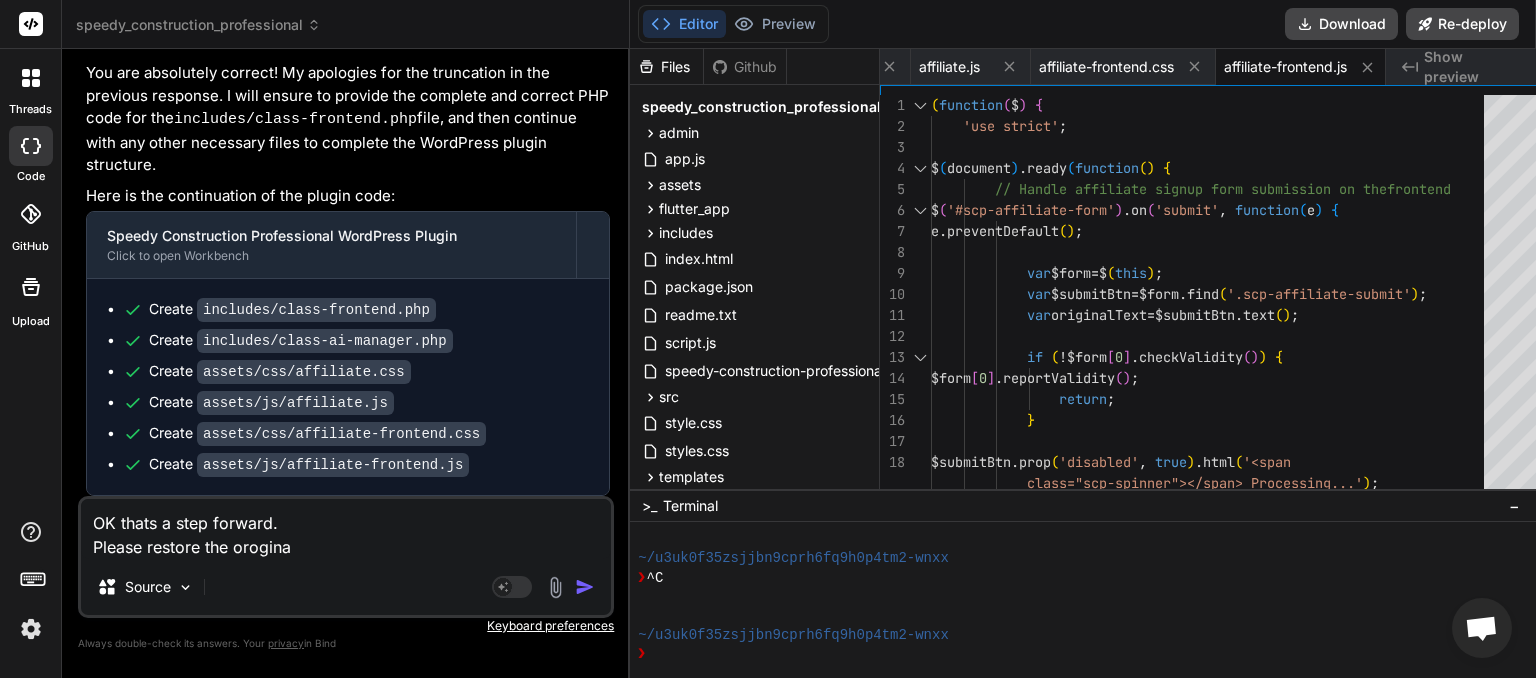 type on "OK thats a step forward.
Please restore the oroginal" 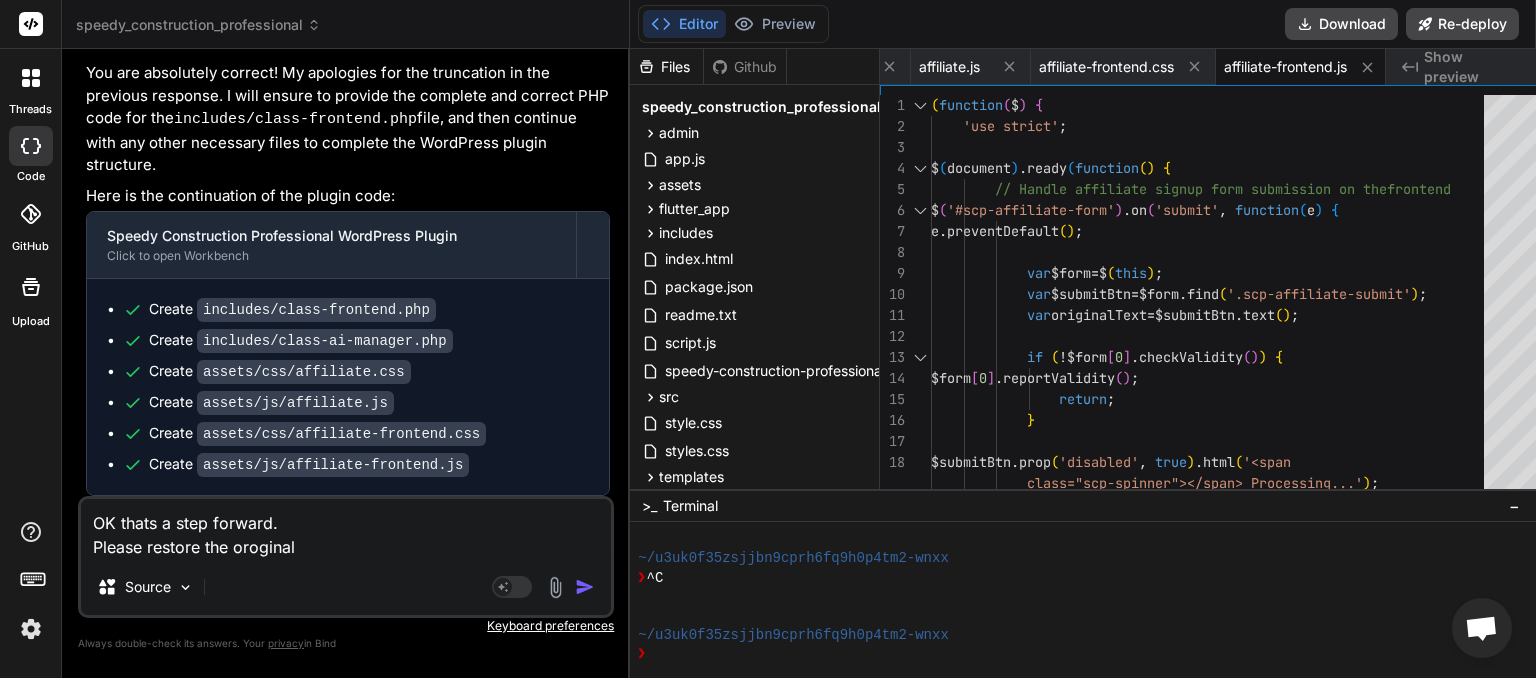 type on "OK thats a step forward.
Please restore the orginal" 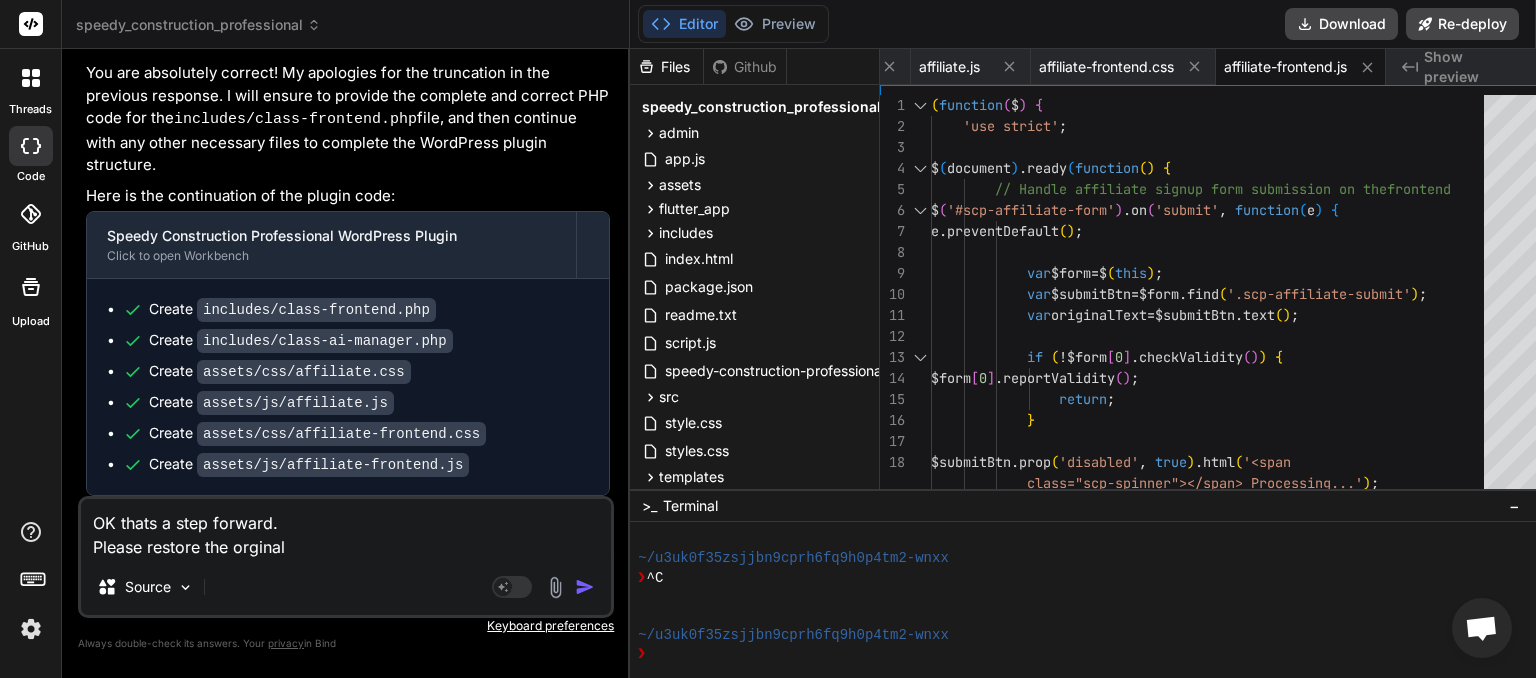 type on "OK thats a step forward.
Please restore the original" 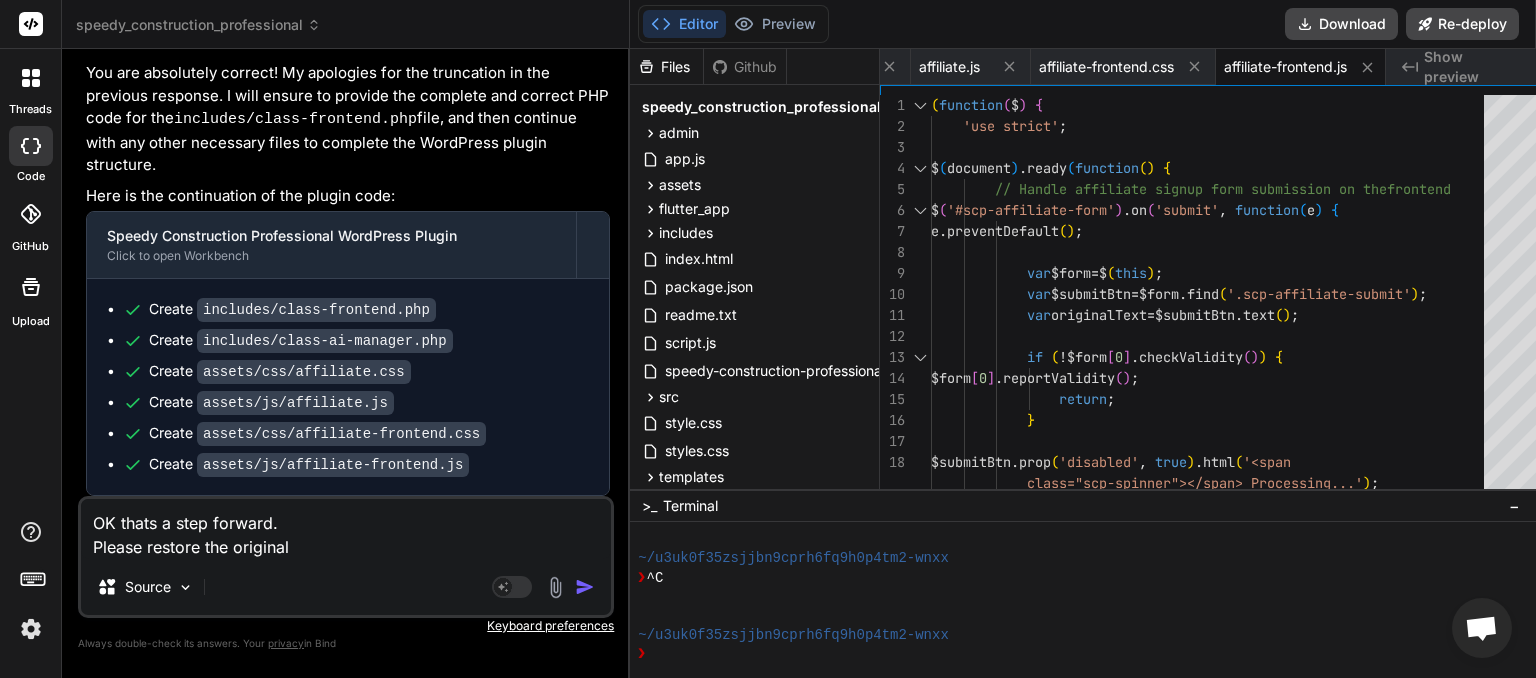 type on "OK thats a step forward.
Please restore the original" 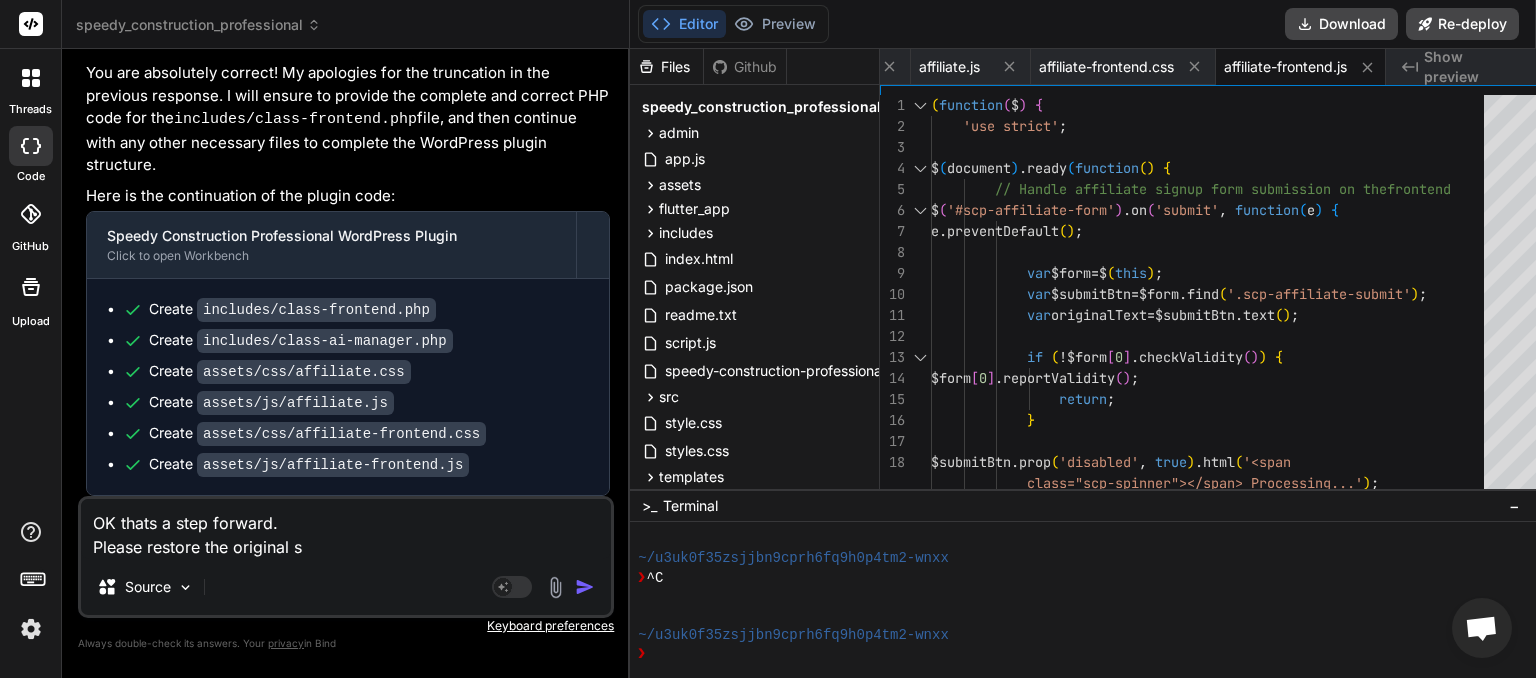 type on "OK thats a step forward.
Please restore the original si" 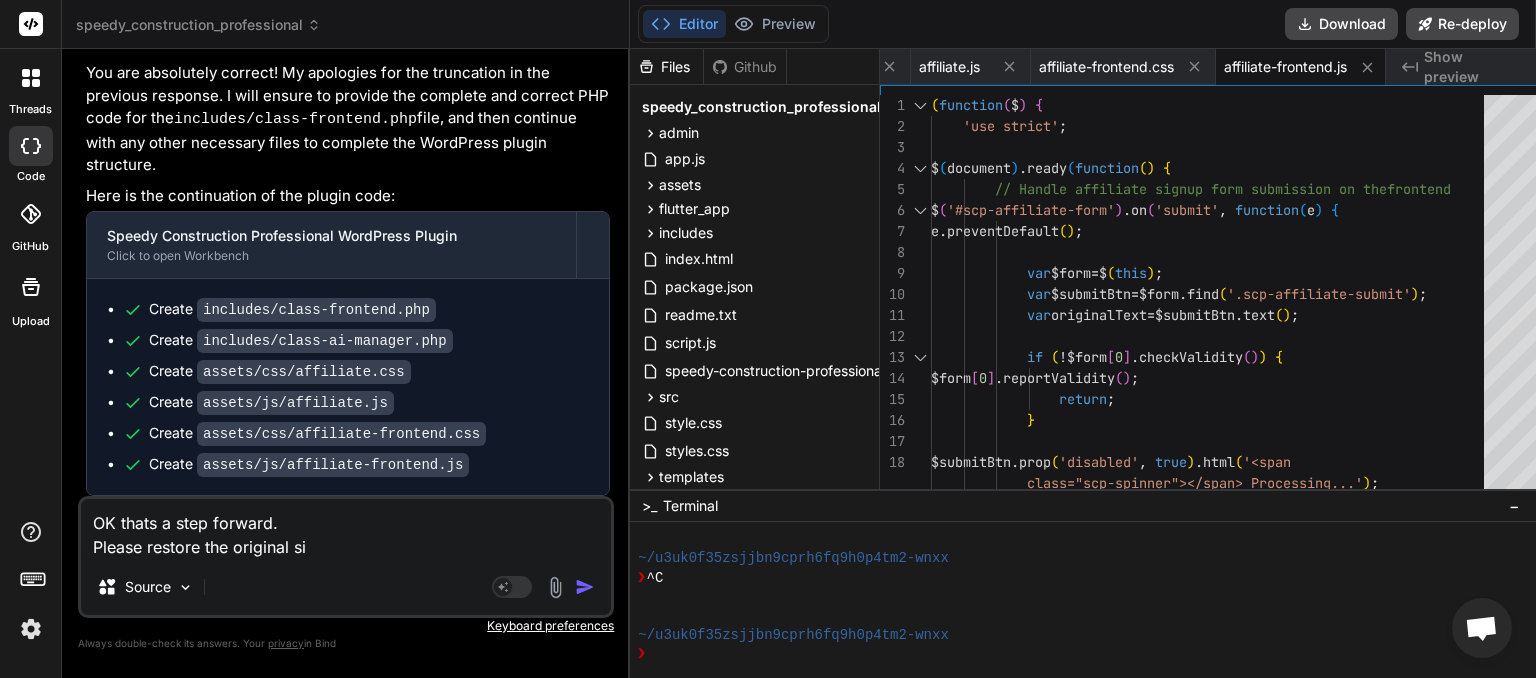 type on "OK thats a step forward.
Please restore the original sig" 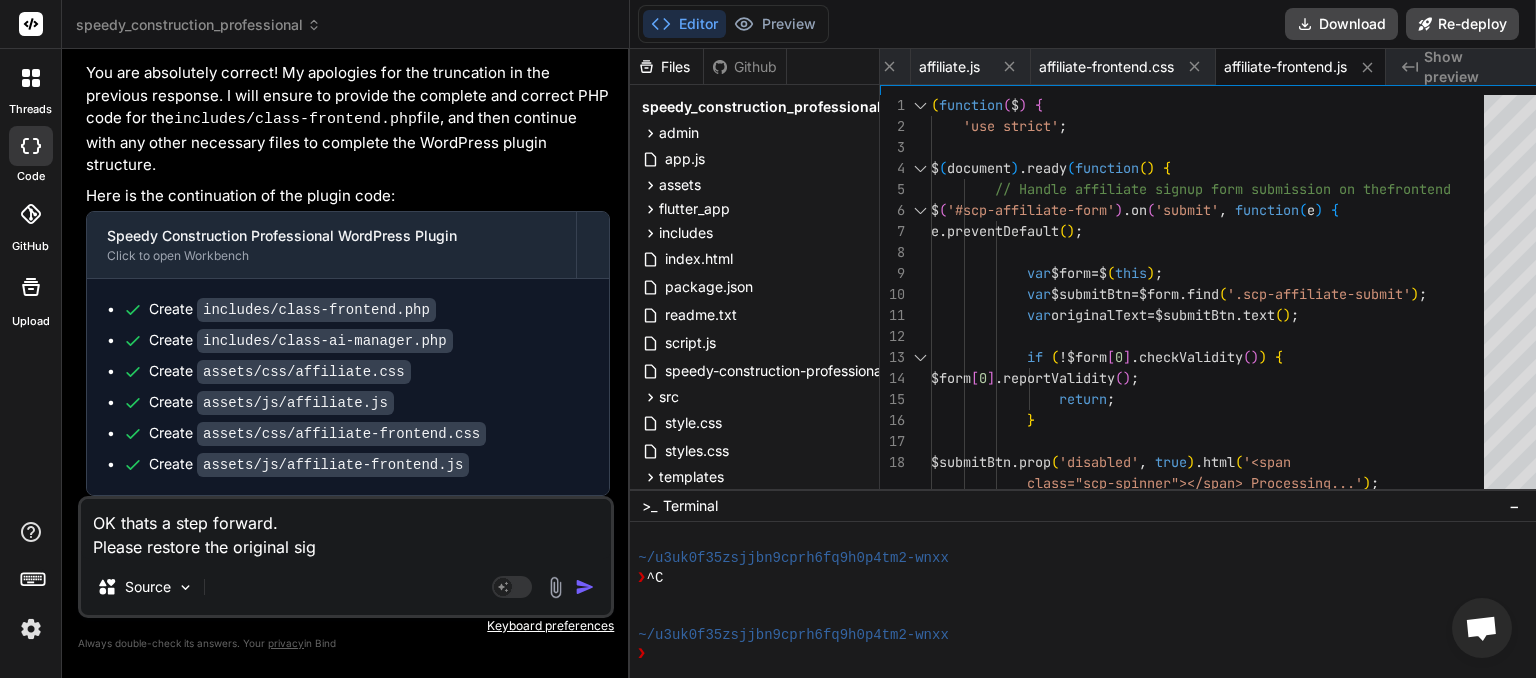 type on "OK thats a step forward.
Please restore the original sign" 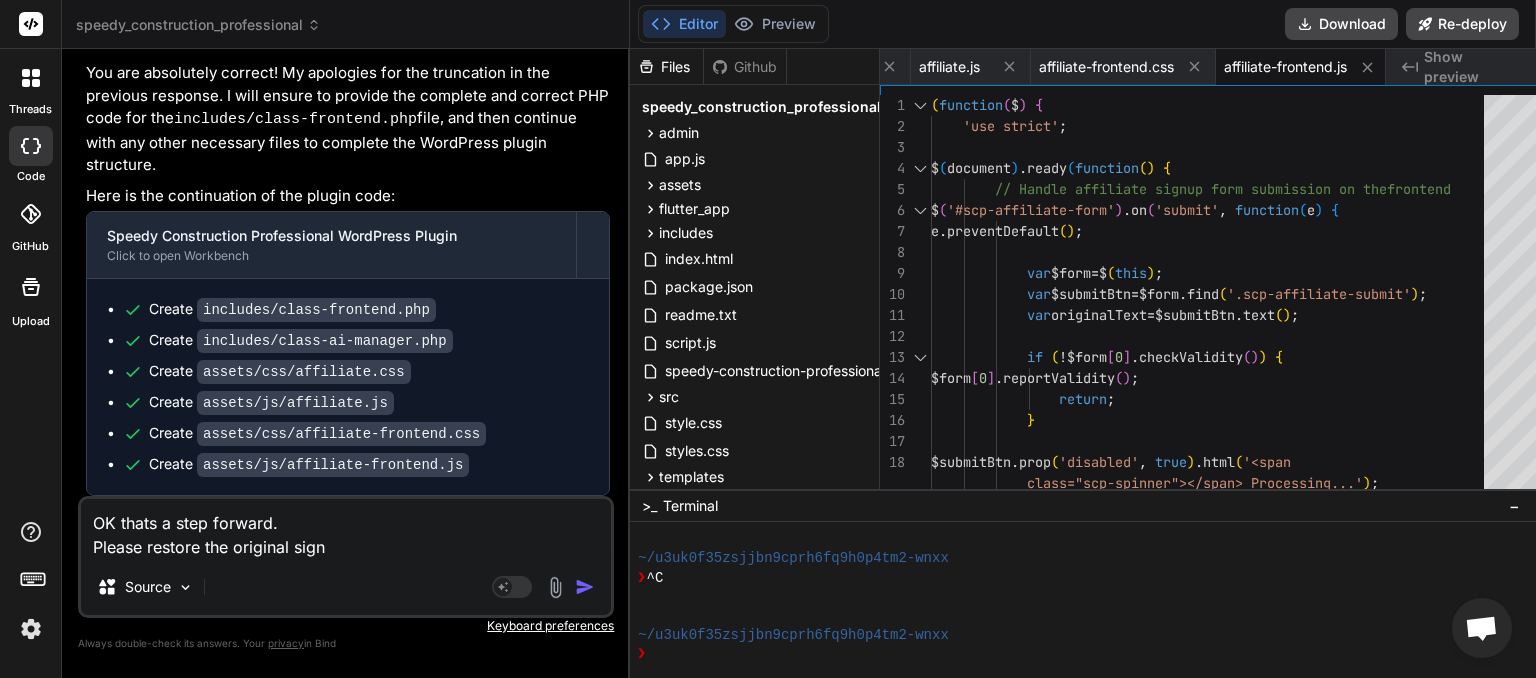 type on "OK thats a step forward.
Please restore the original sign" 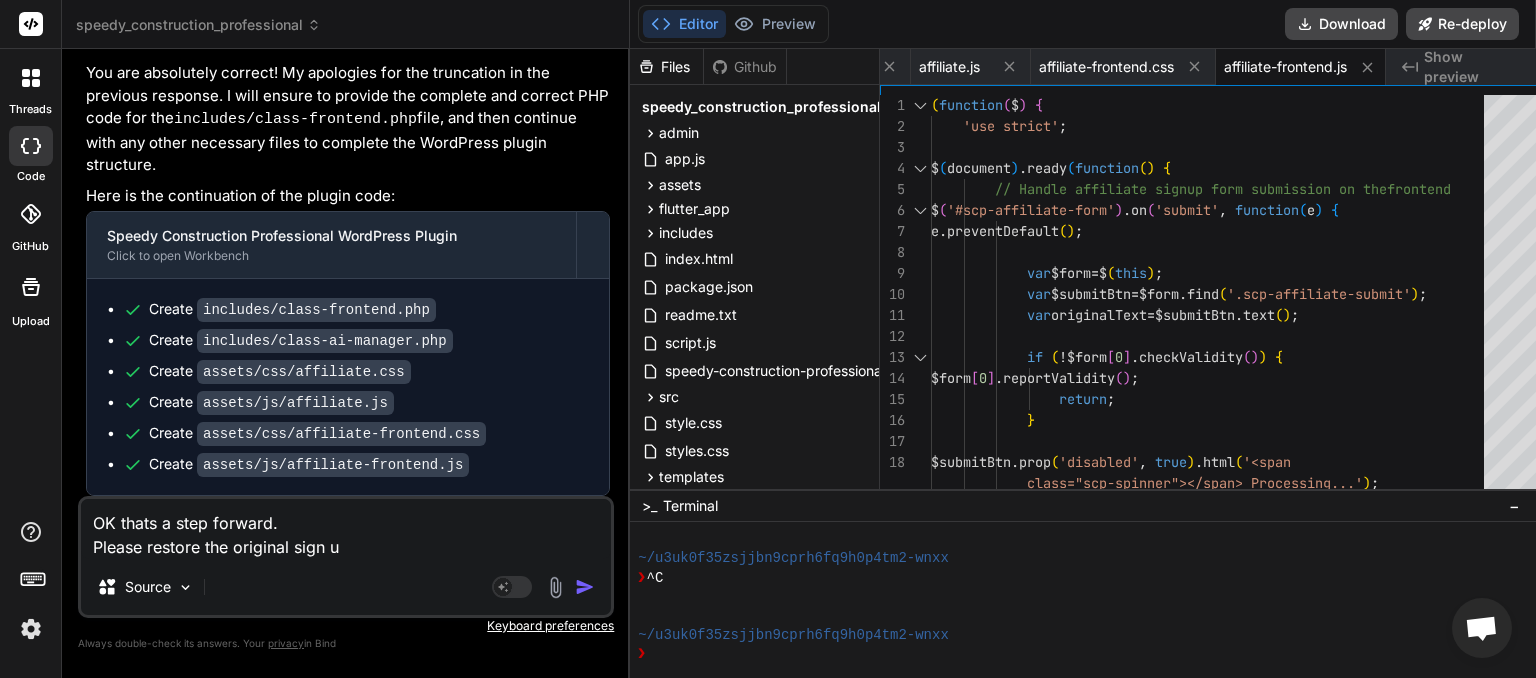 type on "OK thats a step forward.
Please restore the original sign up" 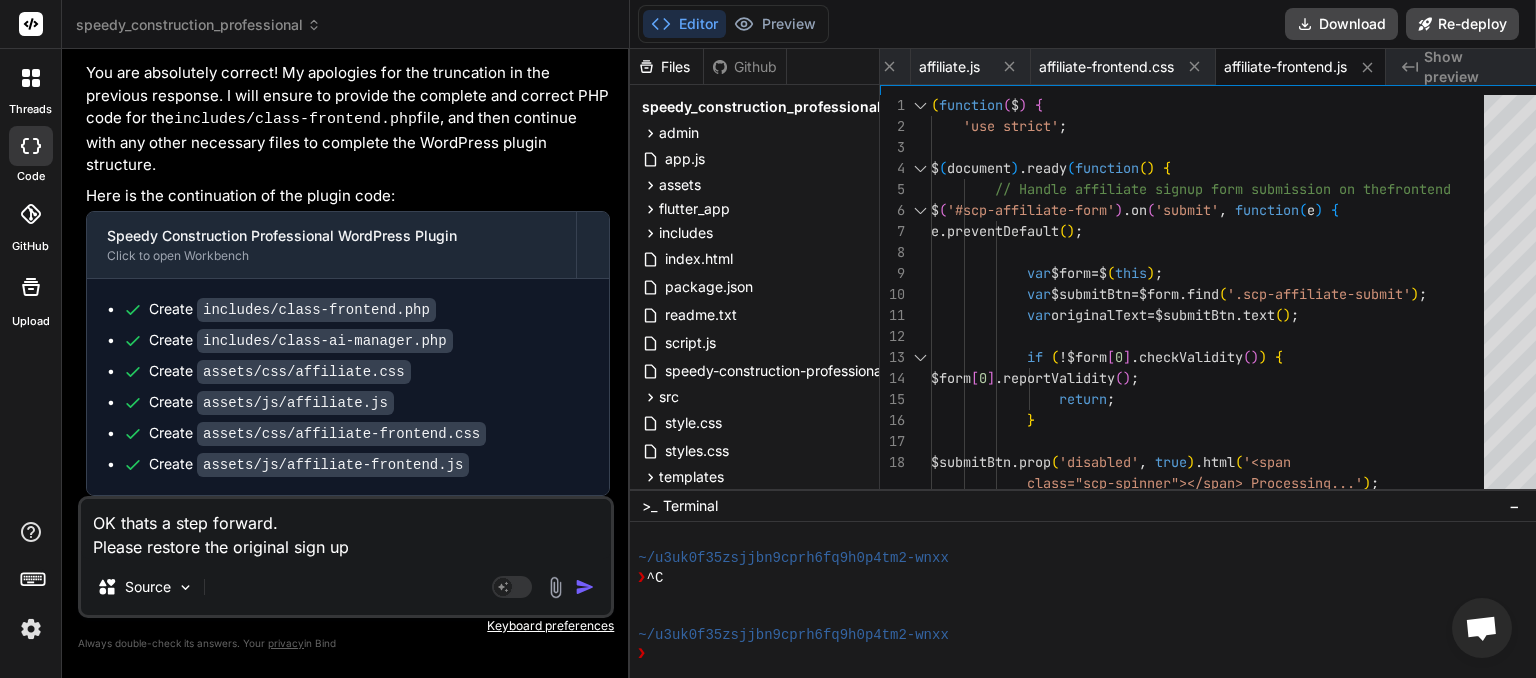 type on "OK thats a step forward.
Please restore the original sign up" 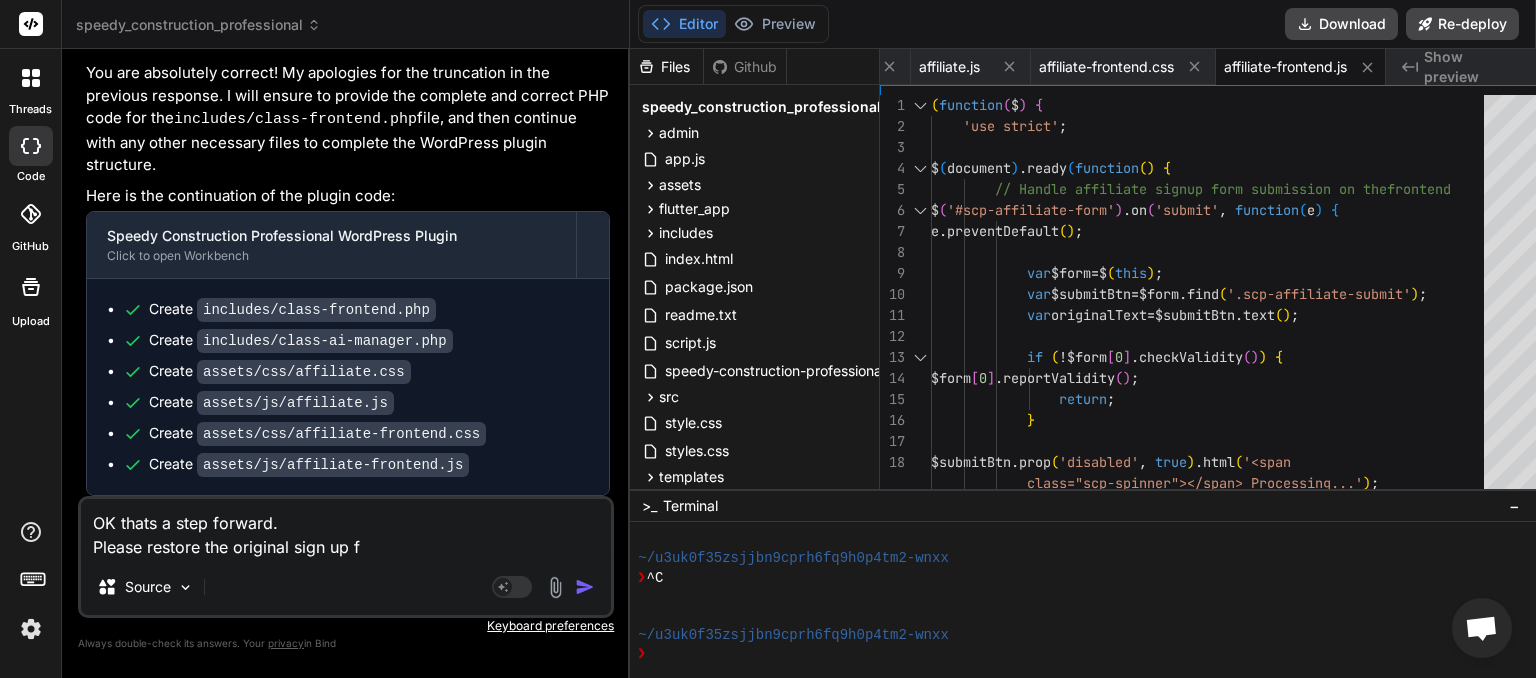 type on "OK thats a step forward.
Please restore the original sign up fo" 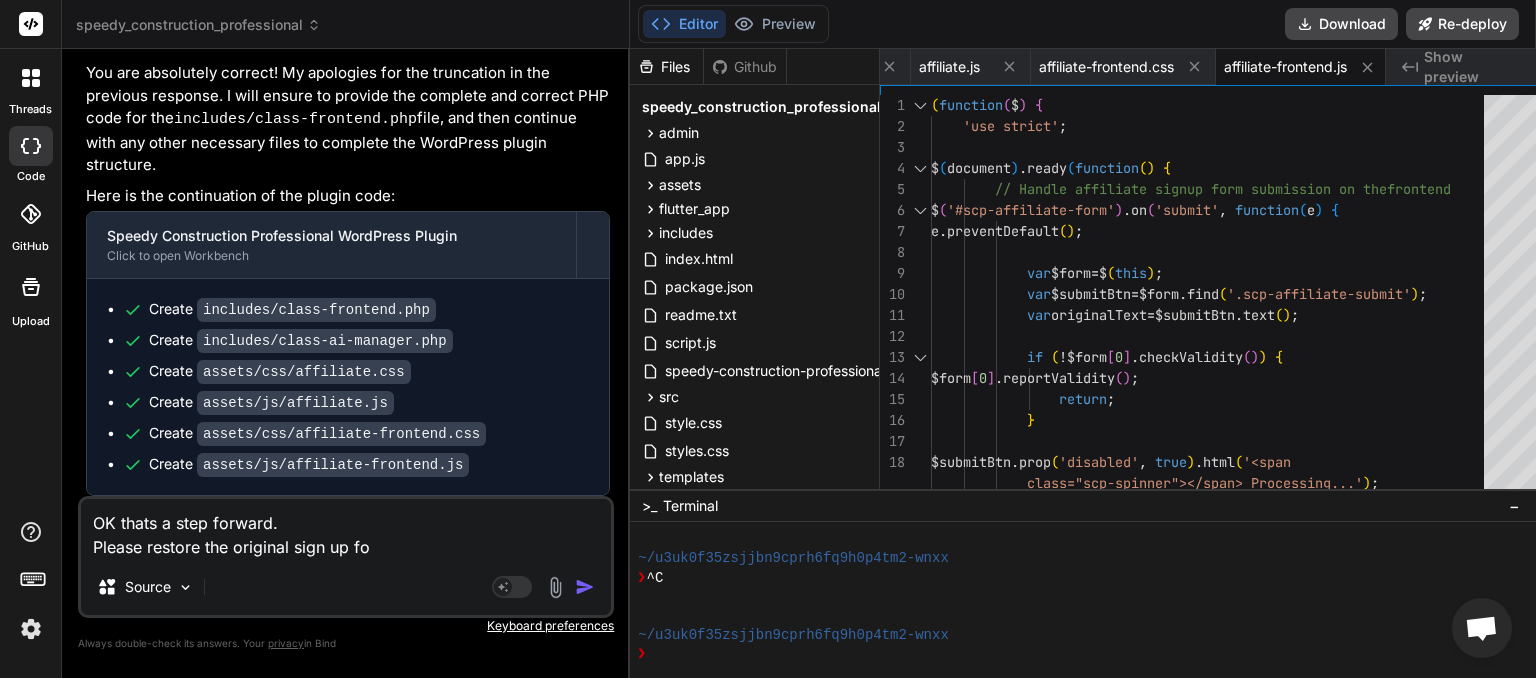 type on "x" 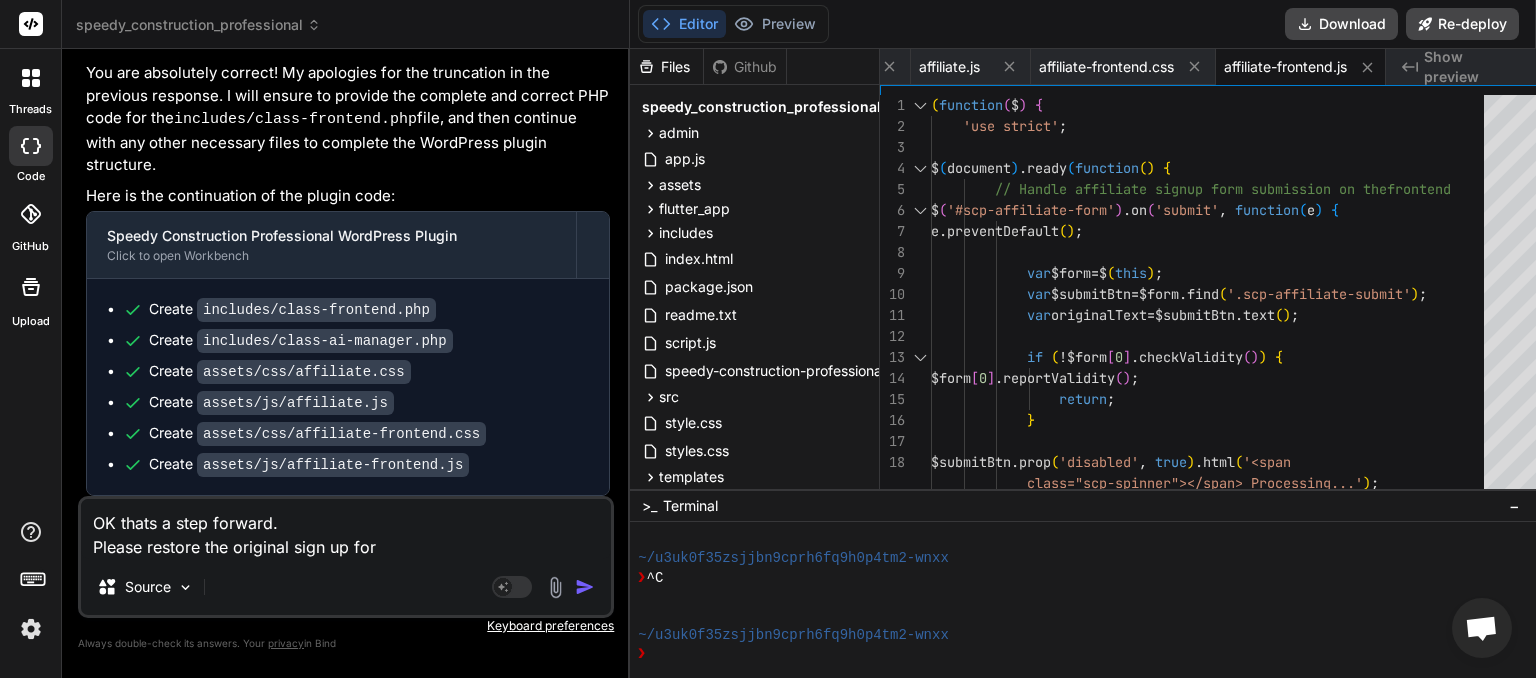 type on "OK thats a step forward.
Please restore the original sign up form" 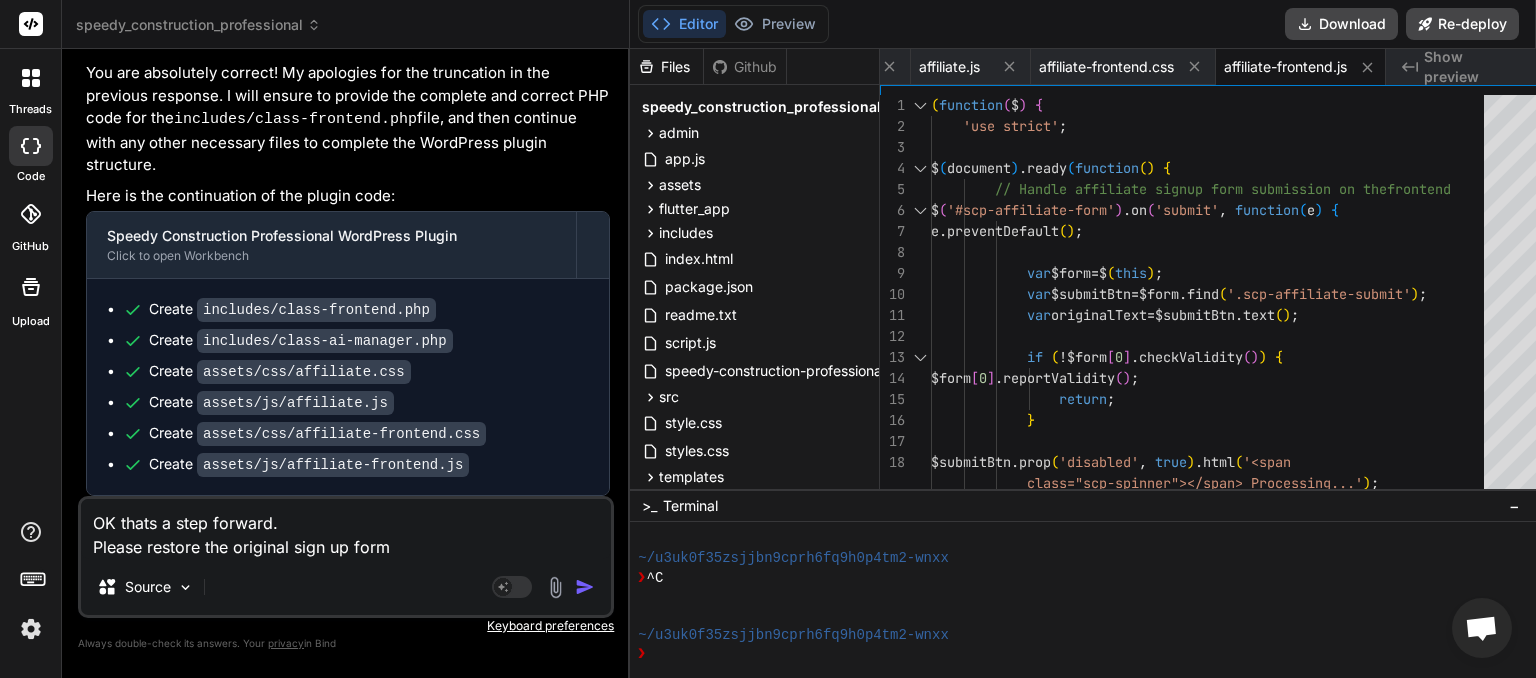 type on "OK thats a step forward.
Please restore the original sign up form" 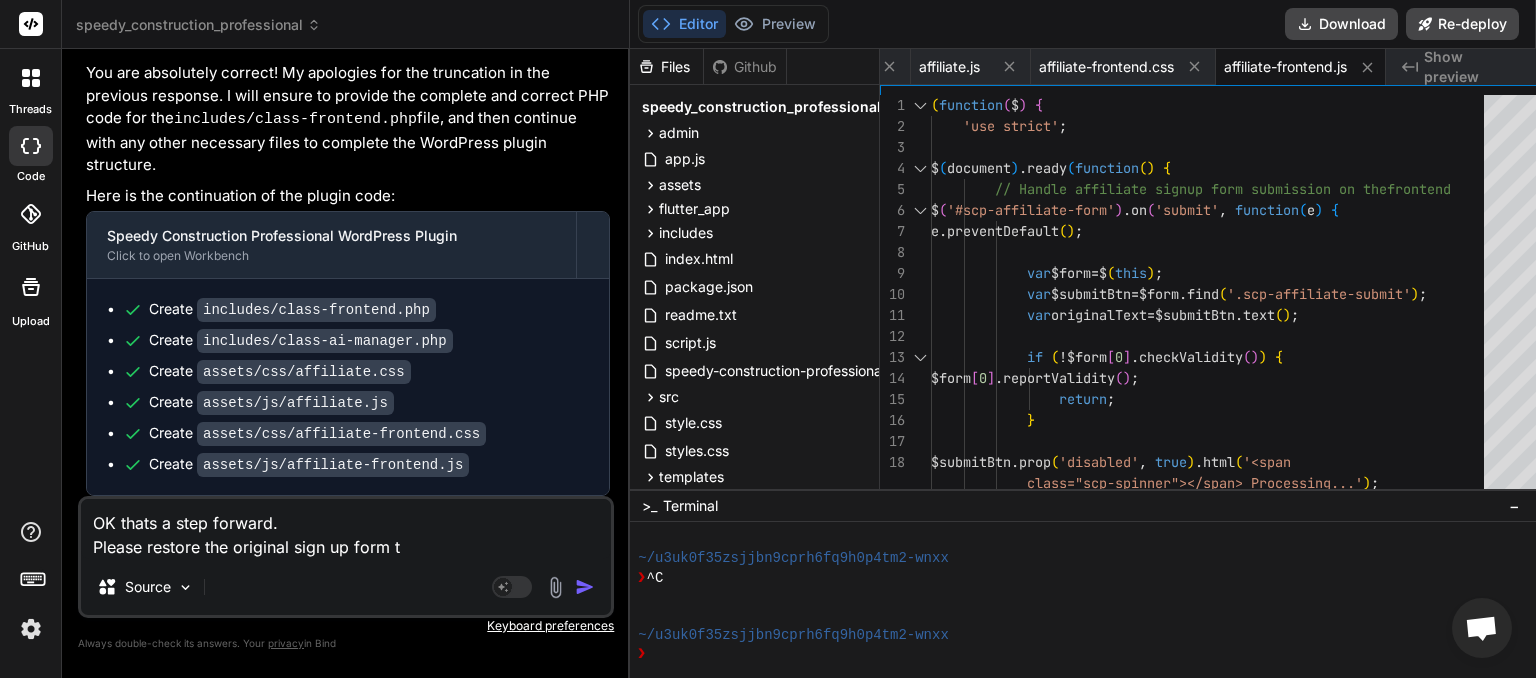 type on "OK thats a step forward.
Please restore the original sign up form to" 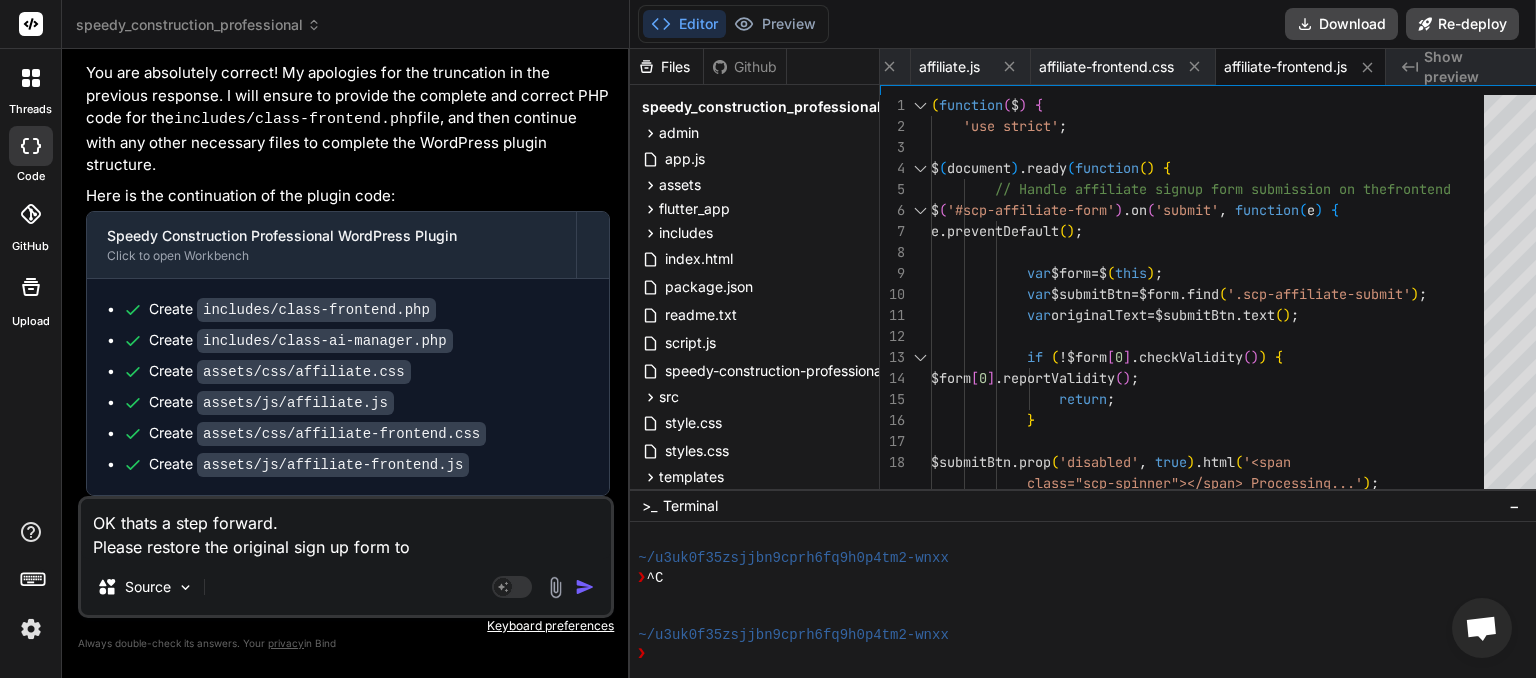 type on "OK thats a step forward.
Please restore the original sign up form to" 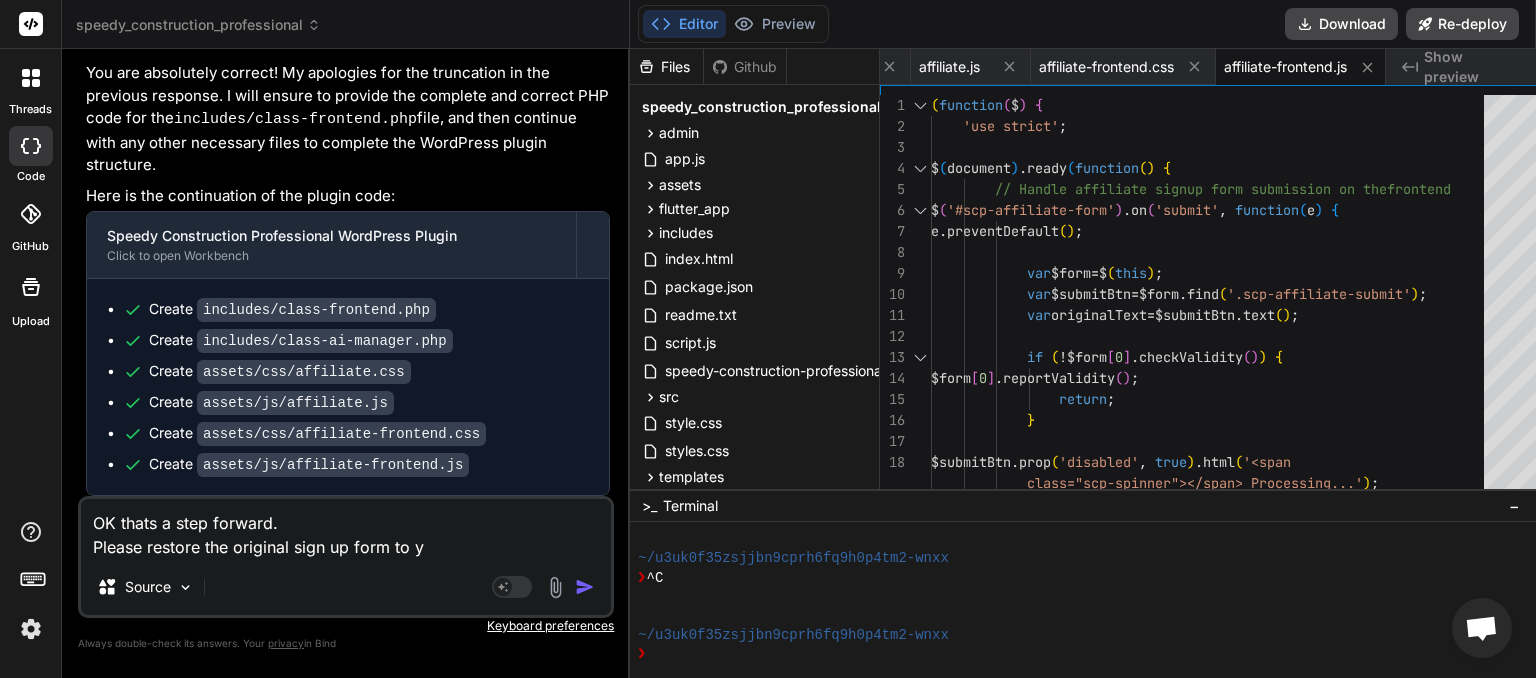type on "OK thats a step forward.
Please restore the original sign up form to yo" 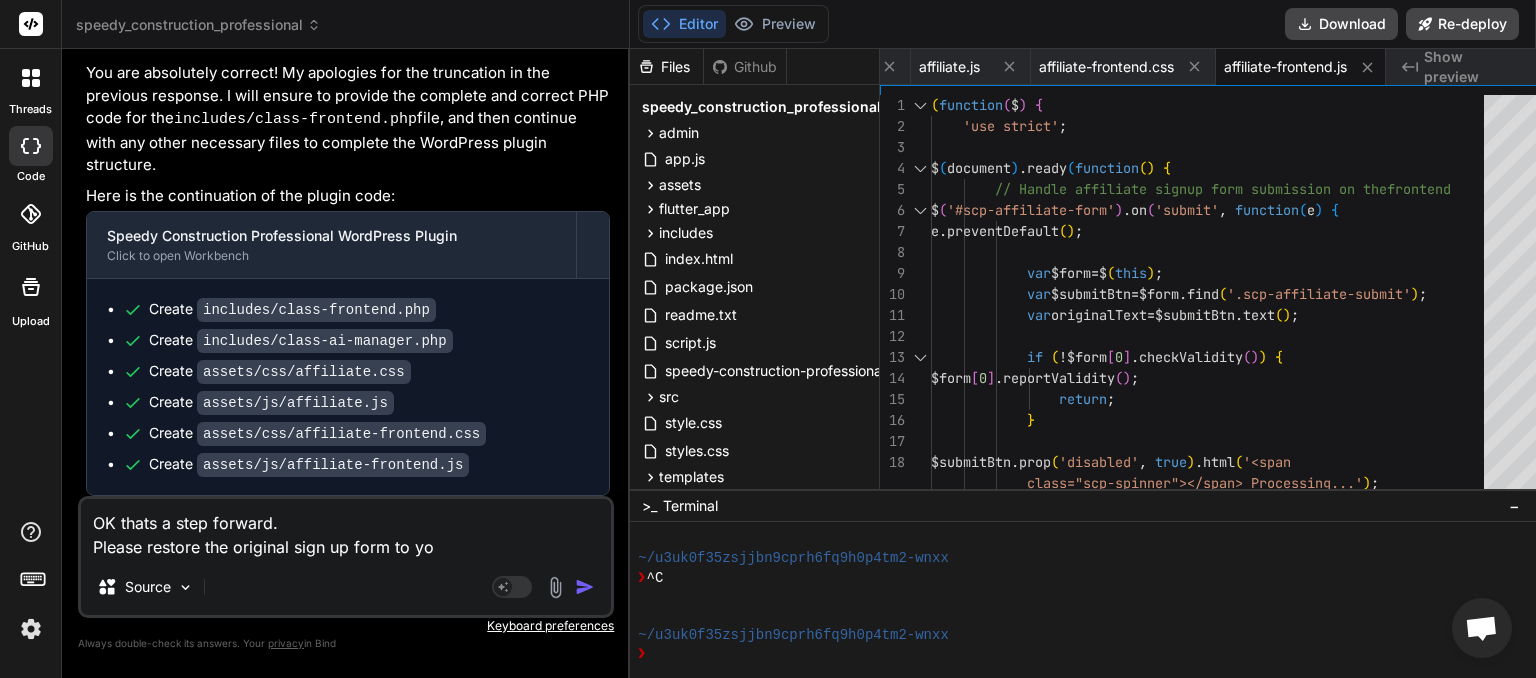 type on "OK thats a step forward.
Please restore the original sign up form to you" 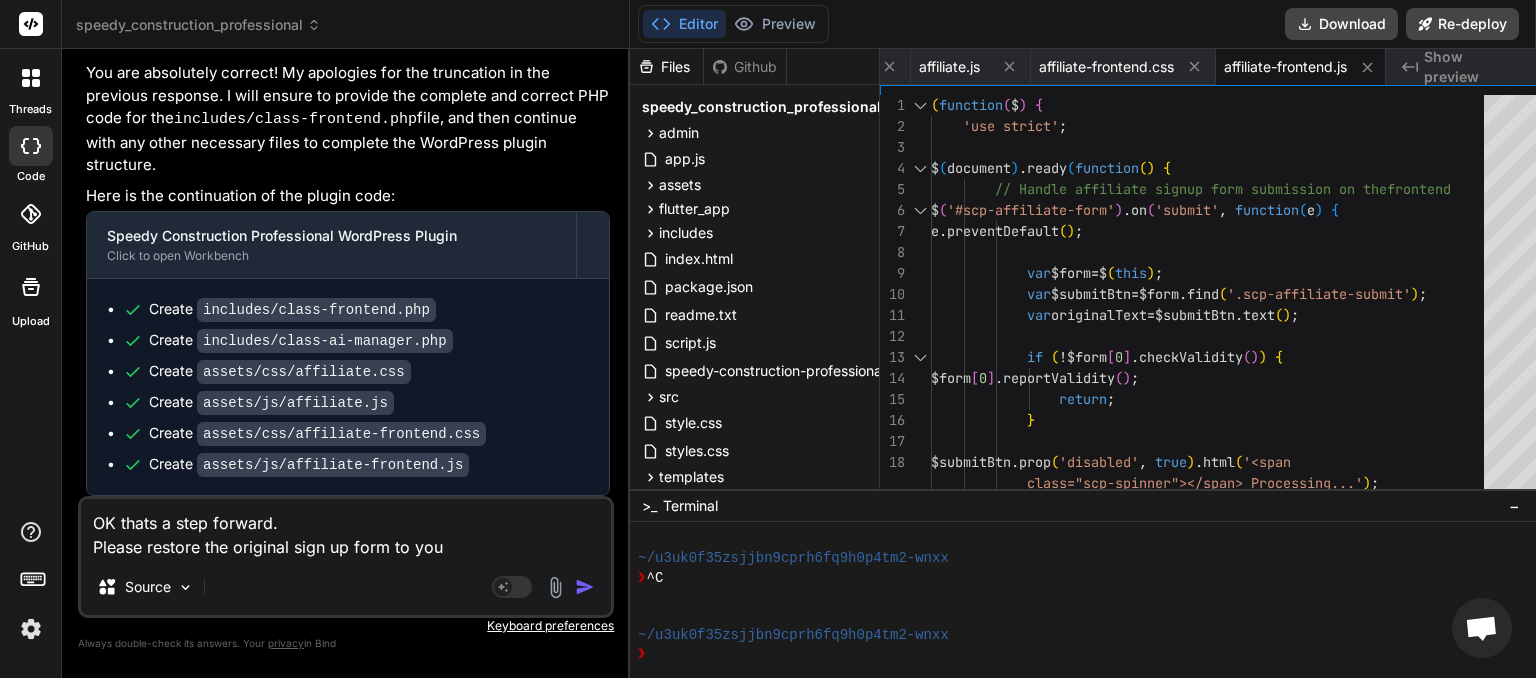 type on "OK thats a step forward.
Please restore the original sign up form to your" 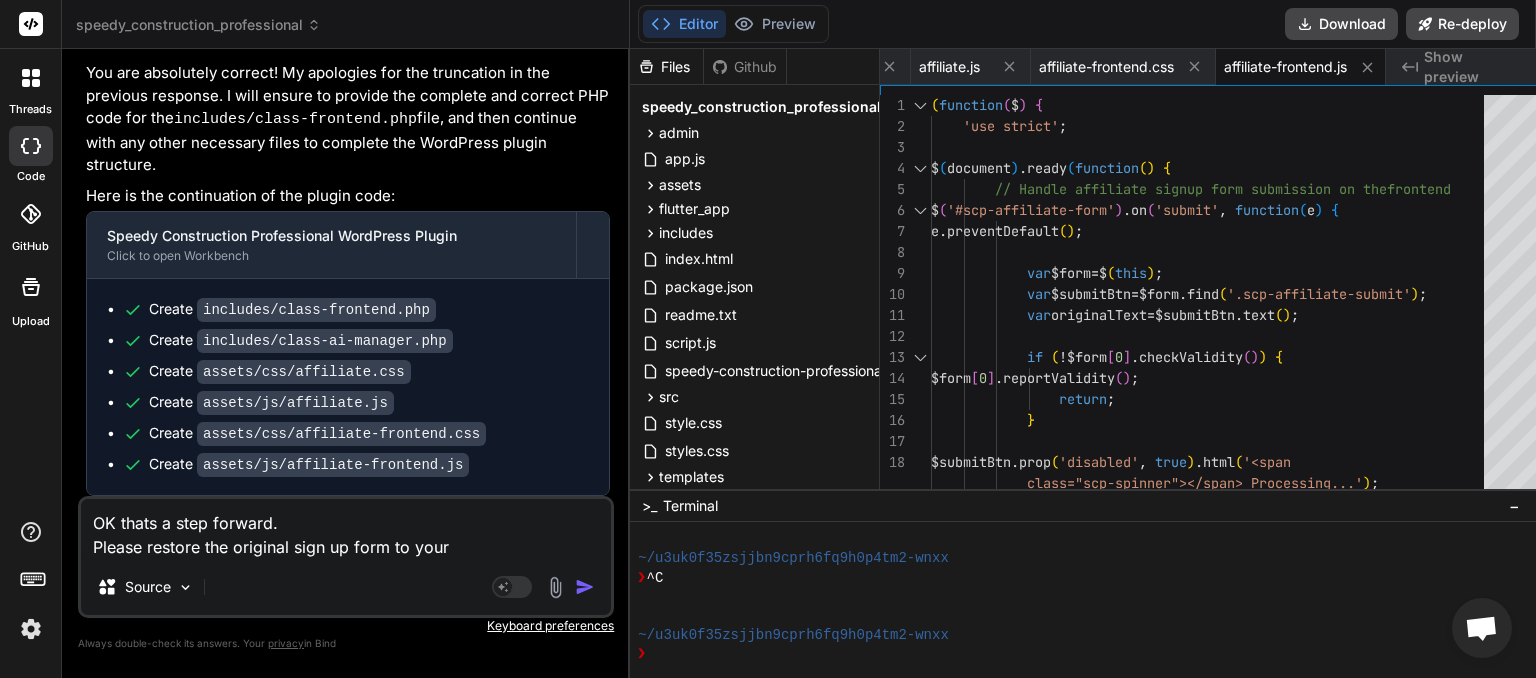 type on "OK thats a step forward.
Please restore the original sign up form to your" 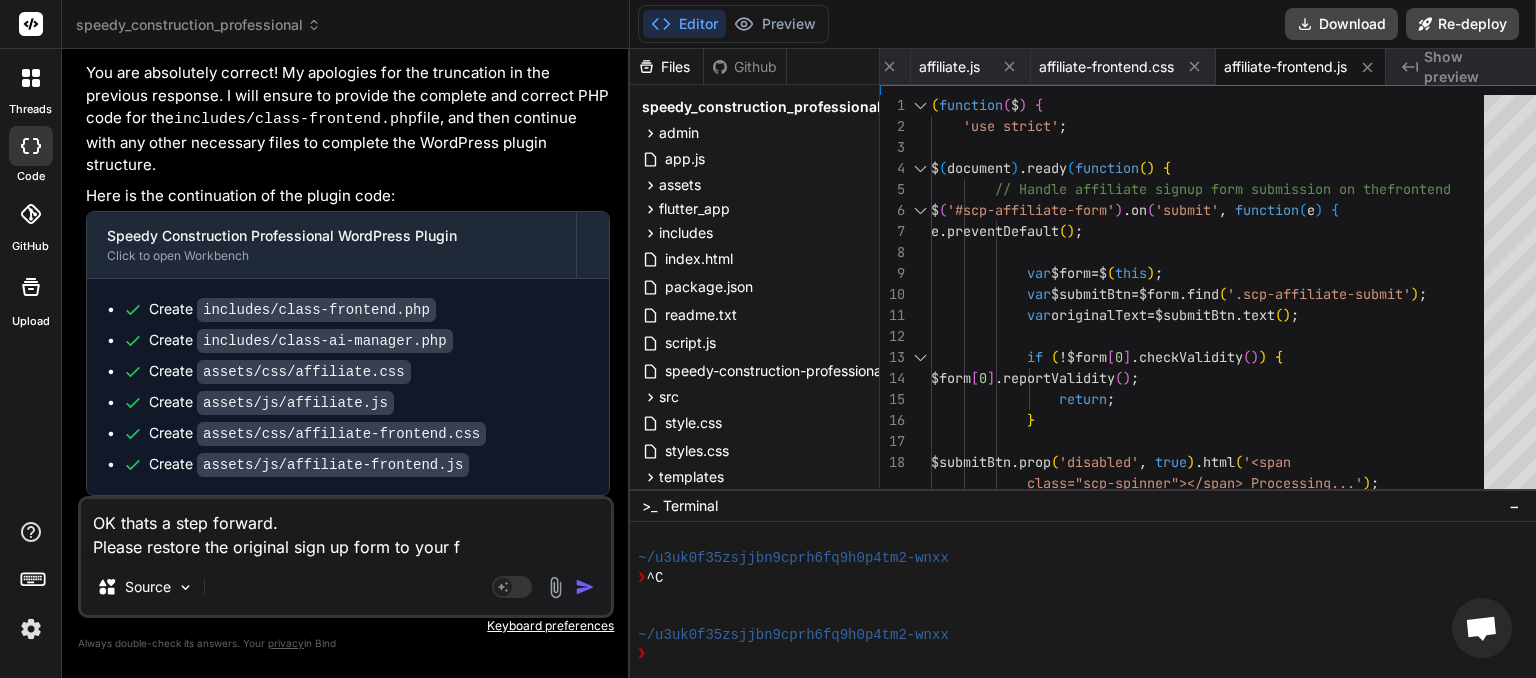 type on "OK thats a step forward.
Please restore the original sign up form to your fu" 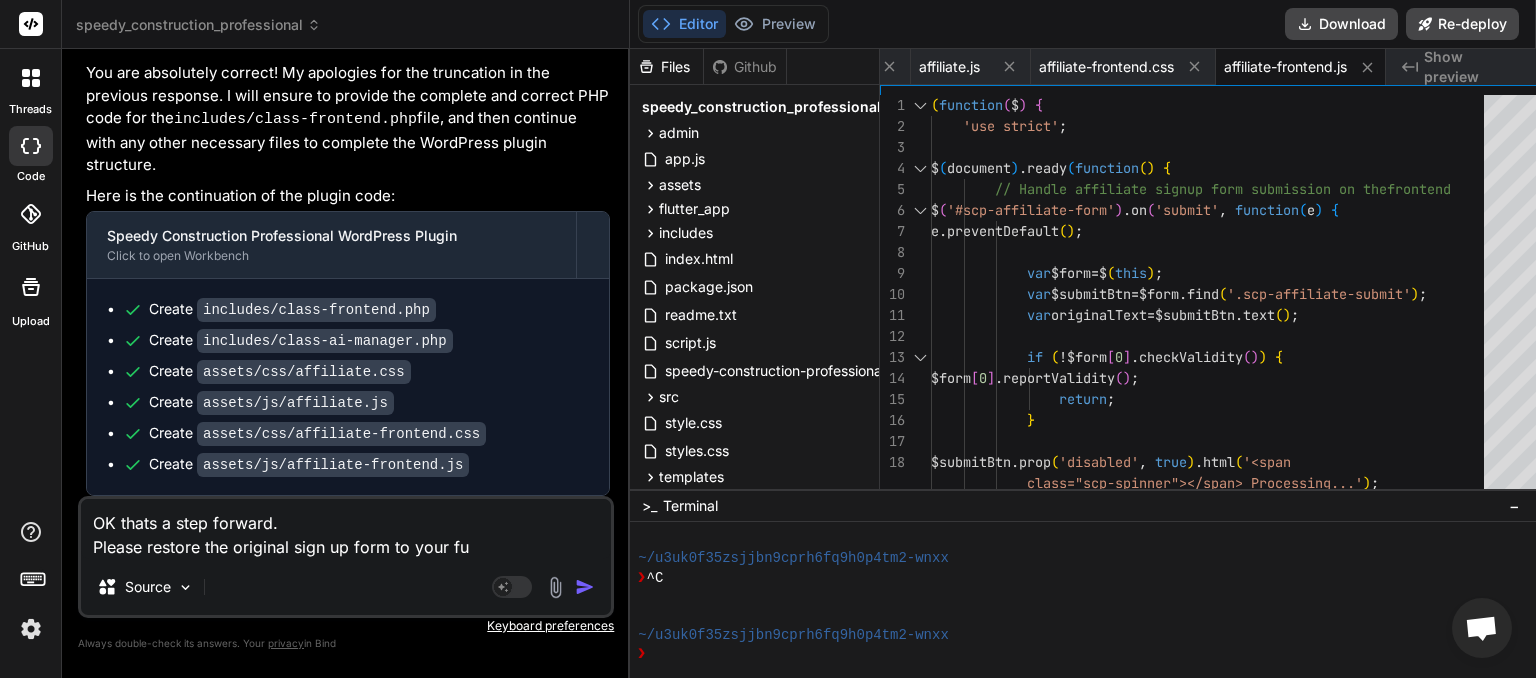 type on "OK thats a step forward.
Please restore the original sign up form to your ful" 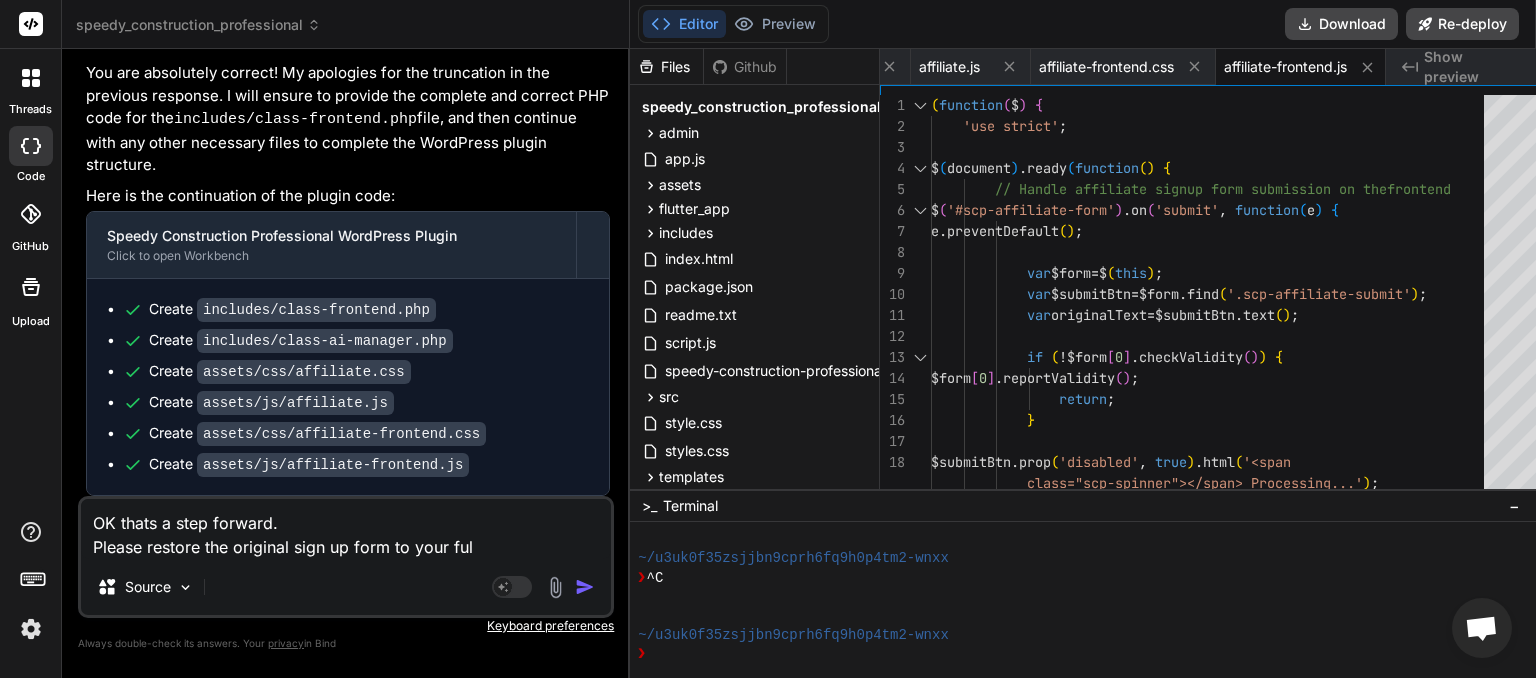 type on "OK thats a step forward.
Please restore the original sign up form to your full" 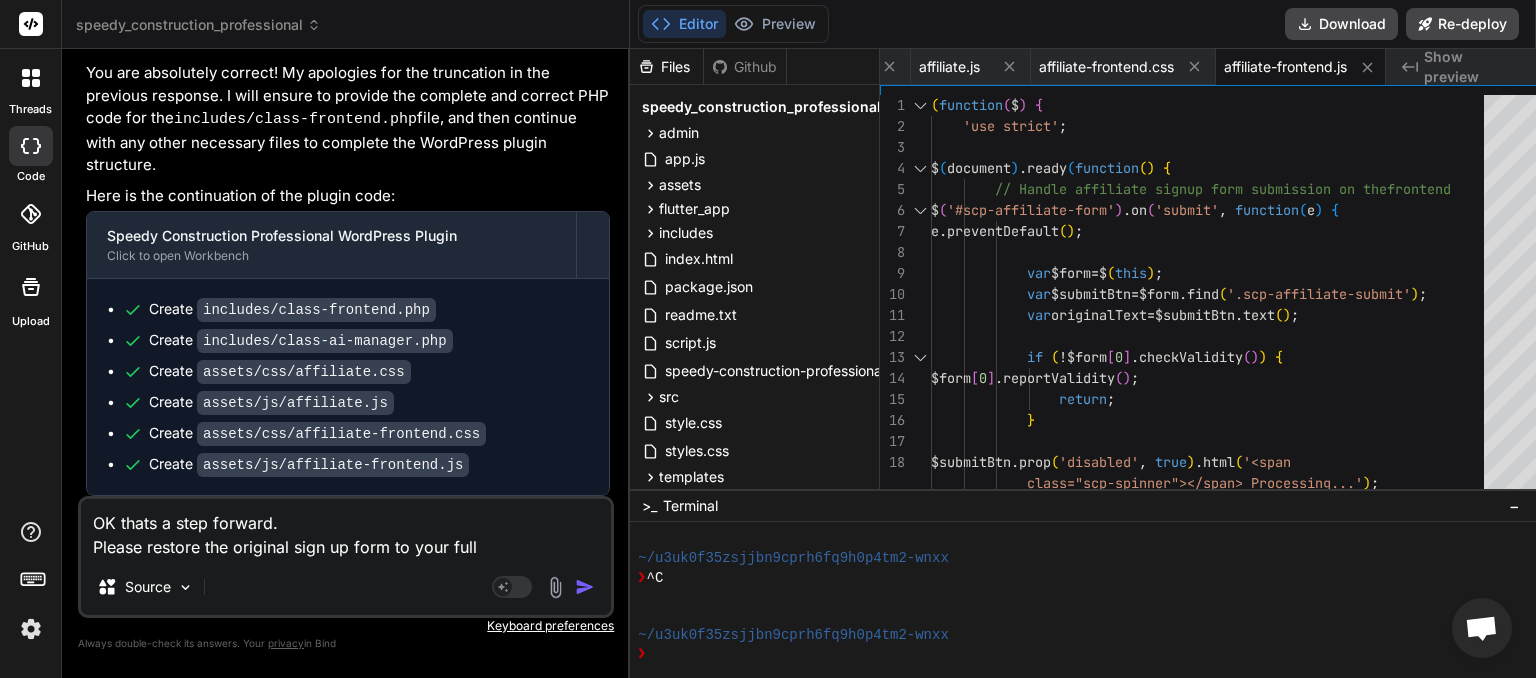 type on "OK thats a step forward.
Please restore the original sign up form to your full" 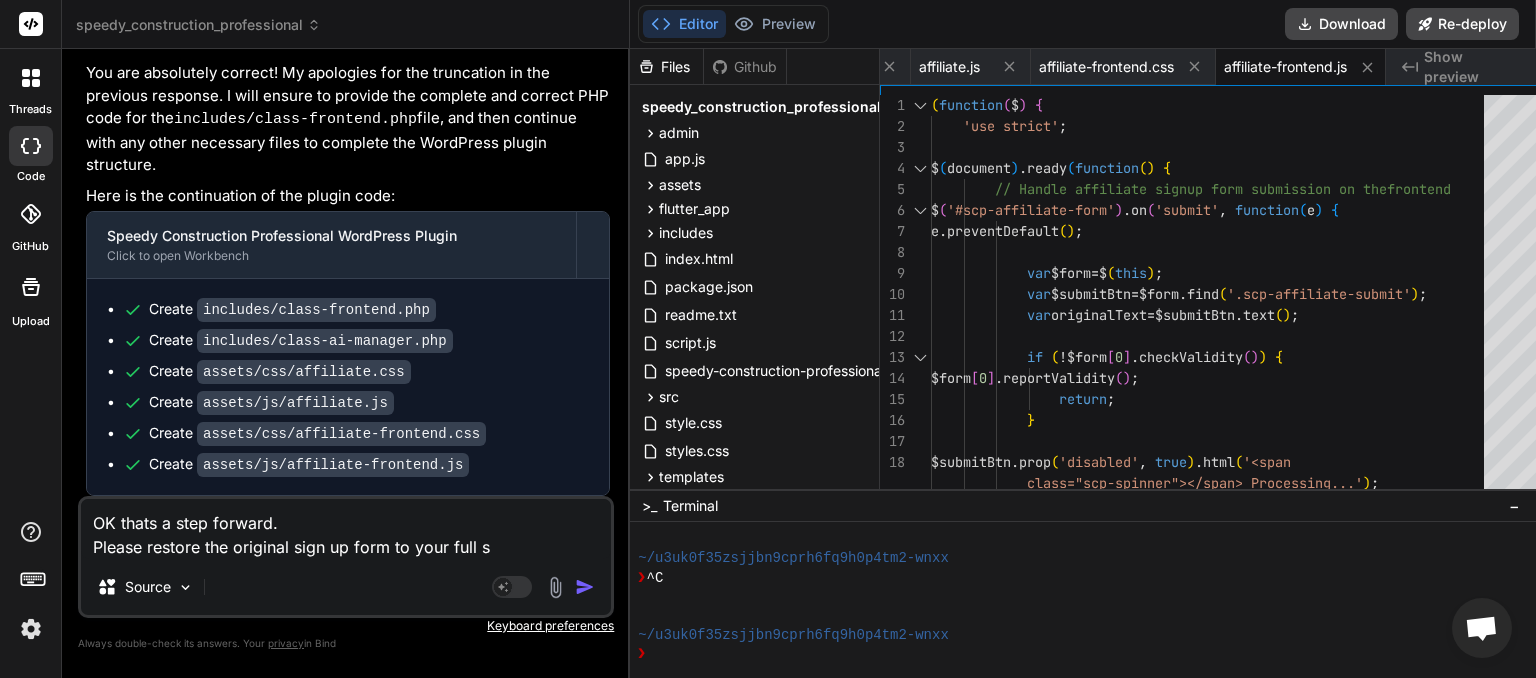 type on "OK thats a step forward.
Please restore the original sign up form to your full si" 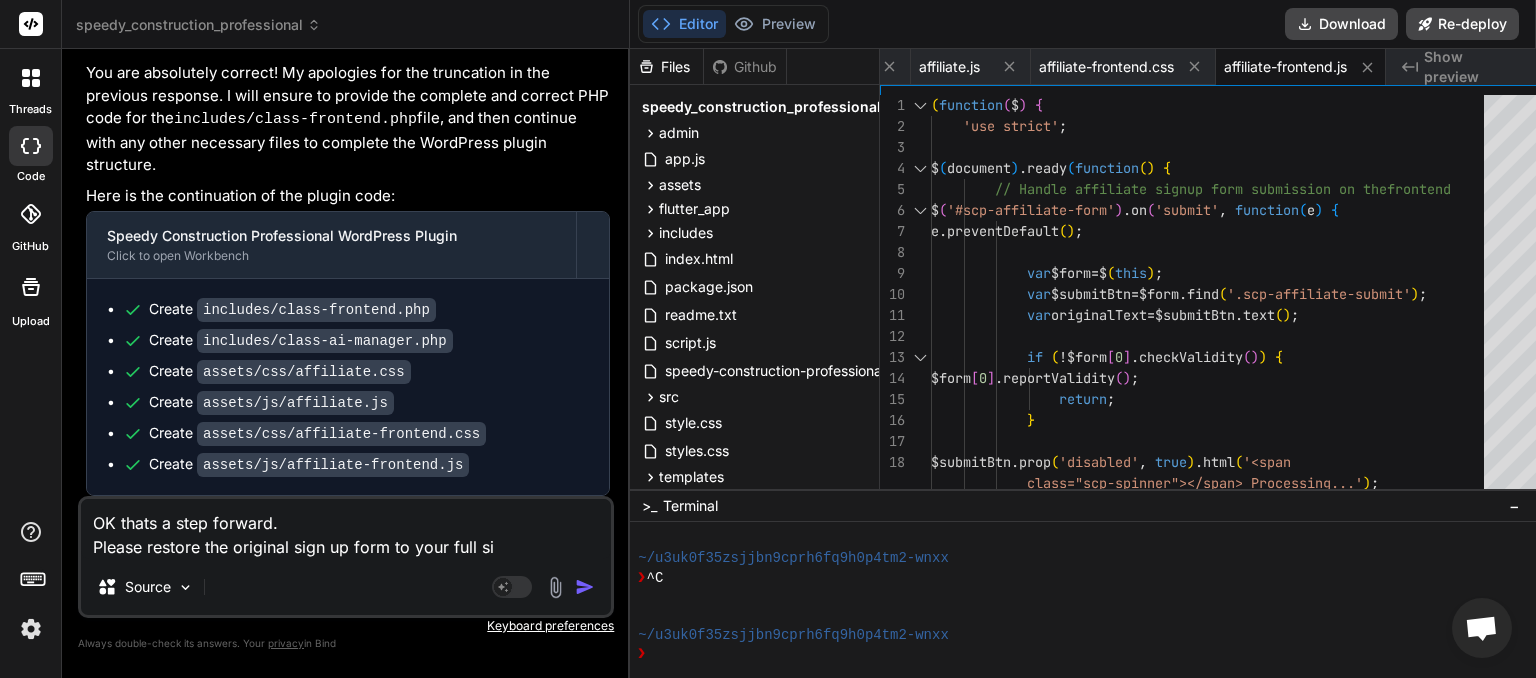 type on "OK thats a step forward.
Please restore the original sign up form to your full sin" 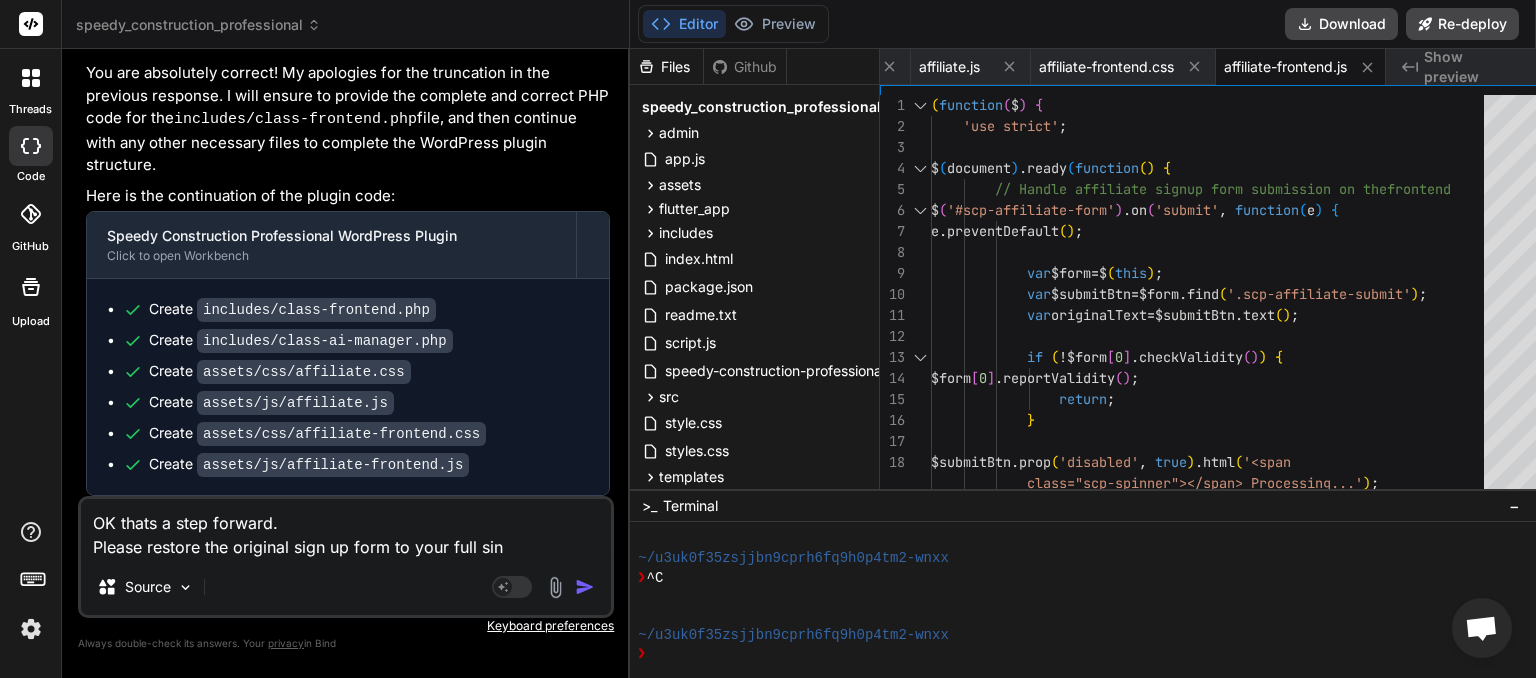 type on "OK thats a step forward.
Please restore the original sign up form to your full si" 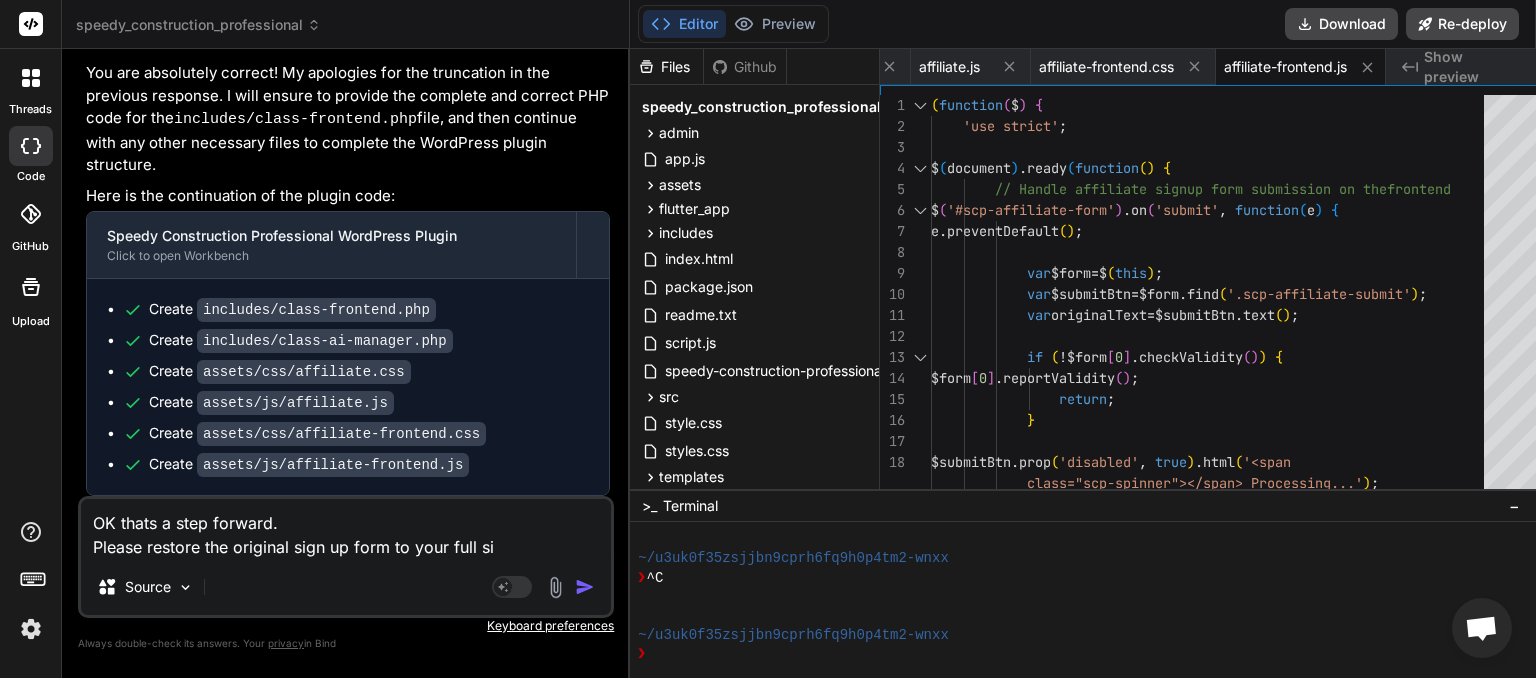 type on "OK thats a step forward.
Please restore the original sign up form to your full sig" 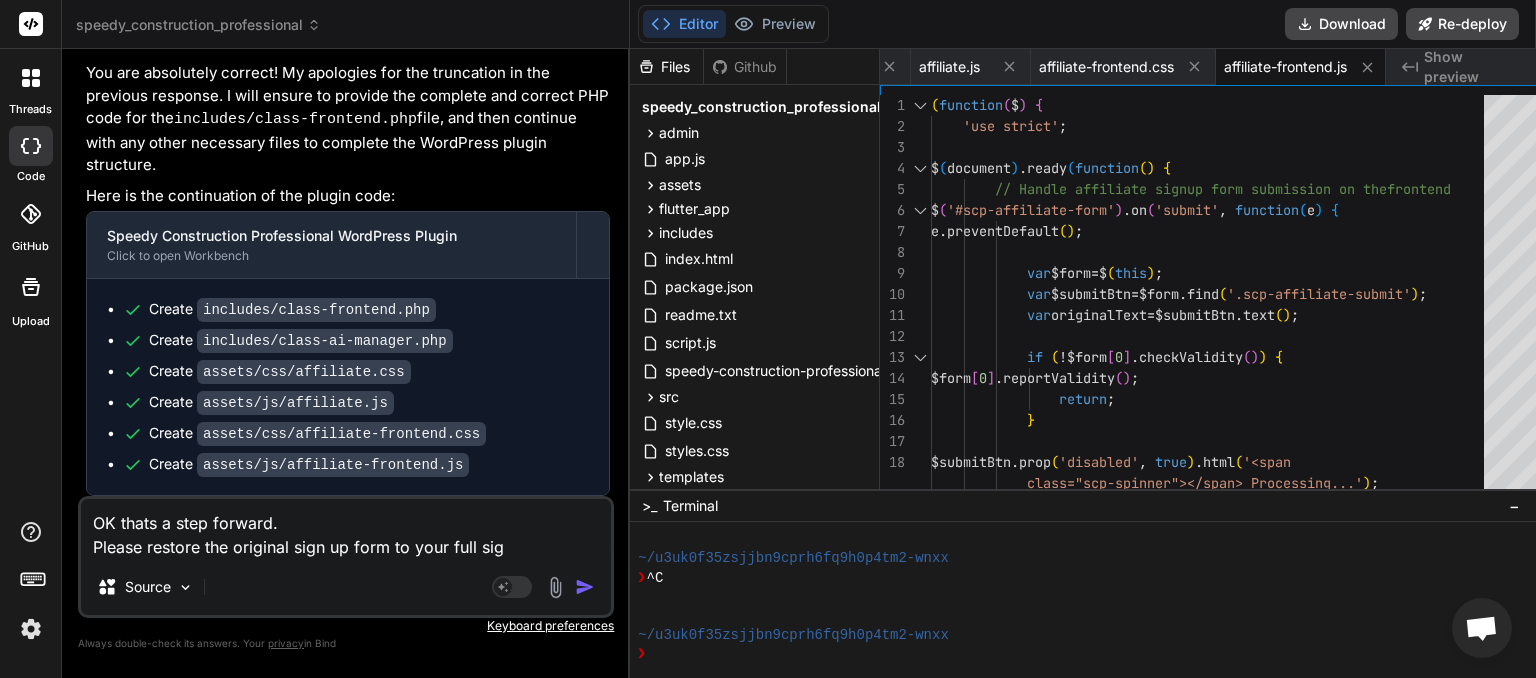 type on "OK thats a step forward.
Please restore the original sign up form to your full sign" 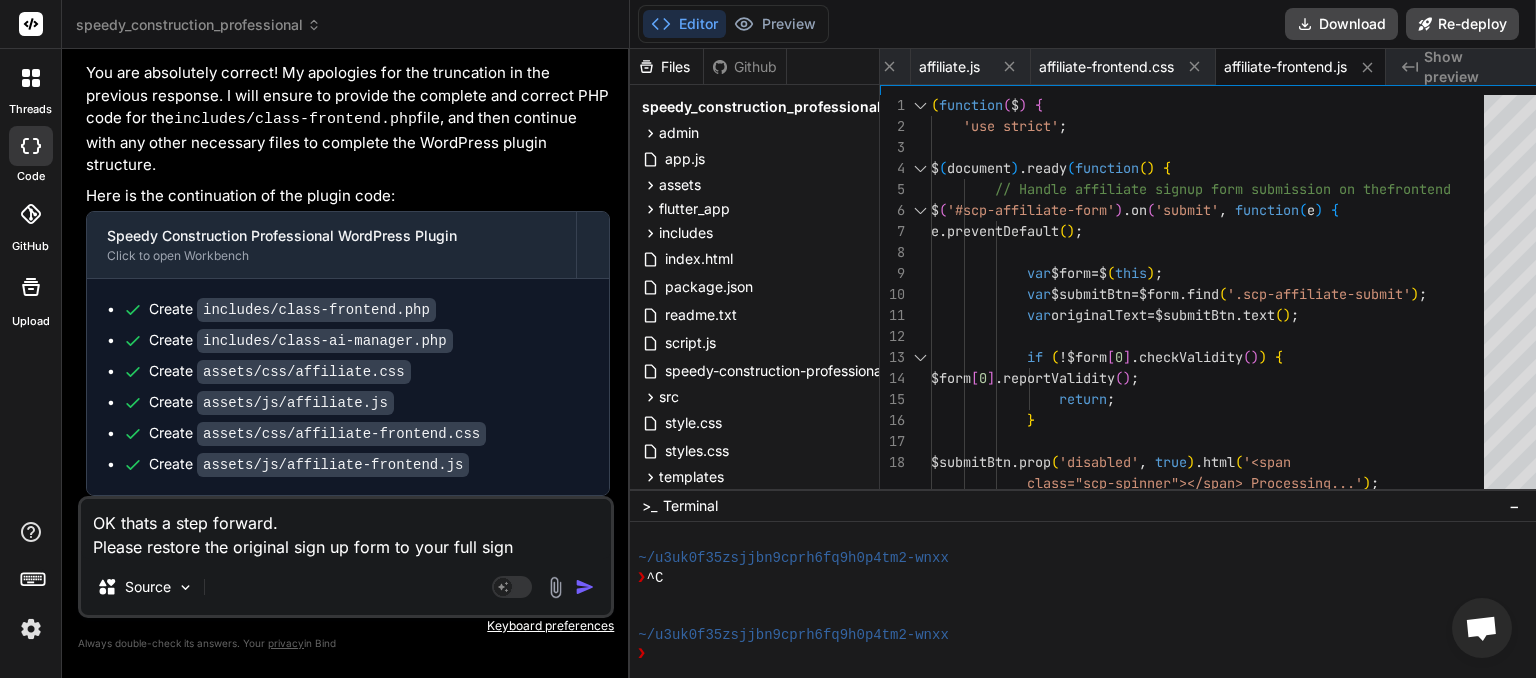 type on "OK thats a step forward.
Please restore the original sign up form to your full sign" 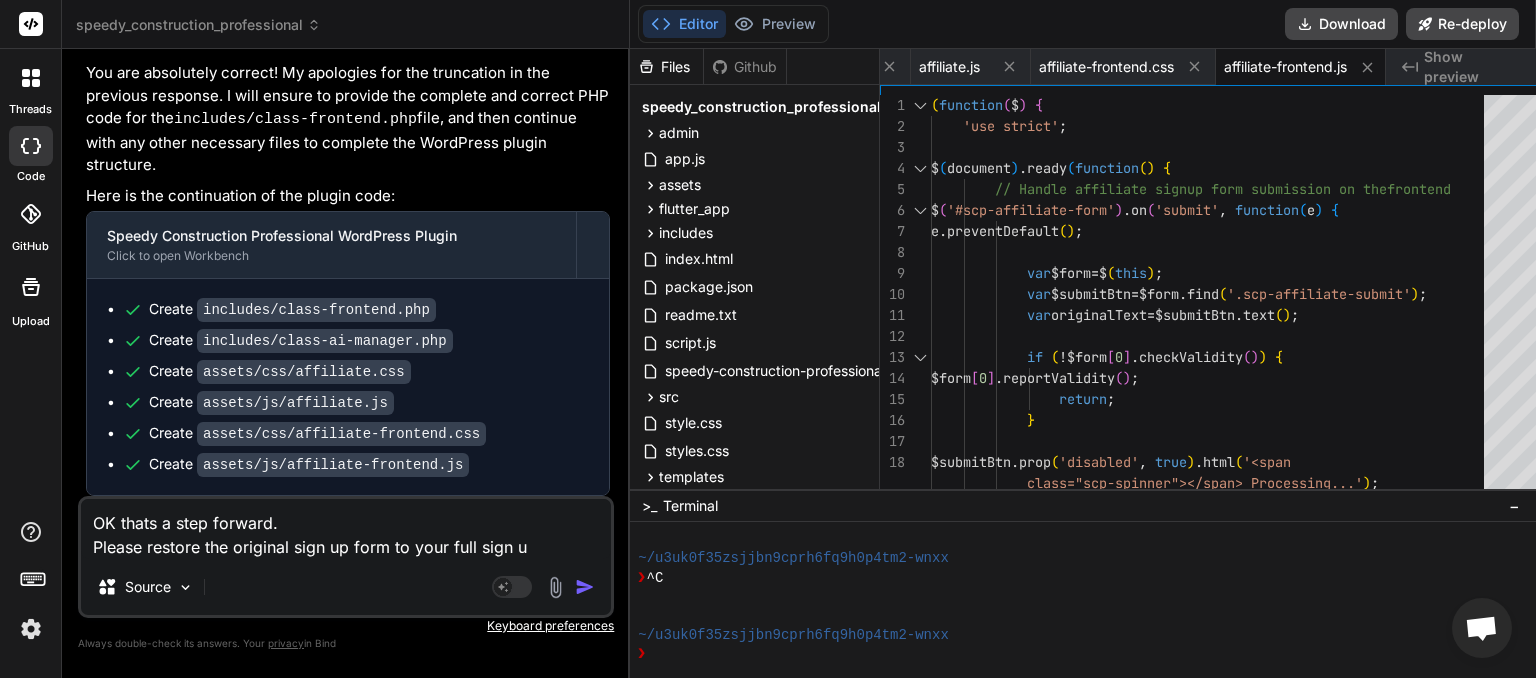 type on "OK thats a step forward.
Please restore the original sign up form to your full sign up" 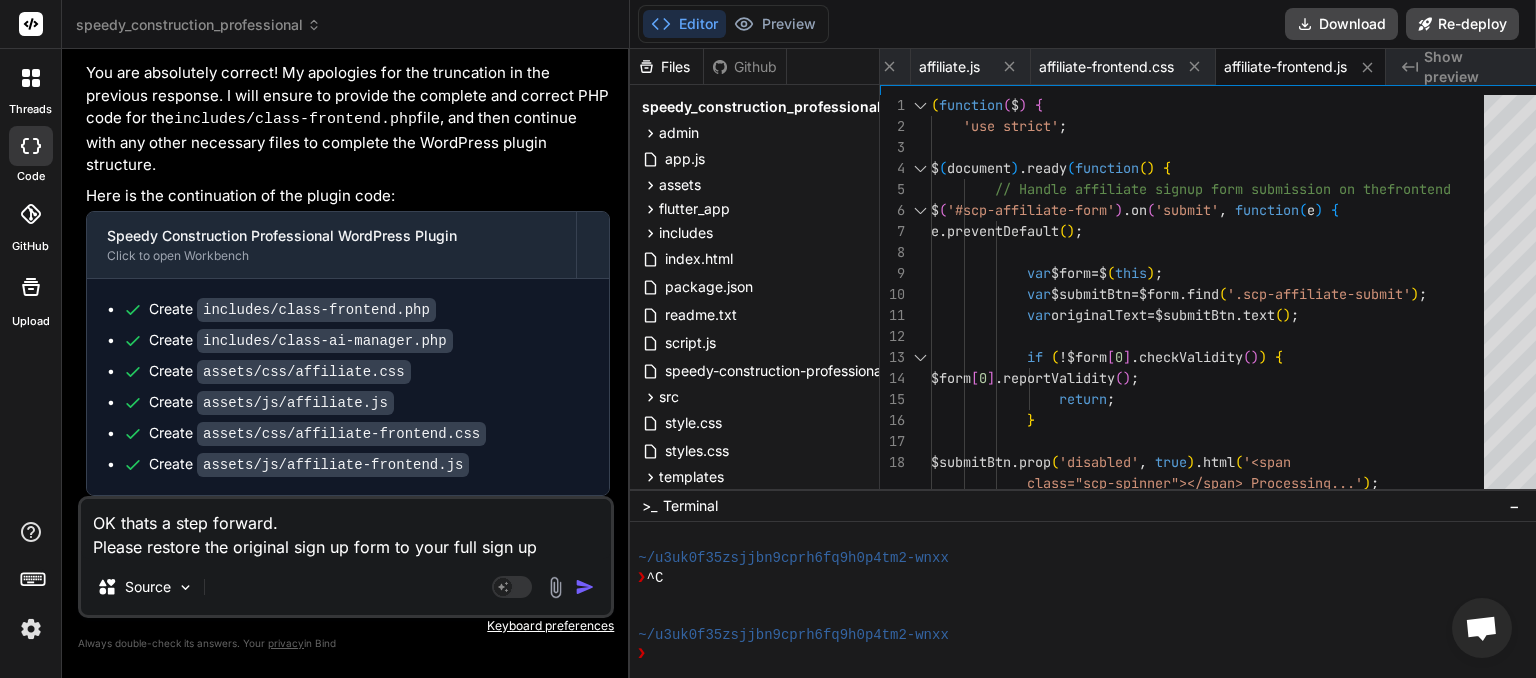 type on "OK thats a step forward.
Please restore the original sign up form to your full sign up" 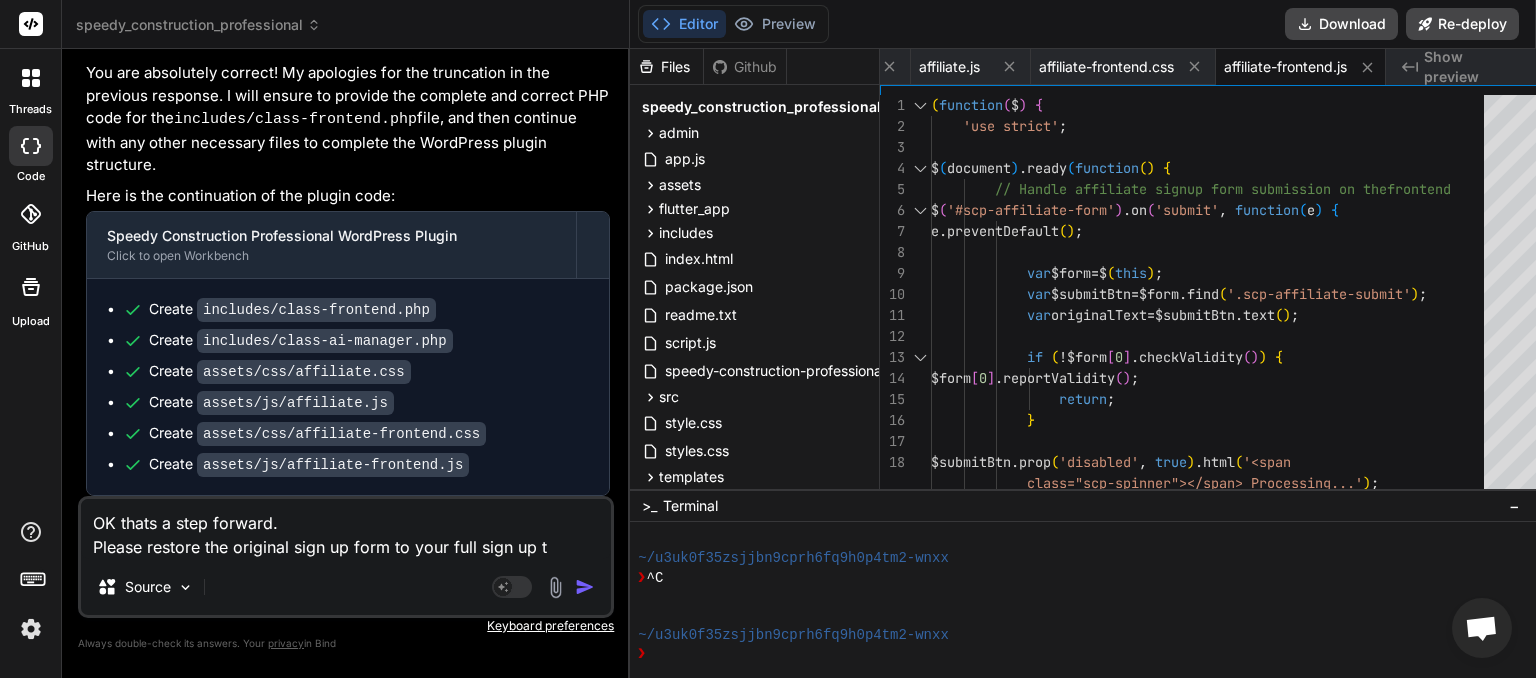 type on "OK thats a step forward.
Please restore the original sign up form to your full sign up th" 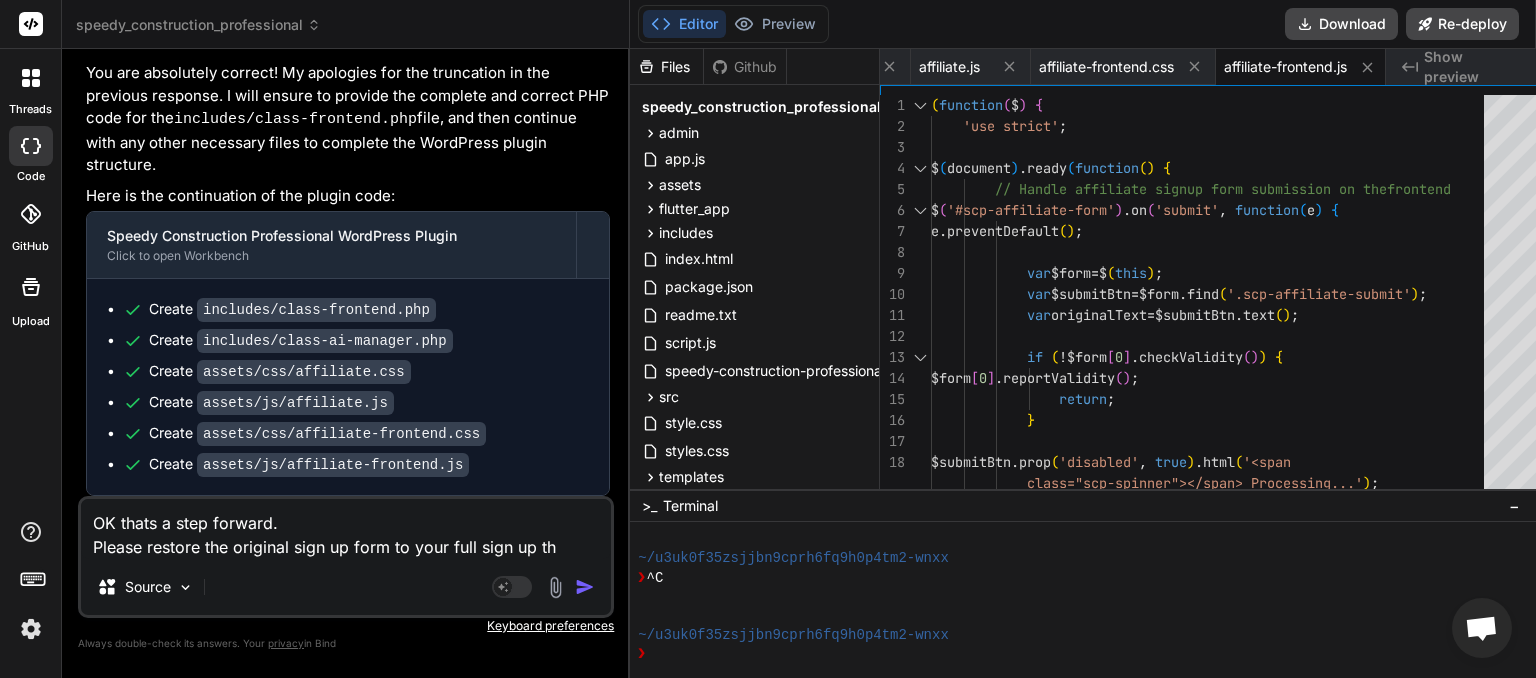 type on "OK thats a step forward.
Please restore the original sign up form to your full sign up tha" 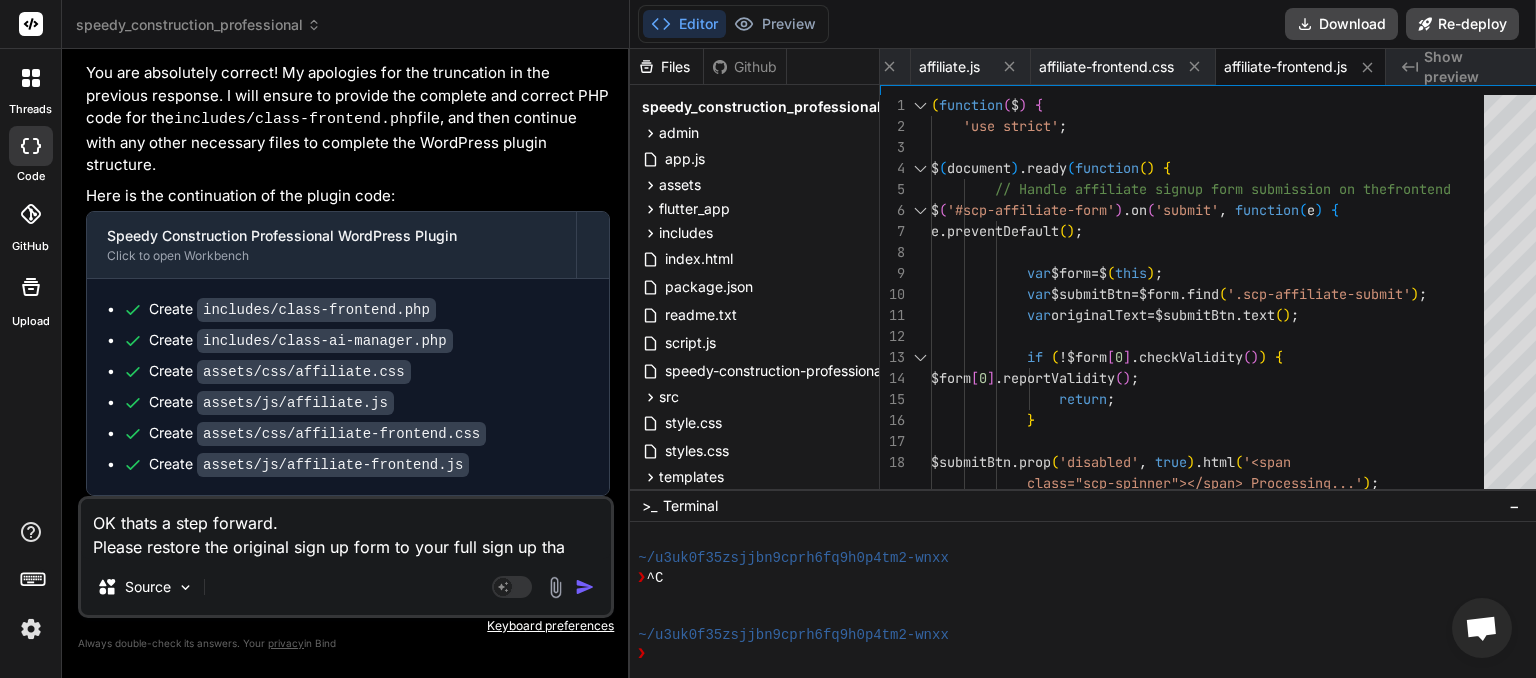 type on "OK thats a step forward.
Please restore the original sign up form to your full sign up that" 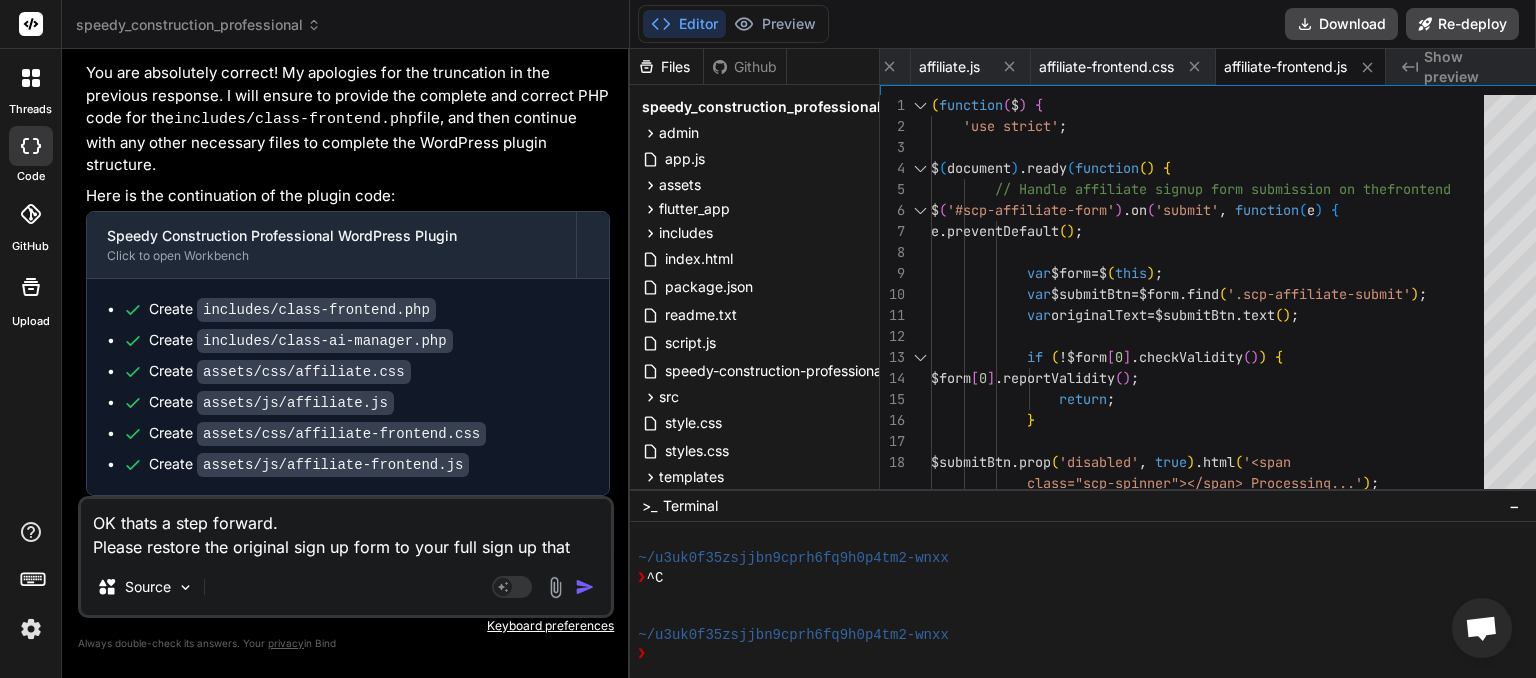 type on "OK thats a step forward.
Please restore the original sign up form to your full sign up that" 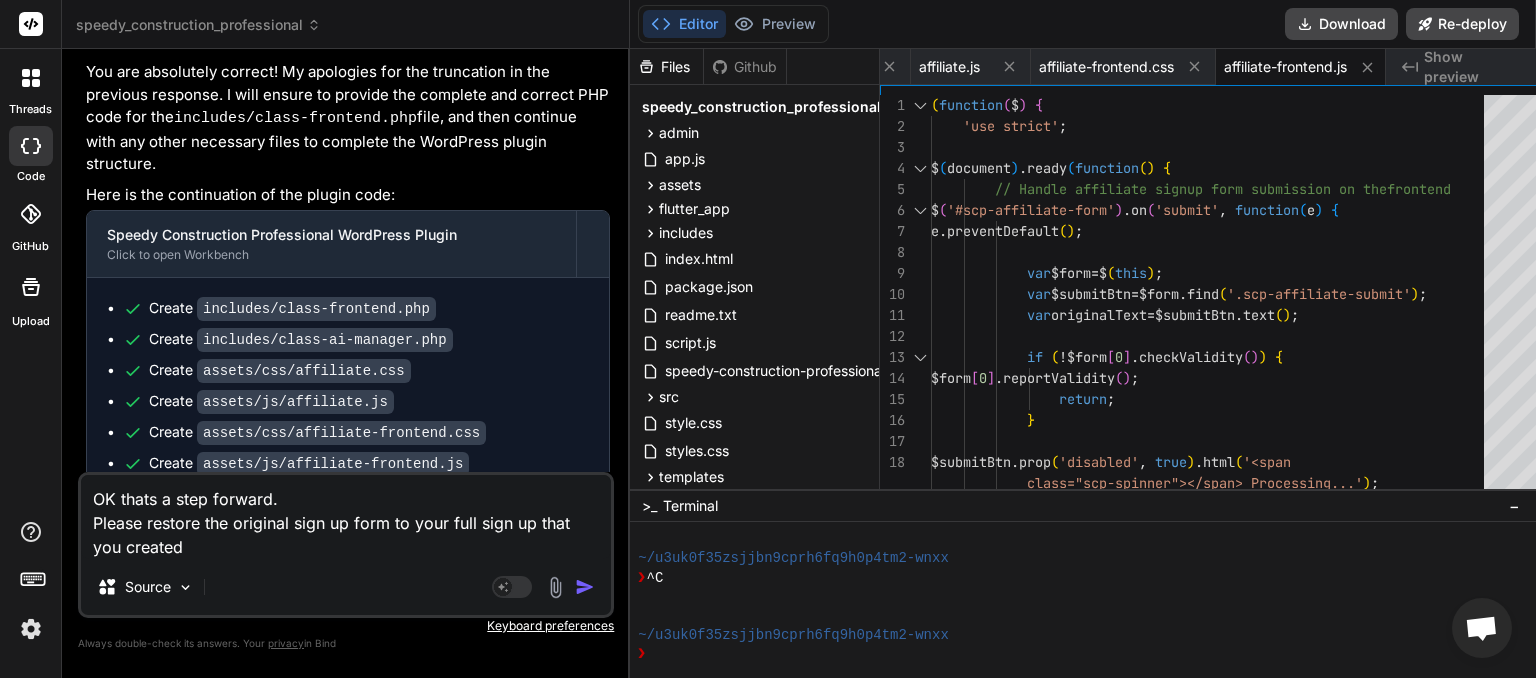 paste on "[scp_signup_form]" 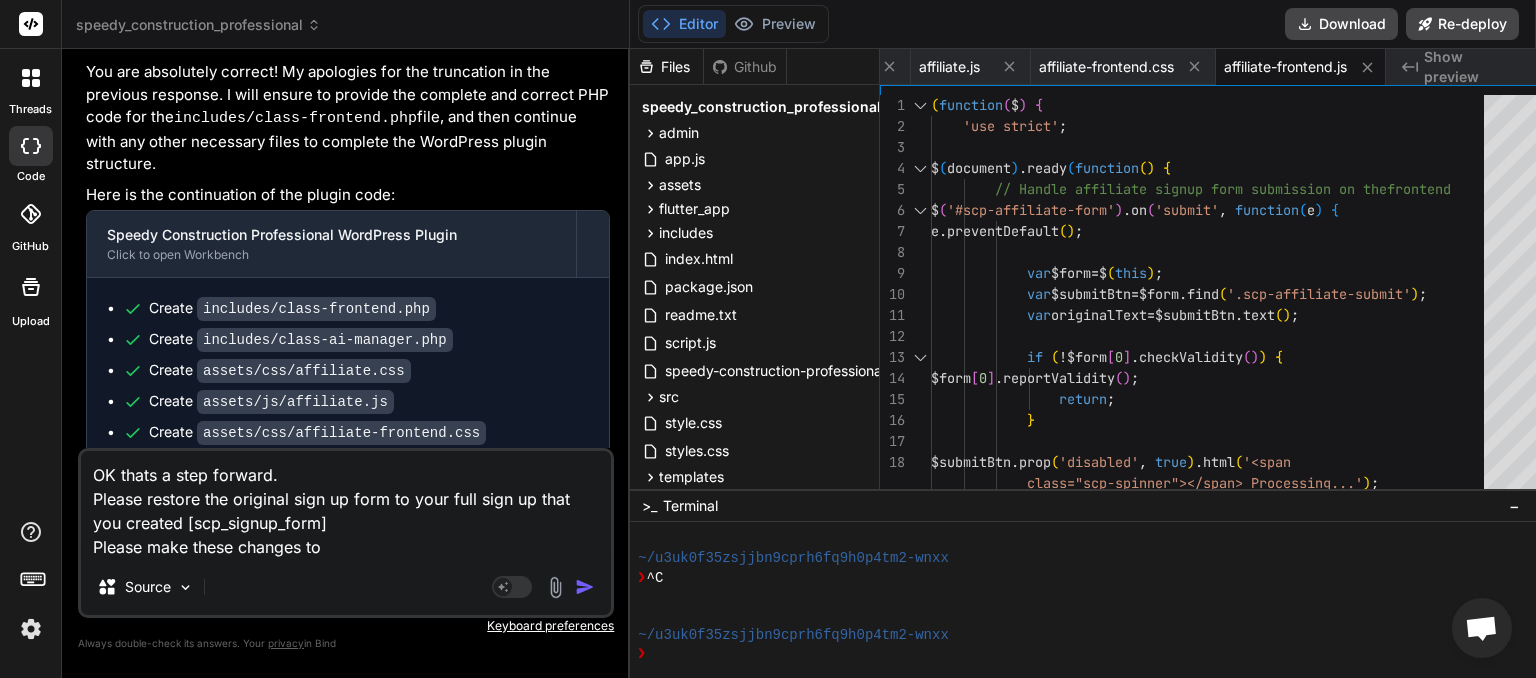scroll, scrollTop: 0, scrollLeft: 4247, axis: horizontal 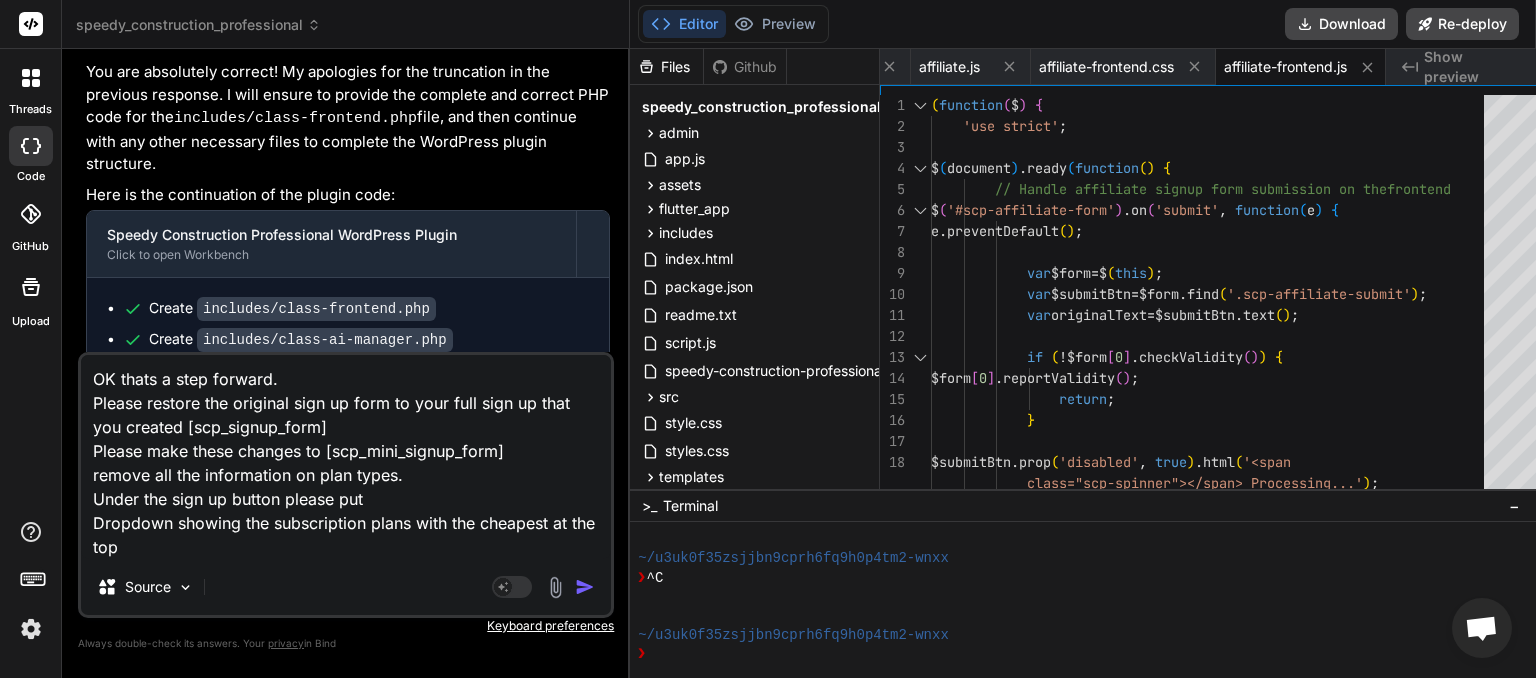 click on "OK thats a step forward.
Please restore the original sign up form to your full sign up that you created [scp_signup_form]
Please make these changes to [scp_mini_signup_form]
remove all the information on plan types.
Under the sign up button please put
Dropdown showing the subscription plans with the cheapest at the top" at bounding box center (346, 457) 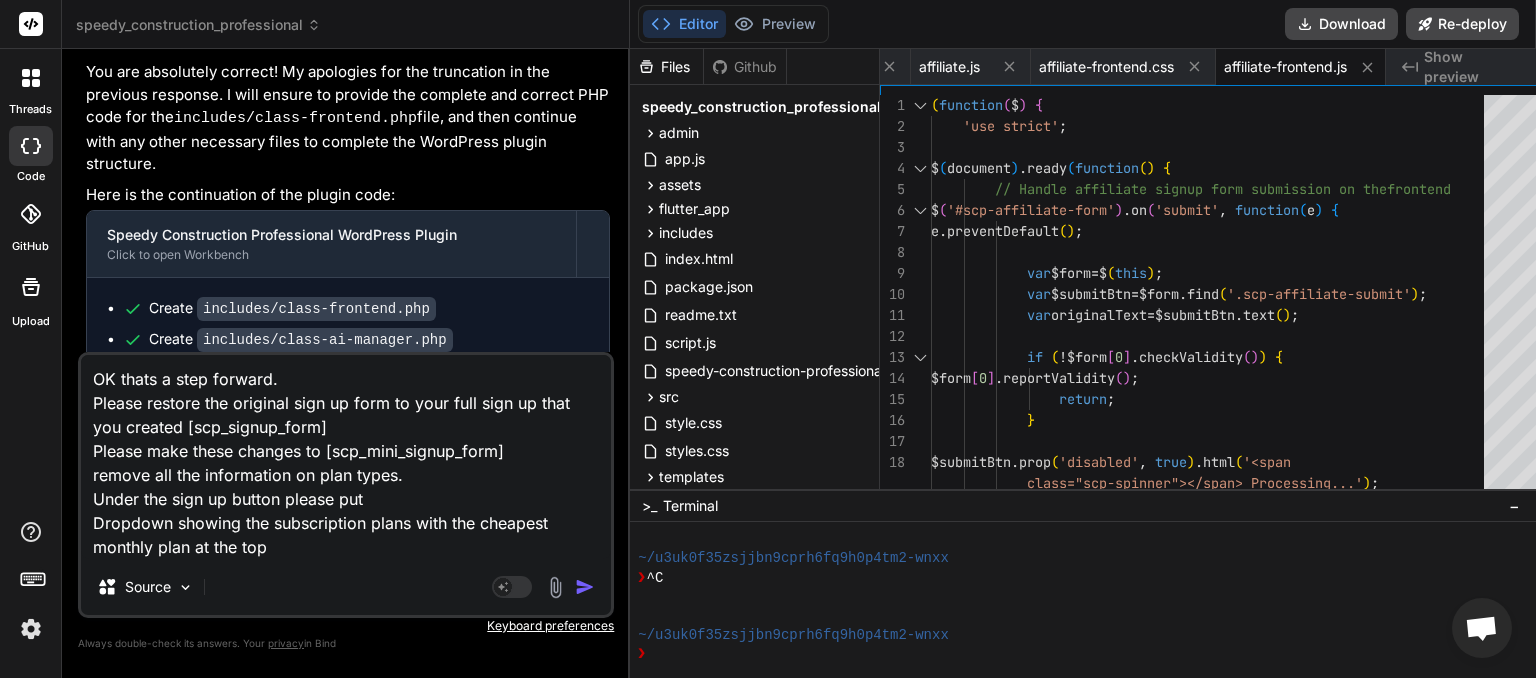click on "OK thats a step forward.
Please restore the original sign up form to your full sign up that you created [scp_signup_form]
Please make these changes to [scp_mini_signup_form]
remove all the information on plan types.
Under the sign up button please put
Dropdown showing the subscription plans with the cheapest monthly plan at the top" at bounding box center [346, 457] 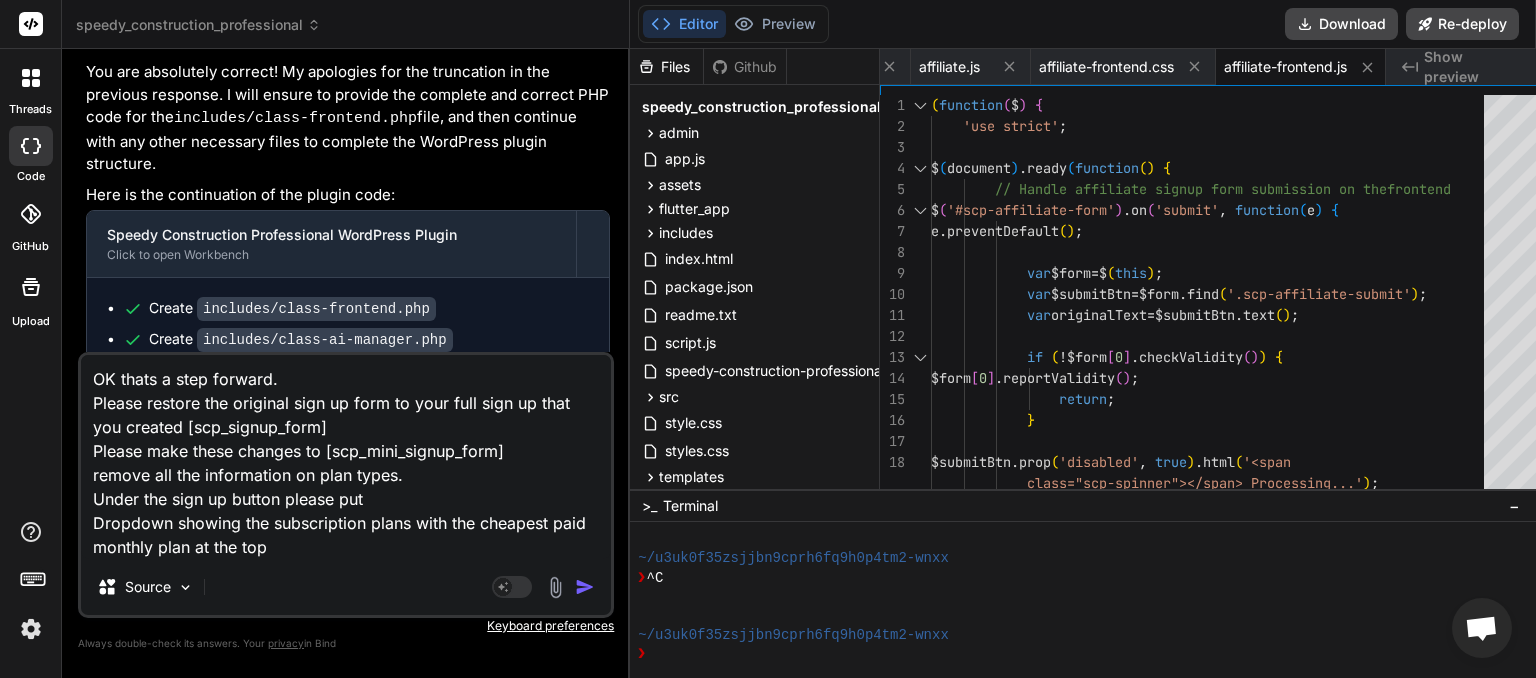 click on "OK thats a step forward.
Please restore the original sign up form to your full sign up that you created [scp_signup_form]
Please make these changes to [scp_mini_signup_form]
remove all the information on plan types.
Under the sign up button please put
Dropdown showing the subscription plans with the cheapest paid monthly plan at the top" at bounding box center (346, 457) 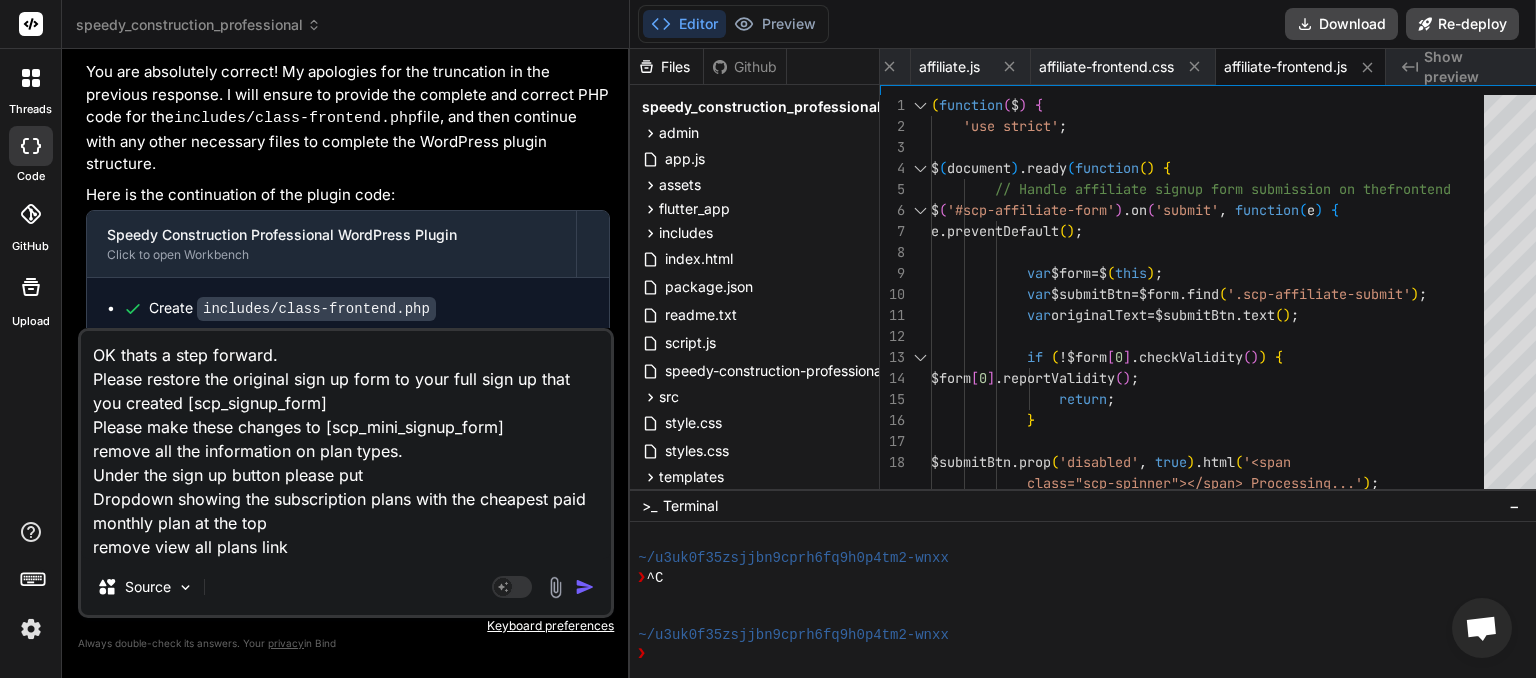 click at bounding box center (585, 587) 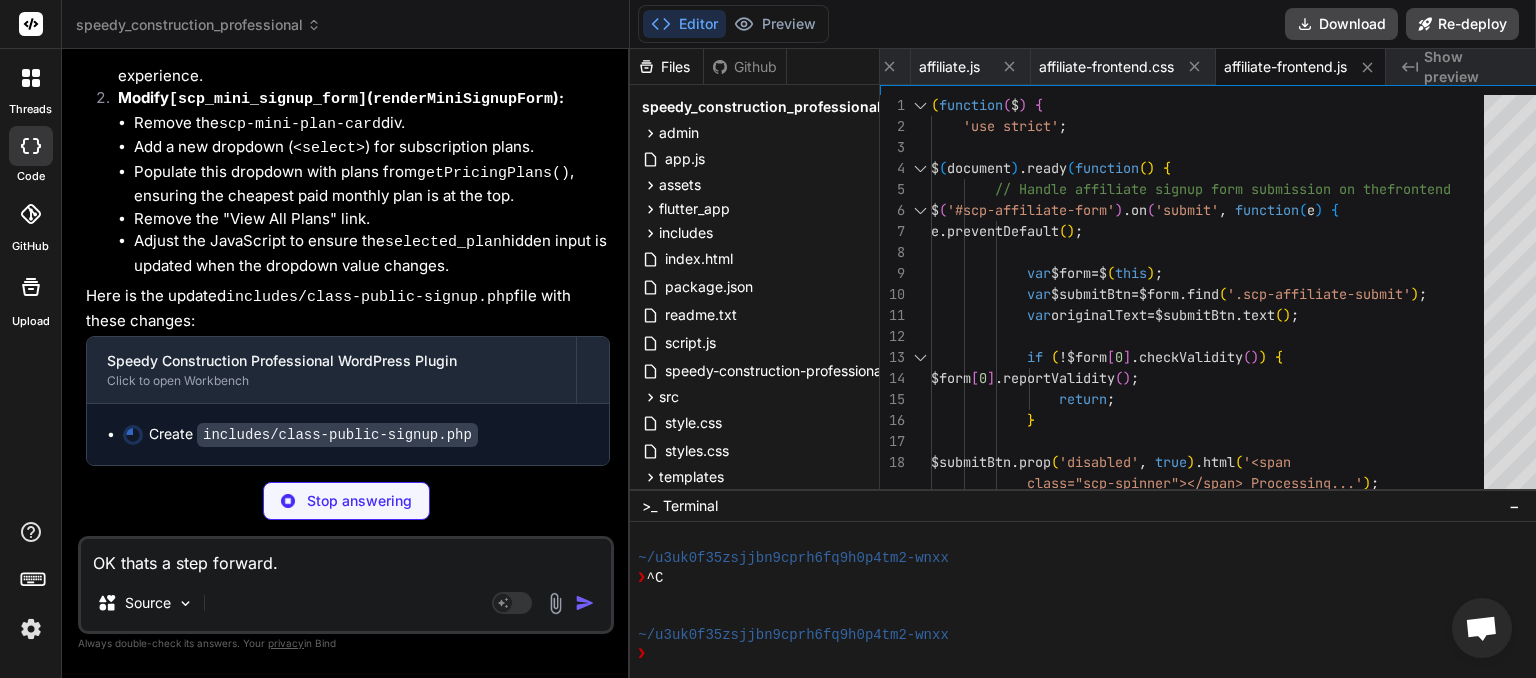 scroll, scrollTop: 6543, scrollLeft: 0, axis: vertical 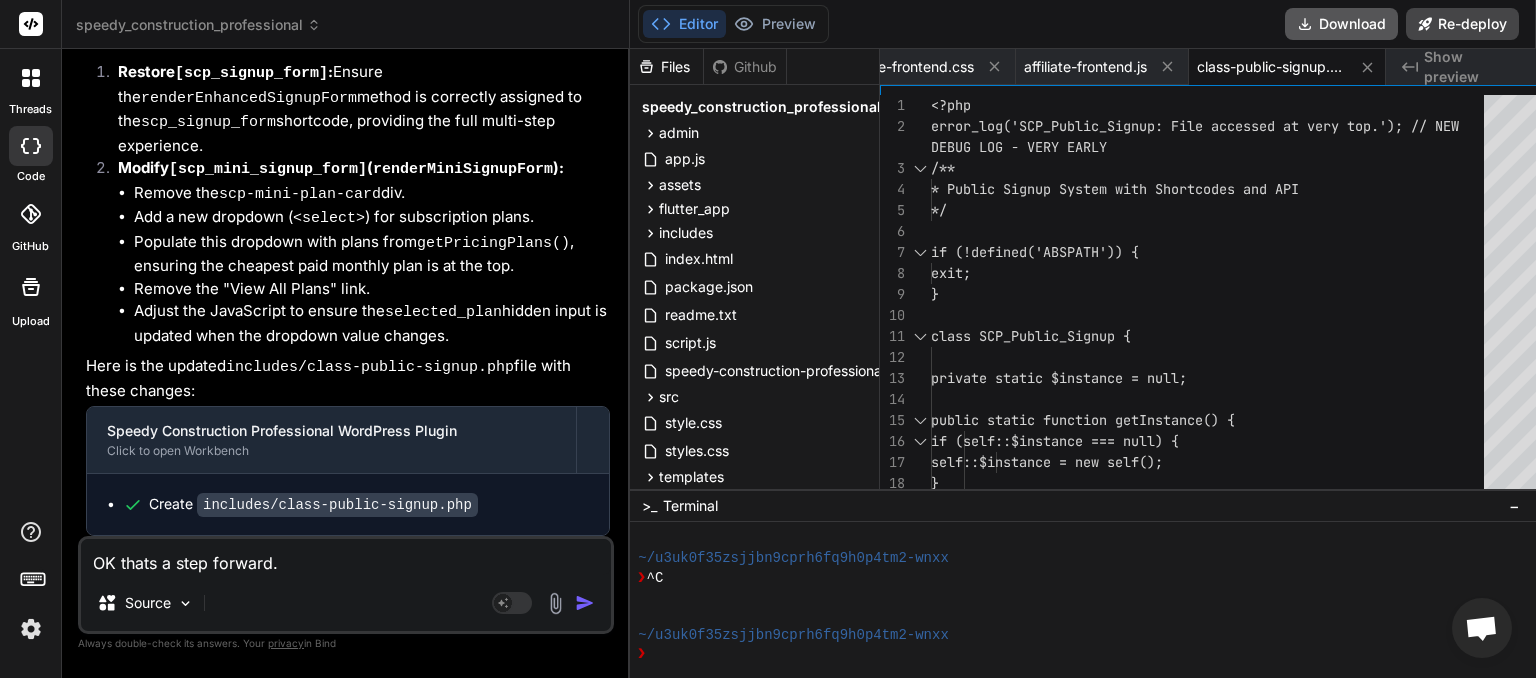 click on "Download" at bounding box center [1341, 24] 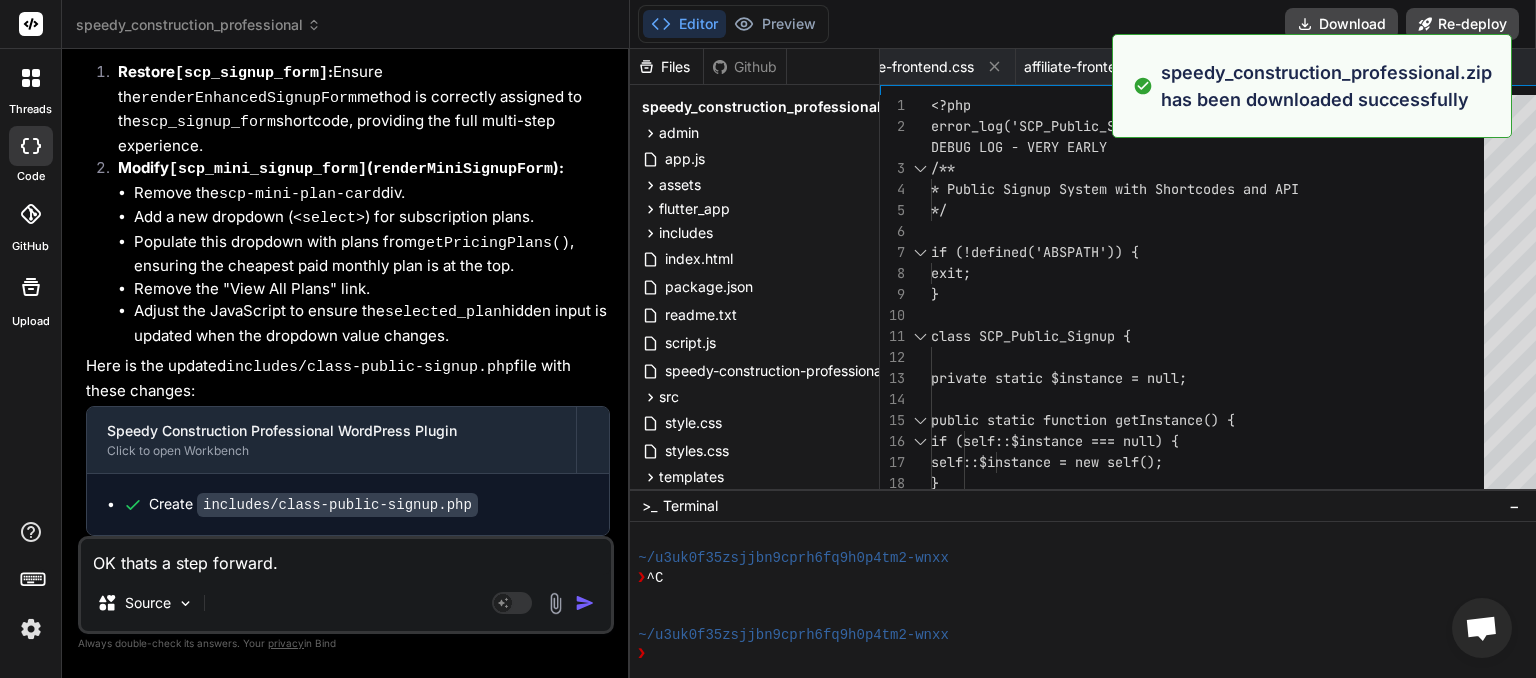 scroll, scrollTop: 0, scrollLeft: 4447, axis: horizontal 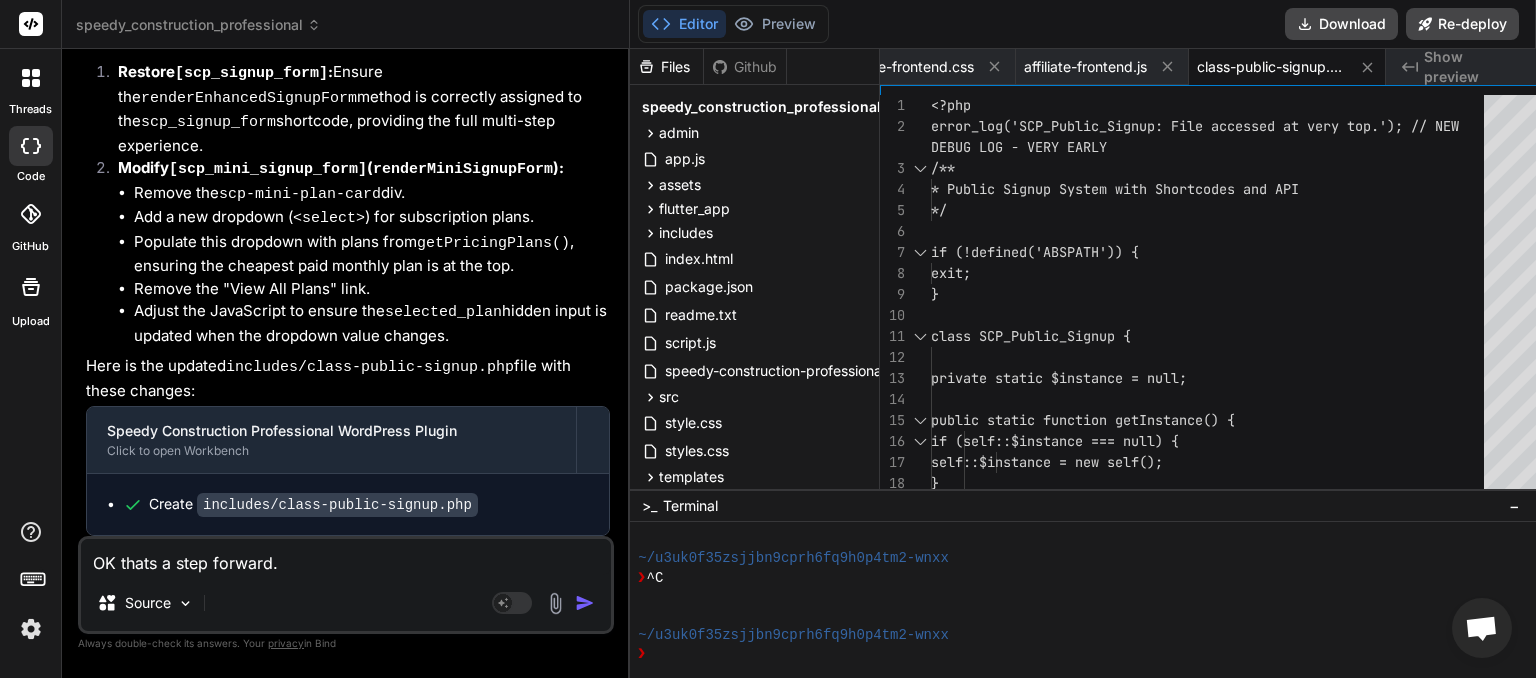 click on "OK thats a step forward.
Please restore the original sign up form to your full sign up that you created [scp_signup_form]
Please make these changes to [scp_mini_signup_form]
remove all the information on plan types.
Under the sign up button please put
Dropdown showing the subscription plans with the cheapest paid monthly plan at the top
remove view all plans link" at bounding box center (346, 557) 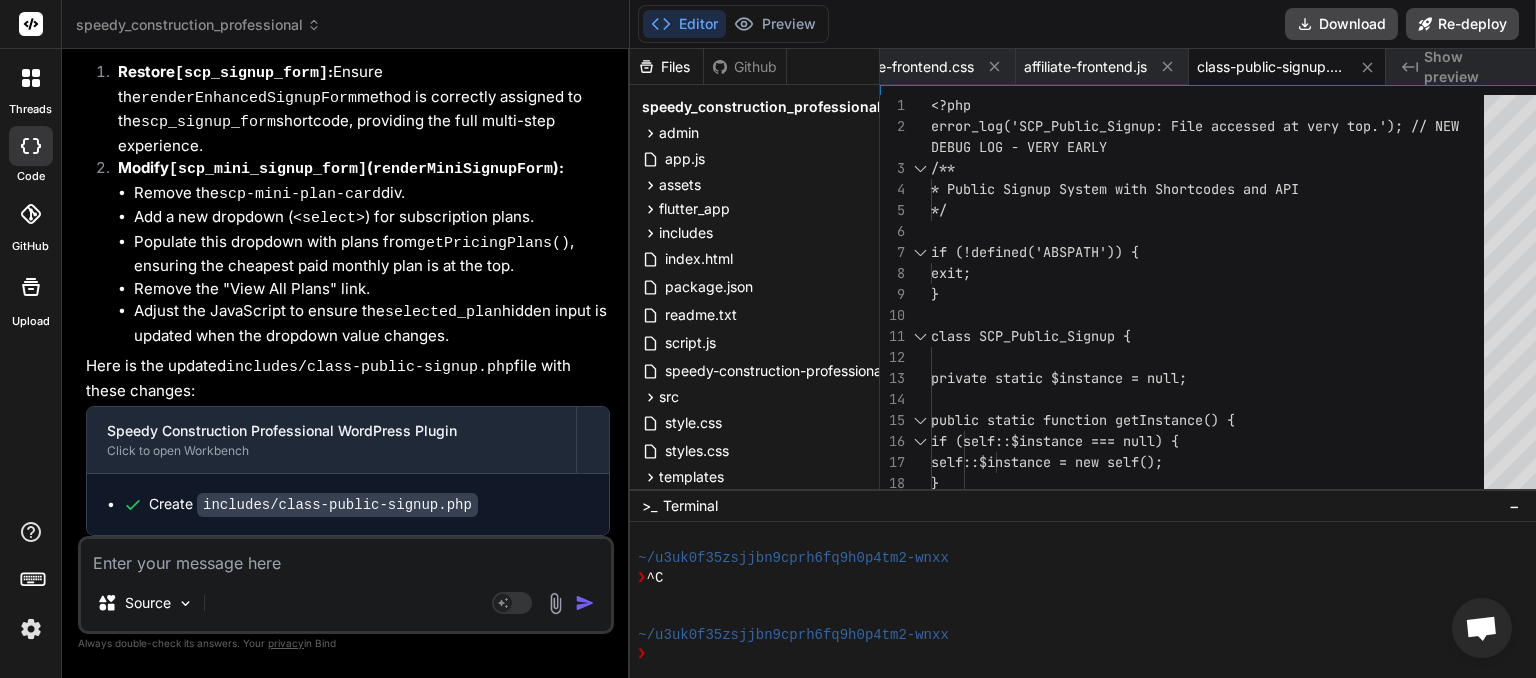 paste on "[06-Aug-2025 07:50:59 UTC] SCP: speedy-construction-professional.php loaded. Version: 1.3.2
[06-Aug-2025 07:50:59 UTC] SCP_Module_Loader: Attempting to load module: onboarding-wizard from /home/myinspector/public_html/wp-content/plugins/speedy_construction_professional-2/includes/class-onboarding-wizard.php
[06-Aug-2025 07:50:59 UTC] SCP_Module_Loader: File is readable: /home/myinspector/public_html/wp-content/plugins/speedy_construction_professional-2/includes/class-onboarding-wizard.php
[06-Aug-2025 07:50:59 UTC] SCP_Module_Loader: Successfully included file: /home/myinspector/public_html/wp-content/plugins/speedy_construction_professional-2/includes/class-onboarding-wizard.php
[06-Aug-2025 07:50:59 UTC] SCP_Module_Loader: Module 'onboarding-wizard' SUCCESSFULLY loaded and class exists.
[06-Aug-2025 07:50:59 UTC] SCP_Module_Loader: Attempting to load module: dashboard from /home/myinspector/public_html/wp-content/plugins/speedy_construction_professional-2/includes/class-dashboard.php
[06-Aug-2025 07:50:59 UTC] SCP_Module_Loader: File is readable: /home/myinspector/public_html/wp-content/plugins/speedy_construction_professional-2/includes/class-dashboard.php
[06-Aug-2025 07:50:59 UTC] SCP_Module_Loader: Successfully included file: /home/myinspector/public_html/wp-content/plugins/speedy_construction_professional-2/includes/class-dashboard.php
[06-Aug-2025 07:50:59 UTC] SCP_Module_Loader: Module 'dashboard' SUCCESSFULLY loaded and class exists.
[06-Aug-2025 07:50:59 UTC] SCP_Module_Loader: Attempting to load module: shortcodes from /home/myinspector/public_html/wp-content/plugins/speedy_construction_professional-2/includes/class-shortcodes.php
[06-Aug-2025 07:50:59 UTC] SCP_Module_Loader: File is readable: /home/myinspector/public_html/wp-content/plugins/speedy_construction_professional-2/includes/class-shortcodes.php
[06-Aug-2025 07:50:59 UTC] SCP_Module_Loader: Successfully included file: /home/myinspector/public_html/wp-content/plugins/speedy_construction_professional-2/includes/class-shortcodes.php
[06-Aug-2025 07:50:59 UTC] SCP_Module_Loader: Module 'shortcodes' SUCCESSFULLY loaded and class exists." 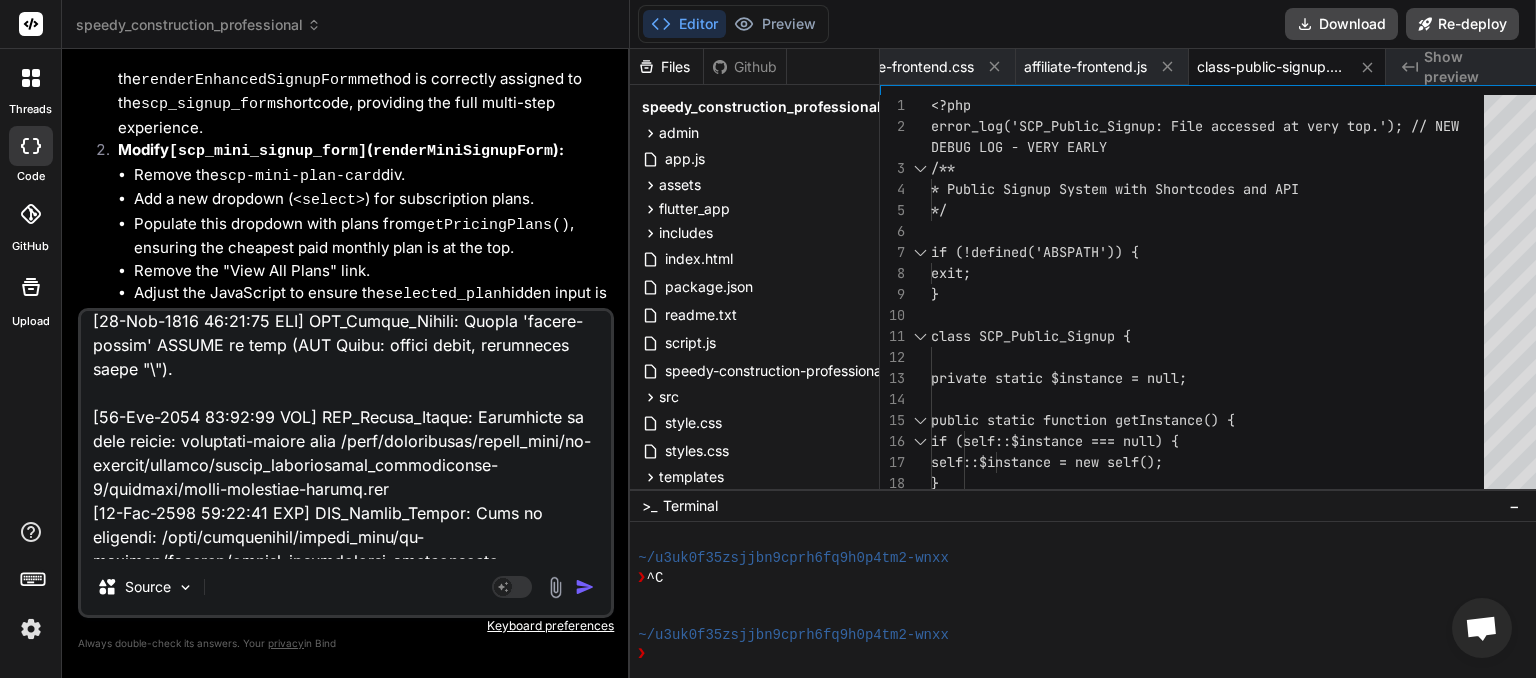 scroll, scrollTop: 41054, scrollLeft: 0, axis: vertical 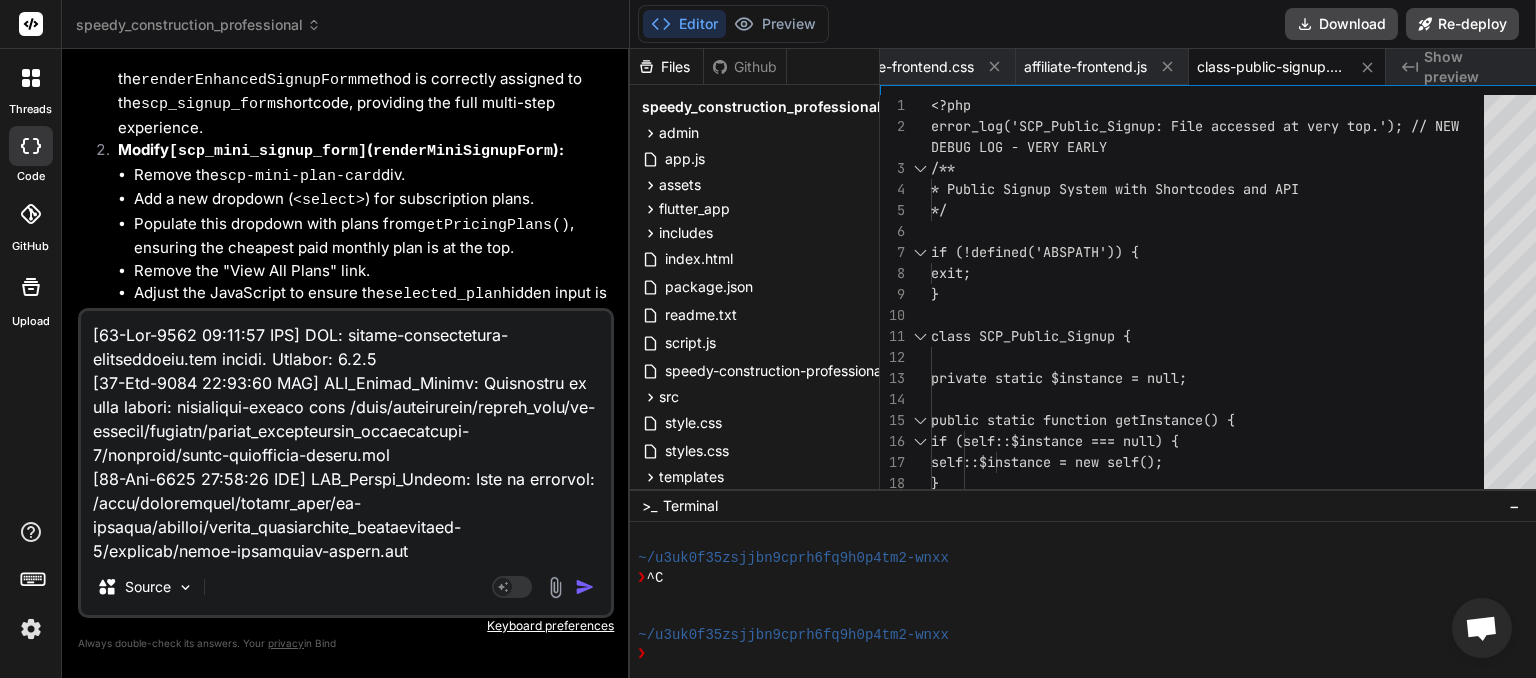 click at bounding box center [346, 435] 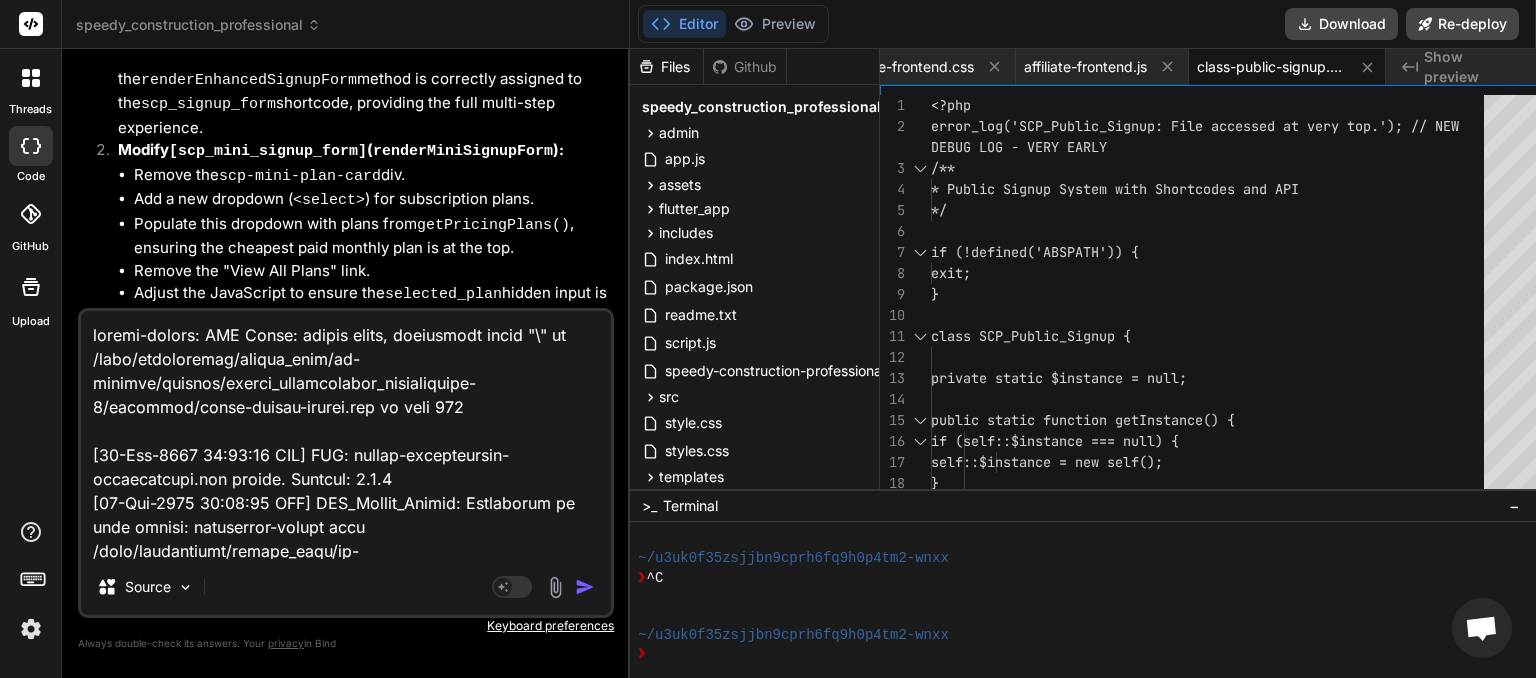click at bounding box center [585, 587] 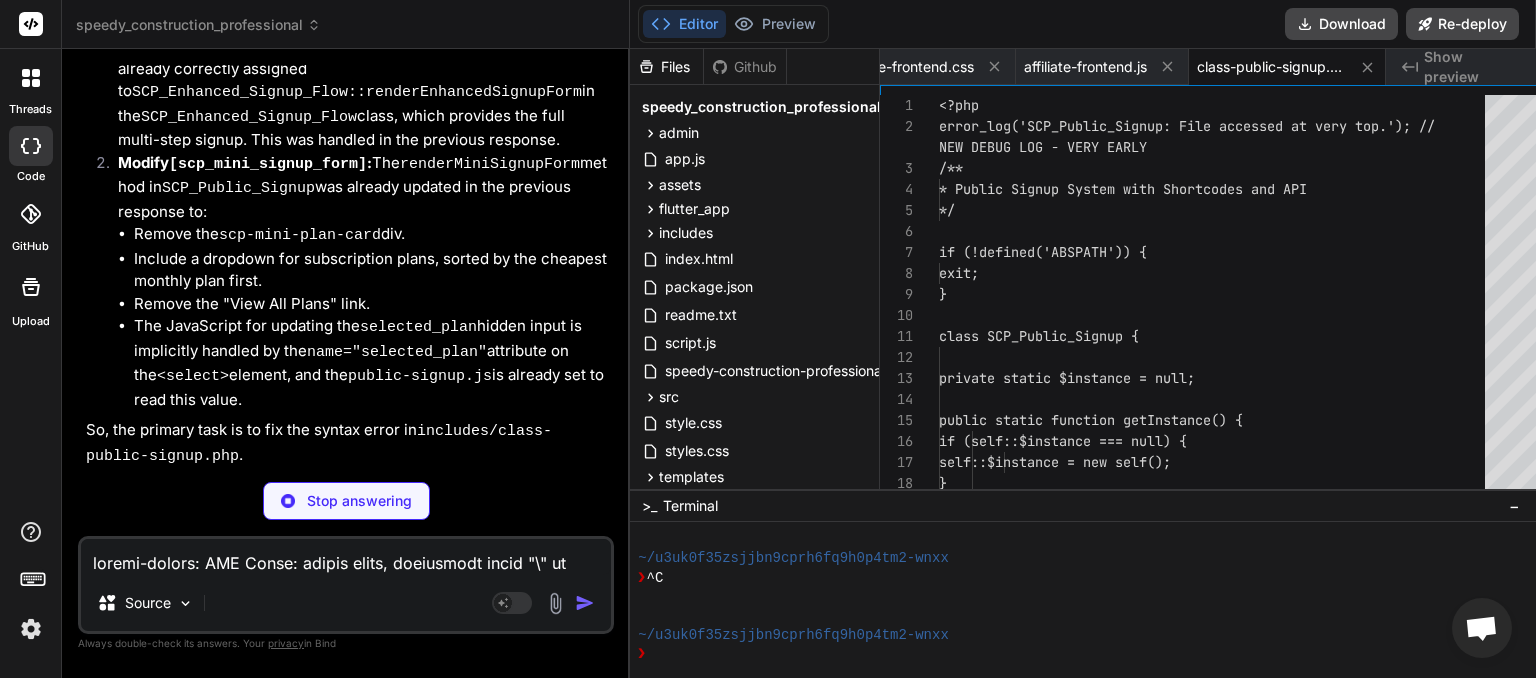 scroll, scrollTop: 37073, scrollLeft: 0, axis: vertical 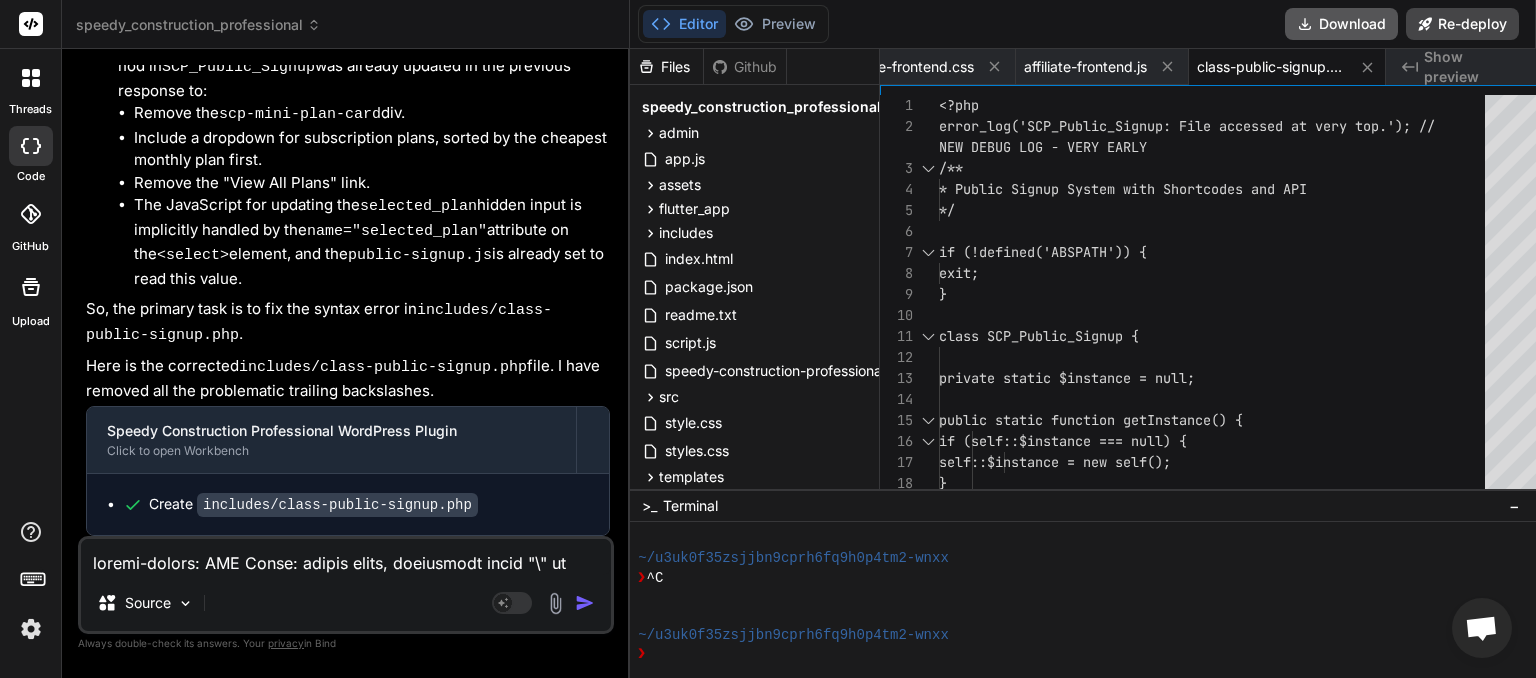click on "Download" at bounding box center [1341, 24] 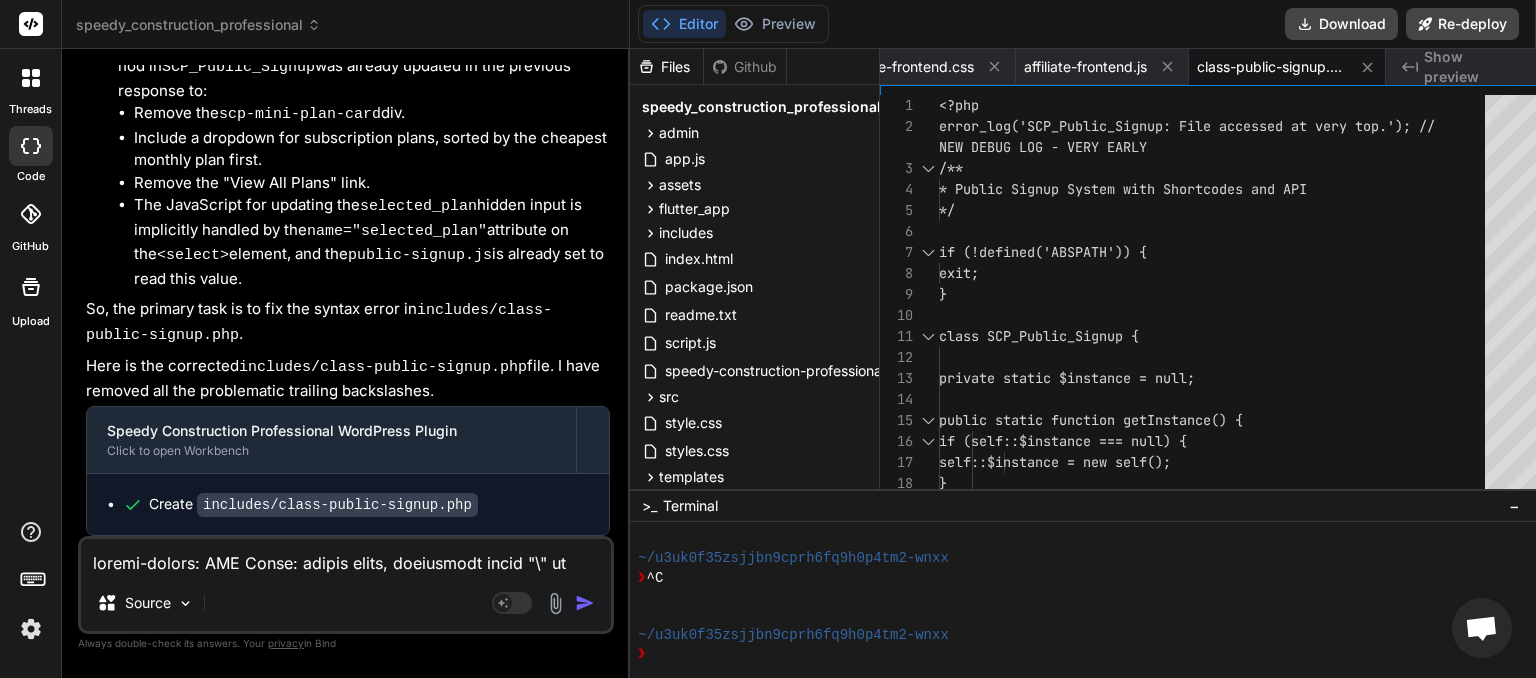 scroll, scrollTop: 0, scrollLeft: 4447, axis: horizontal 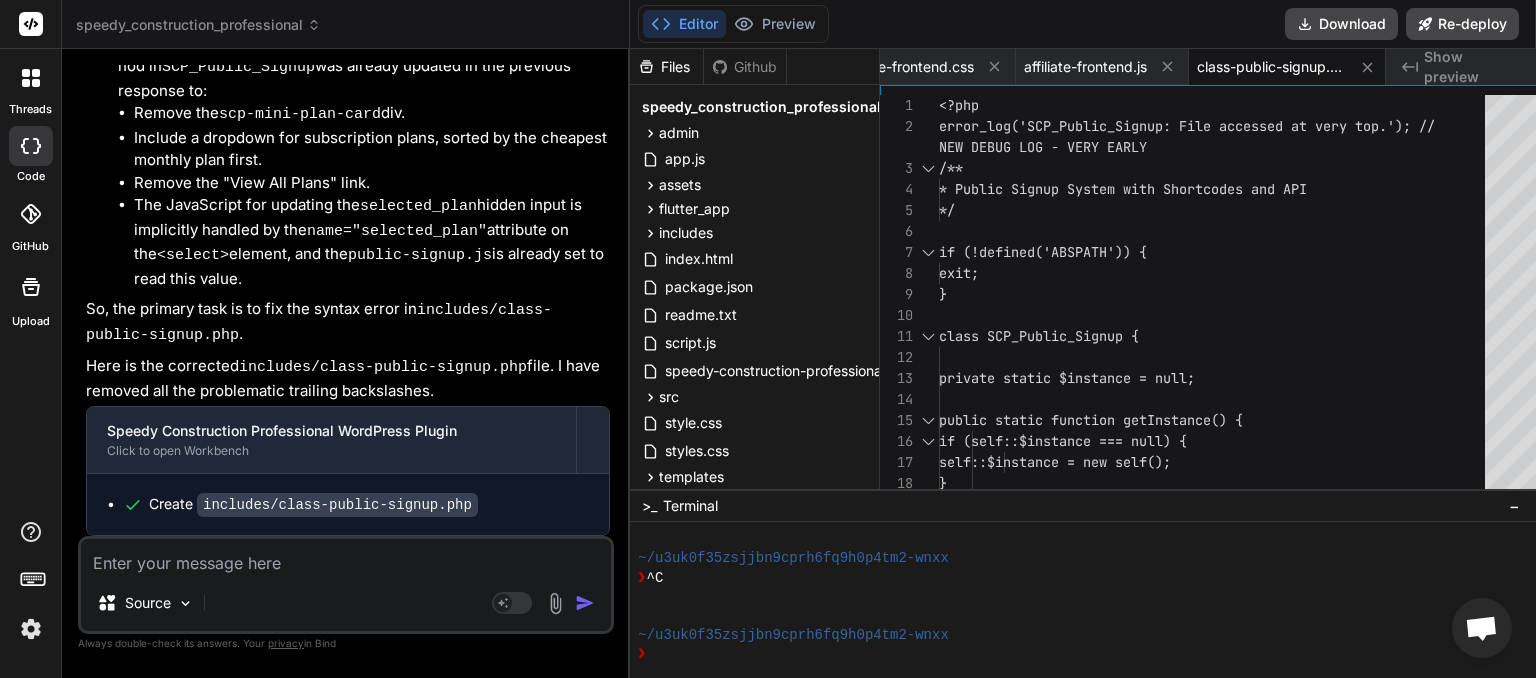 paste on "[scp_signup_form]" 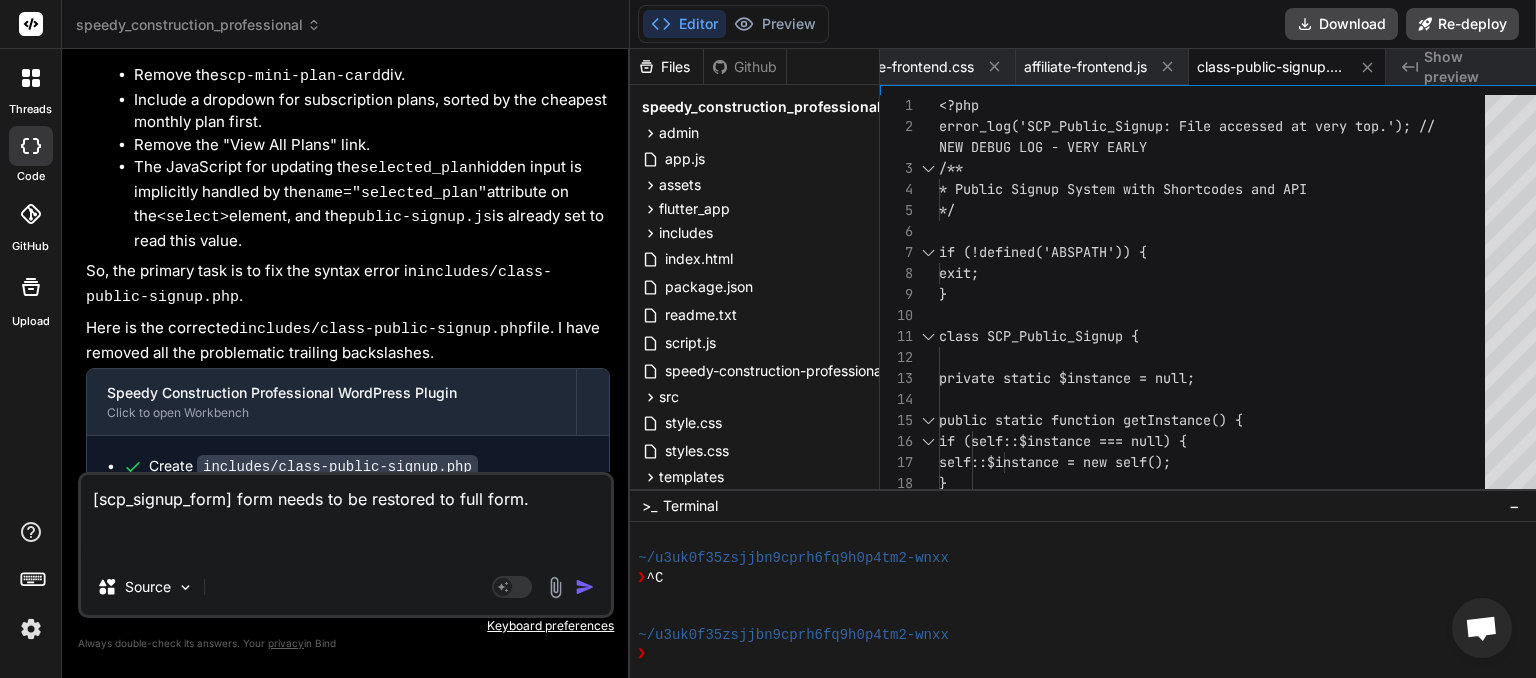 paste on "[scp_mini_signup_form]" 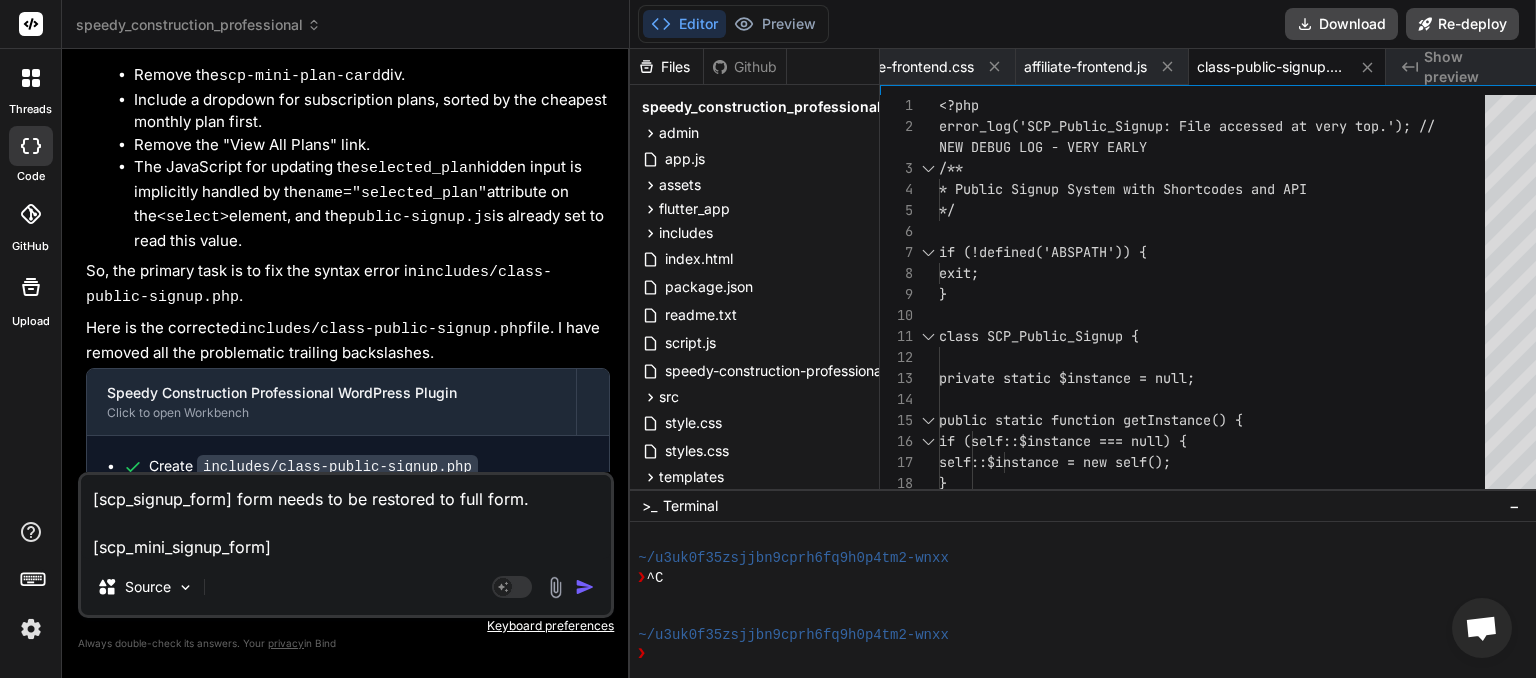 scroll, scrollTop: 0, scrollLeft: 4447, axis: horizontal 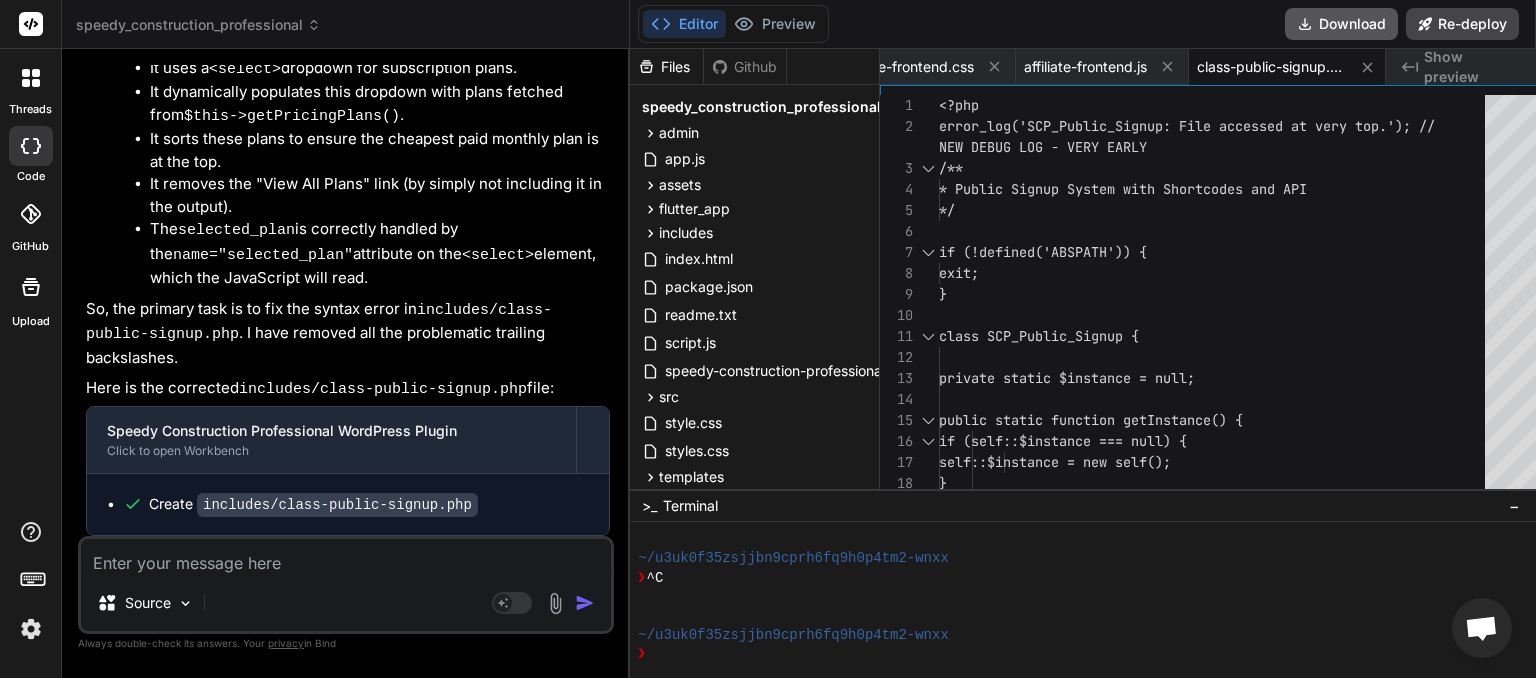 click 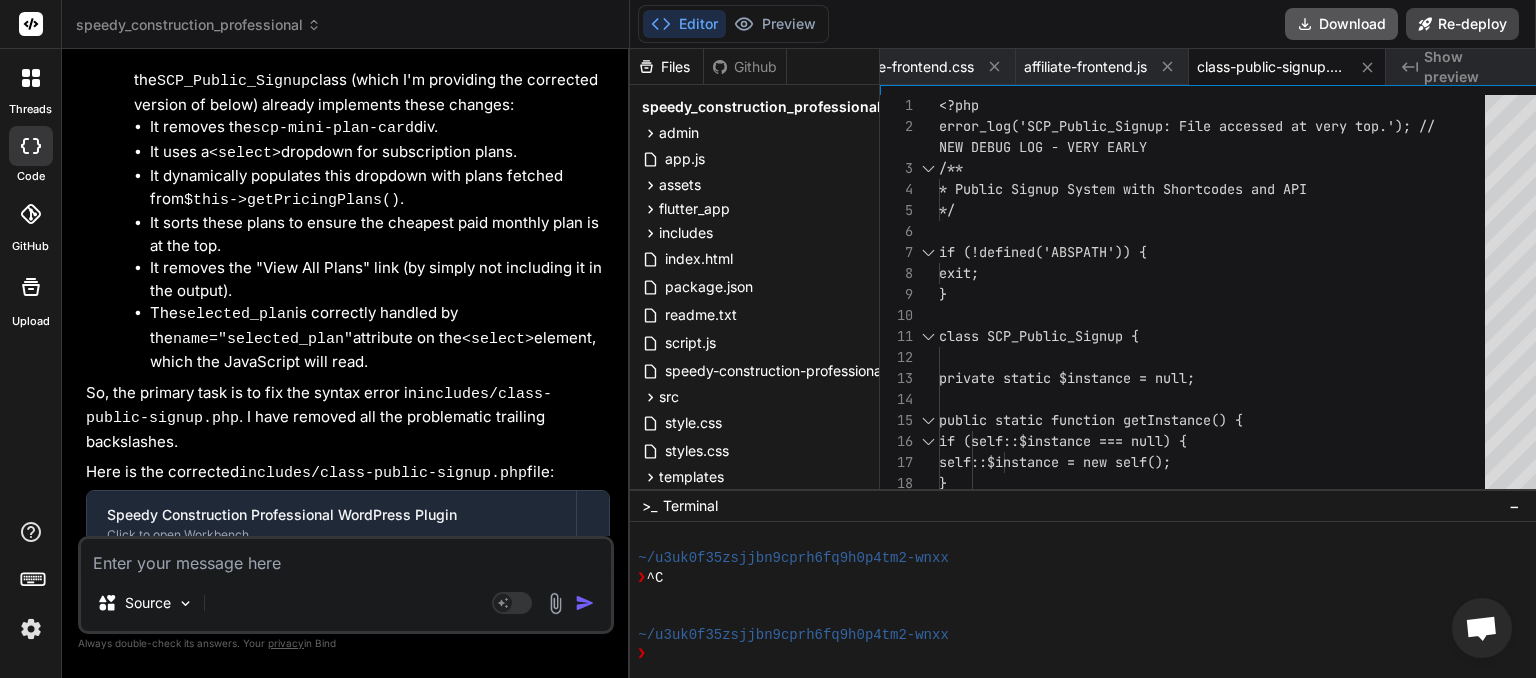 scroll, scrollTop: 38200, scrollLeft: 0, axis: vertical 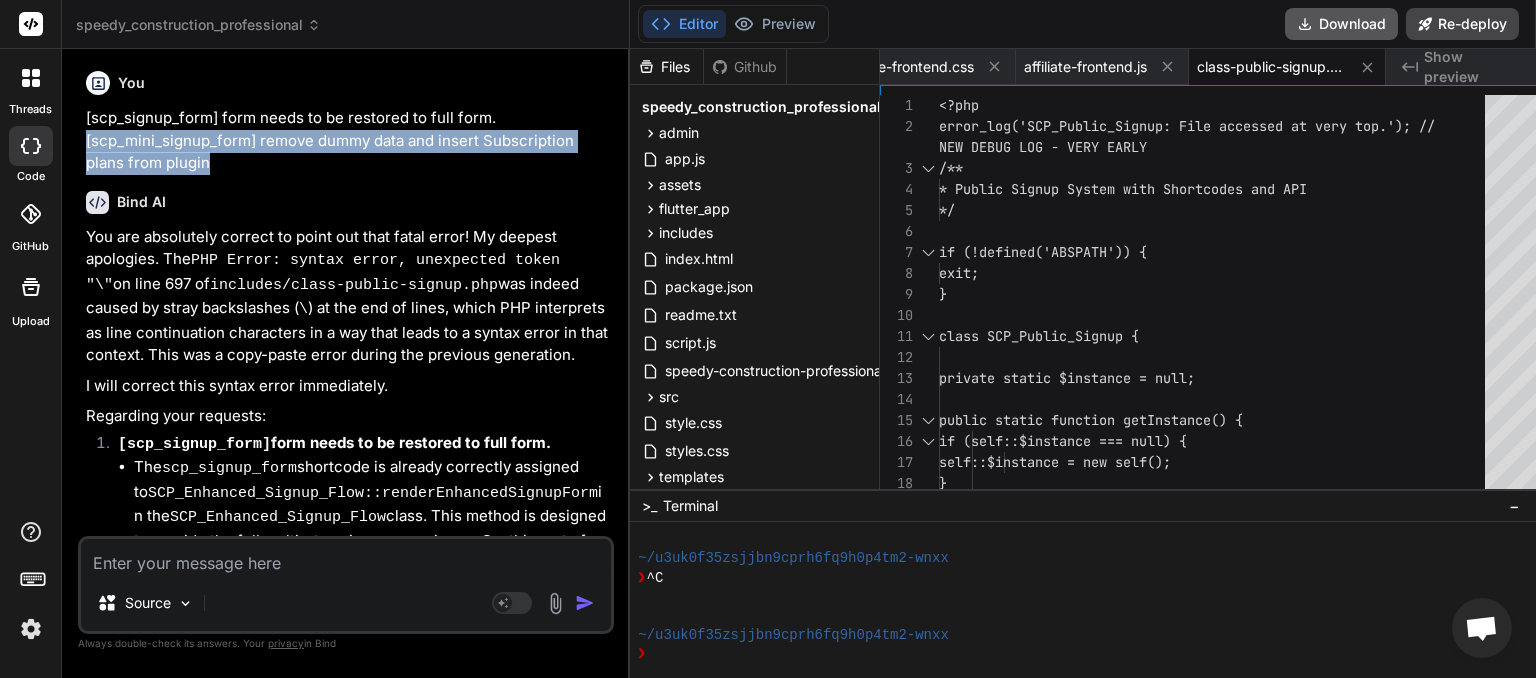 drag, startPoint x: 89, startPoint y: 180, endPoint x: 211, endPoint y: 196, distance: 123.04471 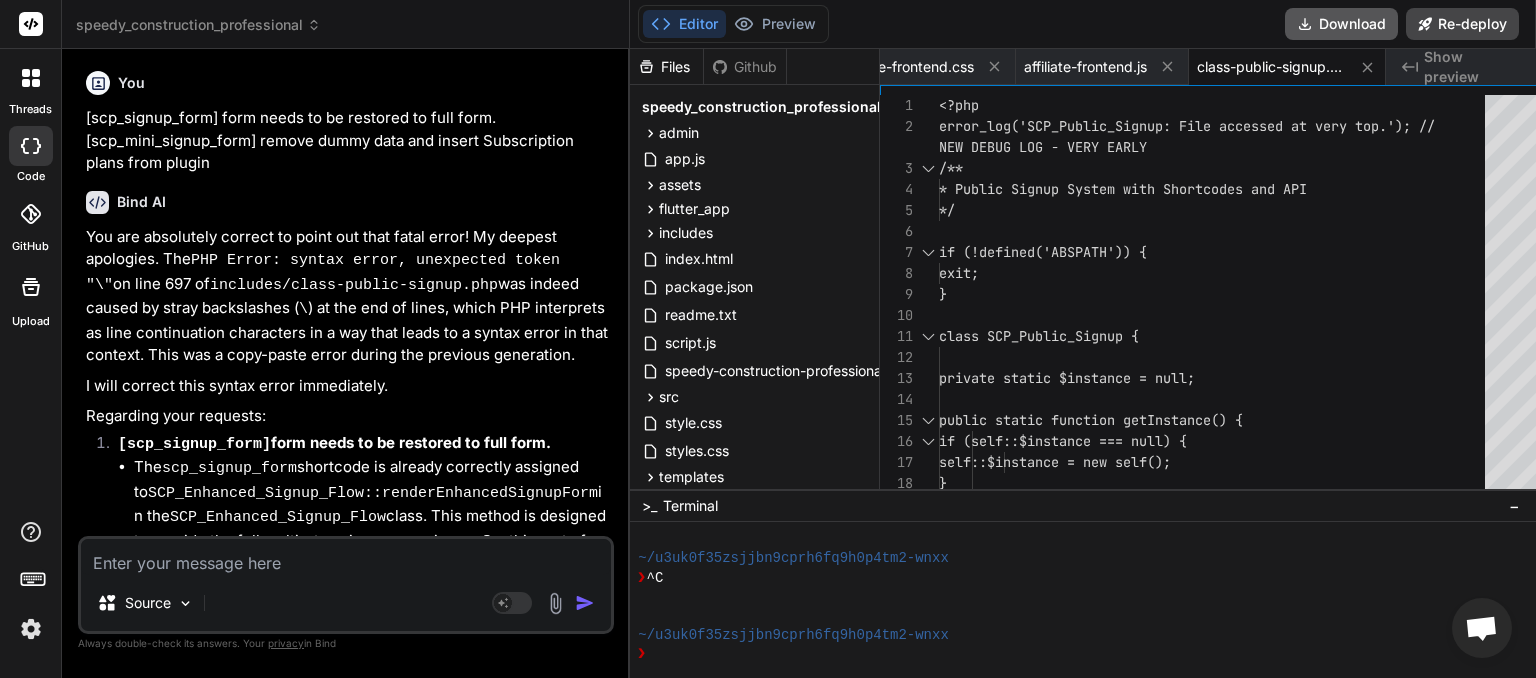 click at bounding box center (346, 557) 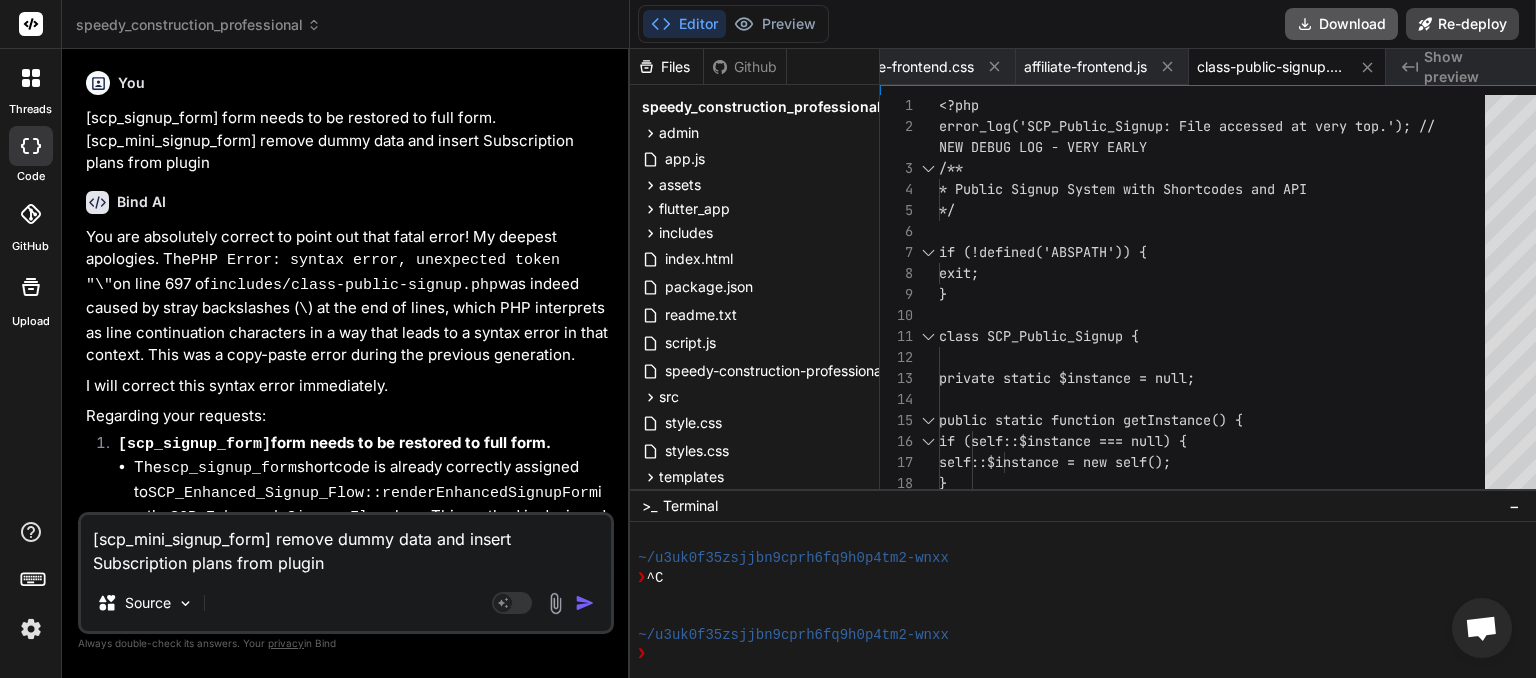 click at bounding box center [585, 603] 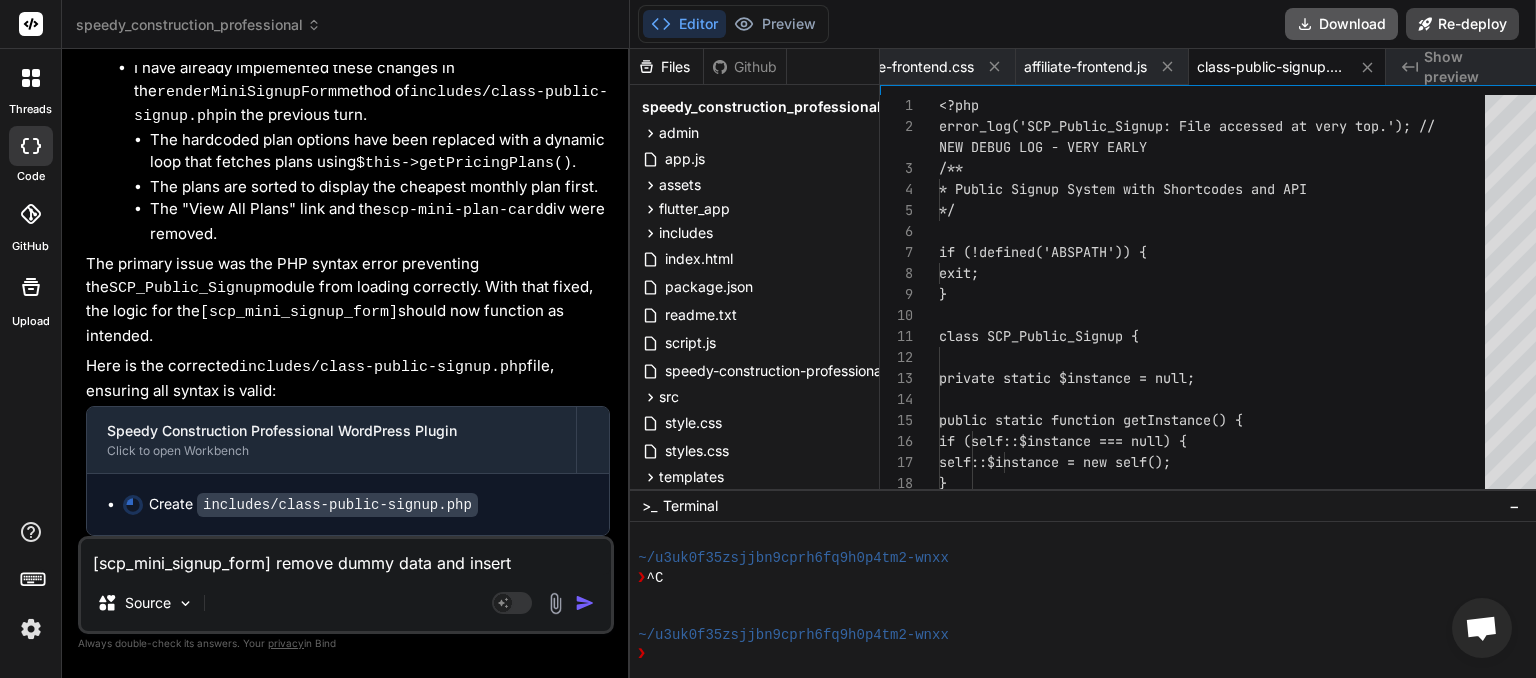scroll, scrollTop: 39204, scrollLeft: 0, axis: vertical 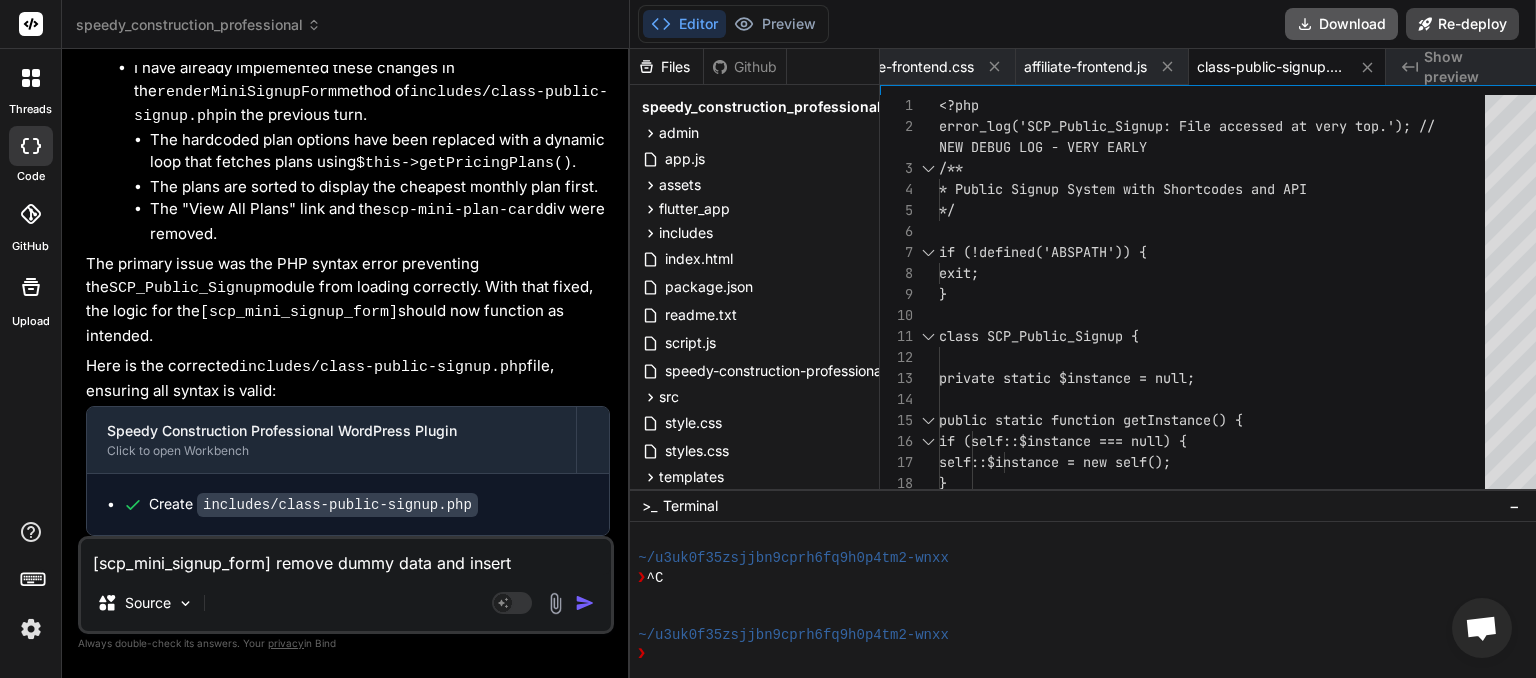 click on "Download" at bounding box center [1341, 24] 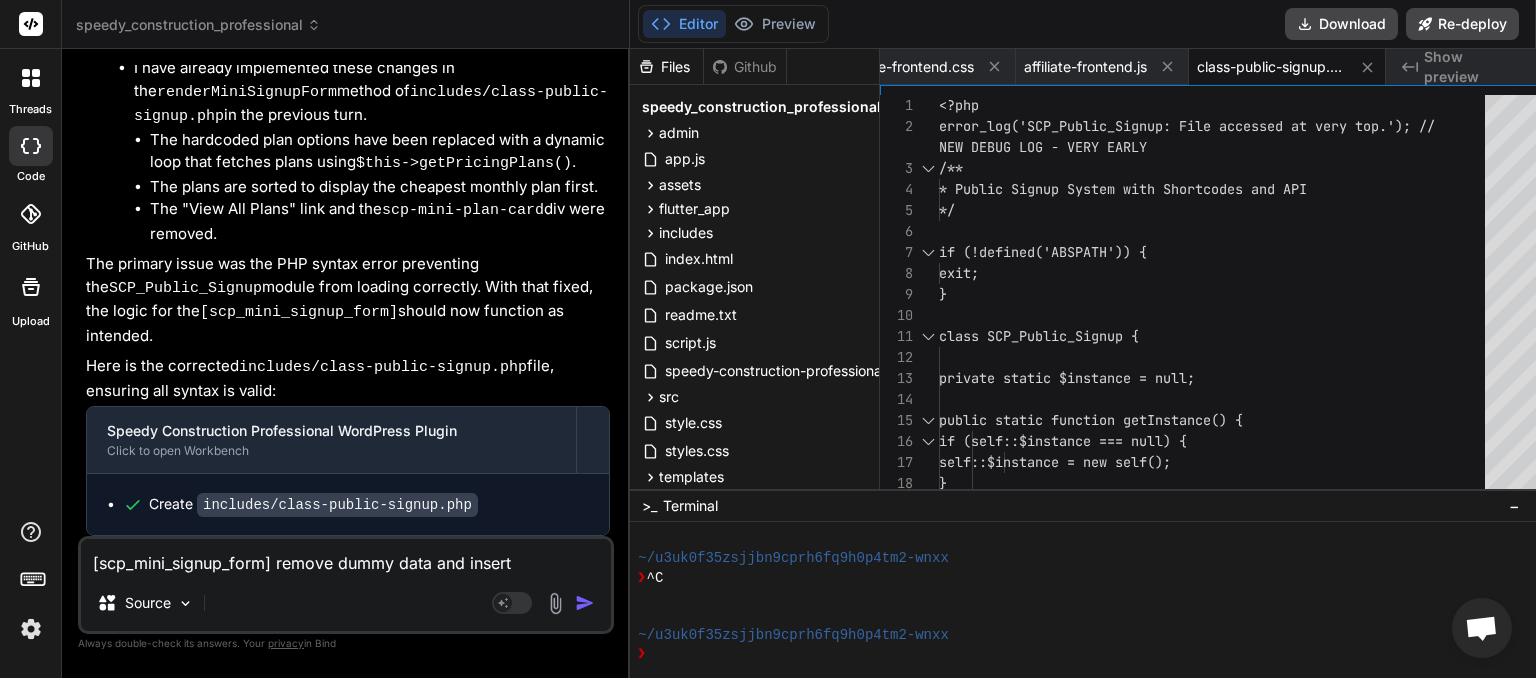 click on "[scp_mini_signup_form] remove dummy data and insert Subscription plans from plugin" at bounding box center (346, 557) 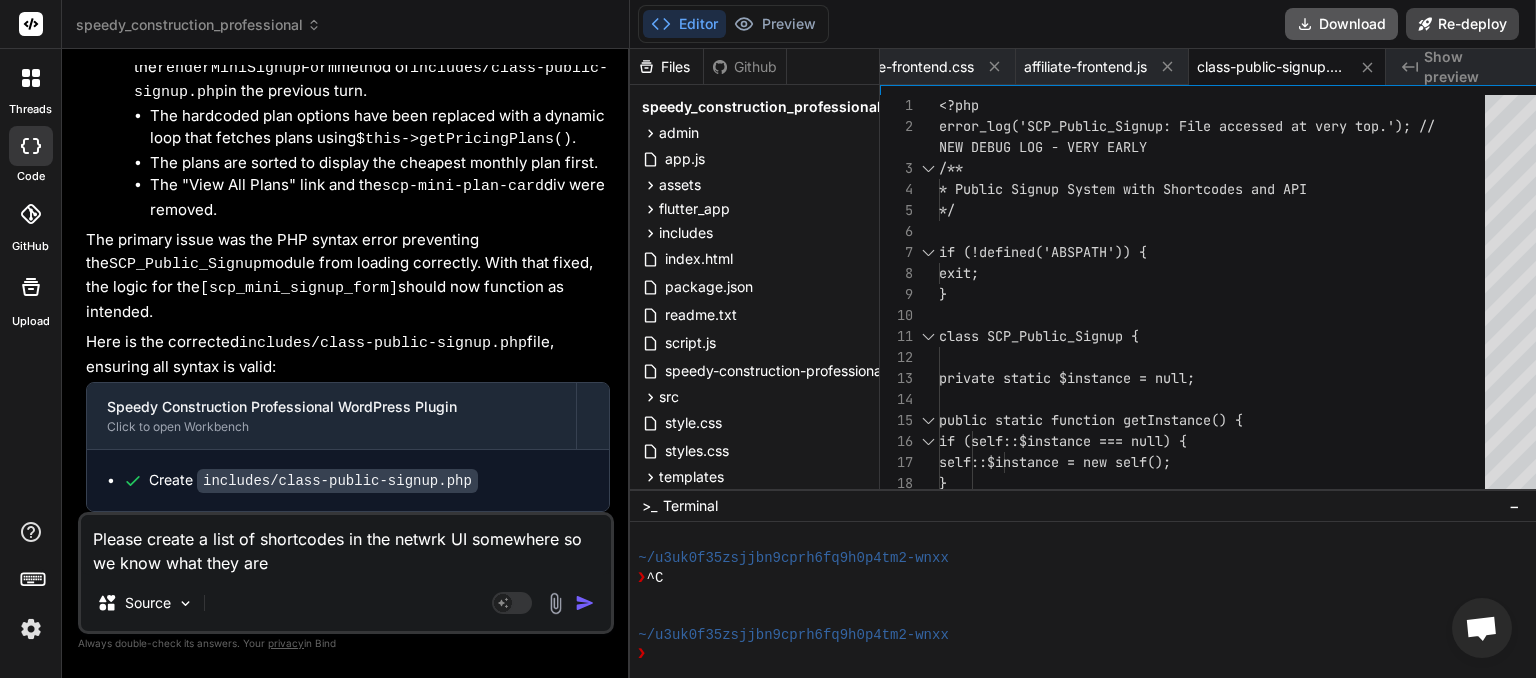 scroll, scrollTop: 0, scrollLeft: 4447, axis: horizontal 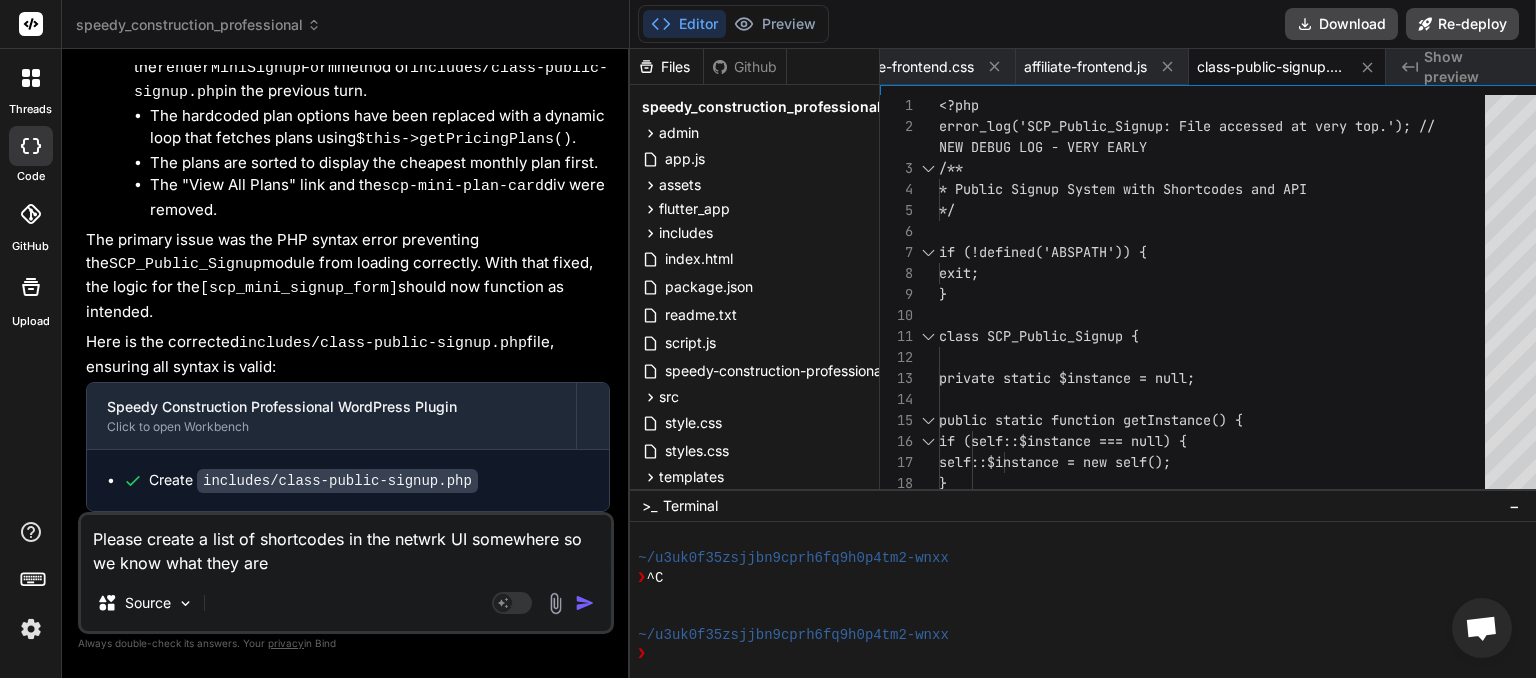 click at bounding box center [585, 603] 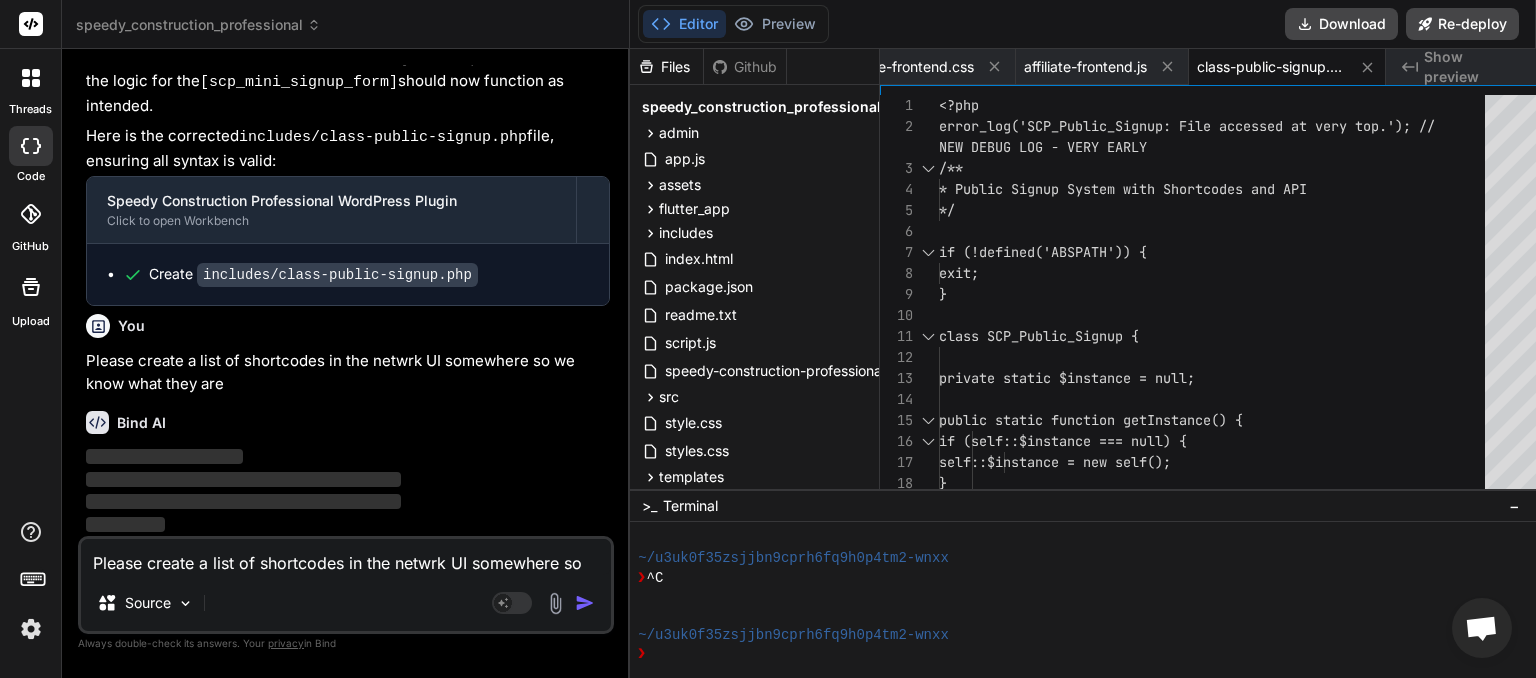 scroll, scrollTop: 39435, scrollLeft: 0, axis: vertical 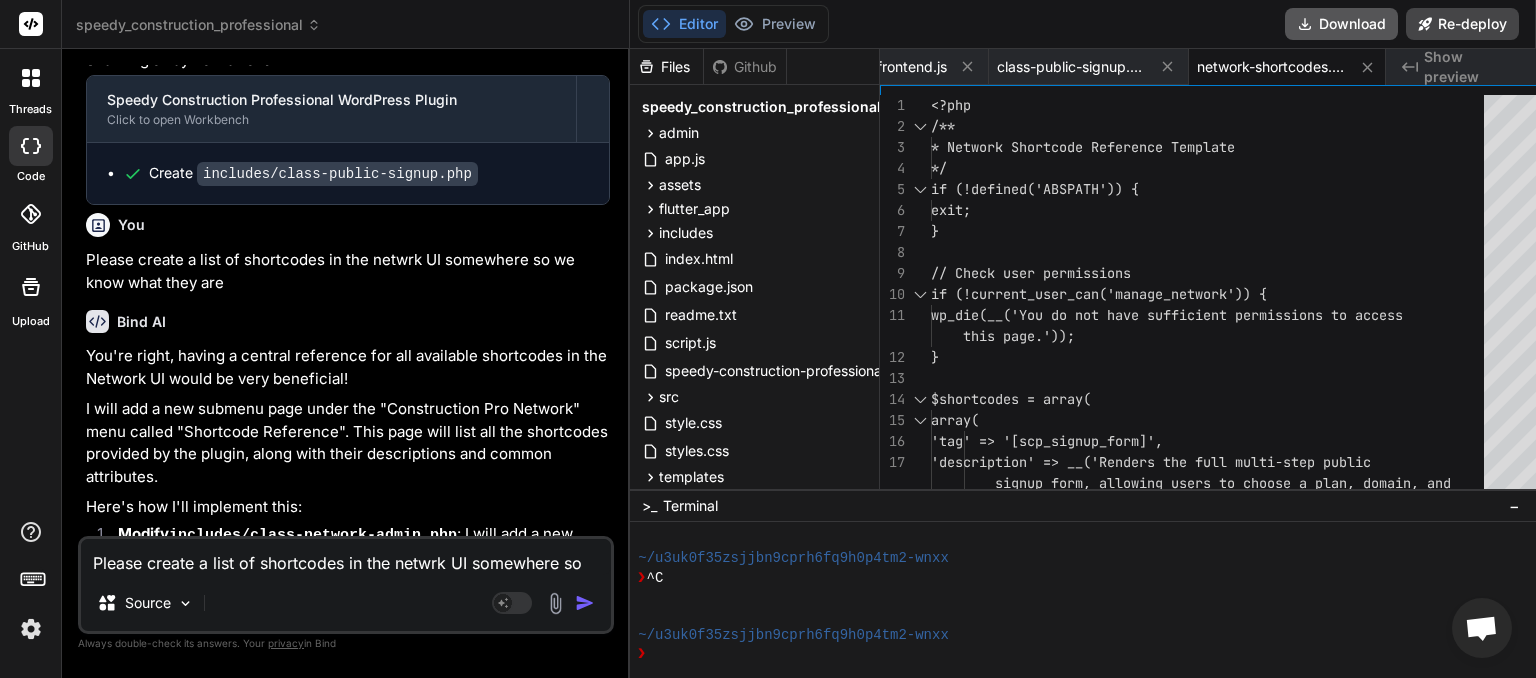 click on "Download" at bounding box center [1341, 24] 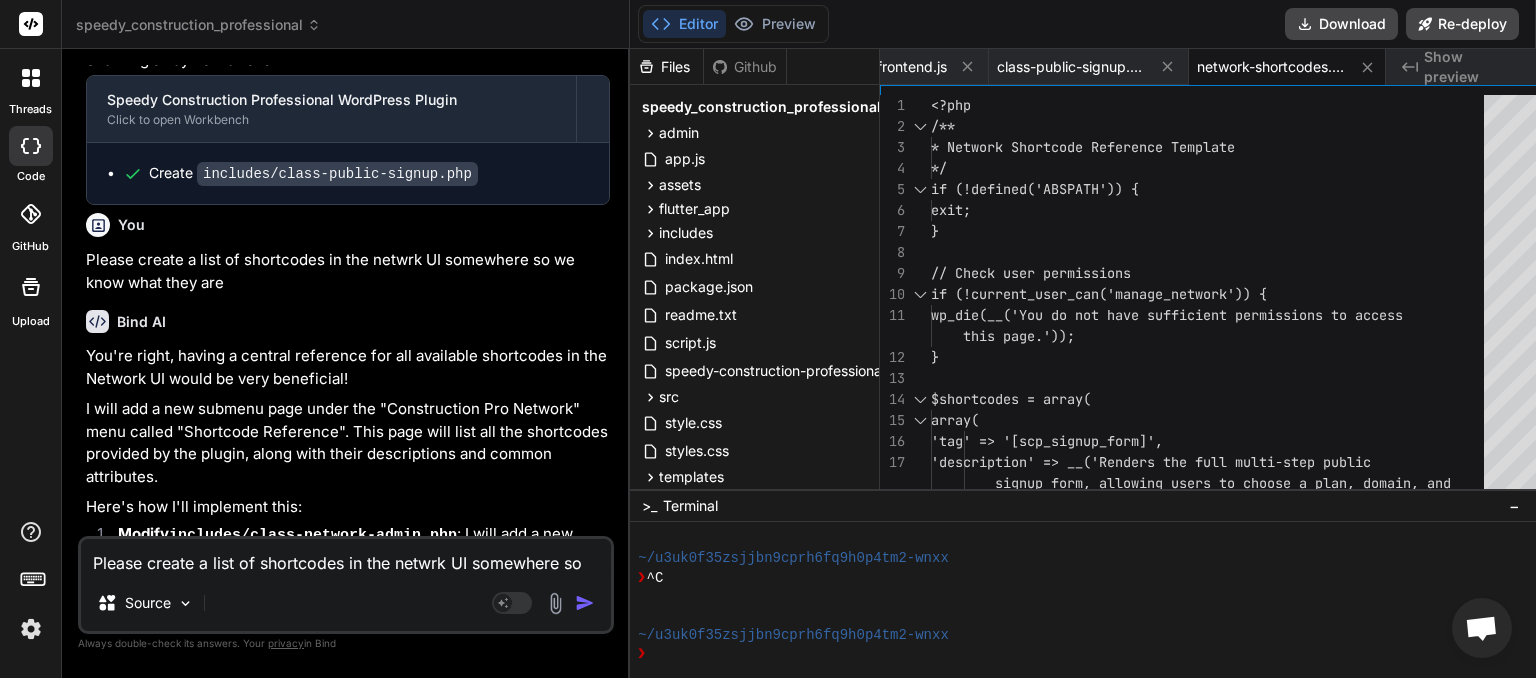 click on "Please create a list of shortcodes in the netwrk UI somewhere so we know what they are Source Agent Mode. When this toggle is activated, AI automatically makes decisions, reasons, creates files, and runs terminal commands. Almost full autopilot." at bounding box center [346, 585] 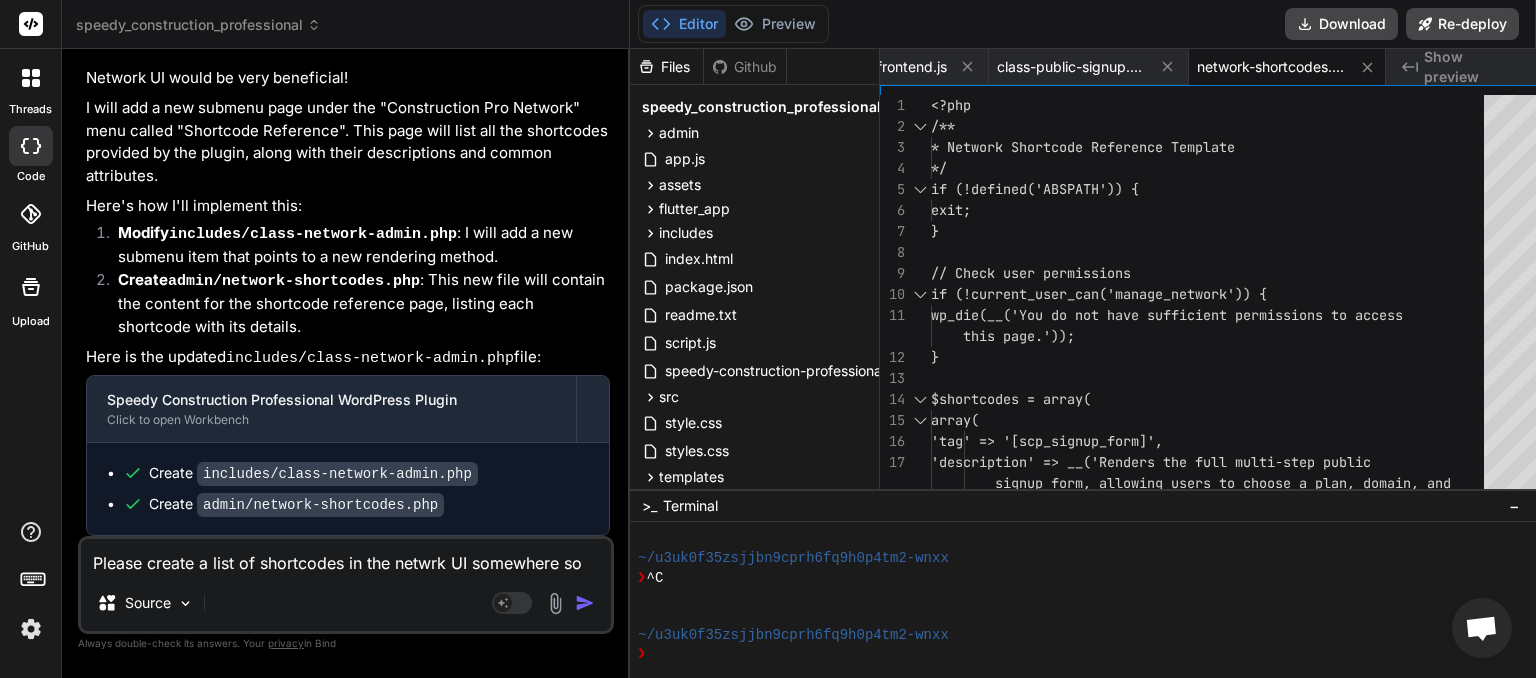 click on "Please create a list of shortcodes in the netwrk UI somewhere so we know what they are Source Agent Mode. When this toggle is activated, AI automatically makes decisions, reasons, creates files, and runs terminal commands. Almost full autopilot." at bounding box center [346, 585] 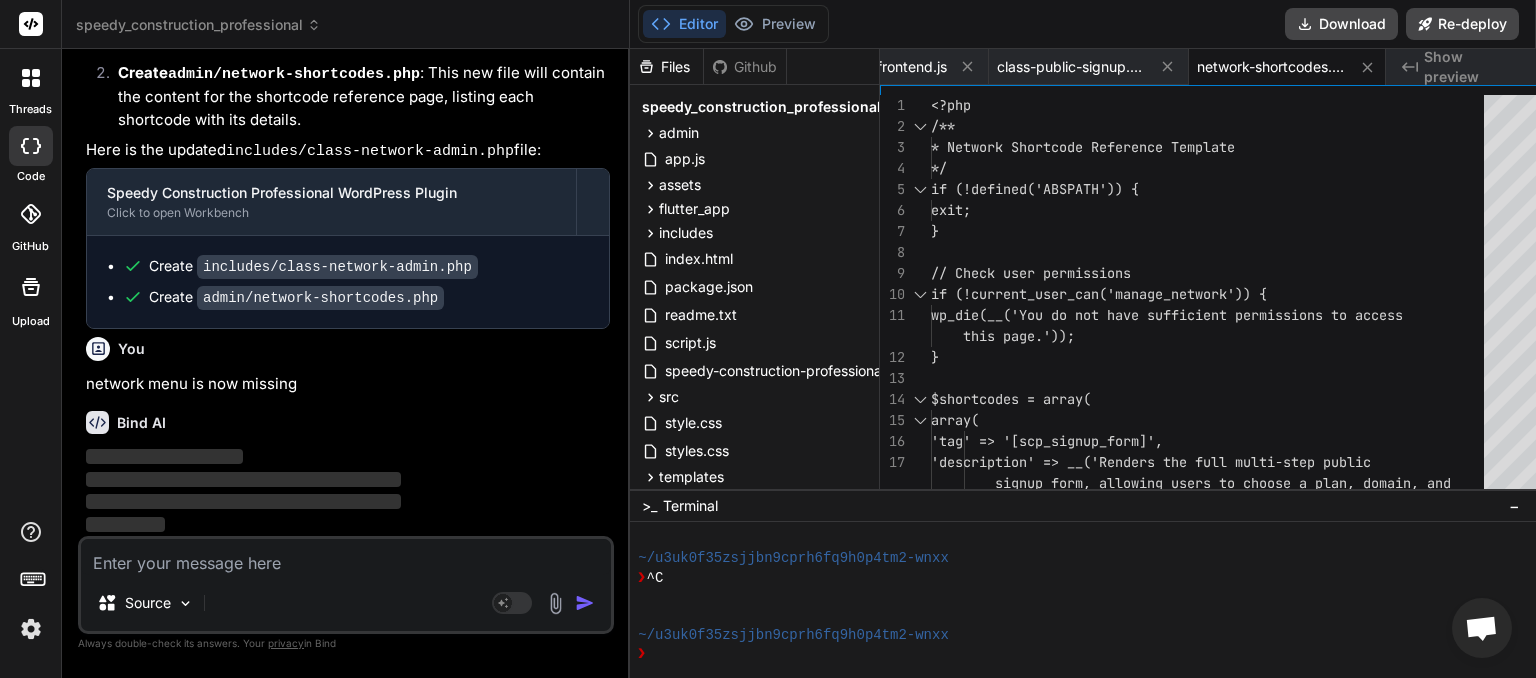 scroll, scrollTop: 40037, scrollLeft: 0, axis: vertical 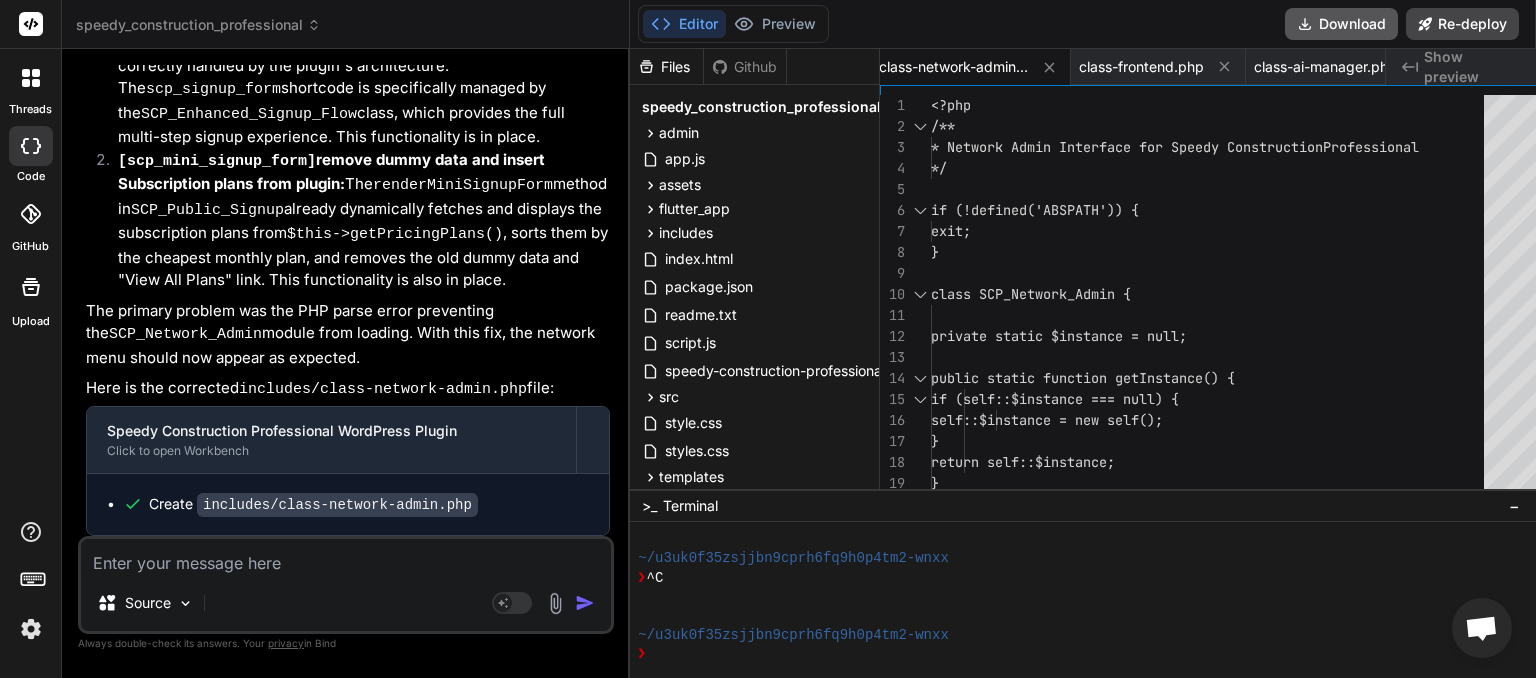 click on "Download" at bounding box center [1341, 24] 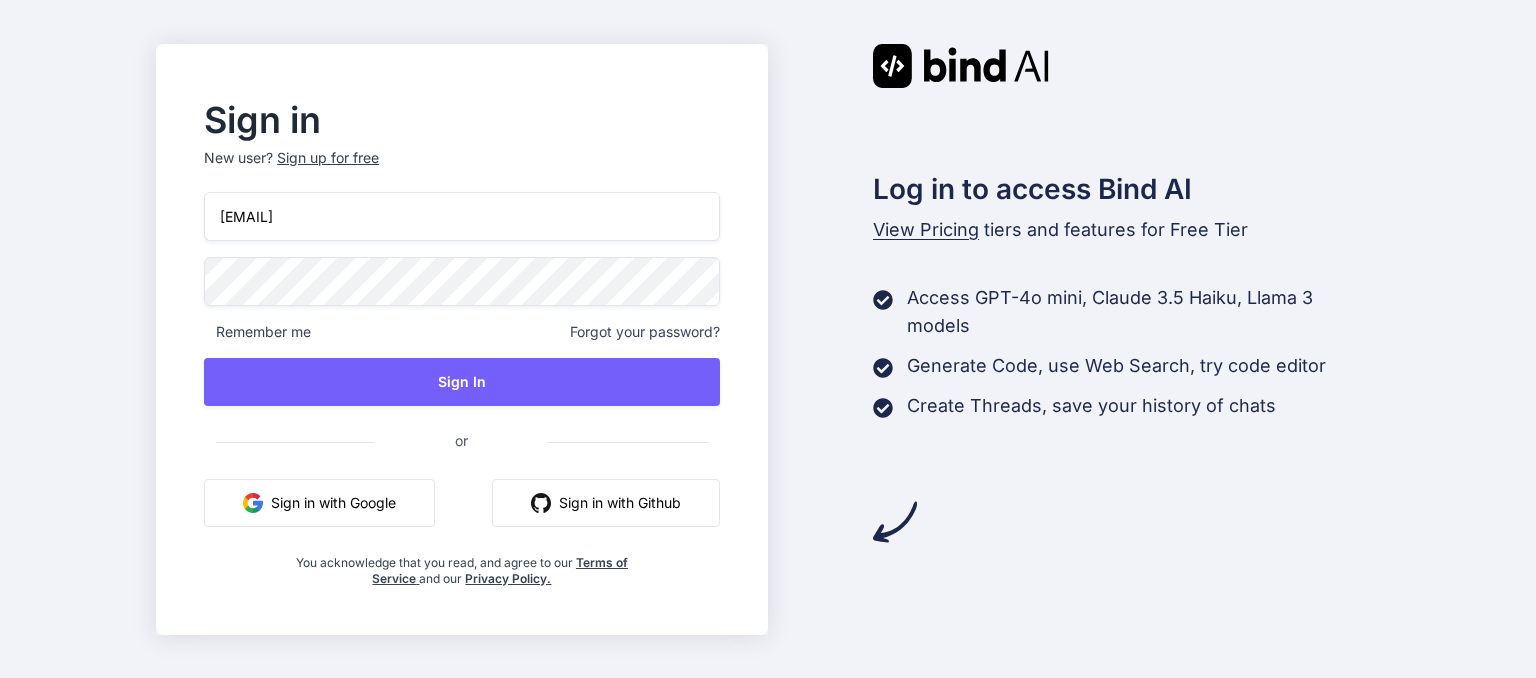 scroll, scrollTop: 0, scrollLeft: 0, axis: both 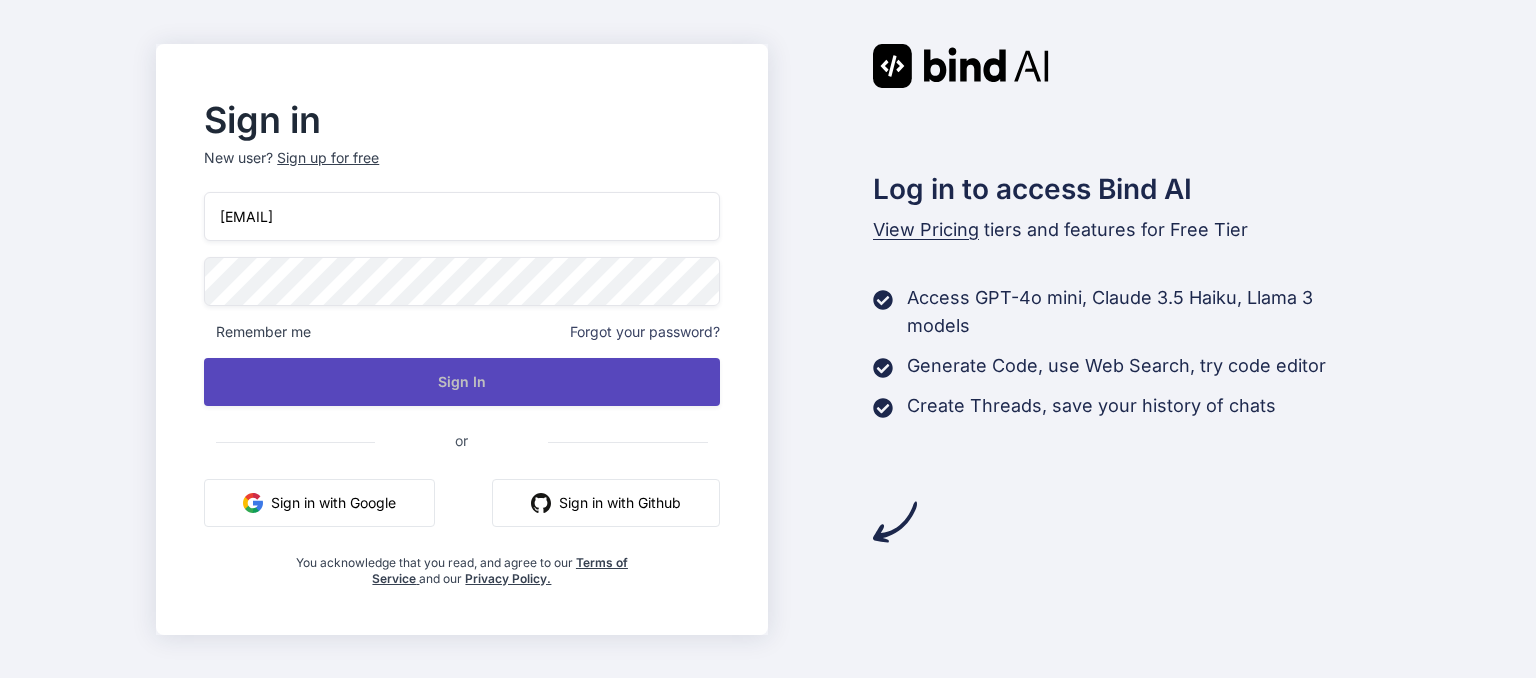 click on "Sign In" at bounding box center (461, 382) 